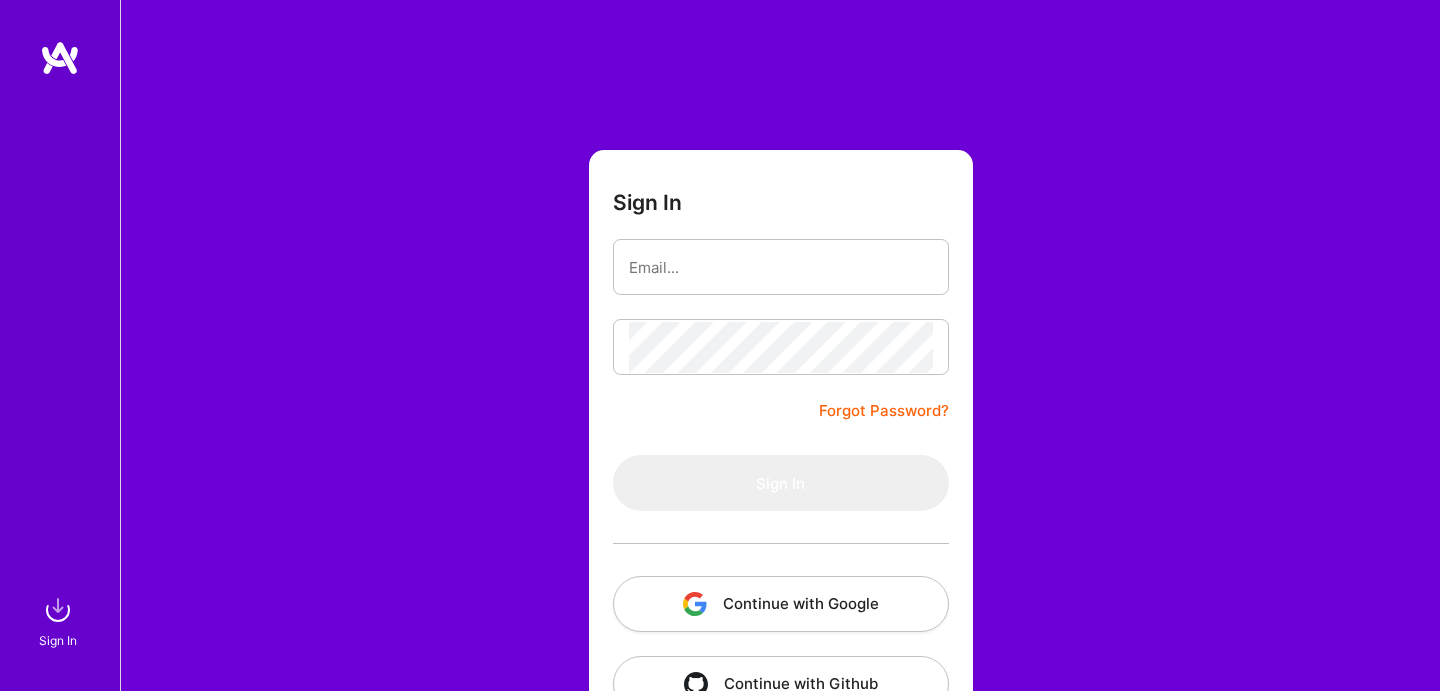 scroll, scrollTop: 0, scrollLeft: 0, axis: both 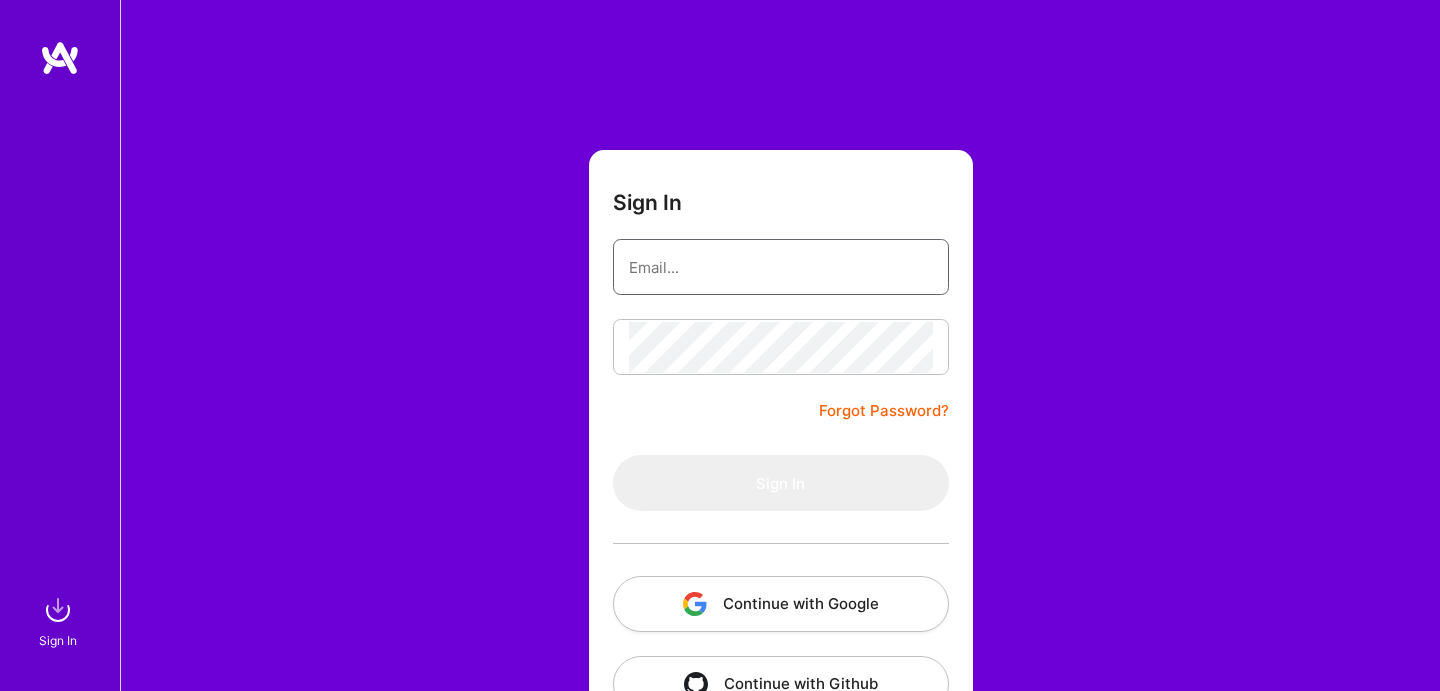 click at bounding box center [781, 267] 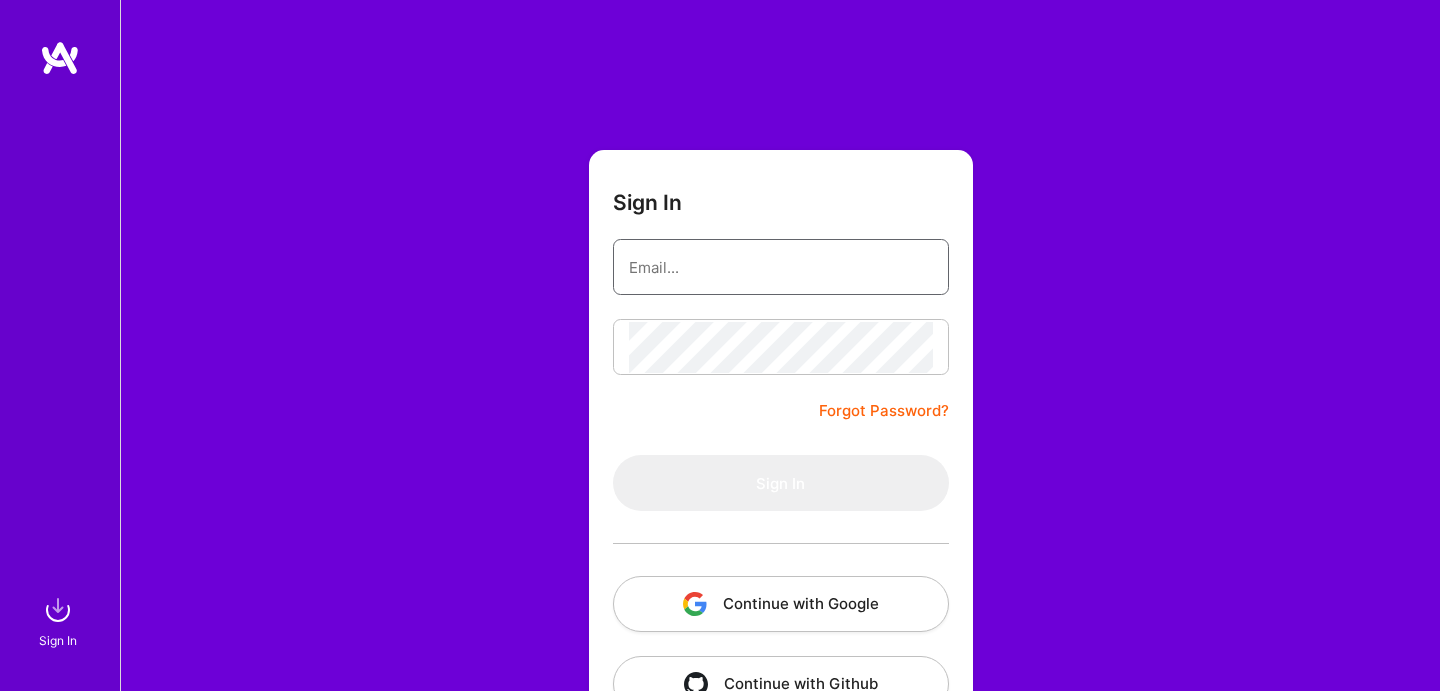 type on "maxim.kro@[EXAMPLE.COM]" 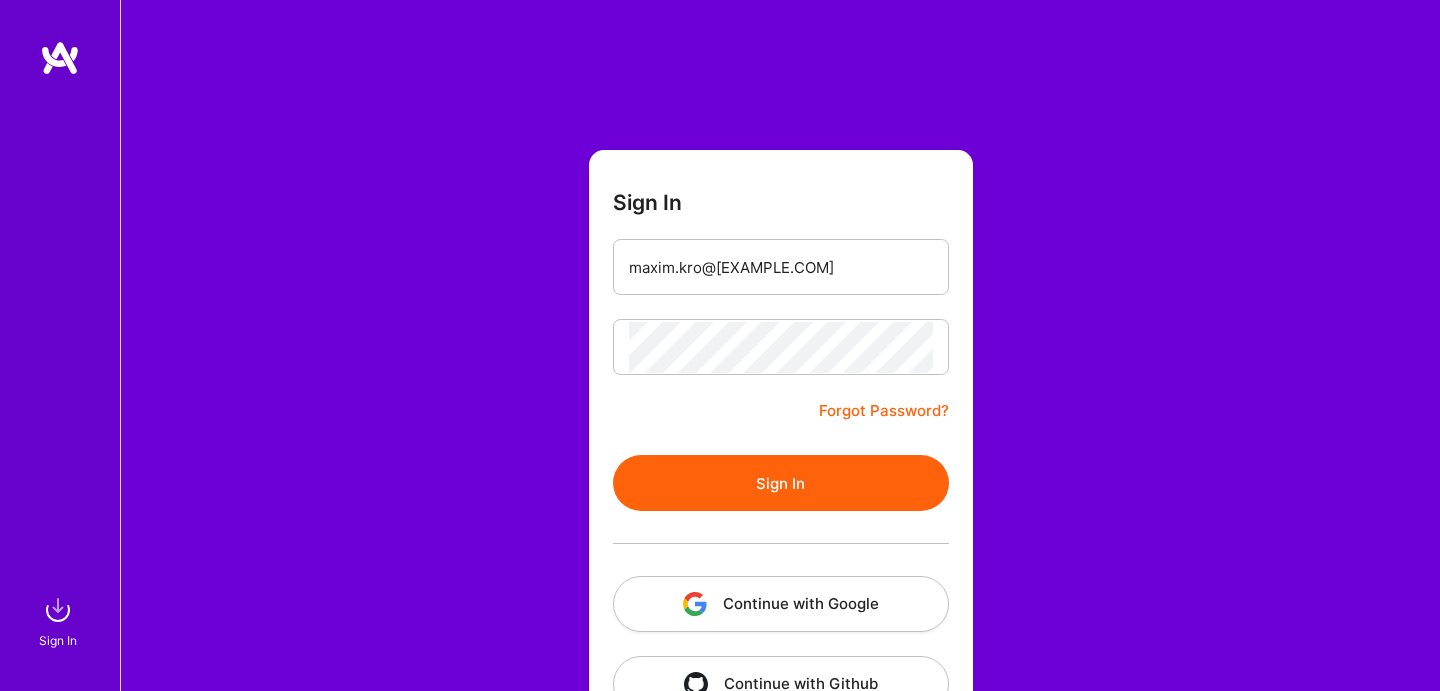 click on "Sign In" at bounding box center [781, 483] 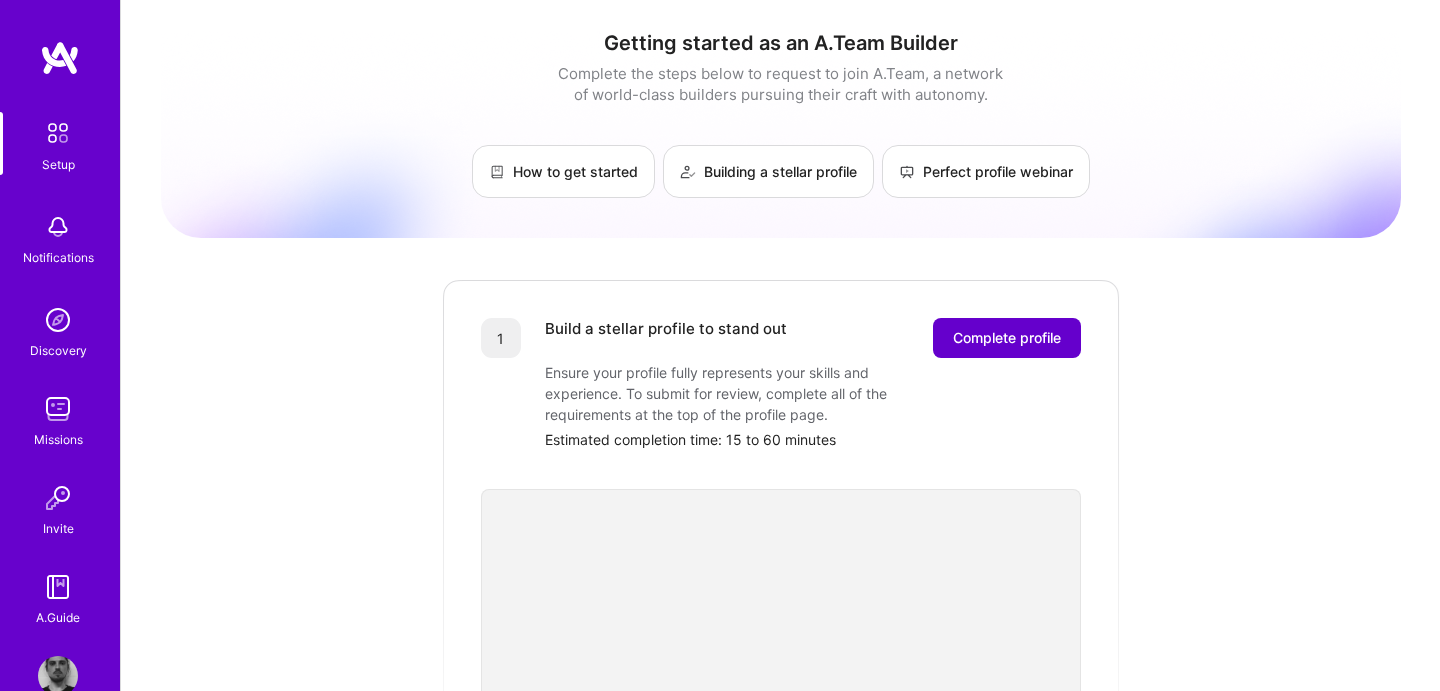 click on "Complete profile" at bounding box center (1007, 338) 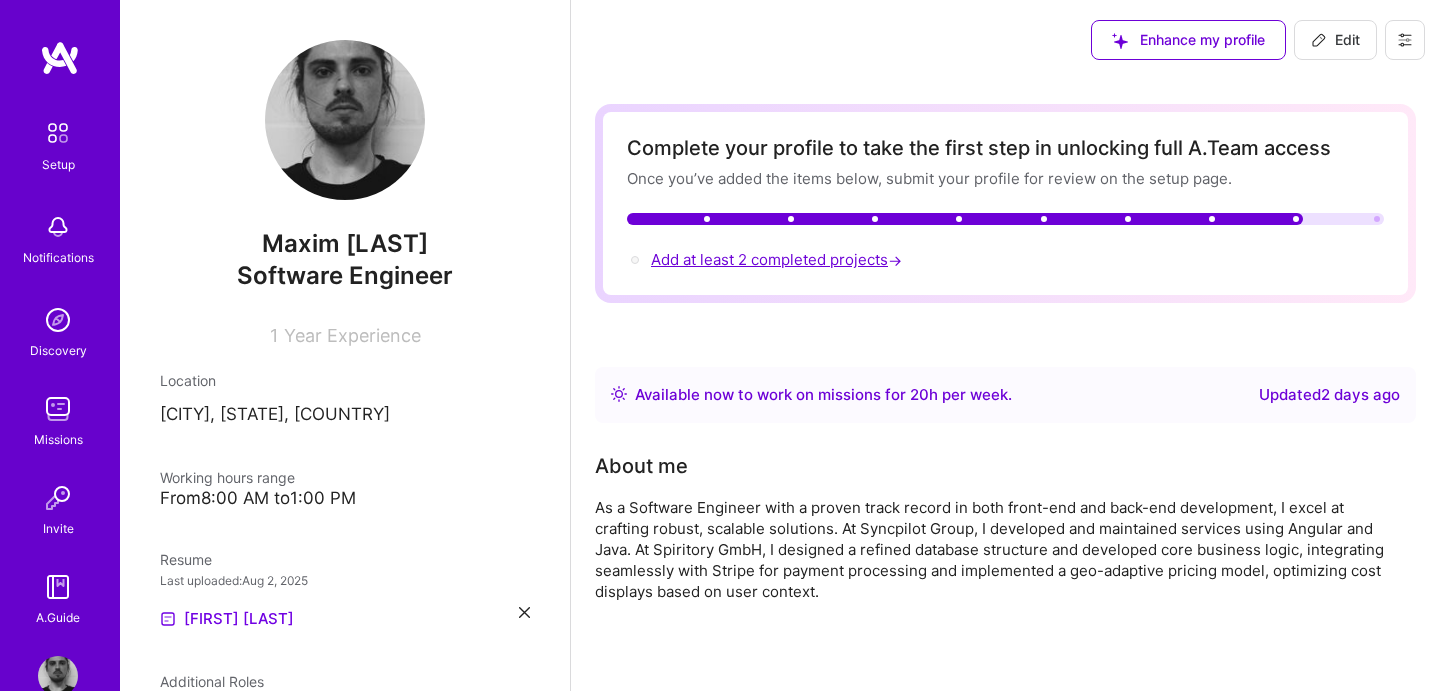 click on "Add at least 2 completed projects  →" at bounding box center (778, 259) 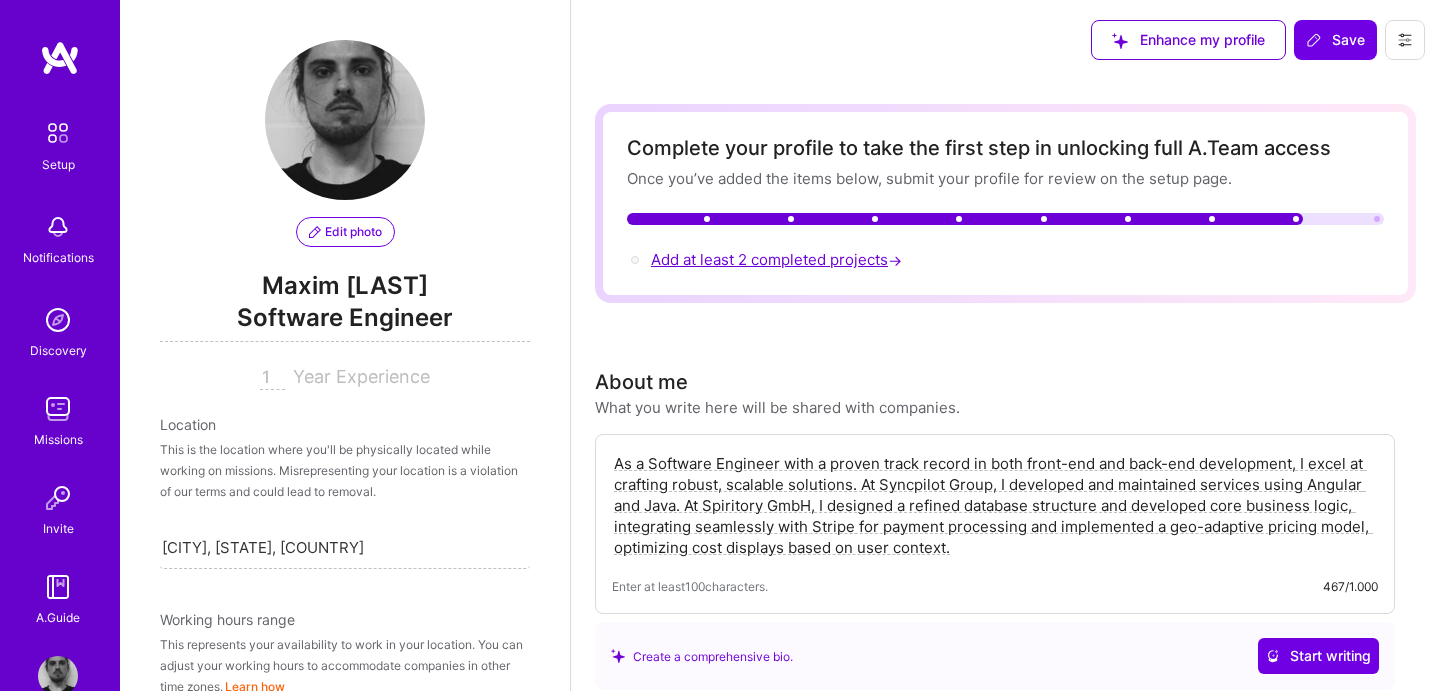 scroll, scrollTop: 825, scrollLeft: 0, axis: vertical 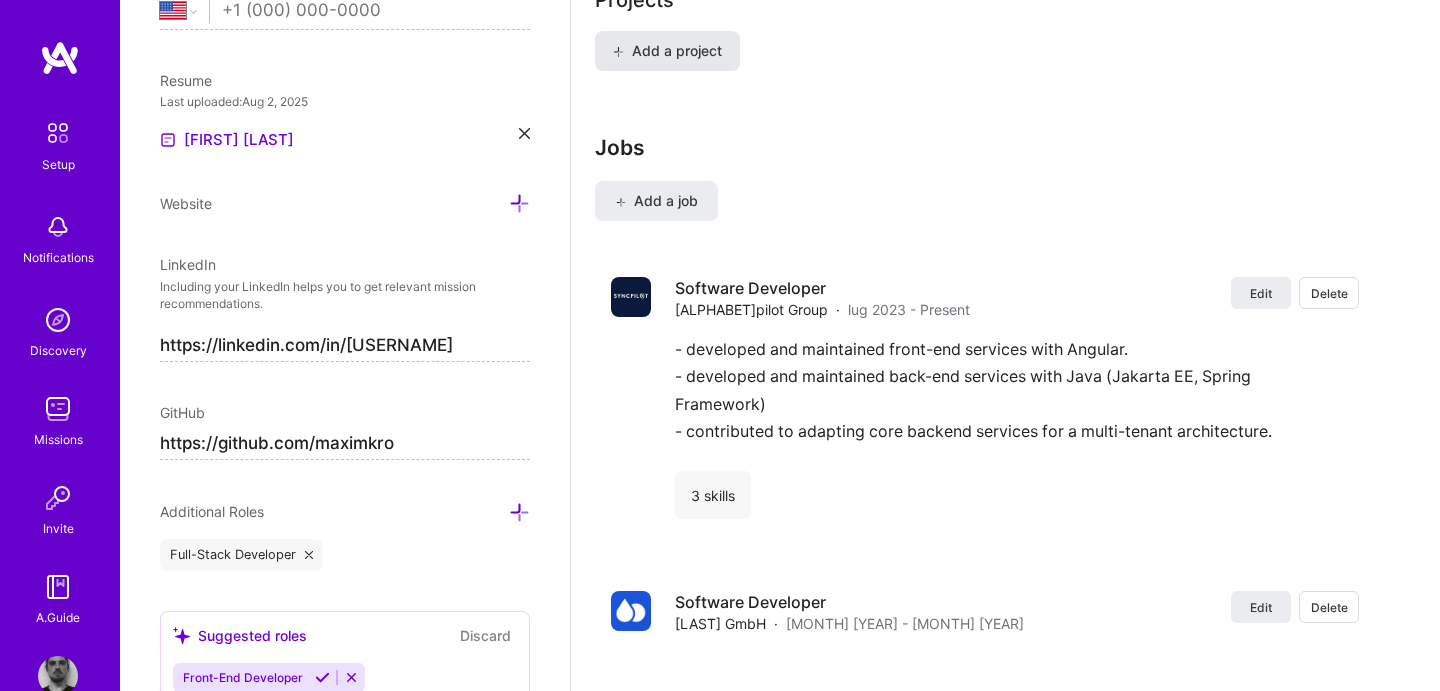 click on "Add a project" at bounding box center [667, 51] 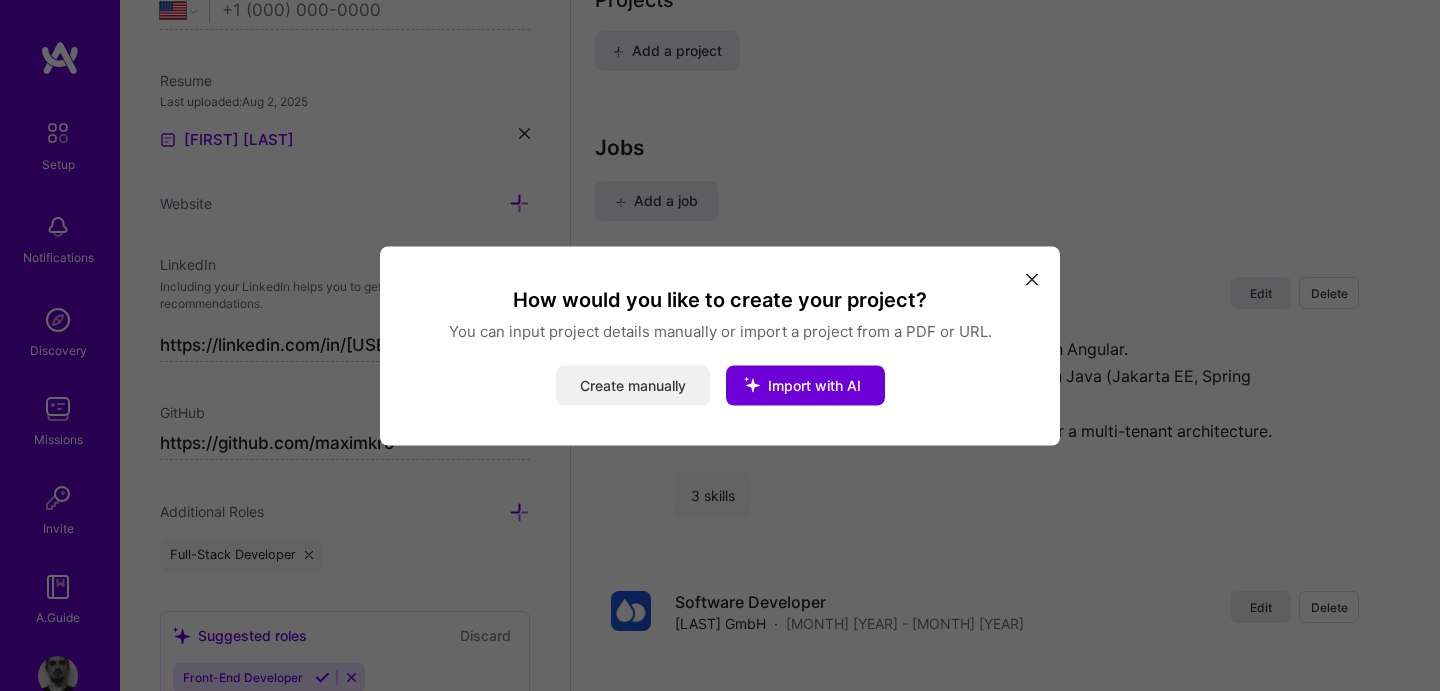 click on "Create manually" at bounding box center (633, 385) 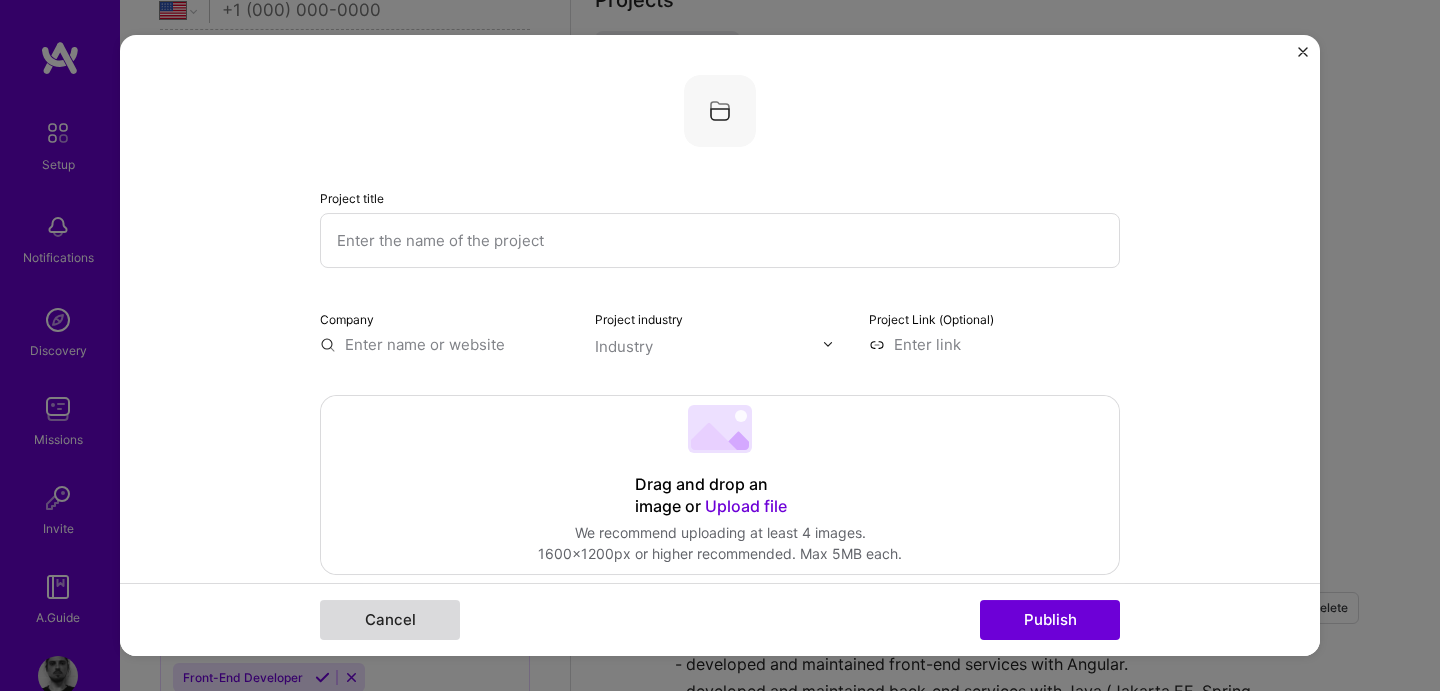 click on "Cancel" at bounding box center [390, 620] 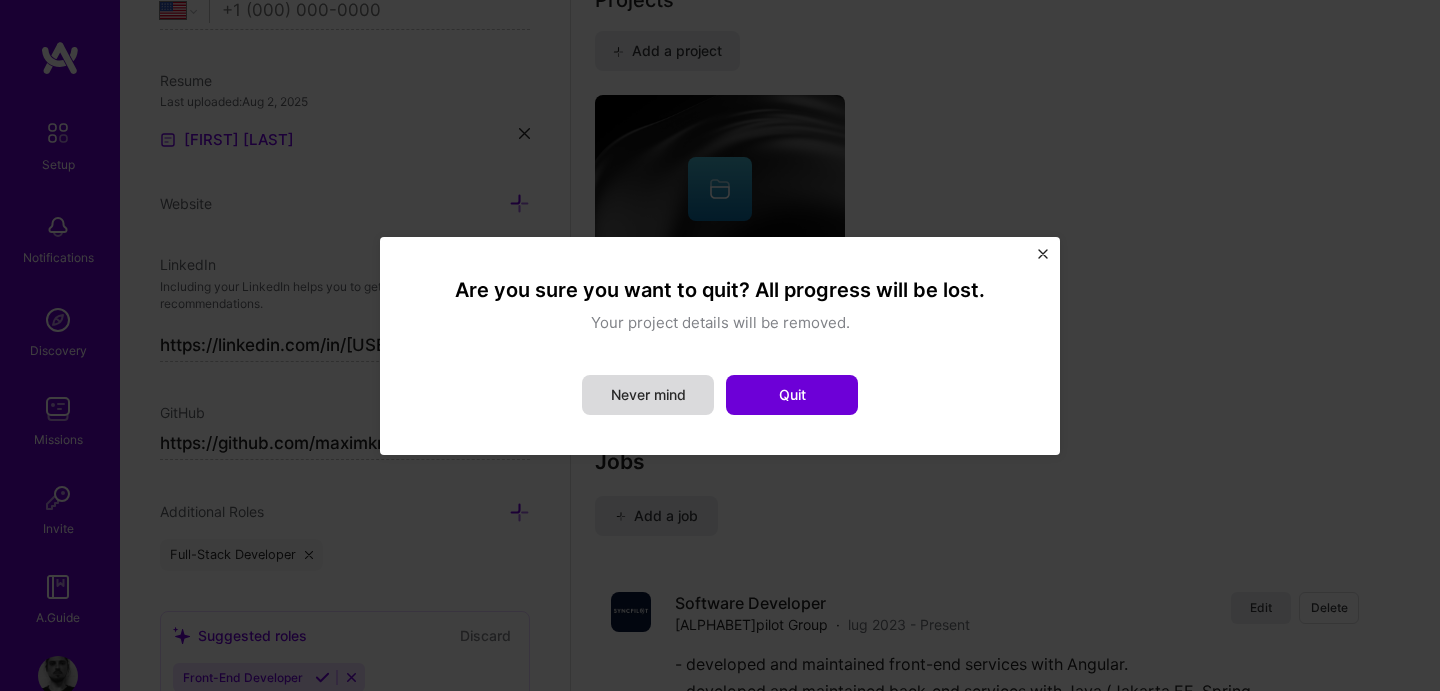 click on "Never mind" at bounding box center (648, 395) 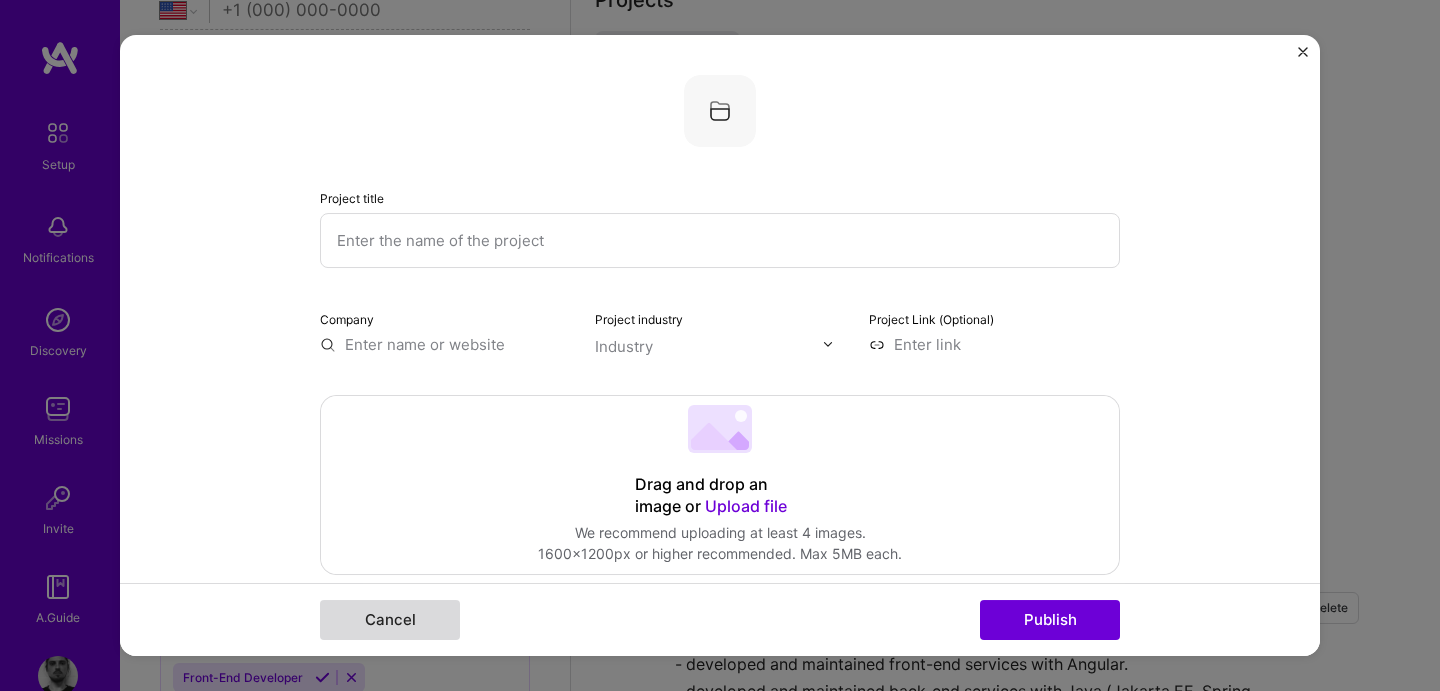 click on "Cancel" at bounding box center (390, 620) 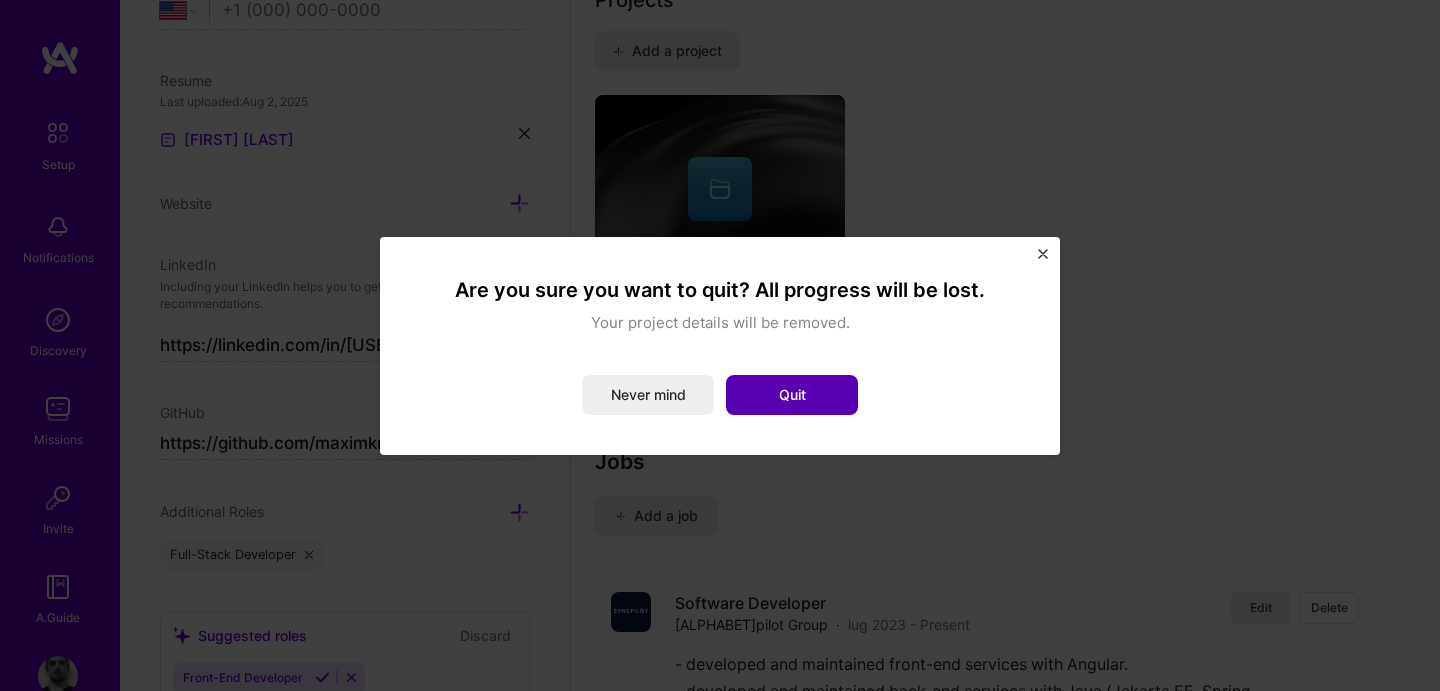 click on "Quit" at bounding box center [792, 395] 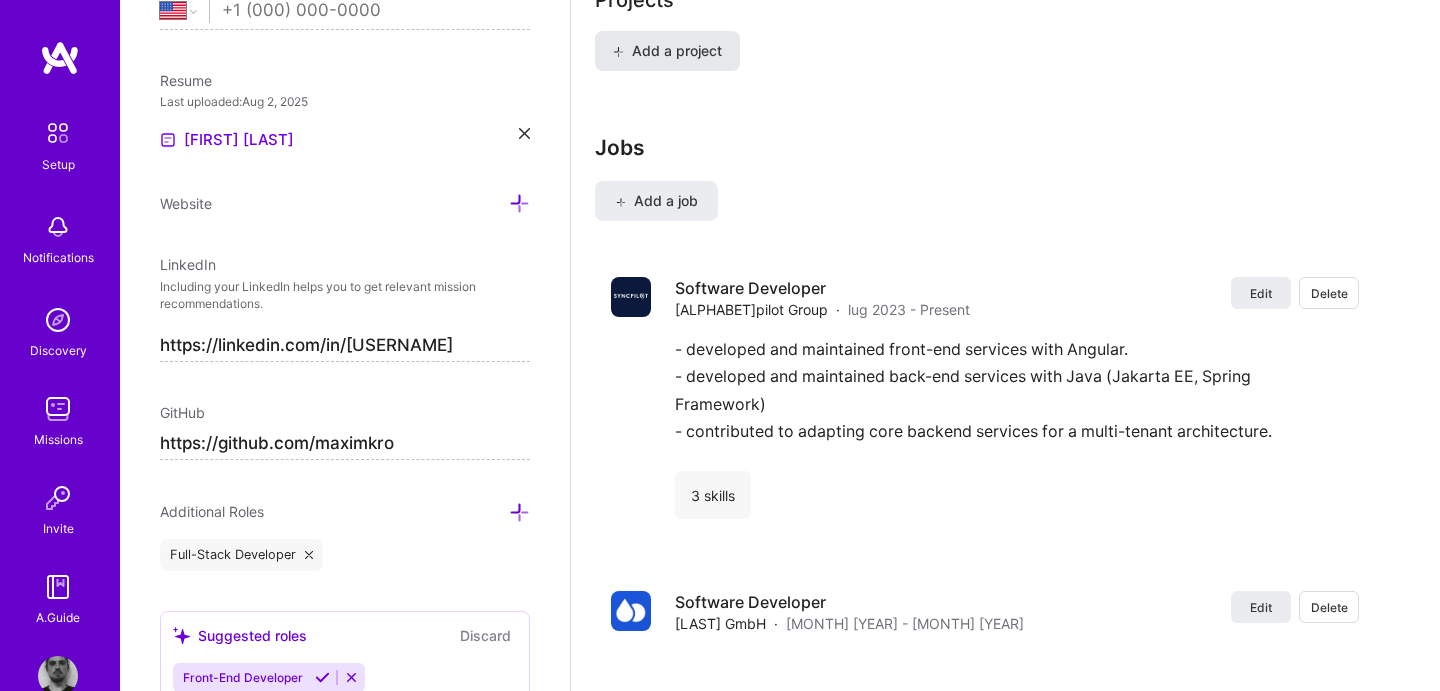 click on "Add a project" at bounding box center [667, 51] 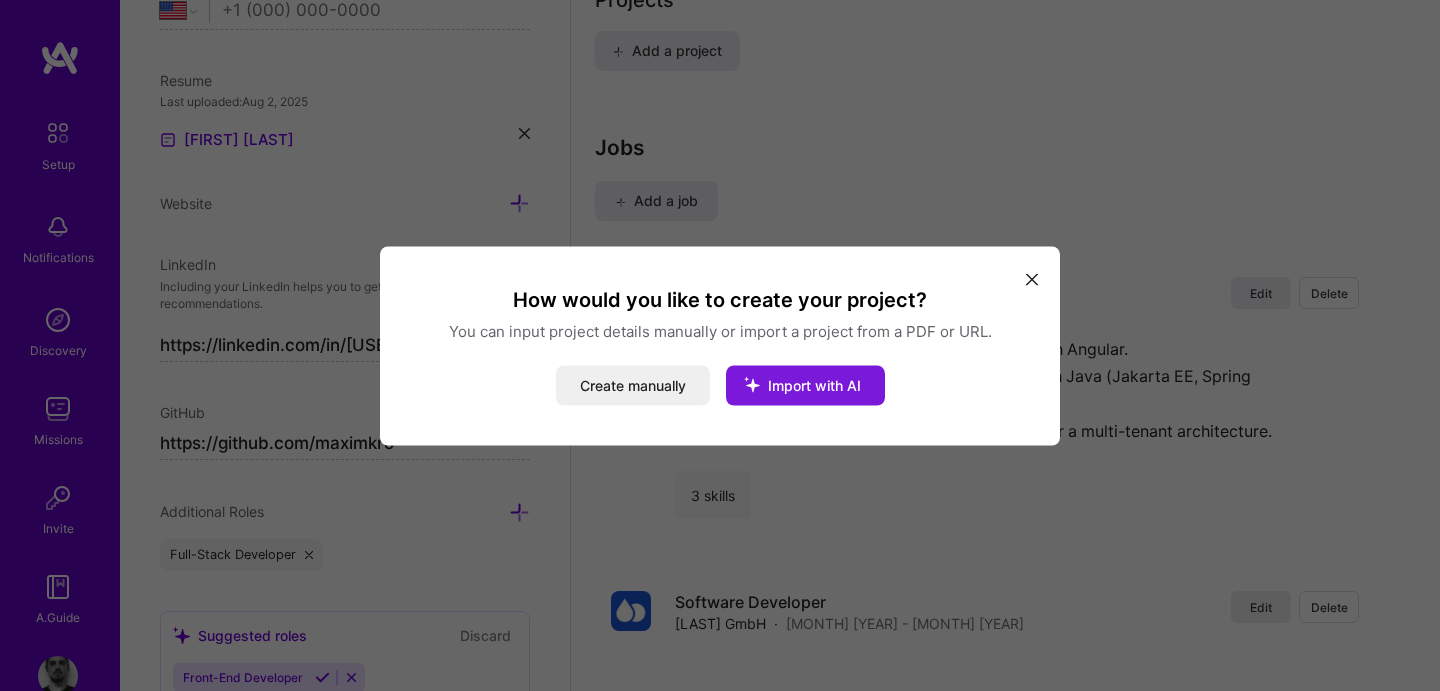 click on "Import with AI" at bounding box center (805, 385) 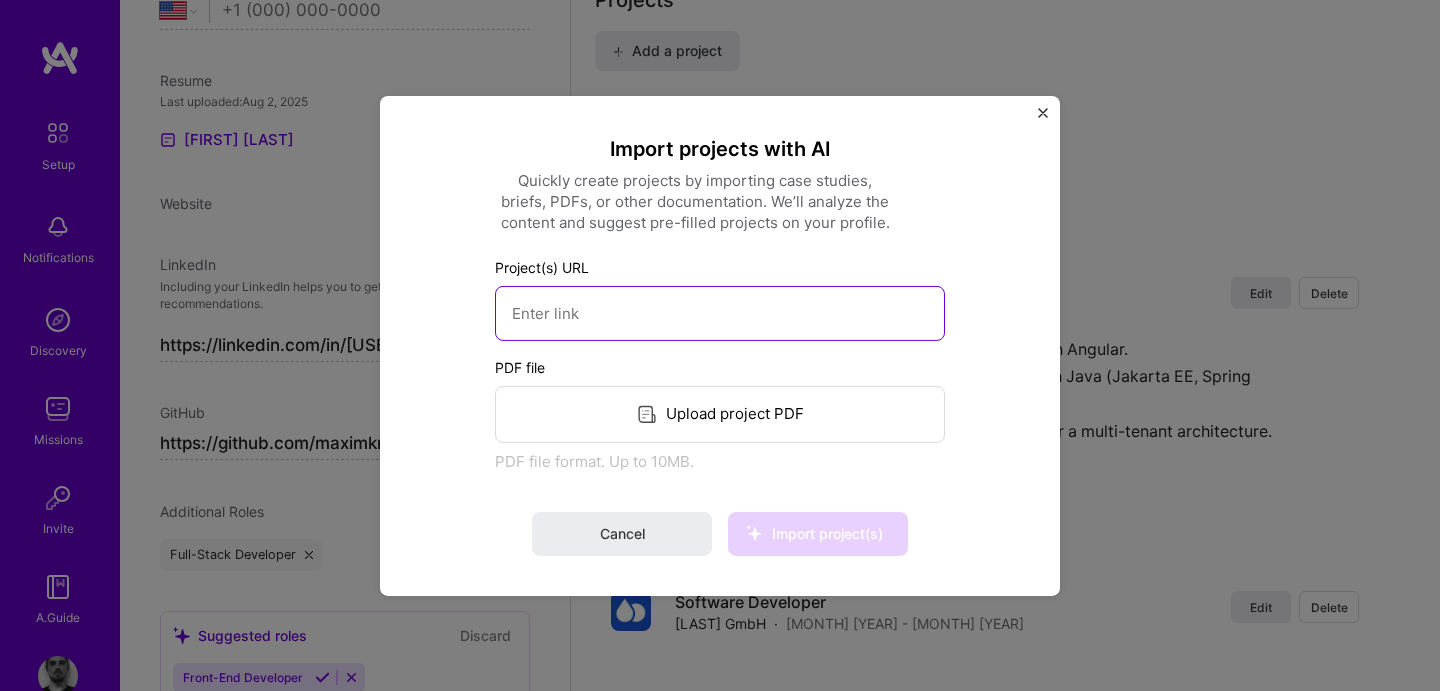 click at bounding box center [720, 312] 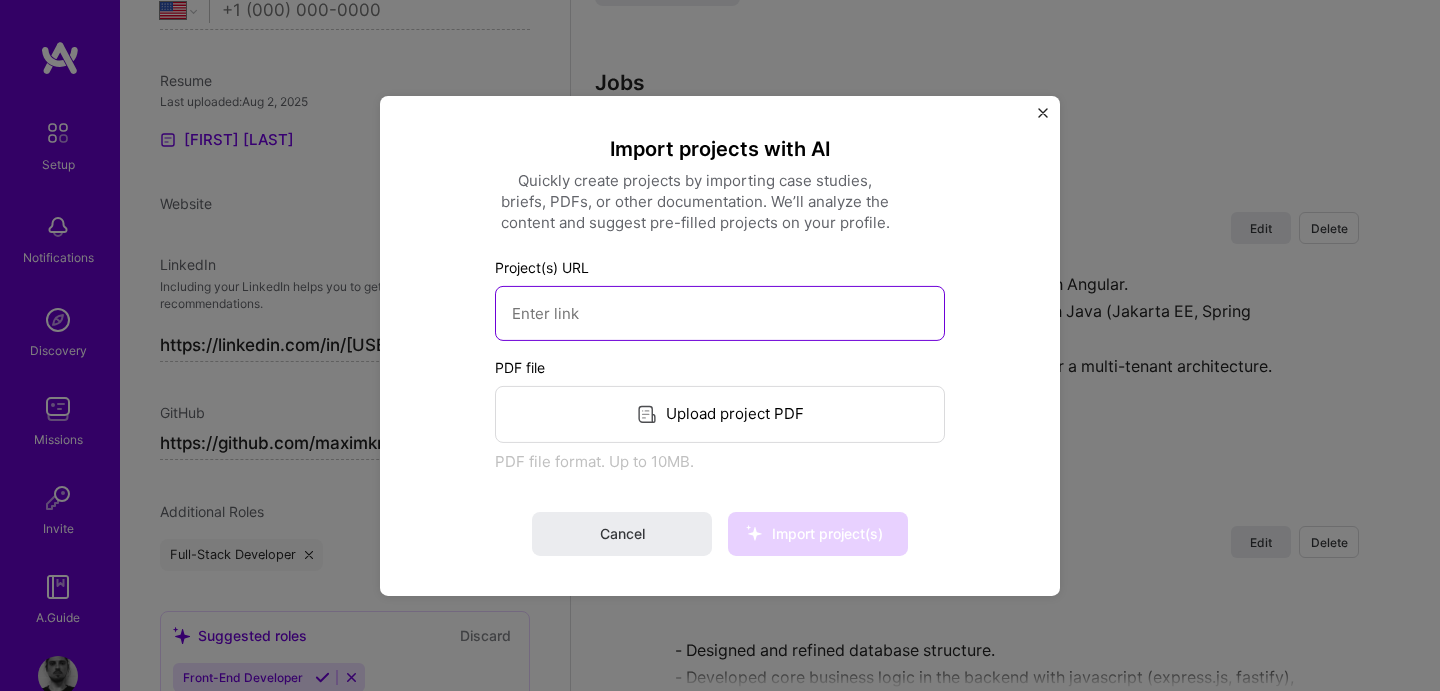 scroll, scrollTop: 1535, scrollLeft: 0, axis: vertical 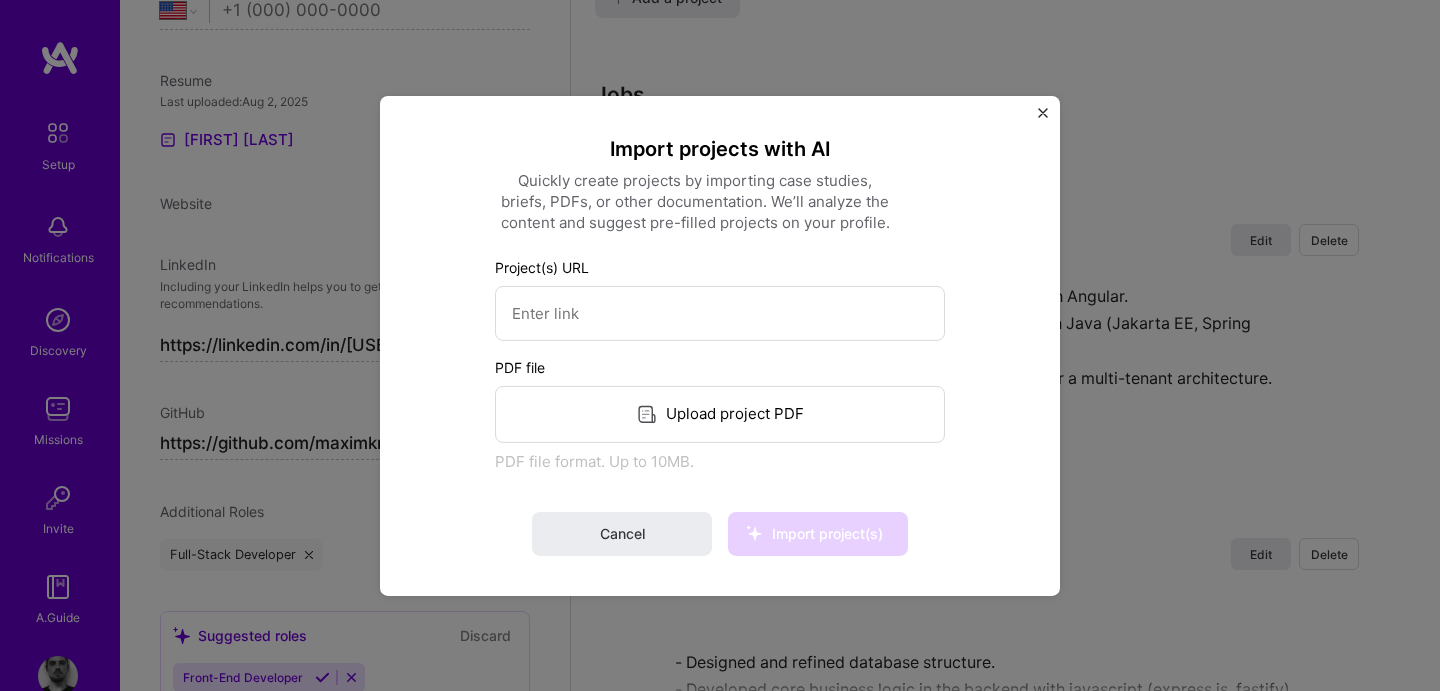 click on "Upload project PDF" at bounding box center (720, 413) 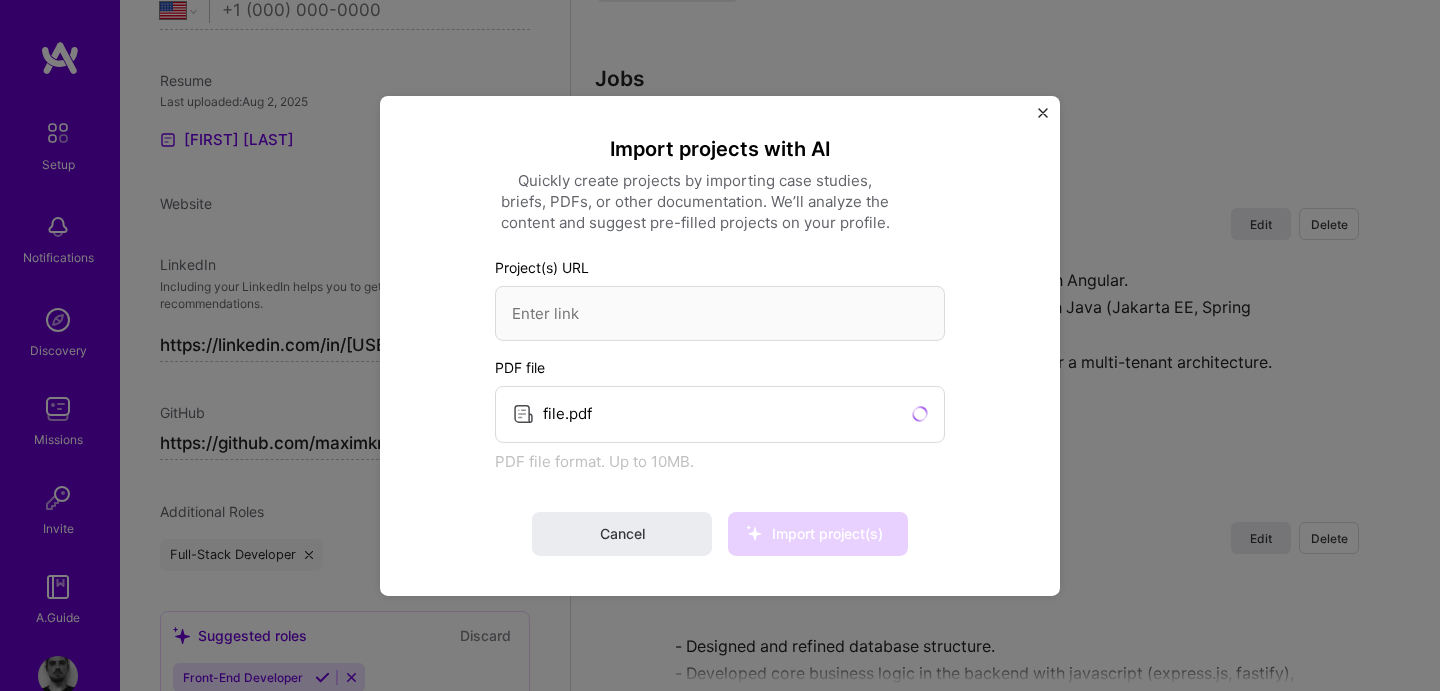 scroll, scrollTop: 1544, scrollLeft: 0, axis: vertical 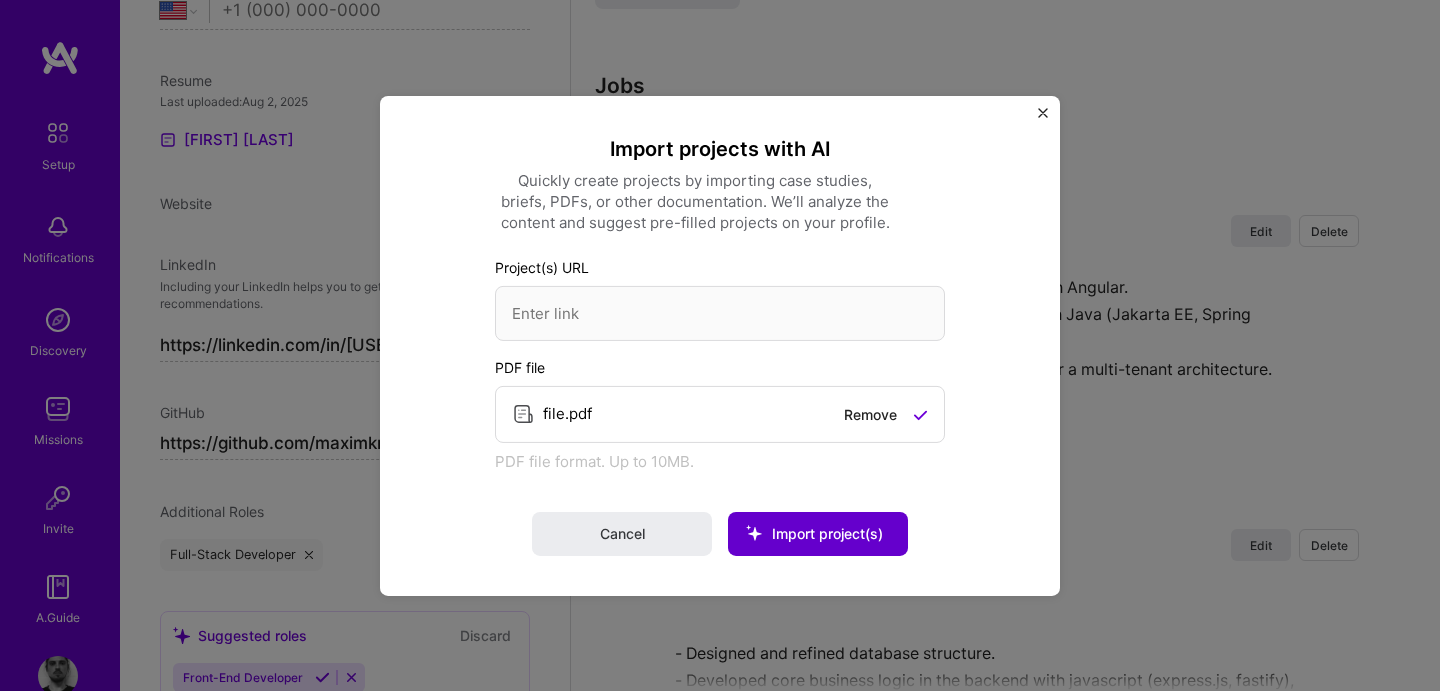 click on "Import project(s)" at bounding box center [827, 533] 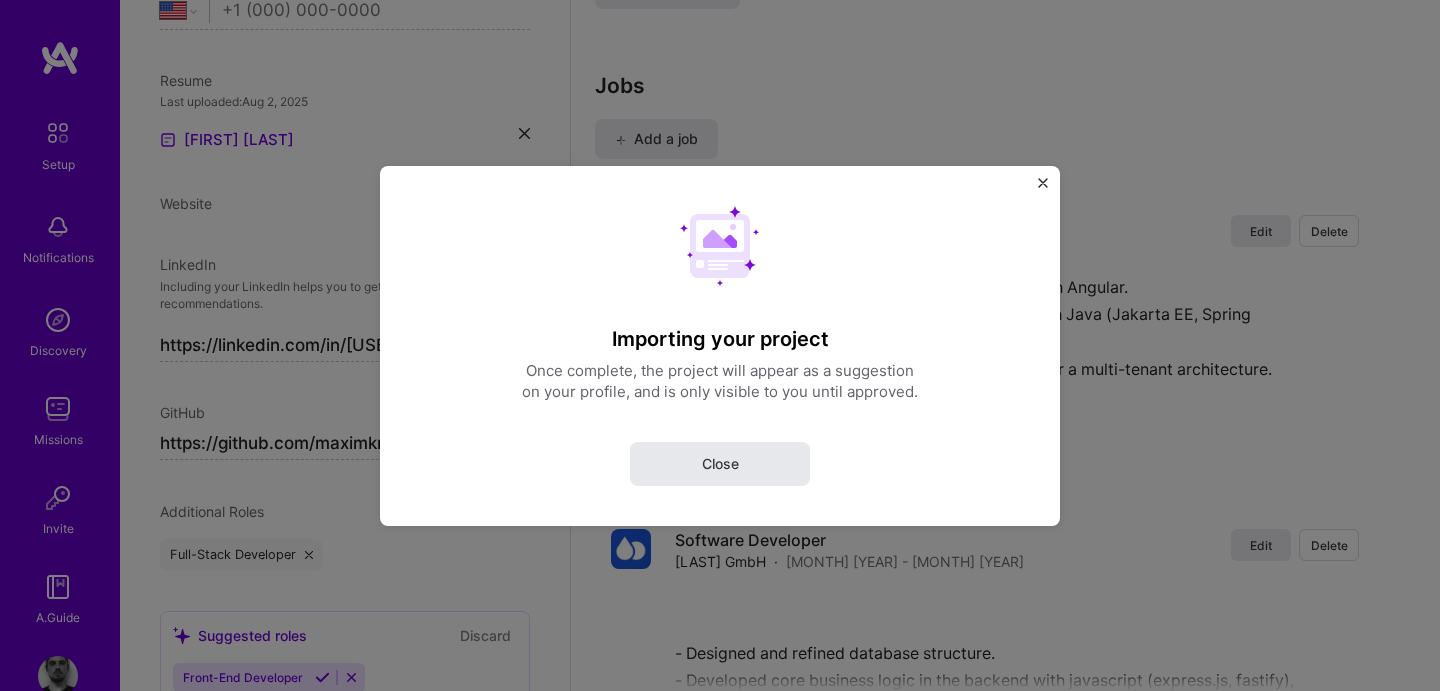 click on "Close" at bounding box center (720, 463) 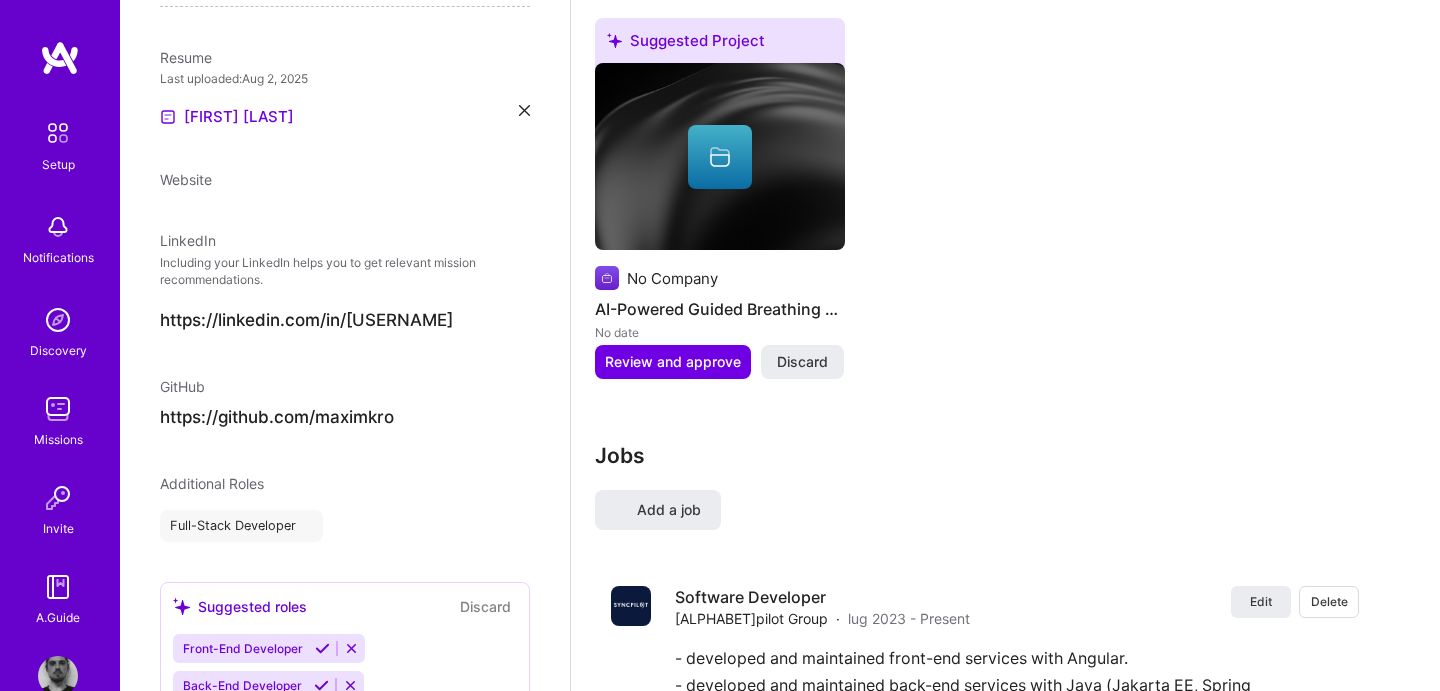 scroll, scrollTop: 118, scrollLeft: 0, axis: vertical 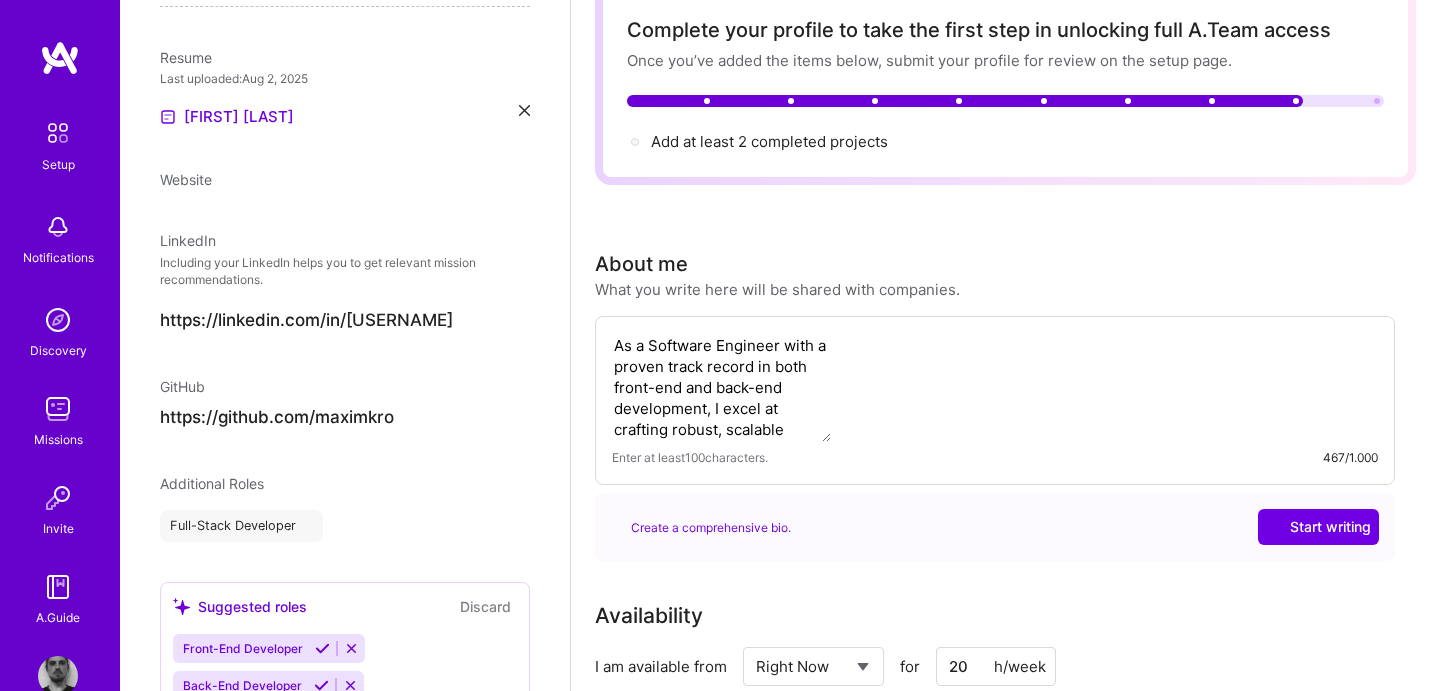 select on "US" 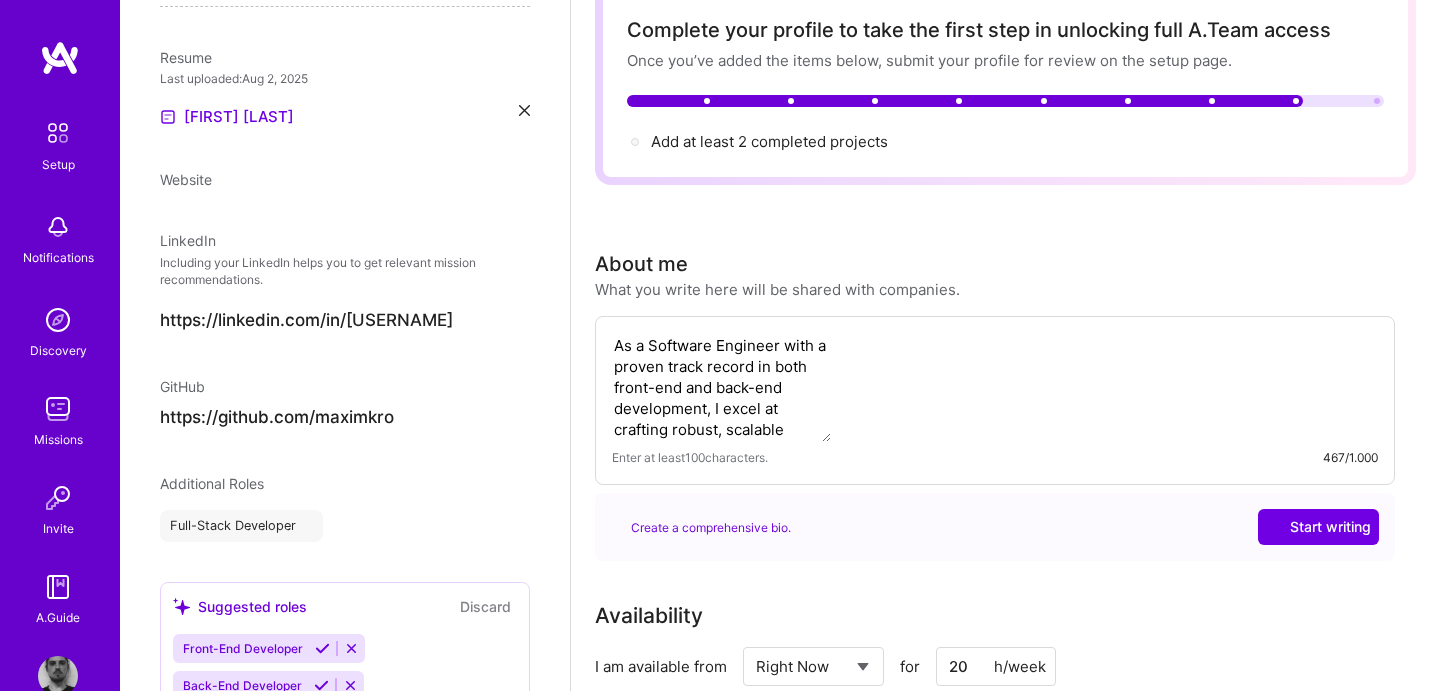 select on "Right Now" 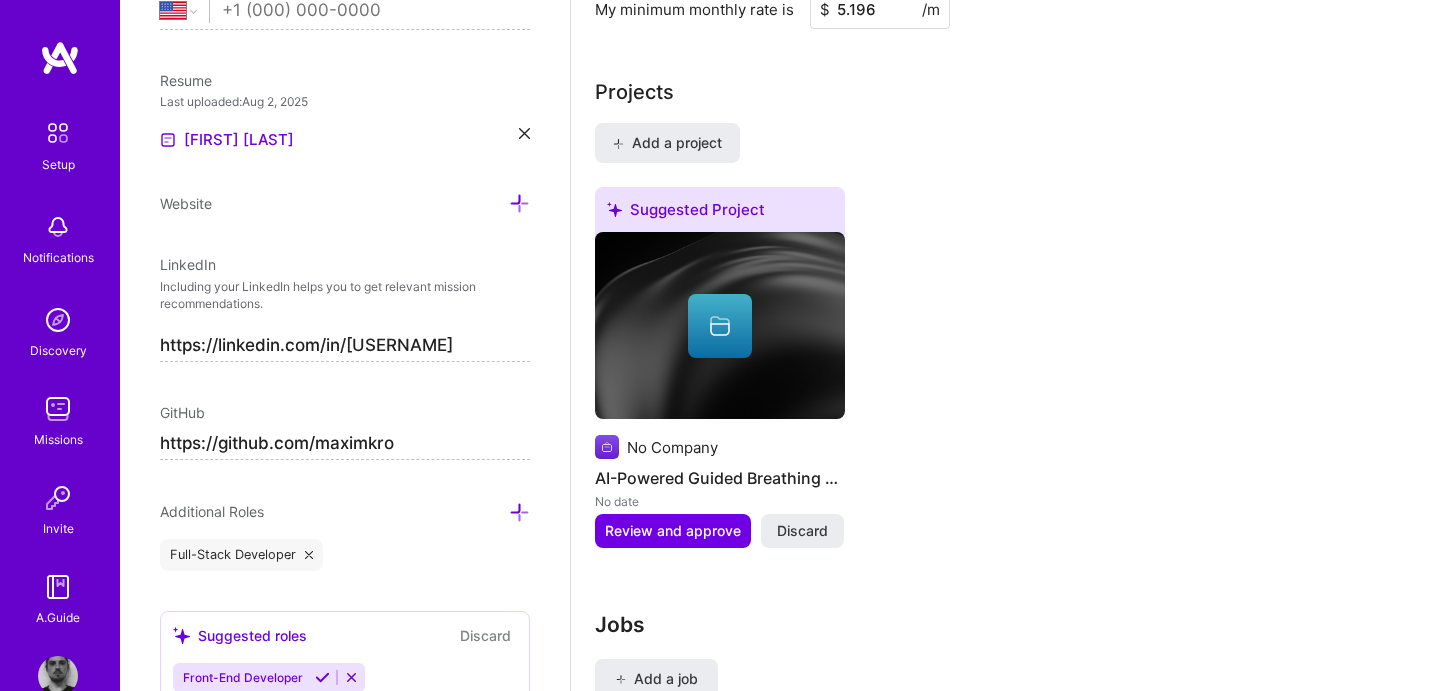 scroll, scrollTop: 1566, scrollLeft: 0, axis: vertical 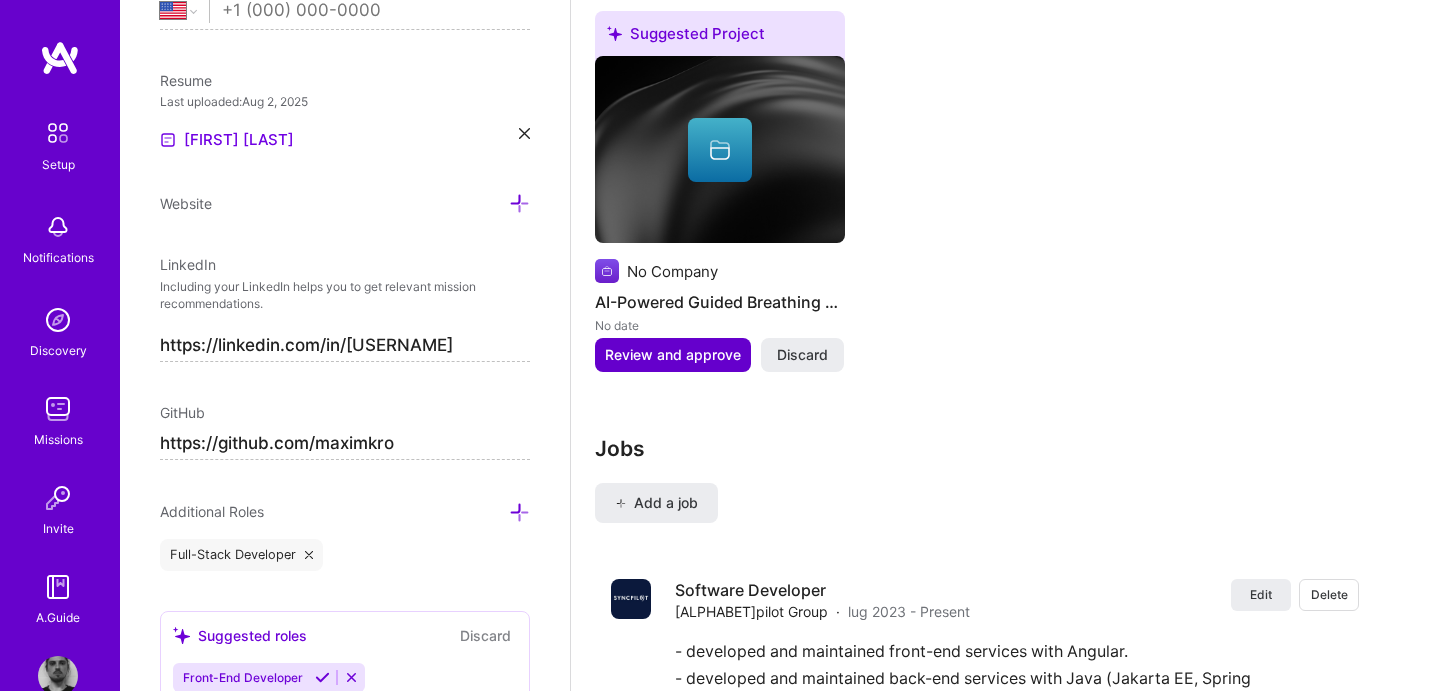 click on "Review and approve" at bounding box center [673, 355] 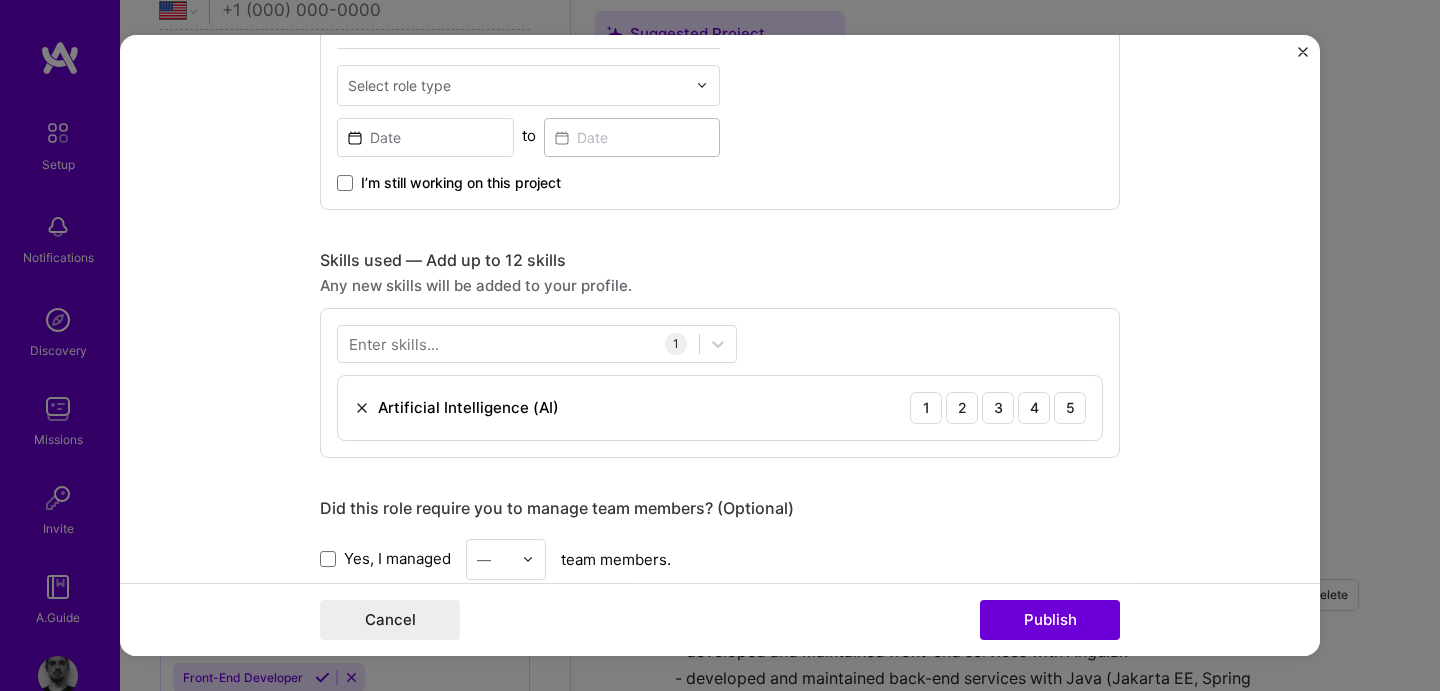 scroll, scrollTop: 781, scrollLeft: 0, axis: vertical 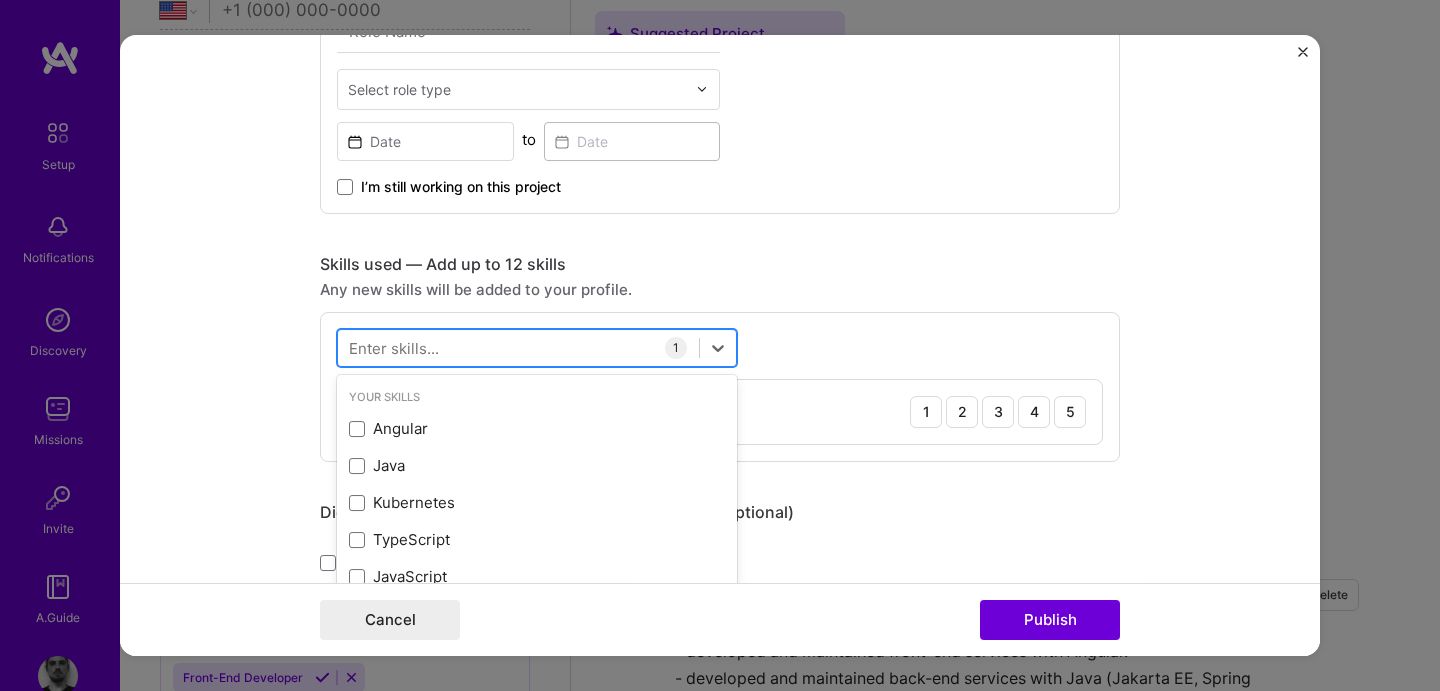 click at bounding box center [518, 347] 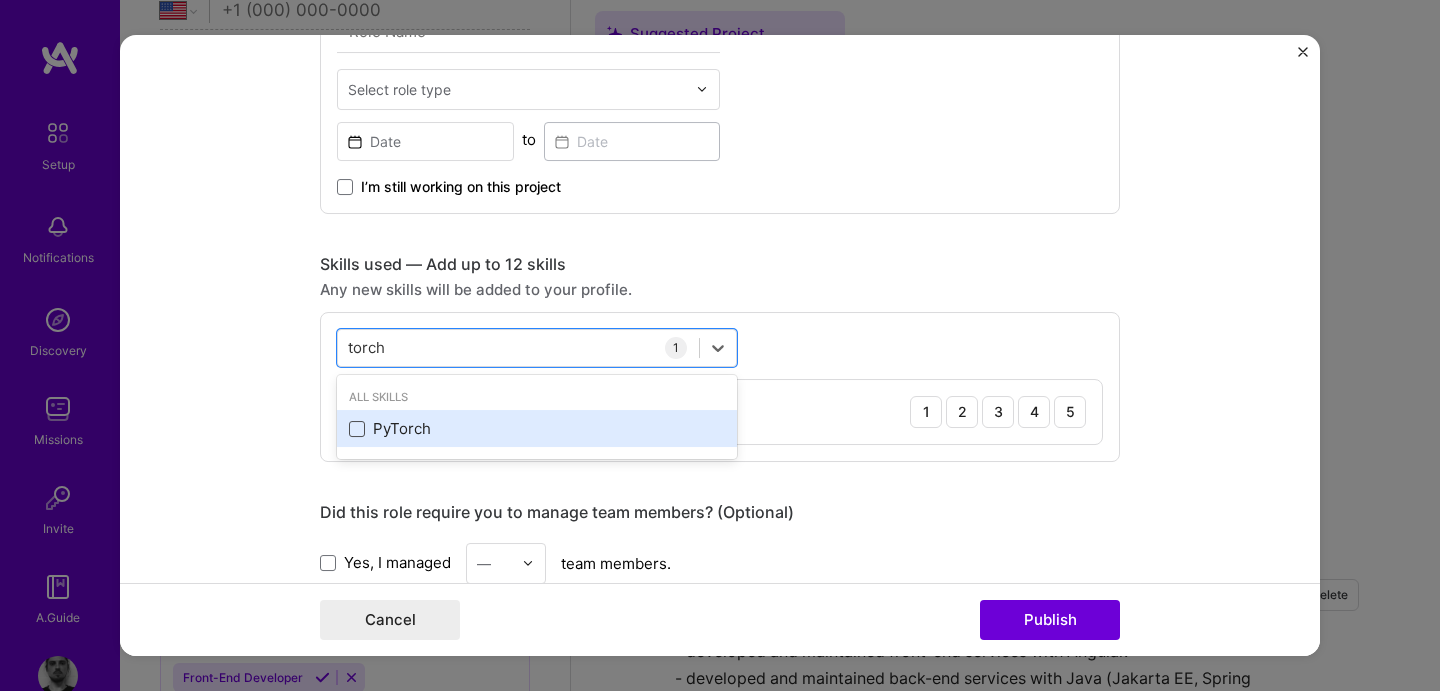 click at bounding box center (357, 429) 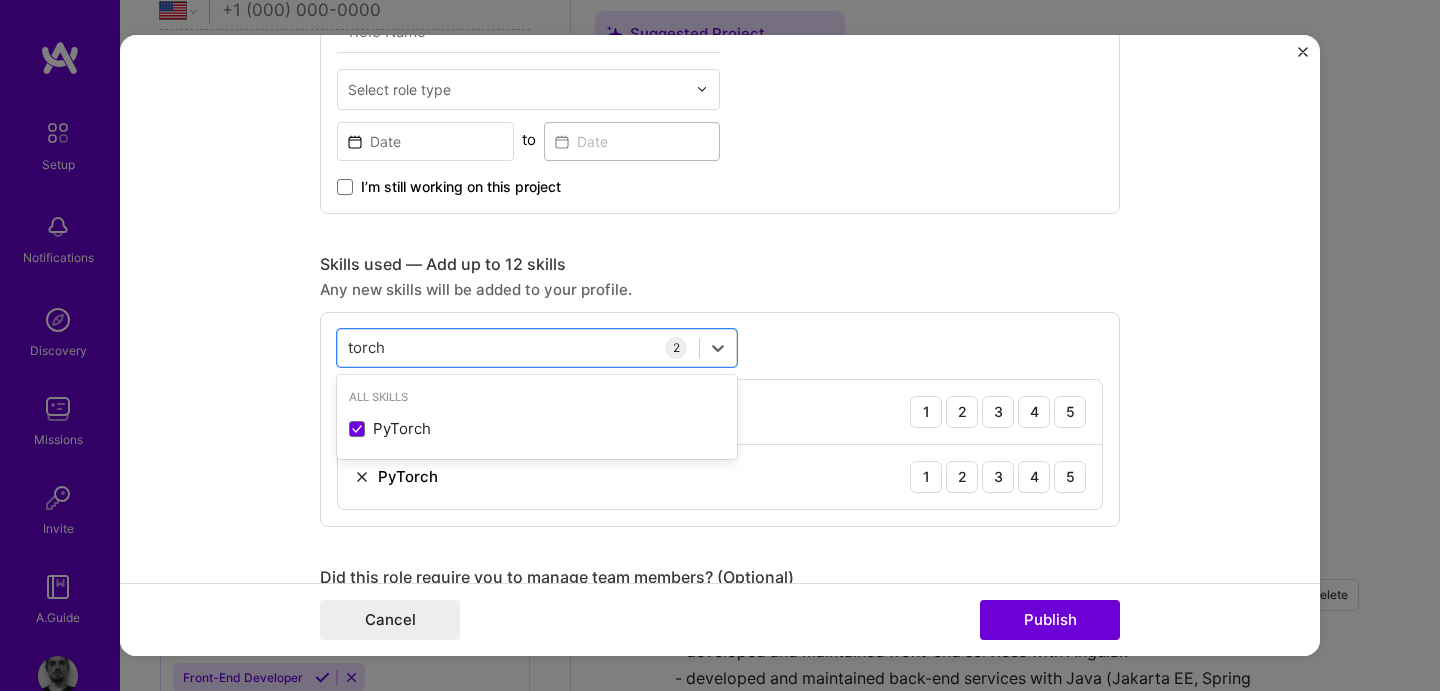 click on "PyTorch" at bounding box center (408, 476) 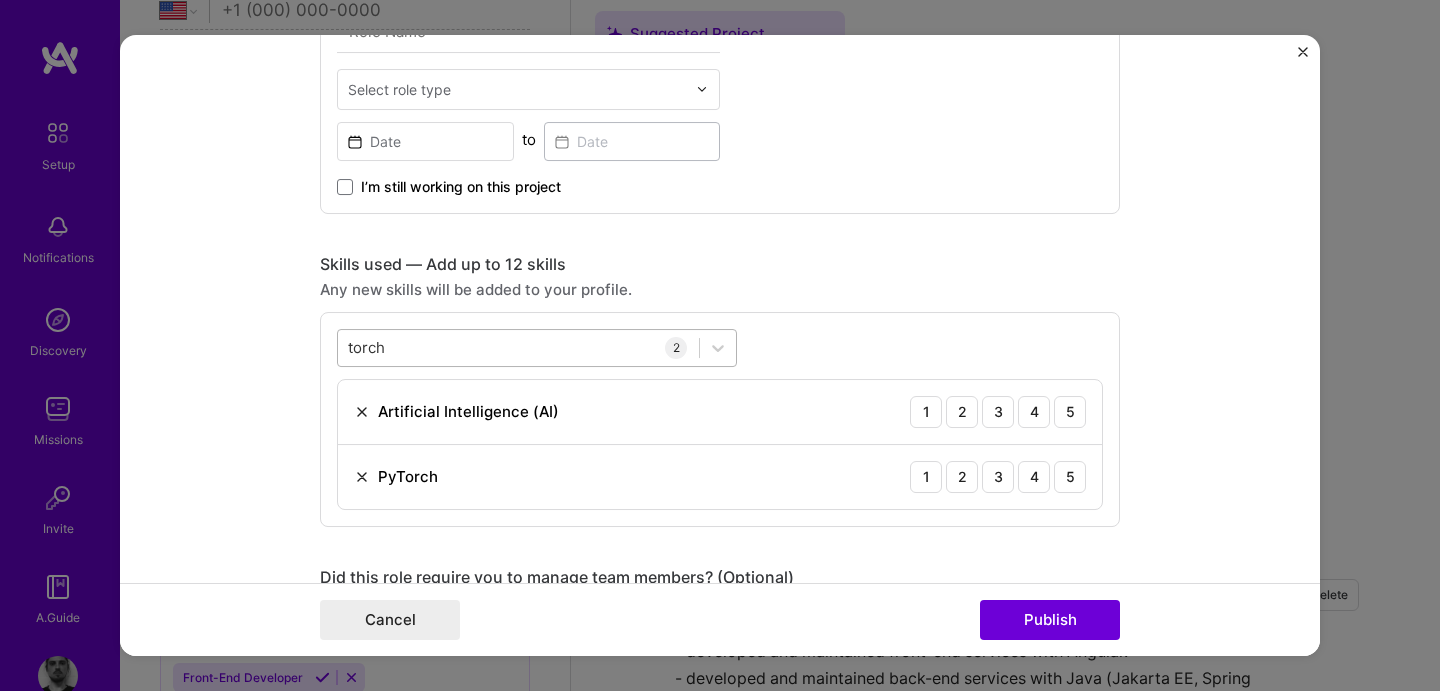 click on "torch torch" at bounding box center (518, 347) 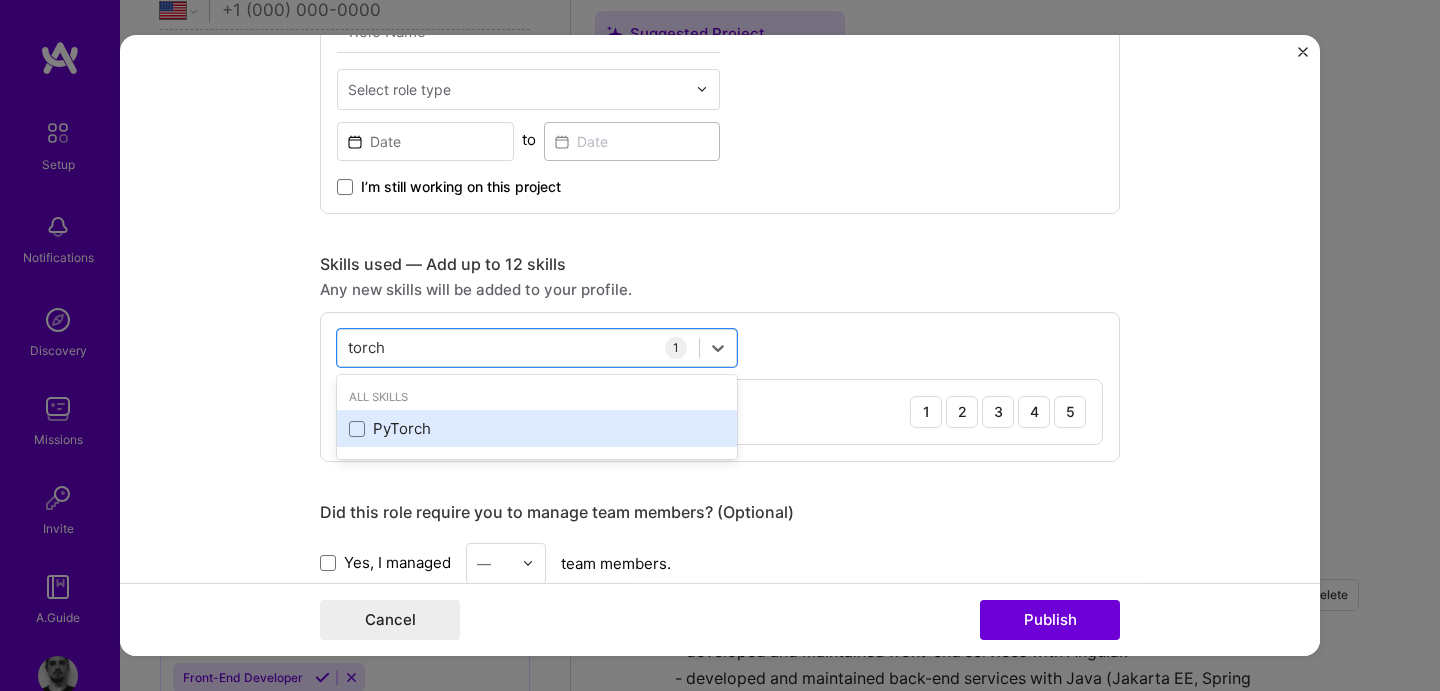 click on "PyTorch" at bounding box center (537, 428) 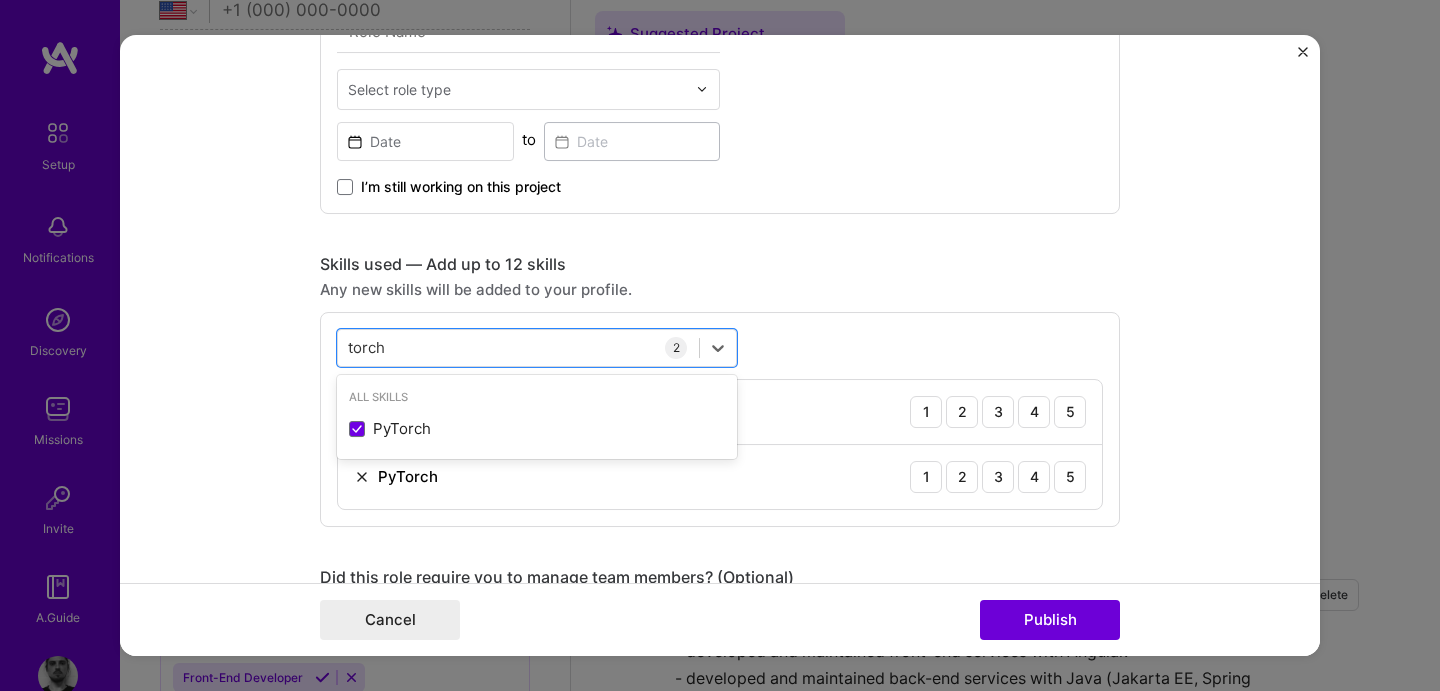 click on "PyTorch" at bounding box center [408, 476] 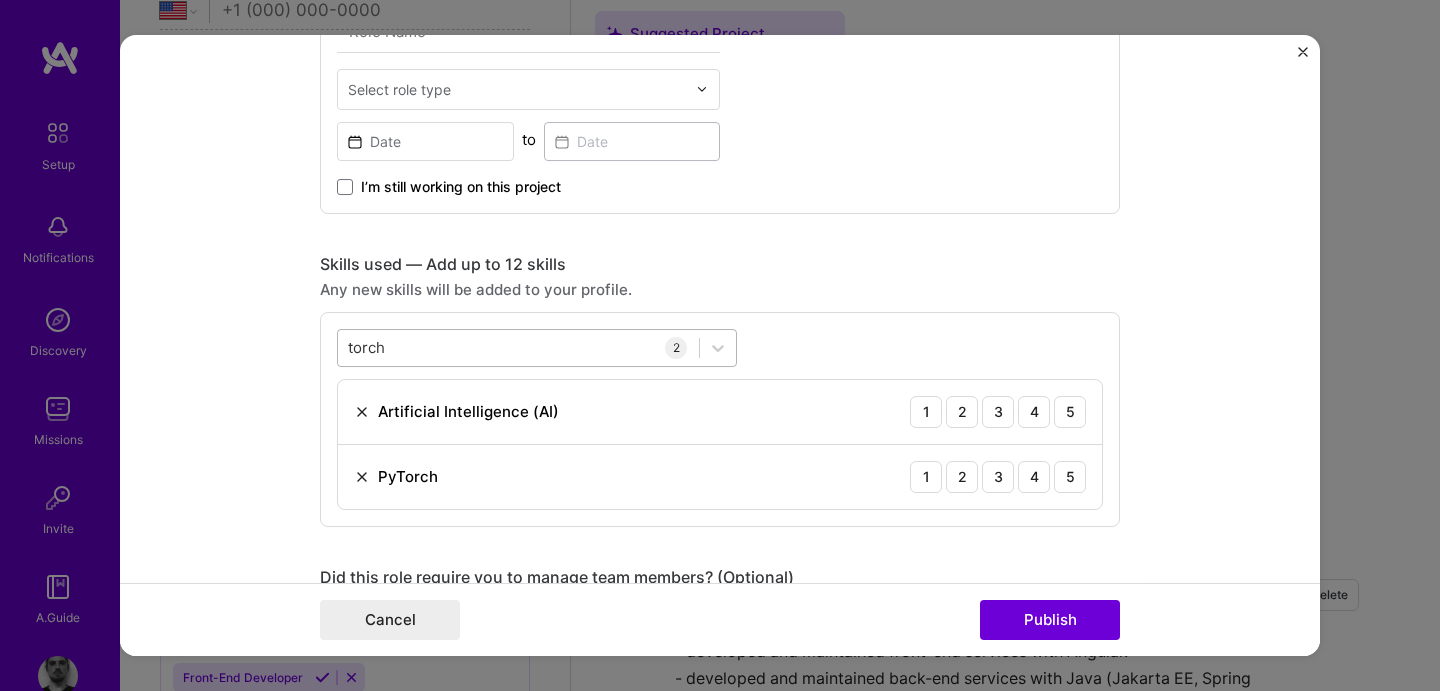 click on "torch torch" at bounding box center (518, 347) 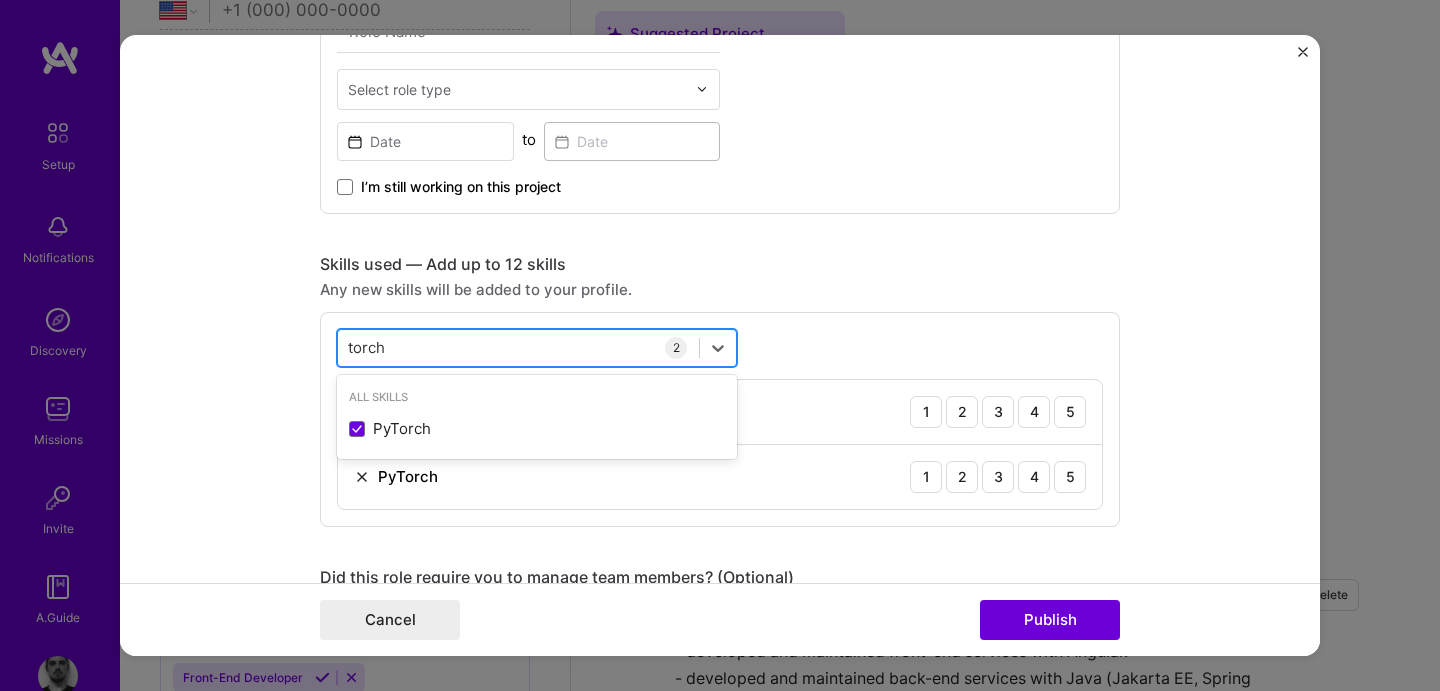 click on "torch torch" at bounding box center (518, 347) 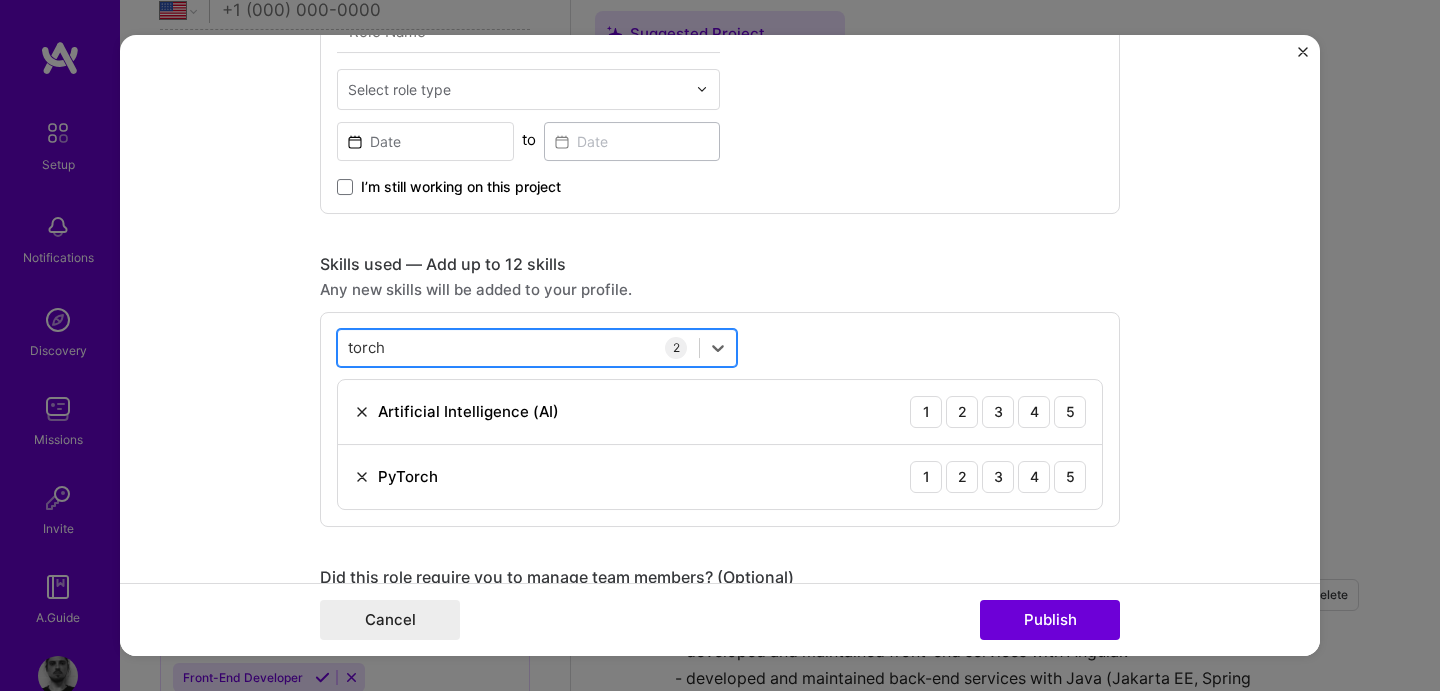 click on "torch torch" at bounding box center (518, 347) 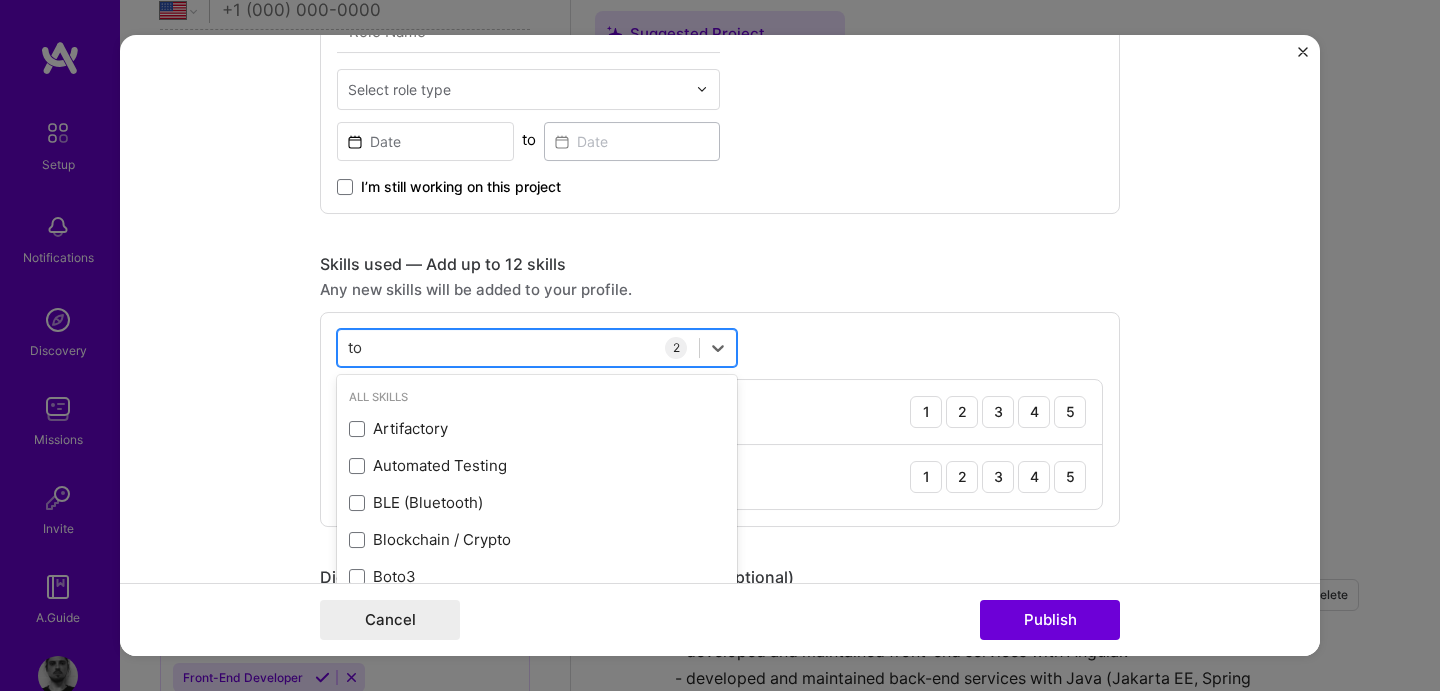type on "t" 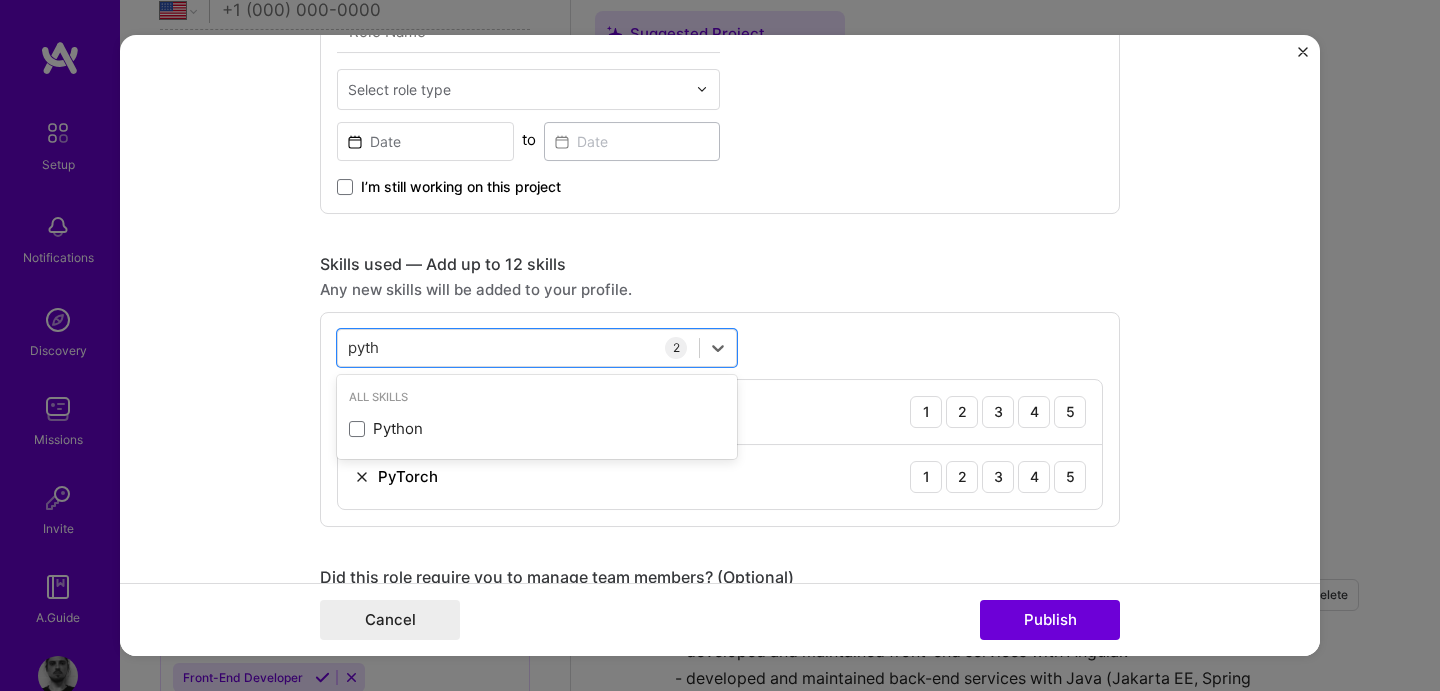 click on "All Skills Python" at bounding box center [537, 417] 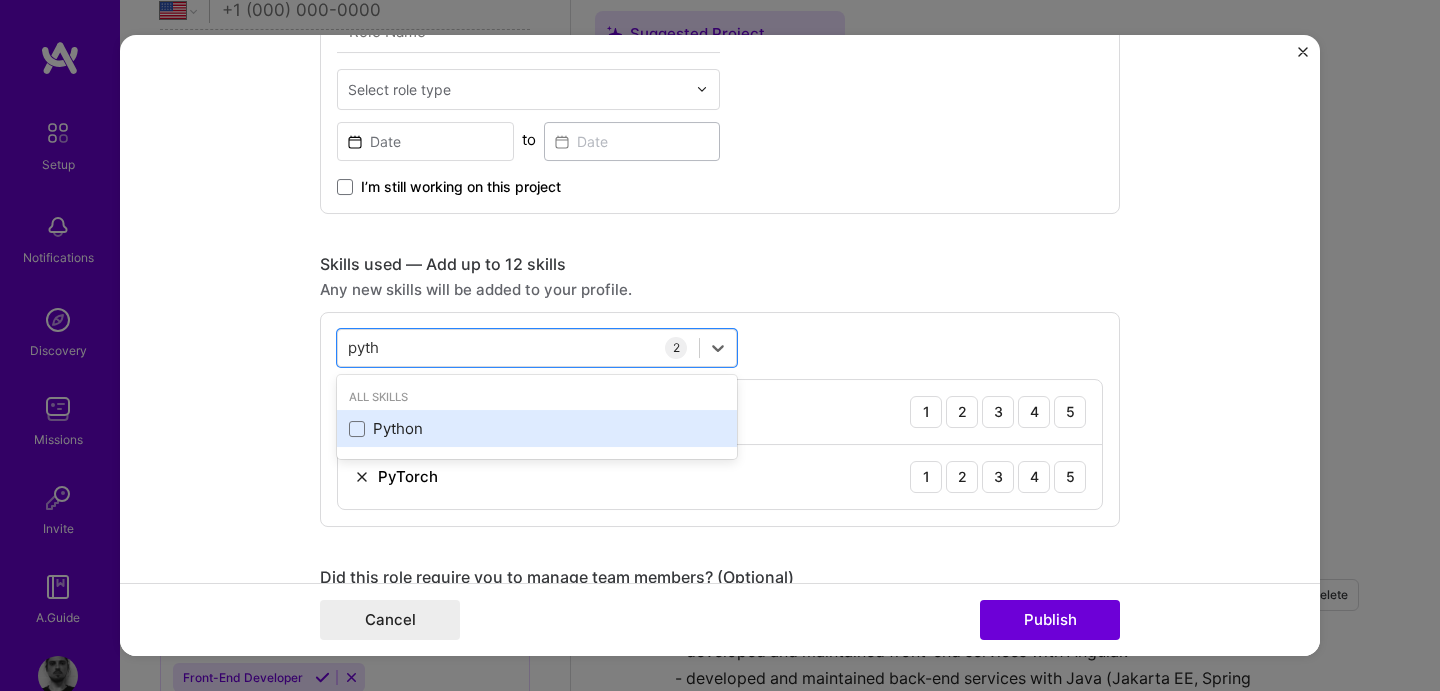 click on "Python" at bounding box center [537, 428] 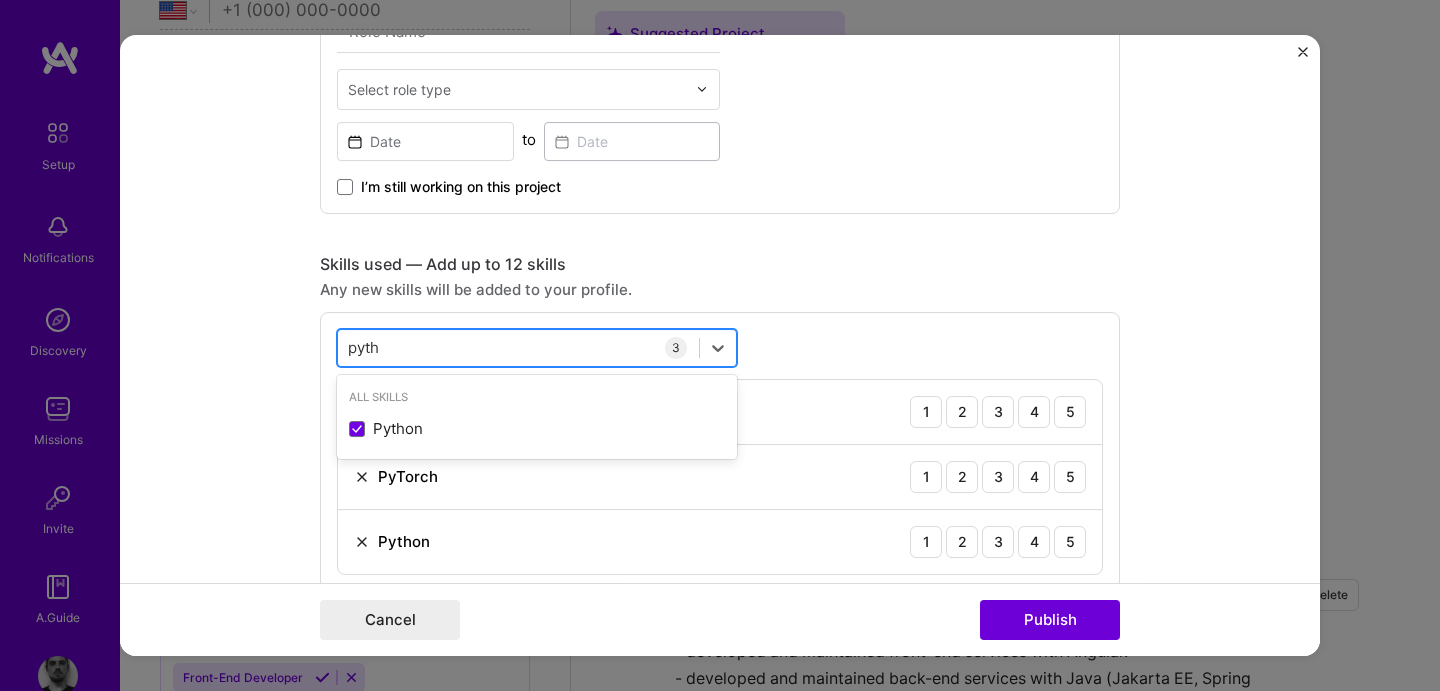 click on "pyth pyth" at bounding box center (518, 347) 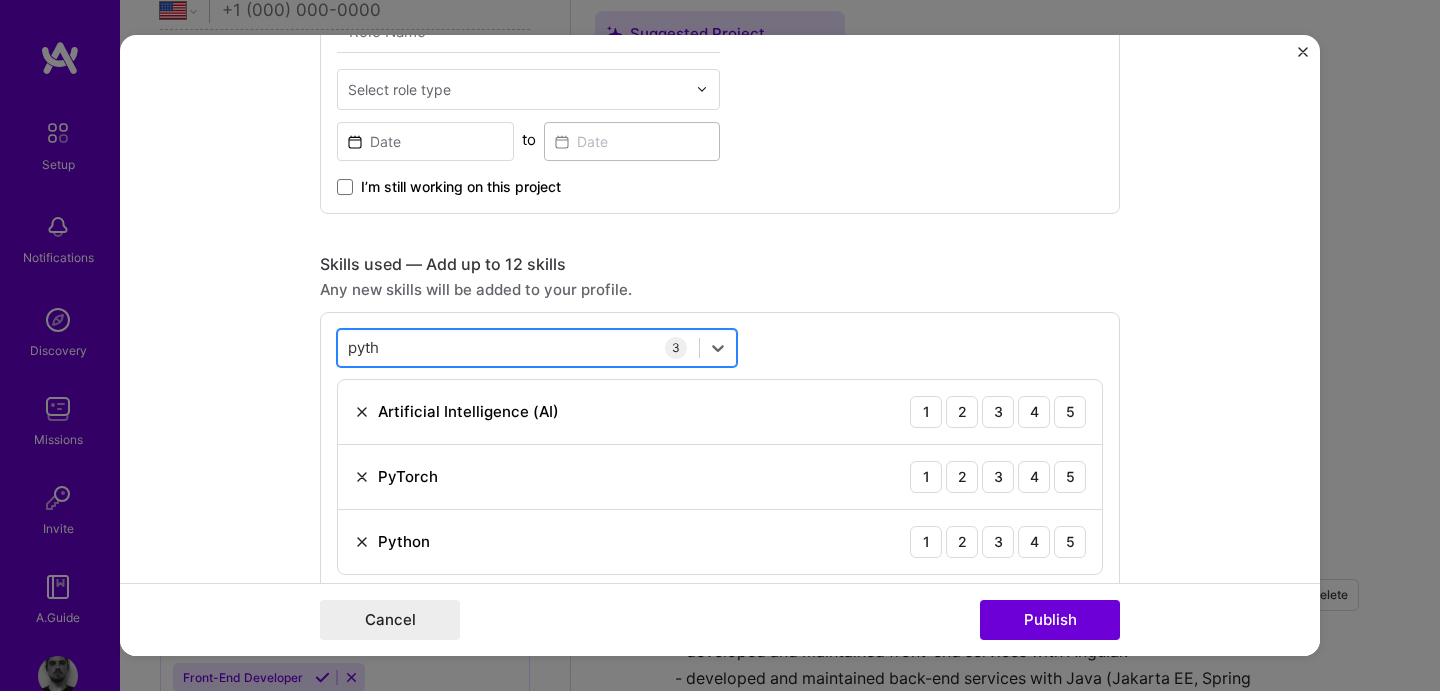 click on "pyth pyth" at bounding box center [518, 347] 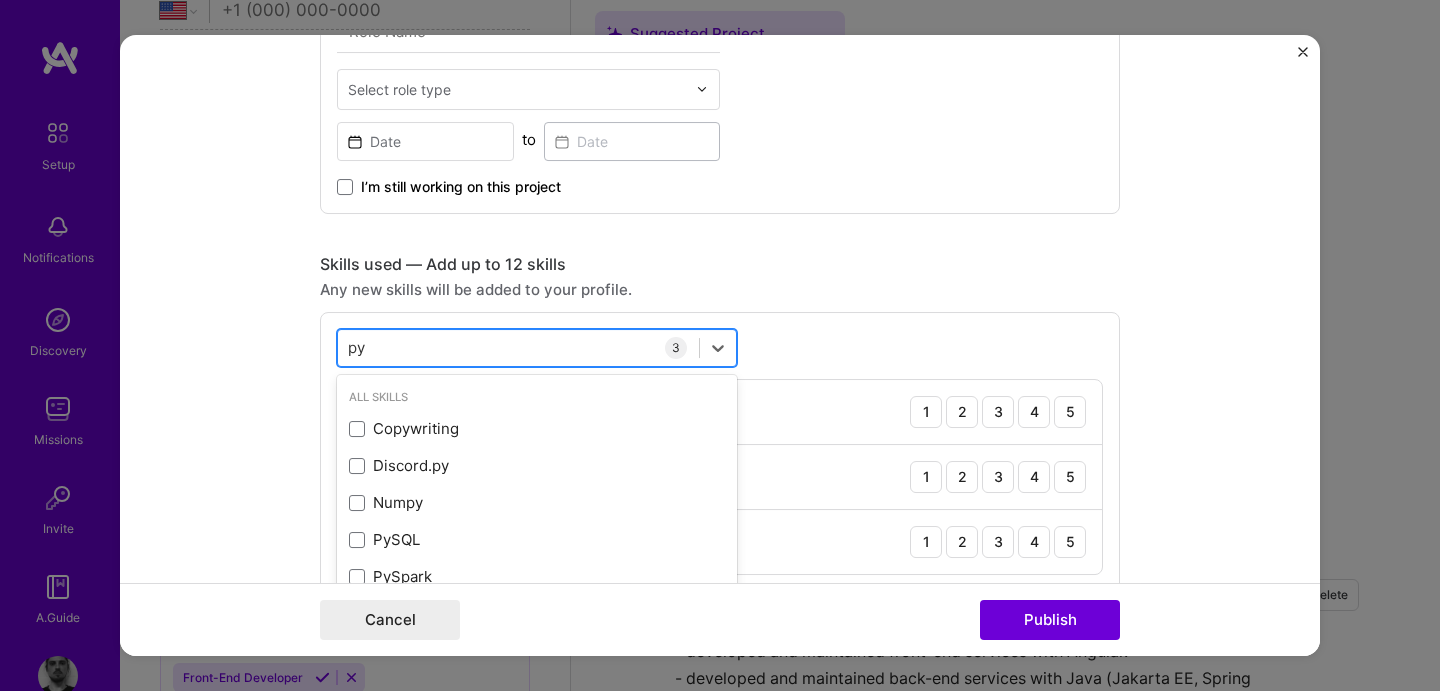 type on "p" 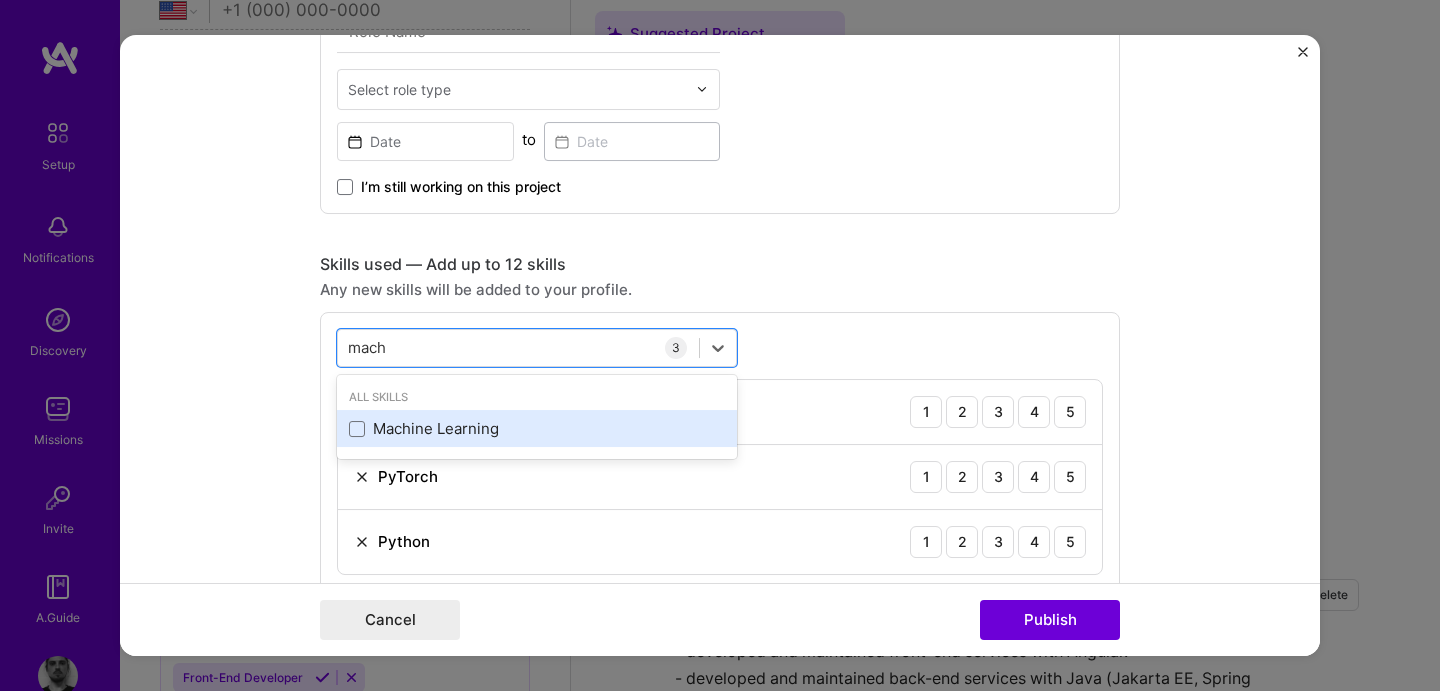 click on "Machine Learning" at bounding box center (537, 428) 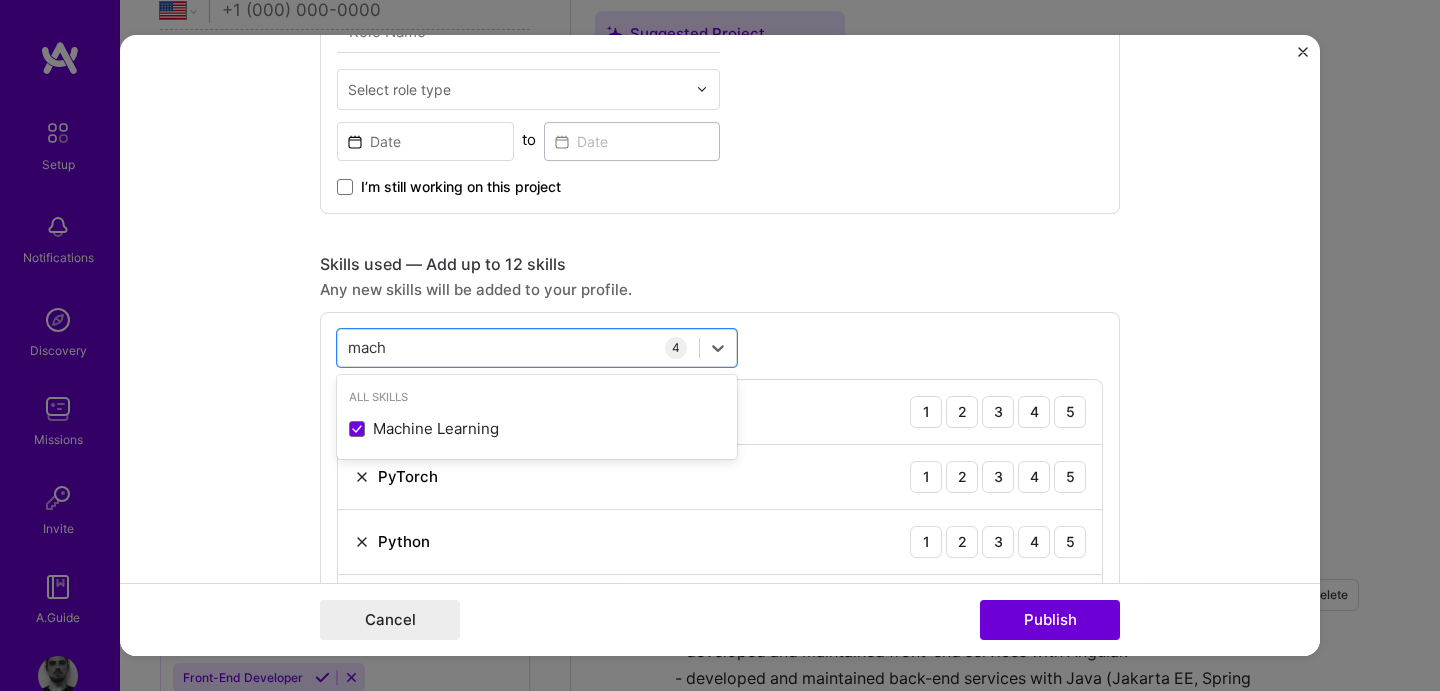 type on "mach" 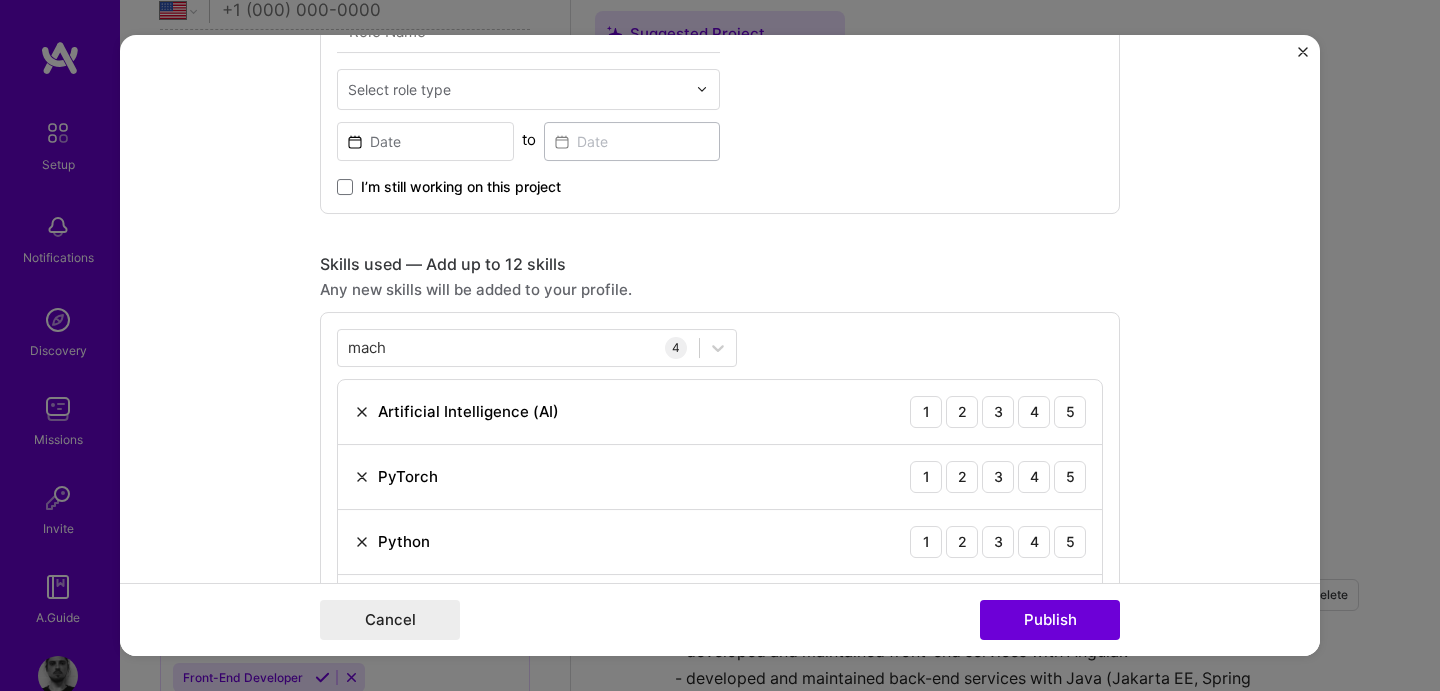 click on "Any new skills will be added to your profile." at bounding box center [720, 289] 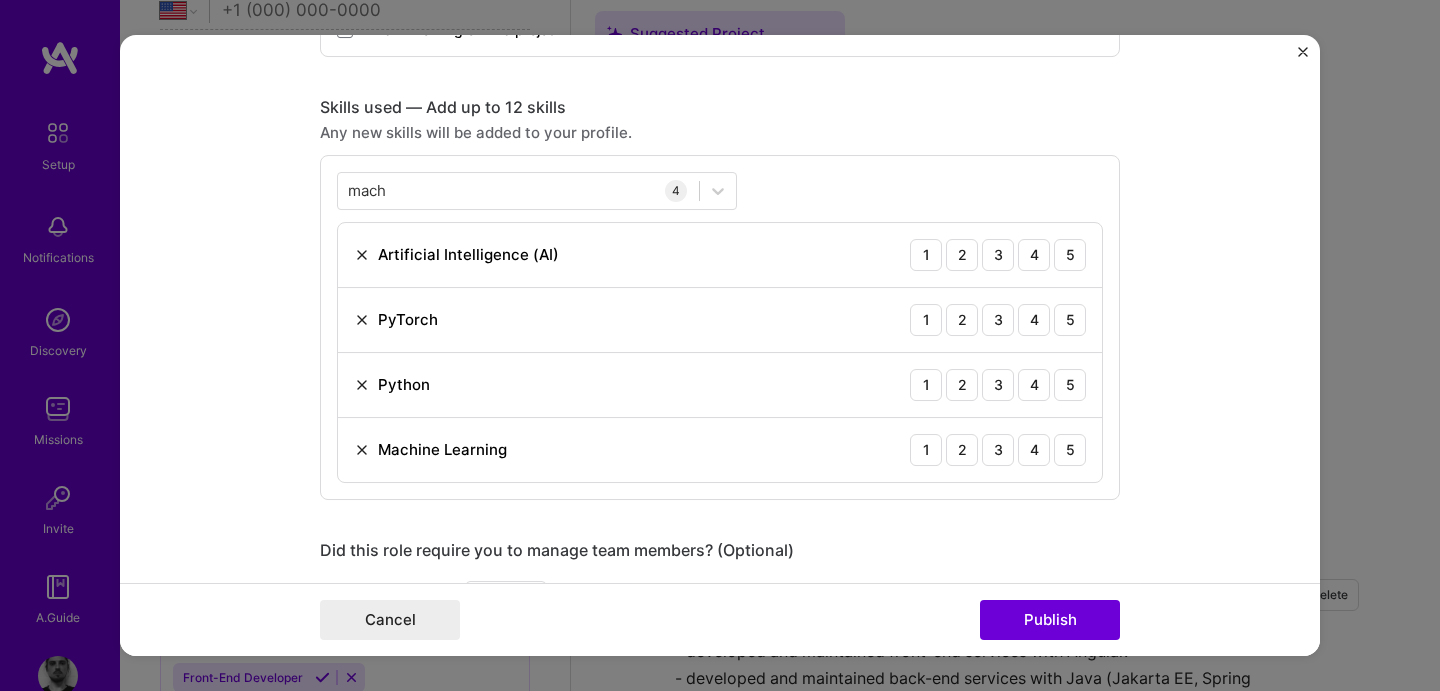 scroll, scrollTop: 937, scrollLeft: 0, axis: vertical 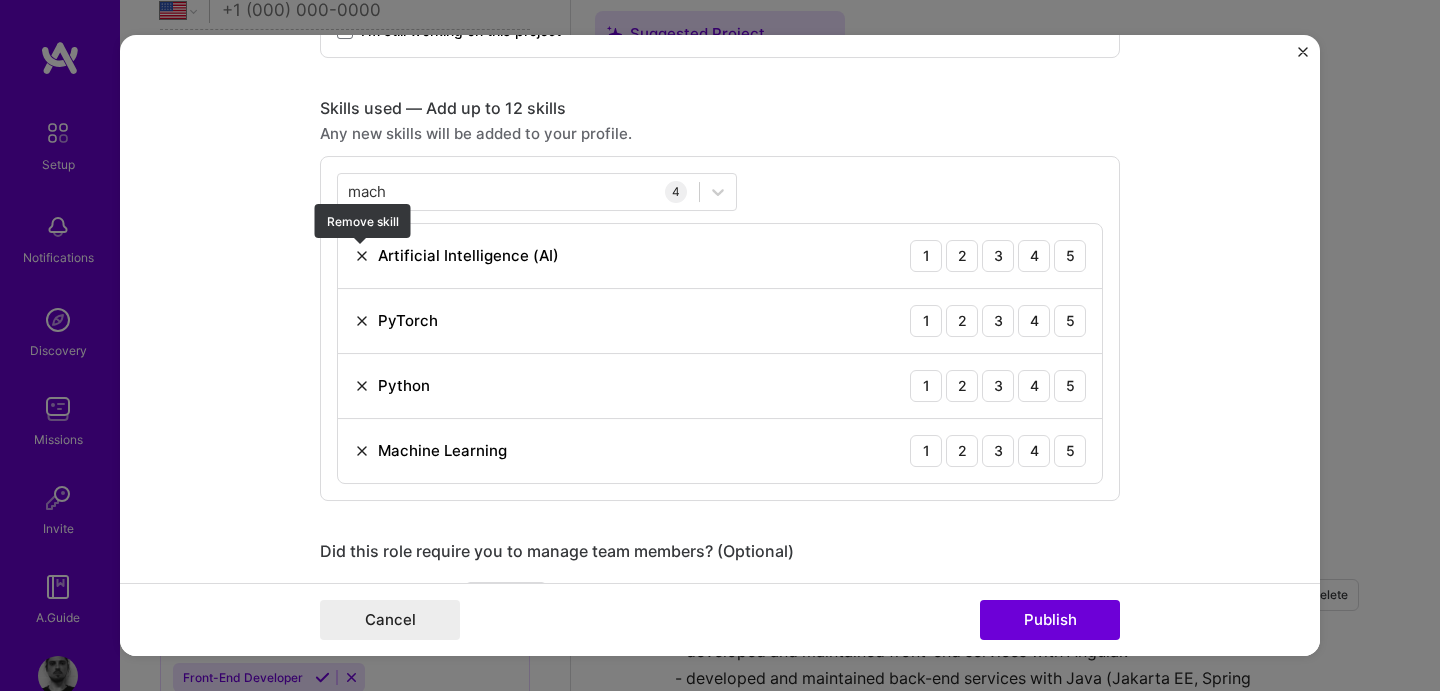 click at bounding box center (362, 256) 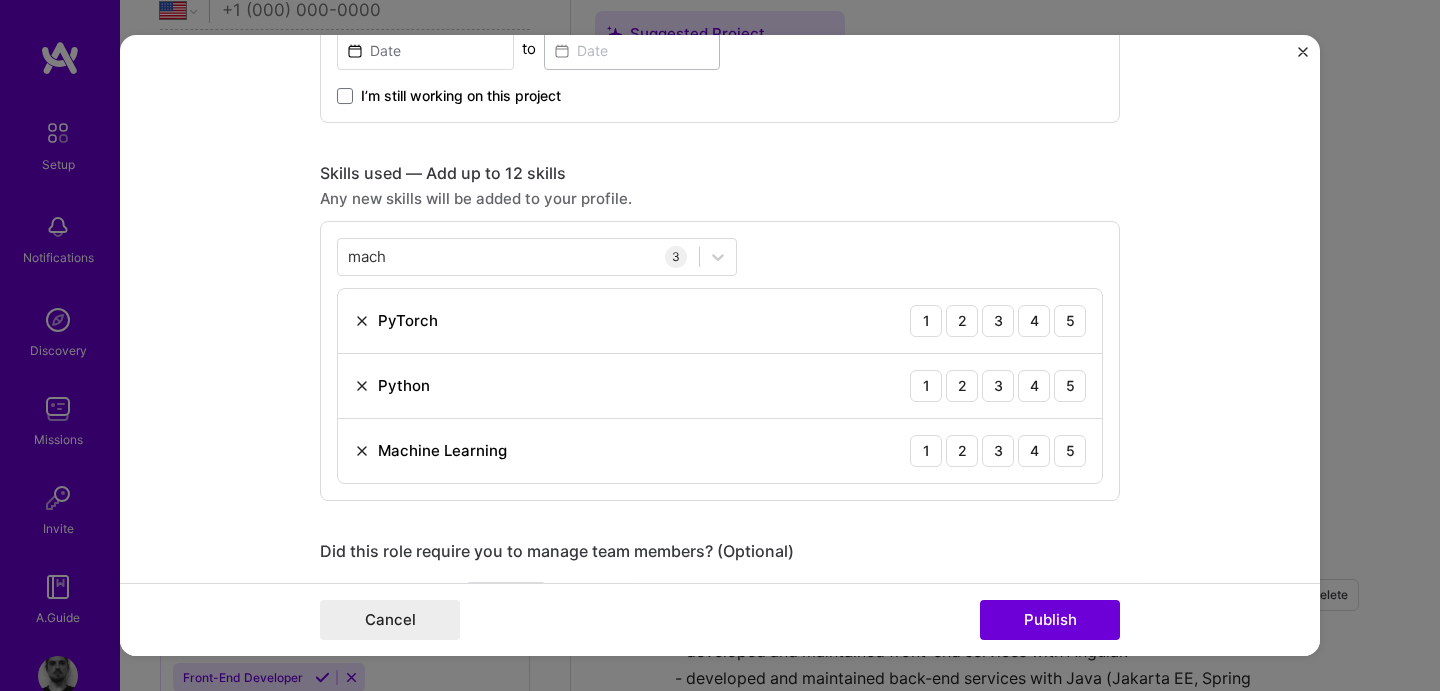 scroll, scrollTop: 873, scrollLeft: 0, axis: vertical 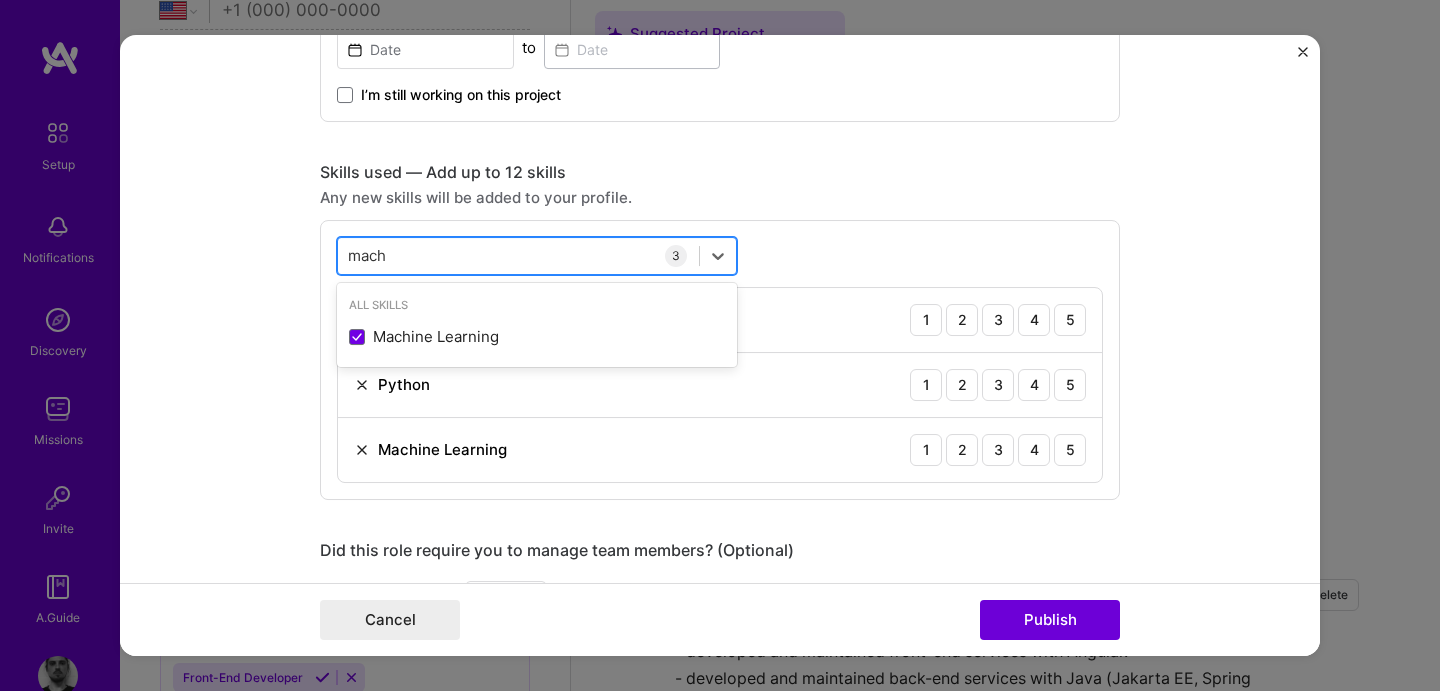 click on "mach mach" at bounding box center (518, 255) 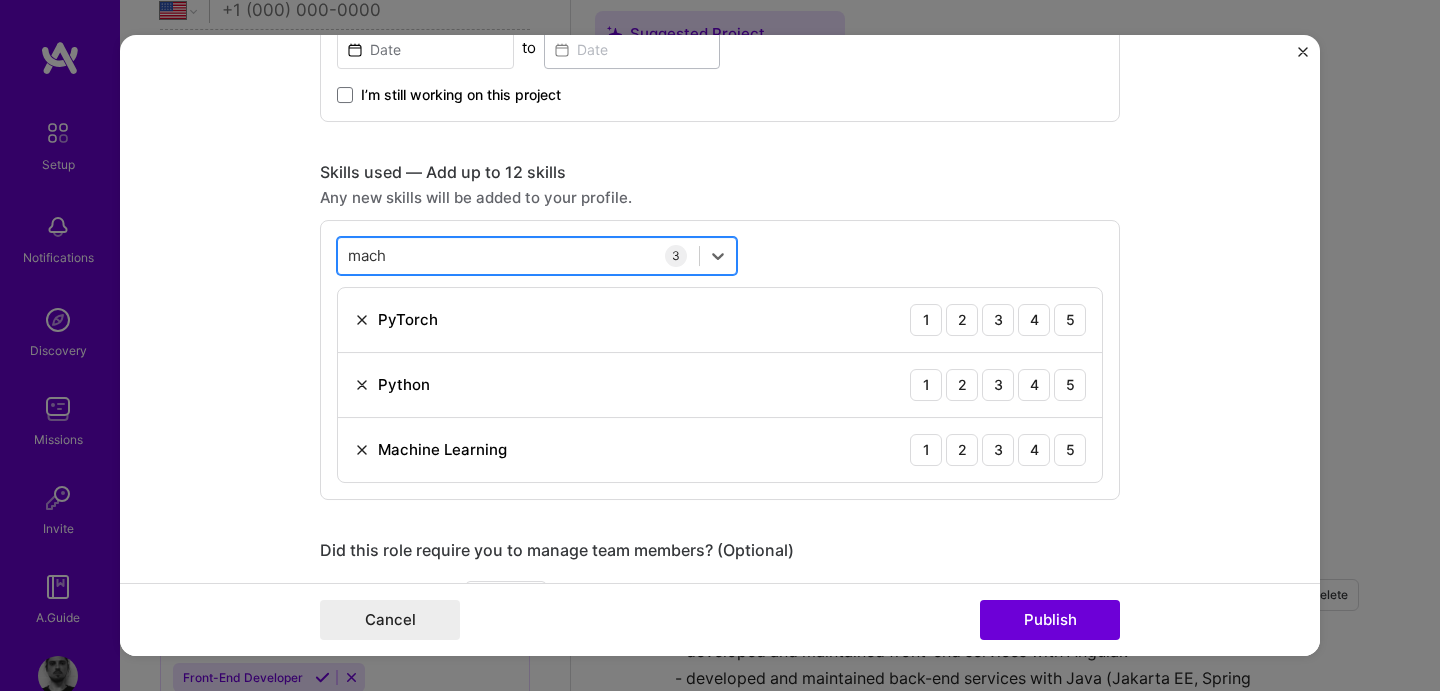click on "mach mach" at bounding box center (518, 255) 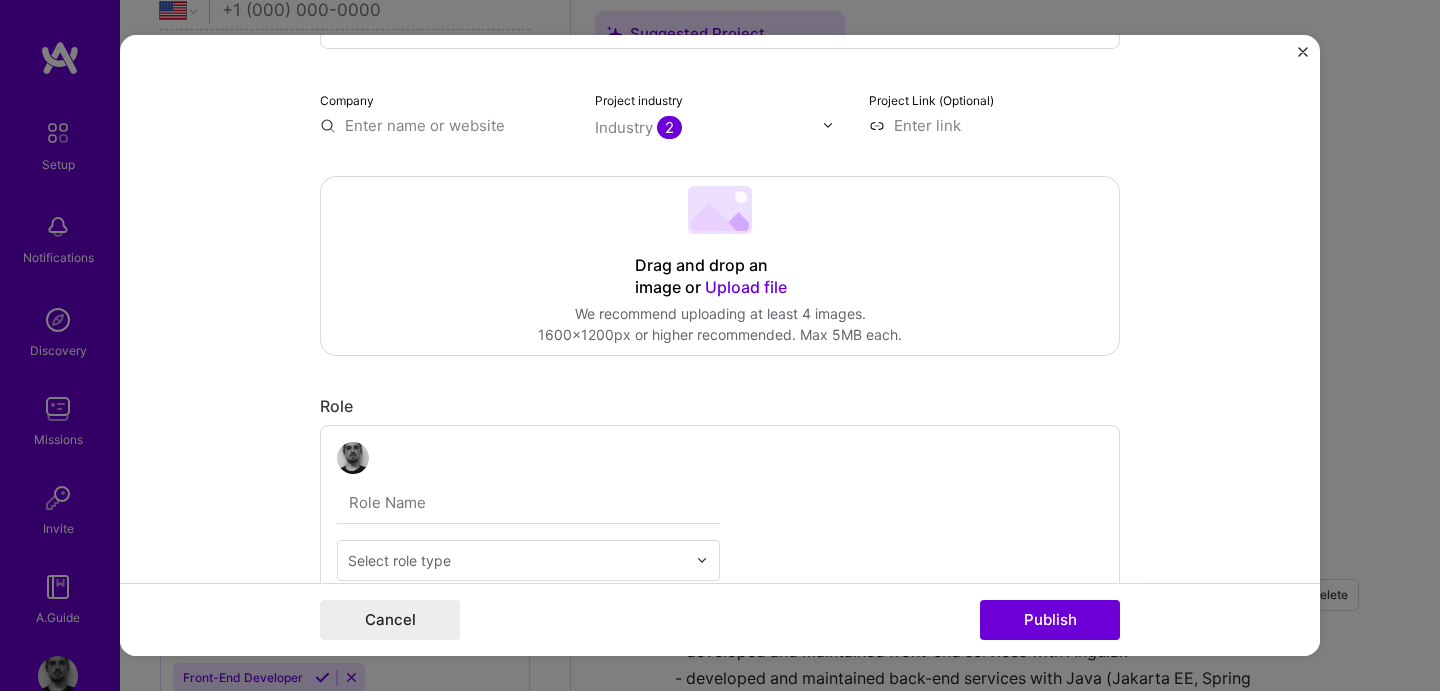 scroll, scrollTop: 311, scrollLeft: 0, axis: vertical 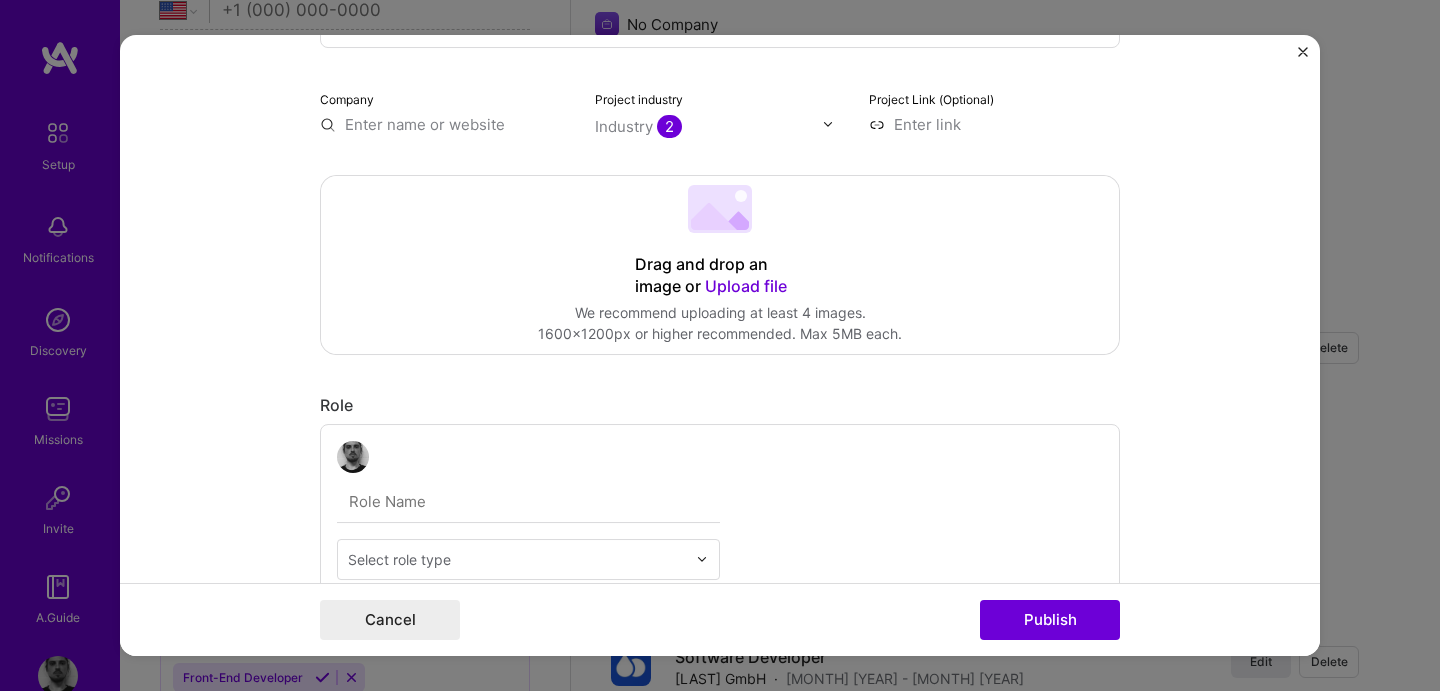 click on "Upload file" at bounding box center (746, 286) 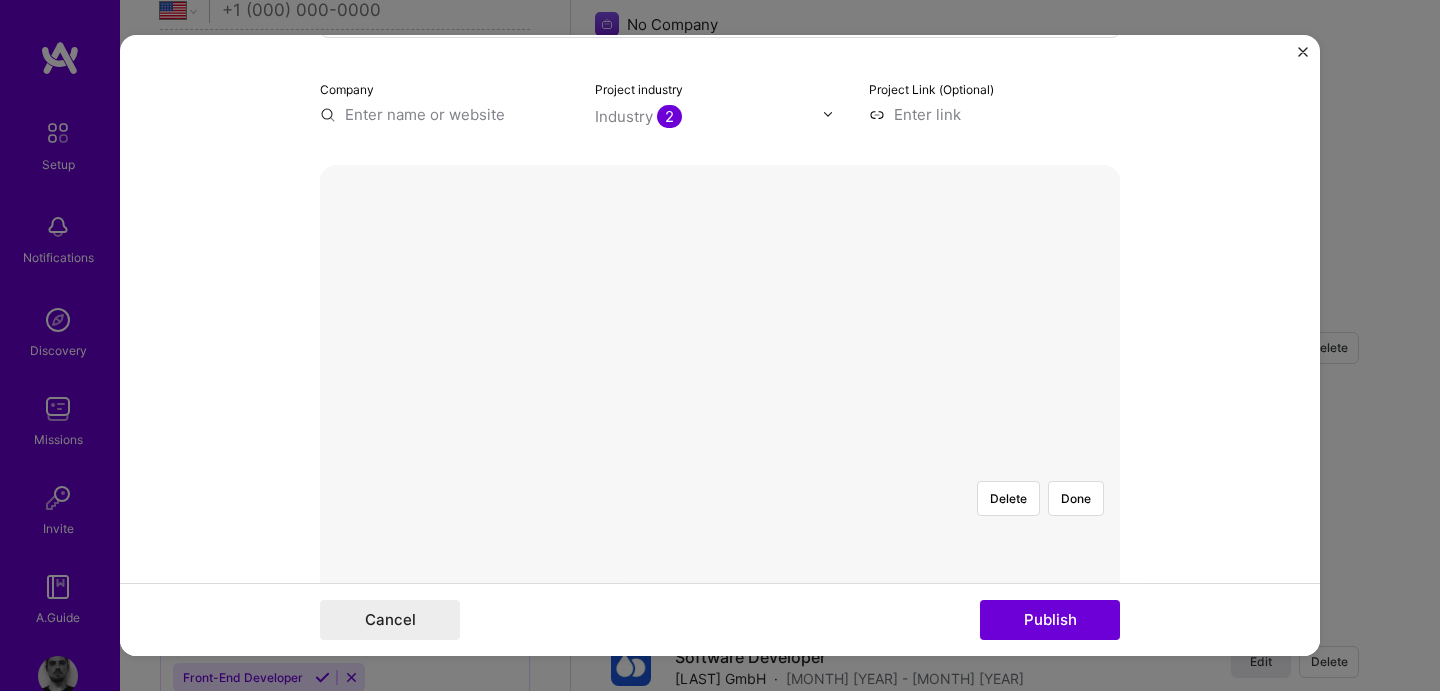 scroll, scrollTop: 350, scrollLeft: 0, axis: vertical 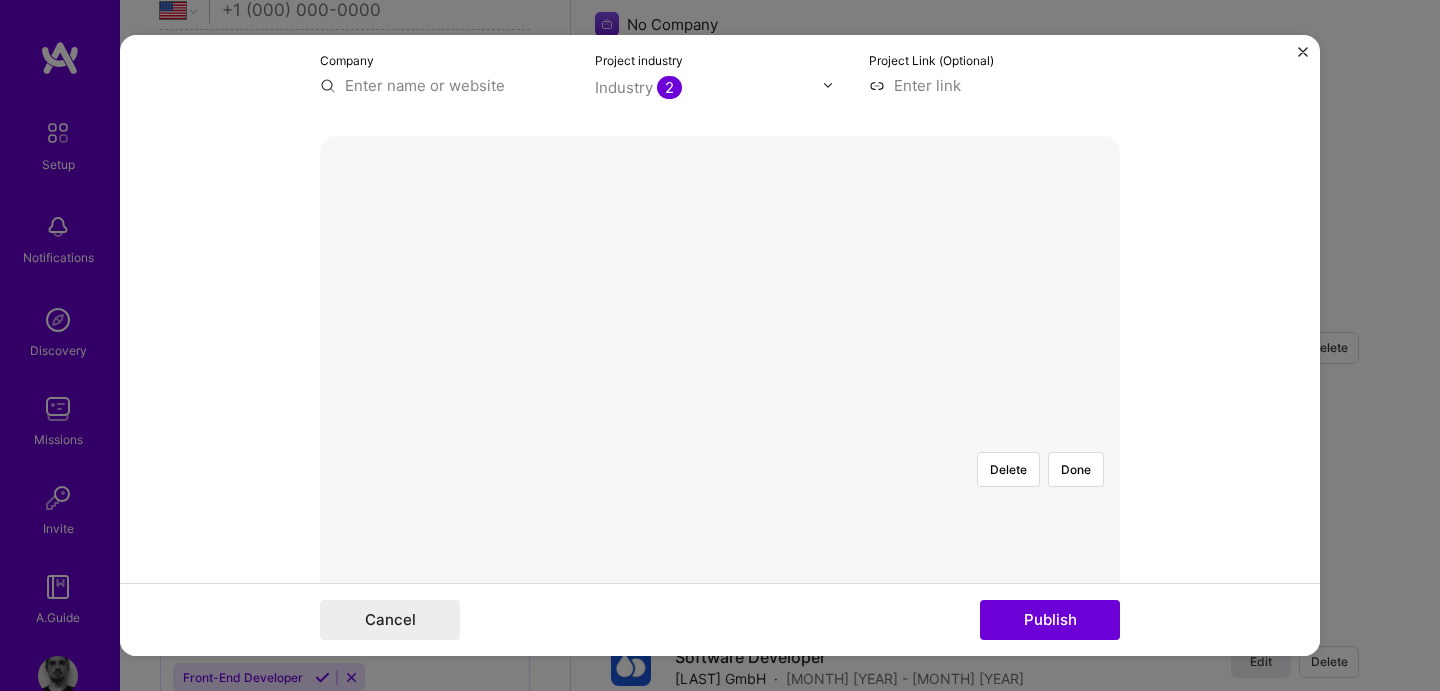 click at bounding box center (920, 586) 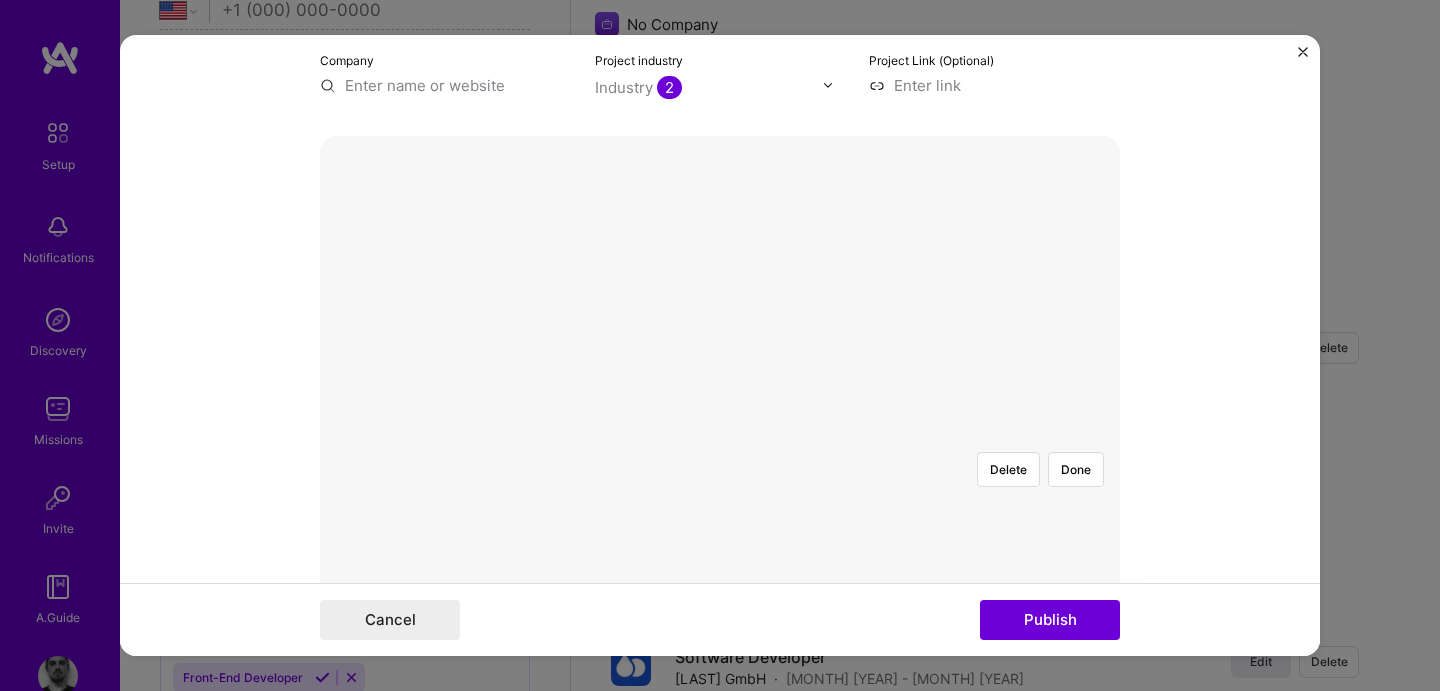click at bounding box center (876, 554) 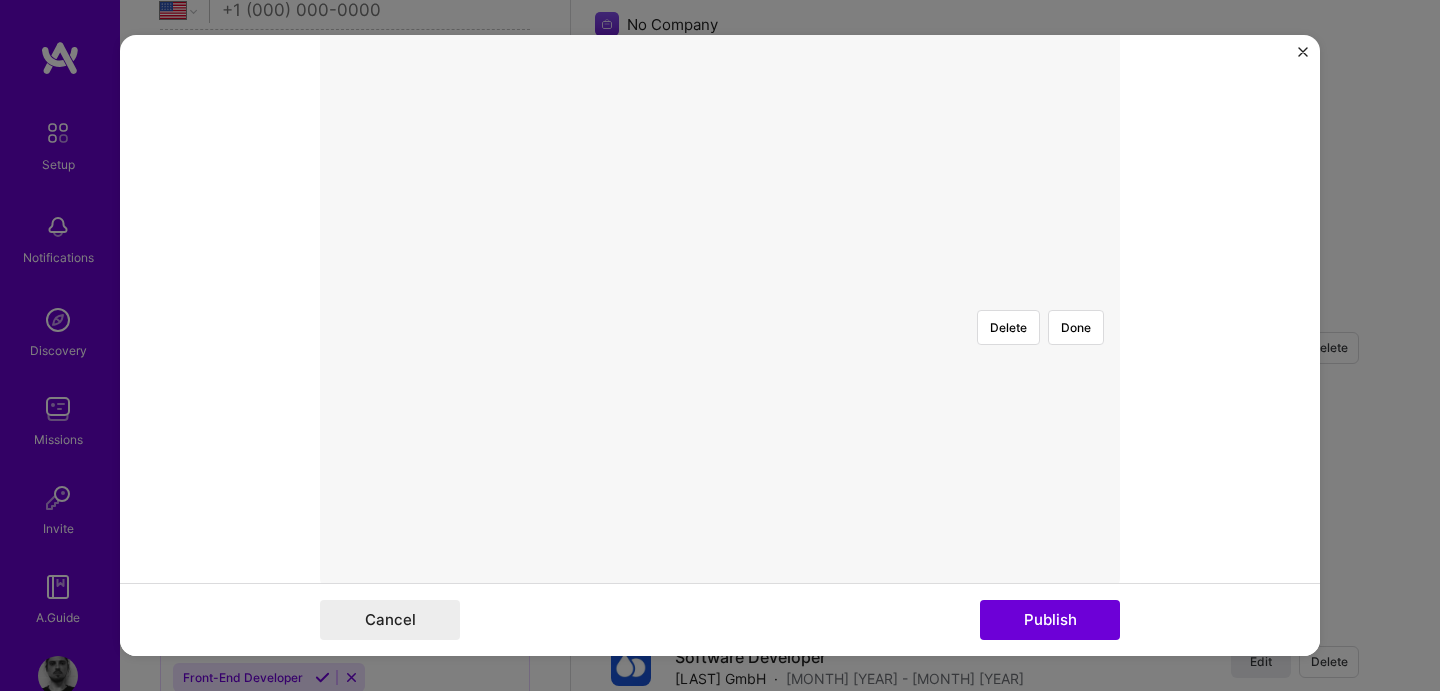scroll, scrollTop: 481, scrollLeft: 0, axis: vertical 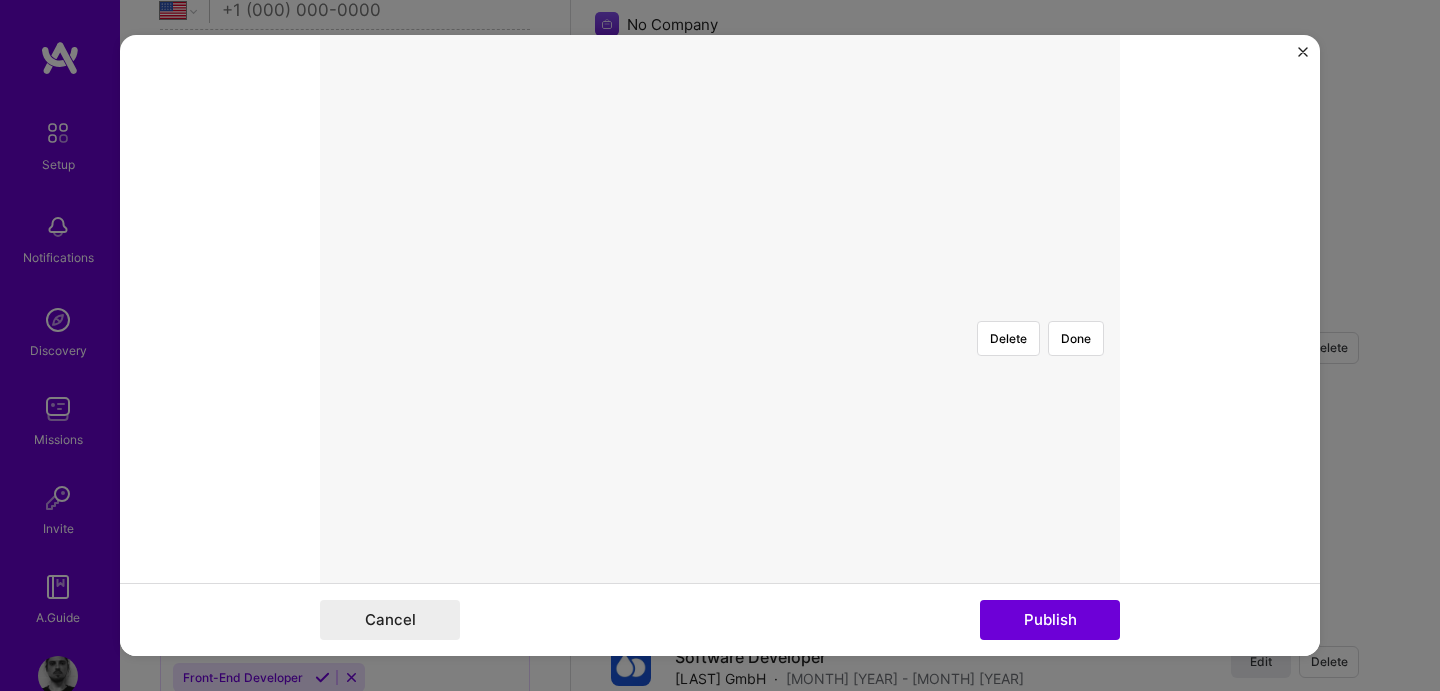 click at bounding box center [920, 754] 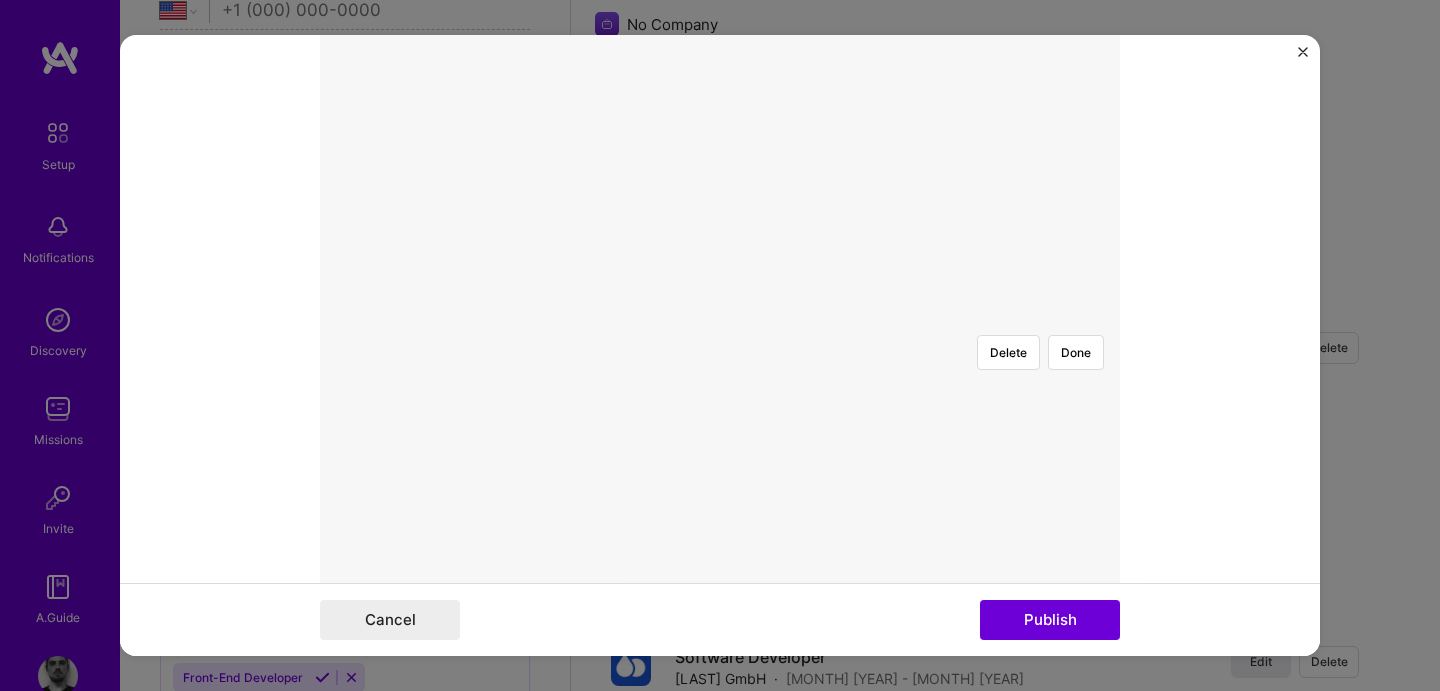 scroll, scrollTop: 452, scrollLeft: 0, axis: vertical 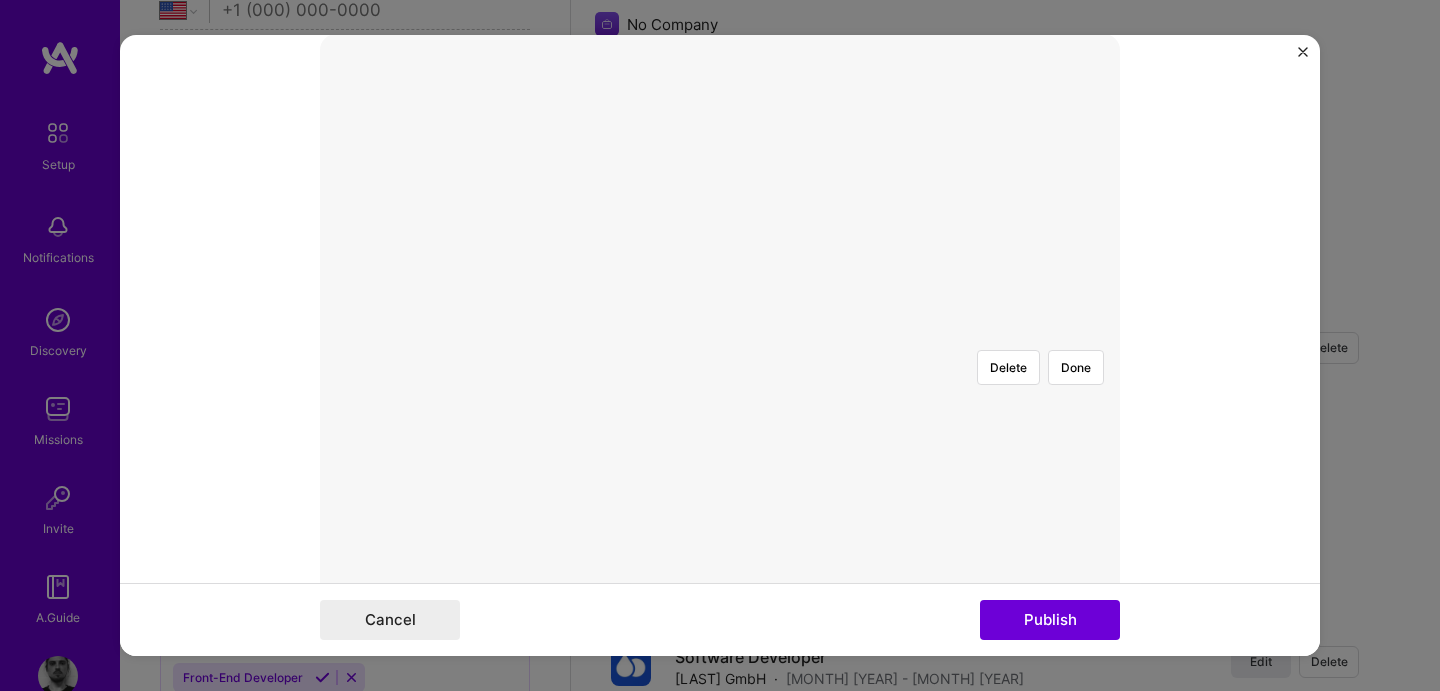 click at bounding box center [720, 334] 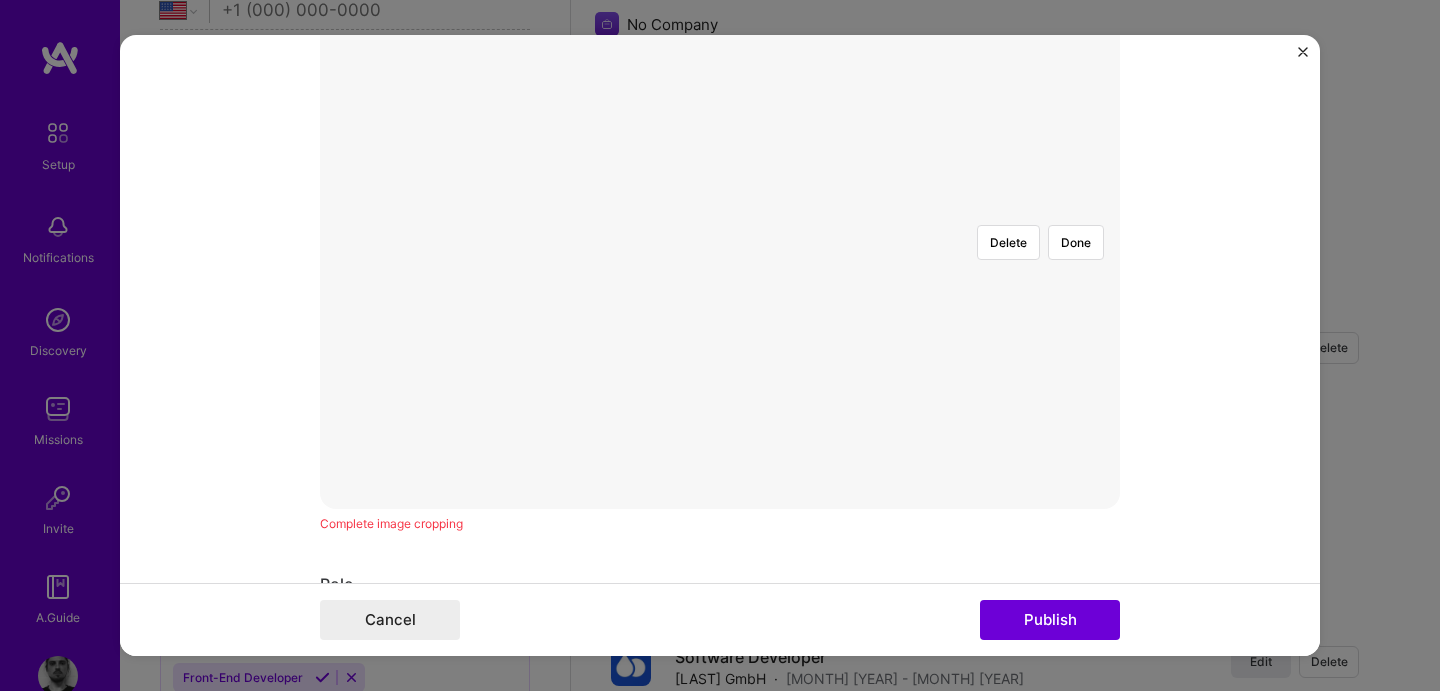 scroll, scrollTop: 586, scrollLeft: 0, axis: vertical 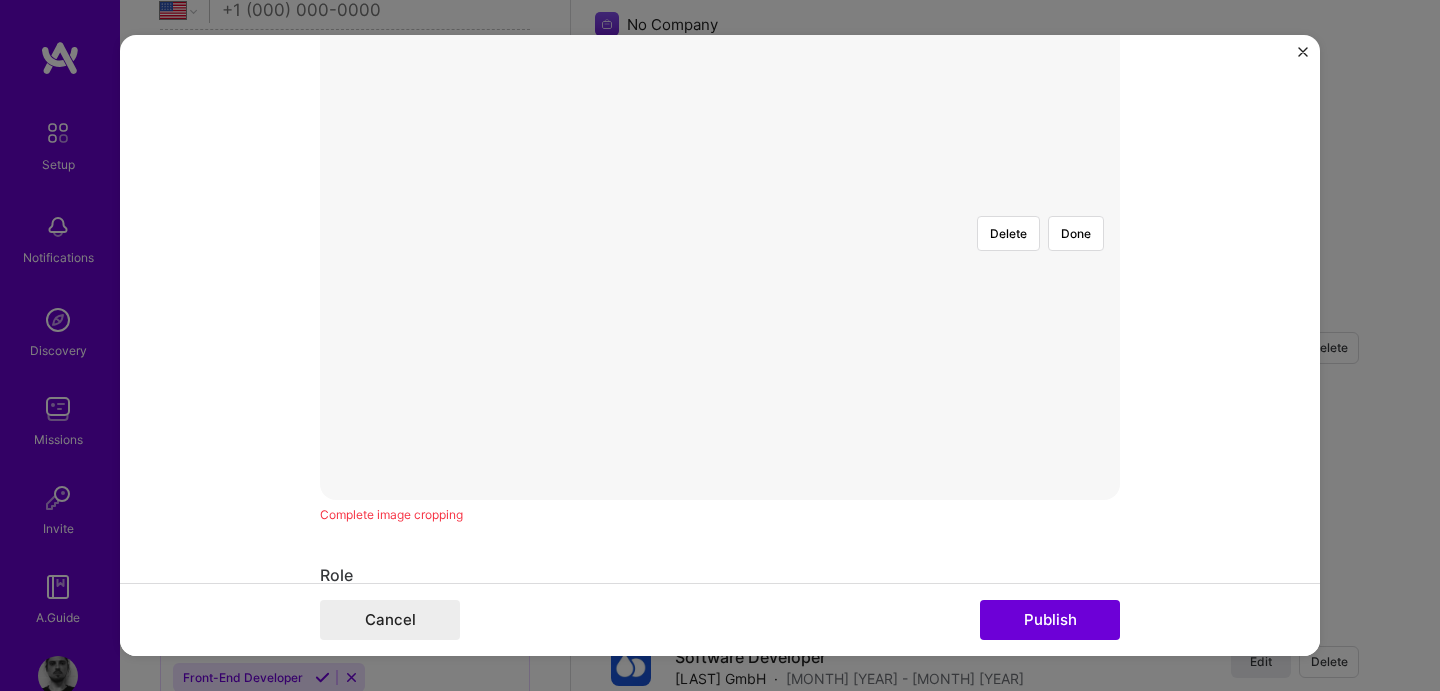 click at bounding box center [900, 664] 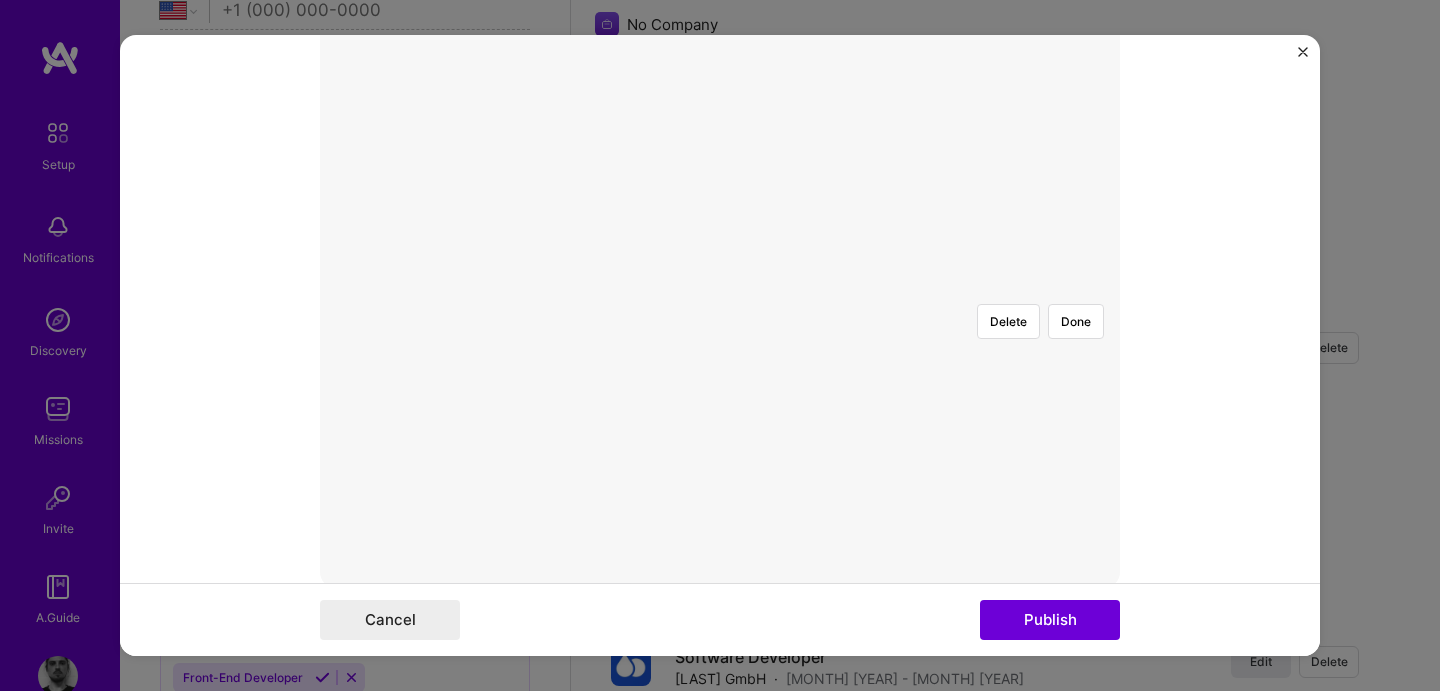 scroll, scrollTop: 497, scrollLeft: 0, axis: vertical 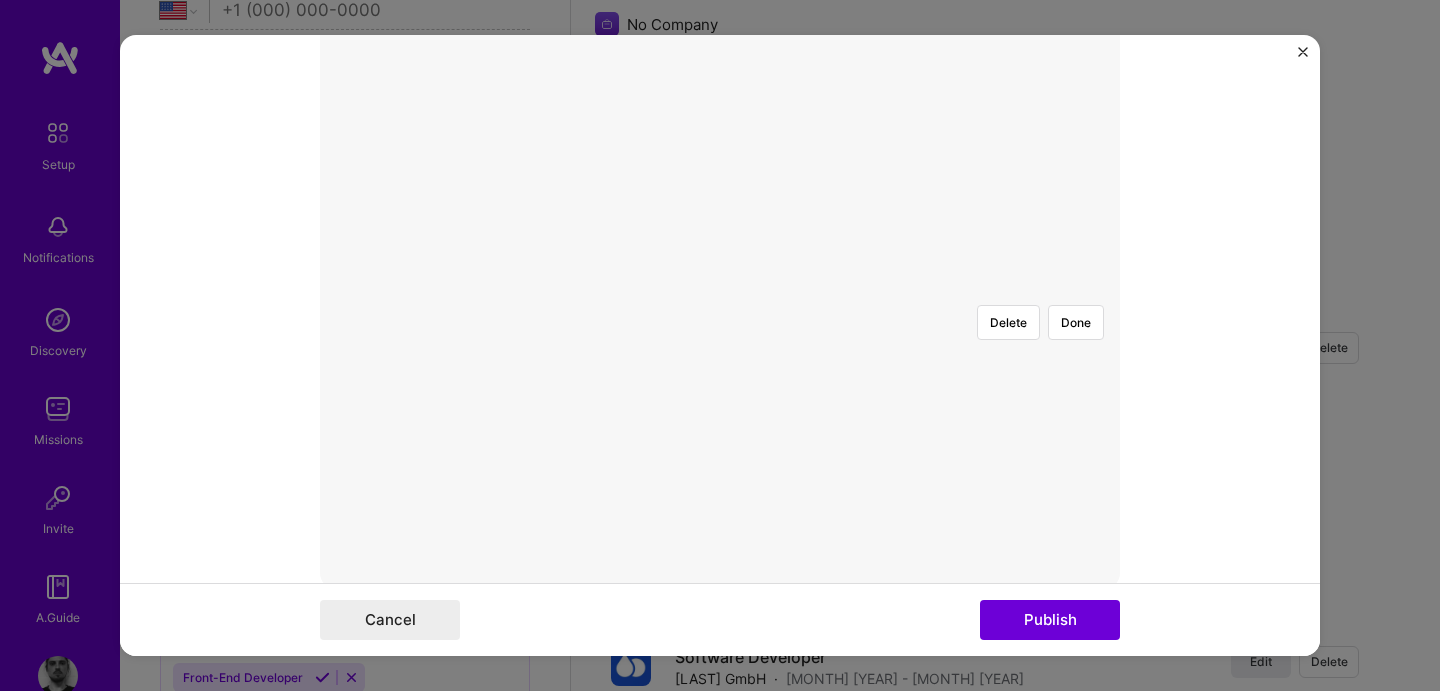 click on "Delete Done" at bounding box center (720, 289) 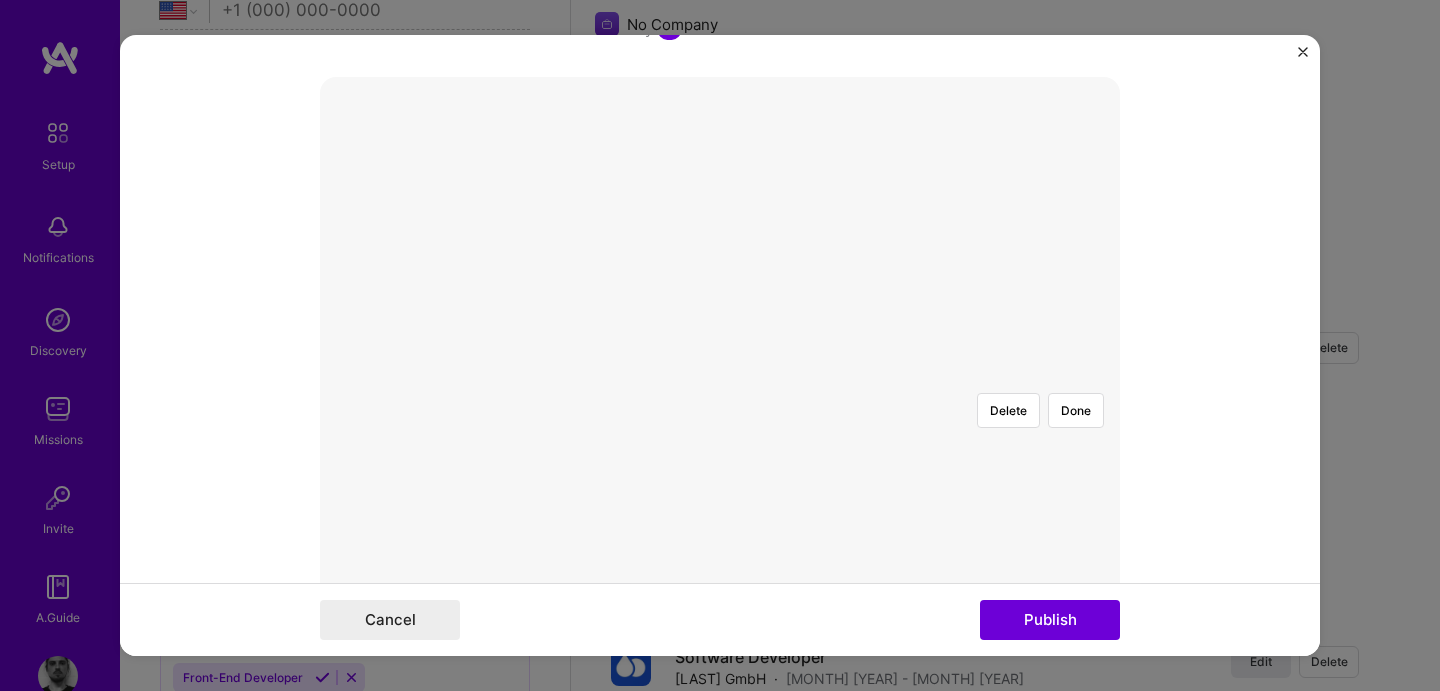 scroll, scrollTop: 408, scrollLeft: 0, axis: vertical 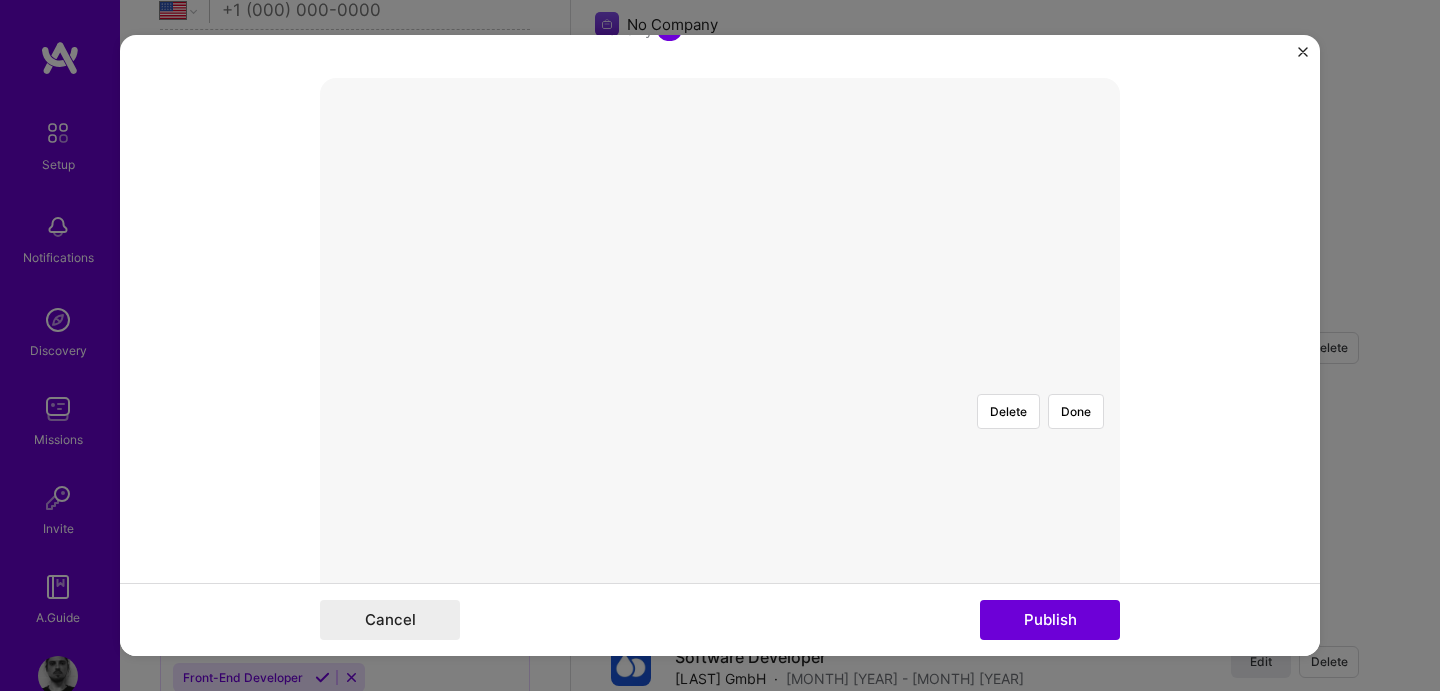 click at bounding box center (920, 528) 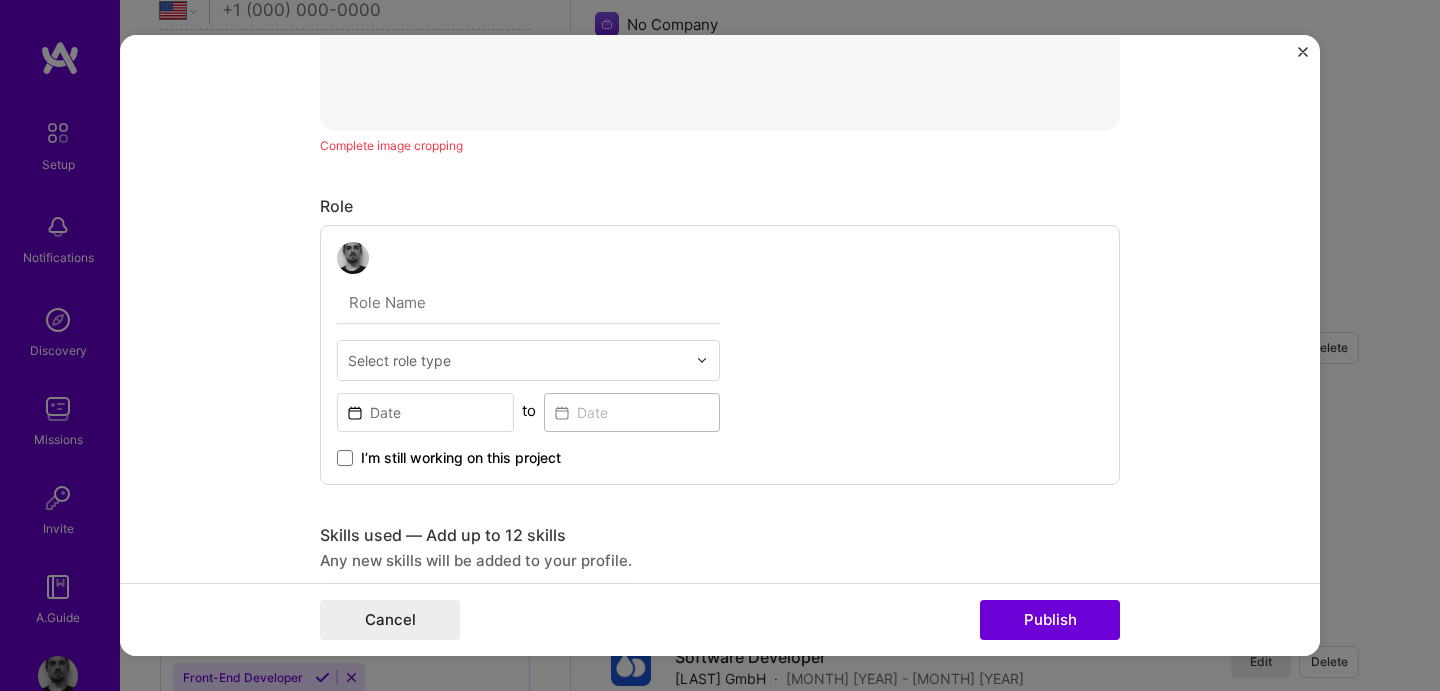 scroll, scrollTop: 306, scrollLeft: 0, axis: vertical 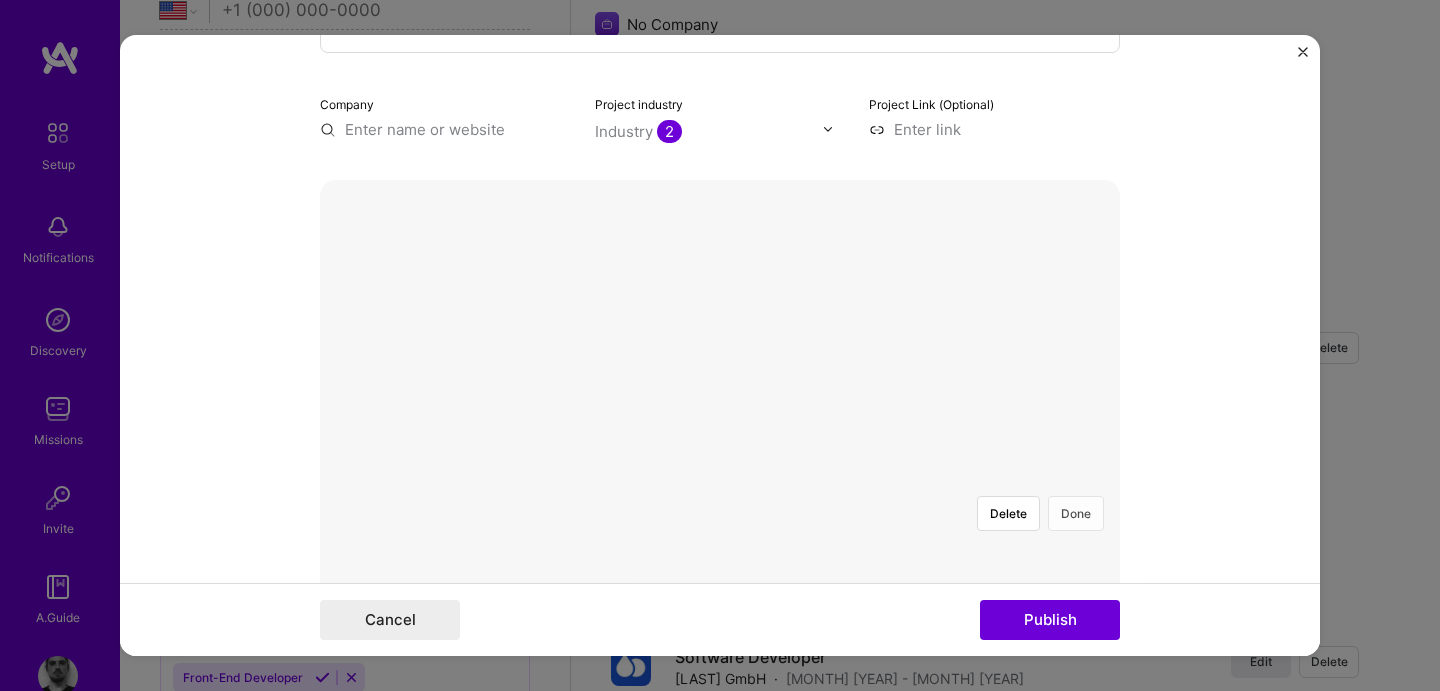 click on "Done" at bounding box center [1076, 513] 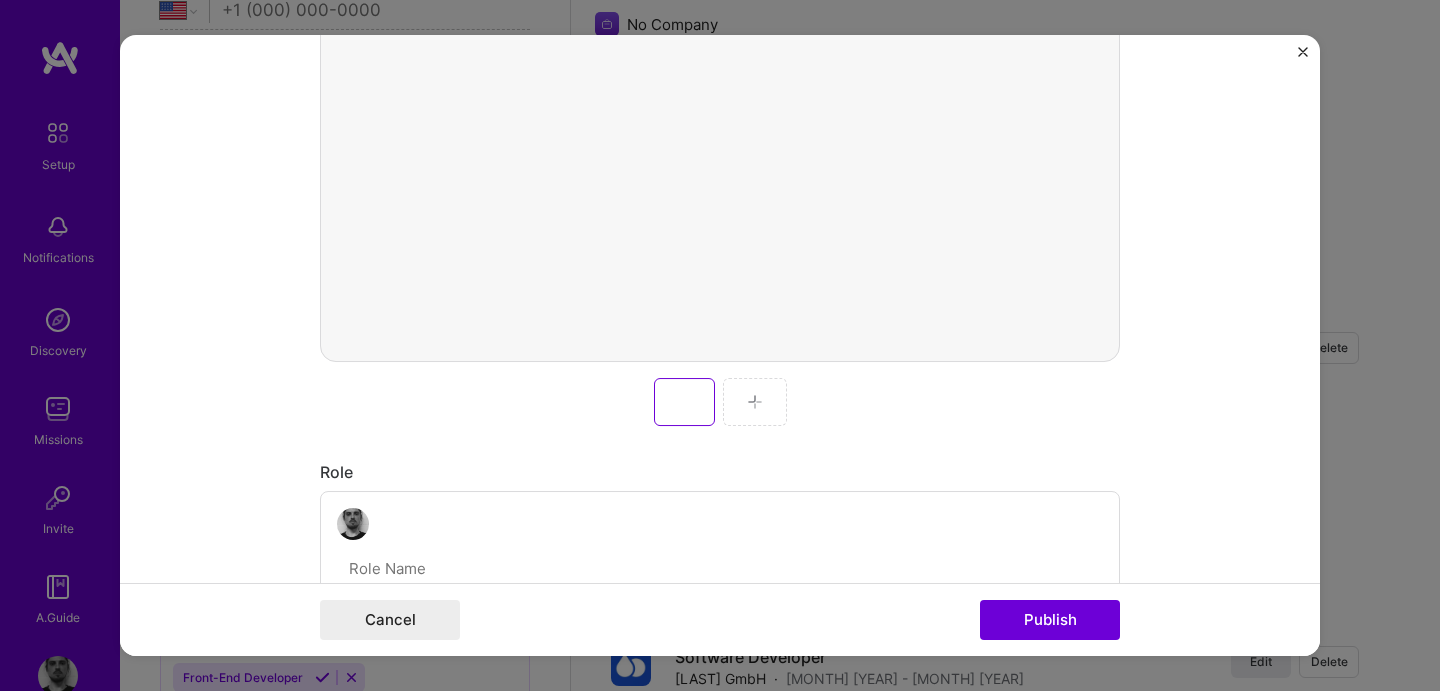 scroll, scrollTop: 723, scrollLeft: 0, axis: vertical 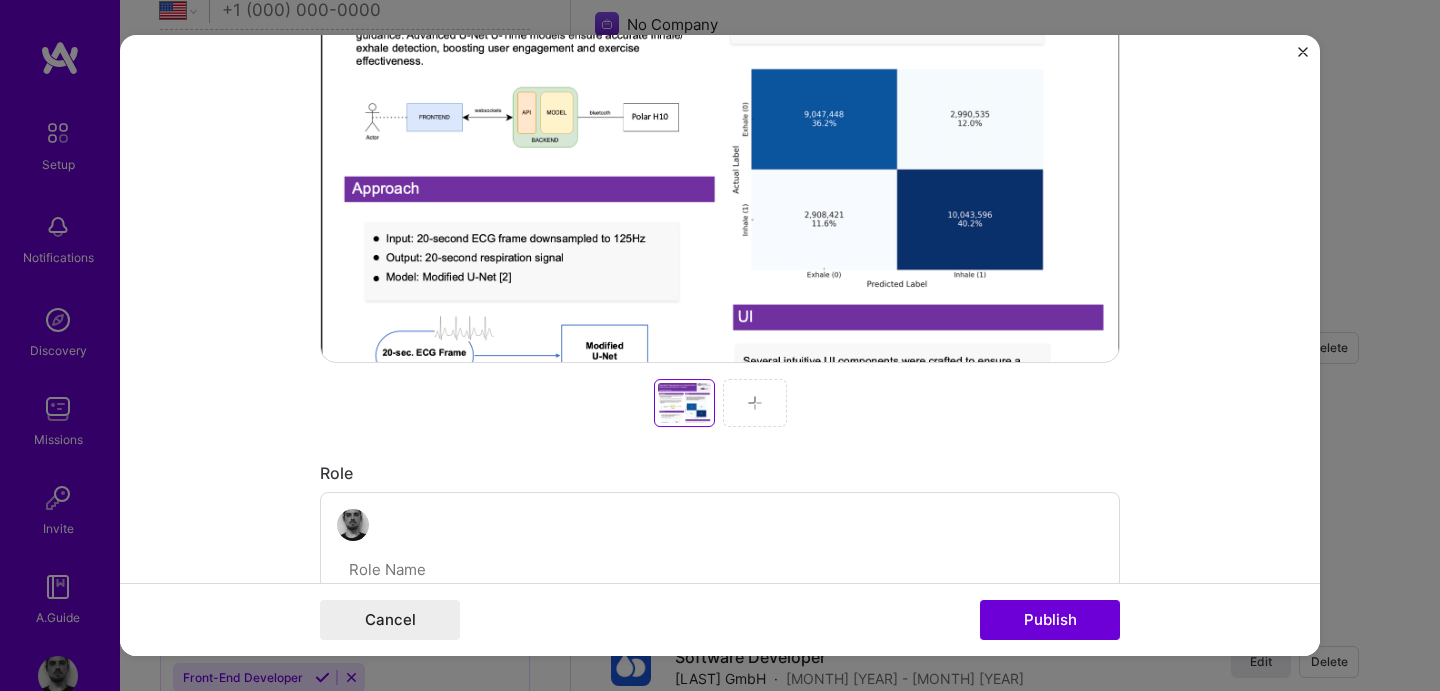click at bounding box center (755, 403) 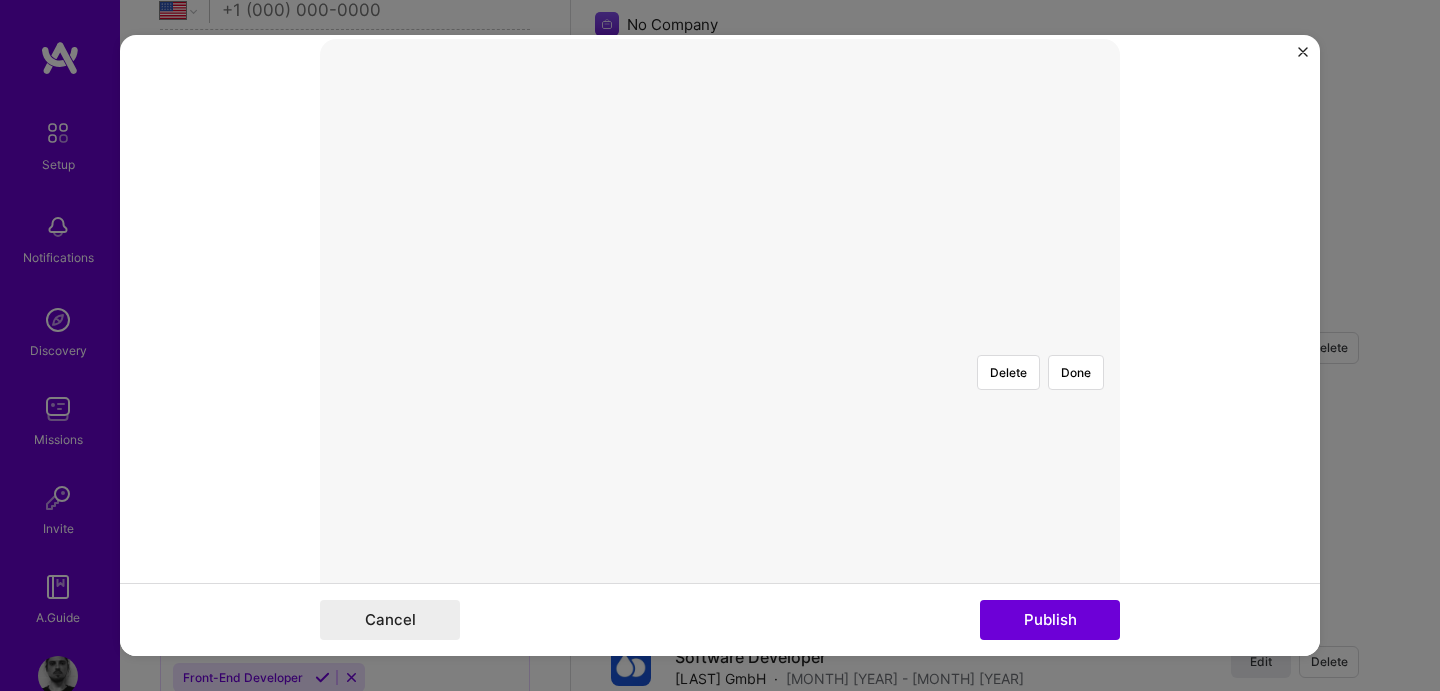 scroll, scrollTop: 466, scrollLeft: 0, axis: vertical 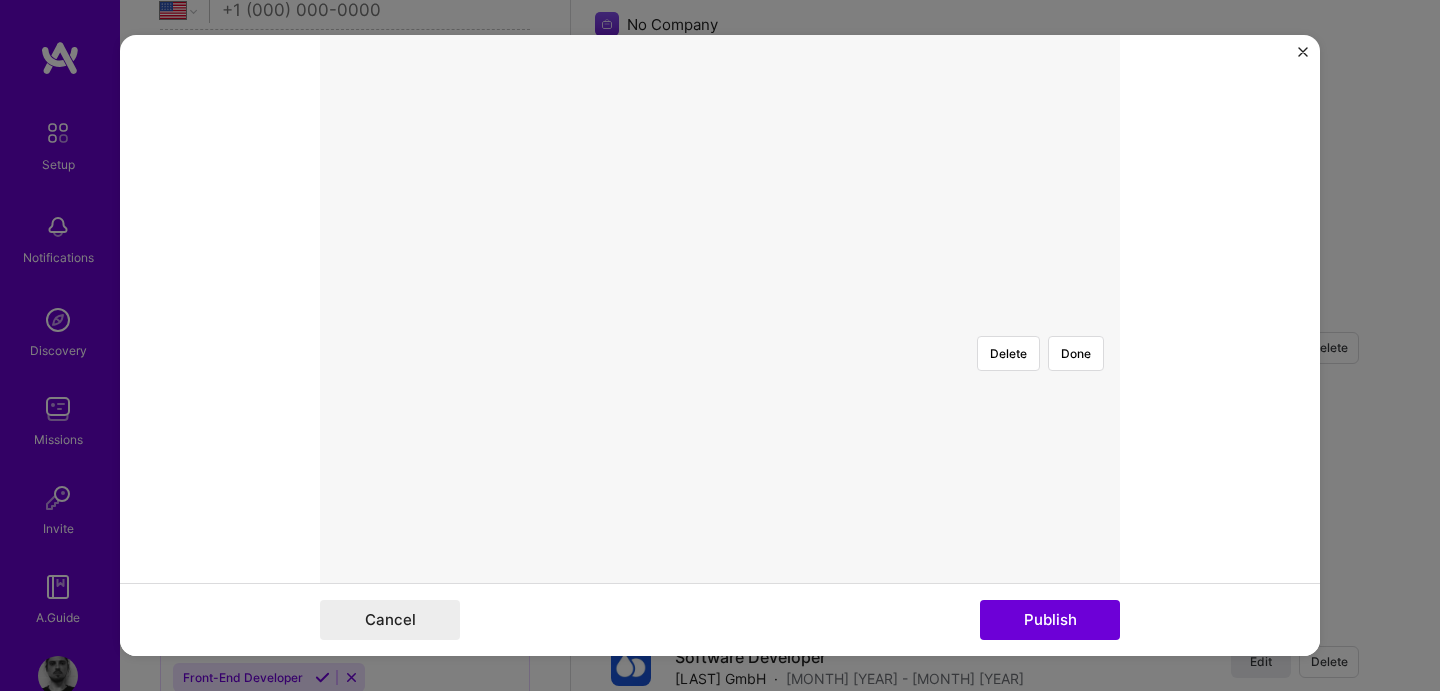 click at bounding box center [920, 760] 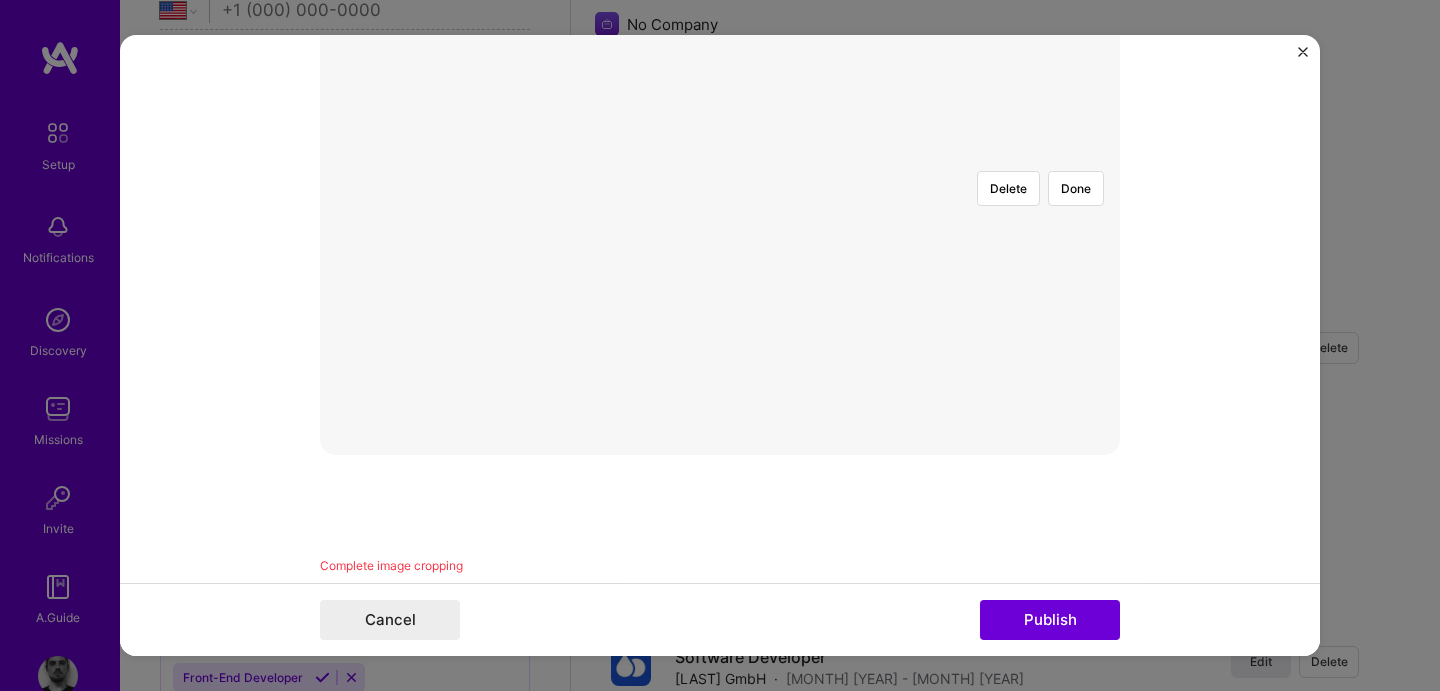 scroll, scrollTop: 633, scrollLeft: 0, axis: vertical 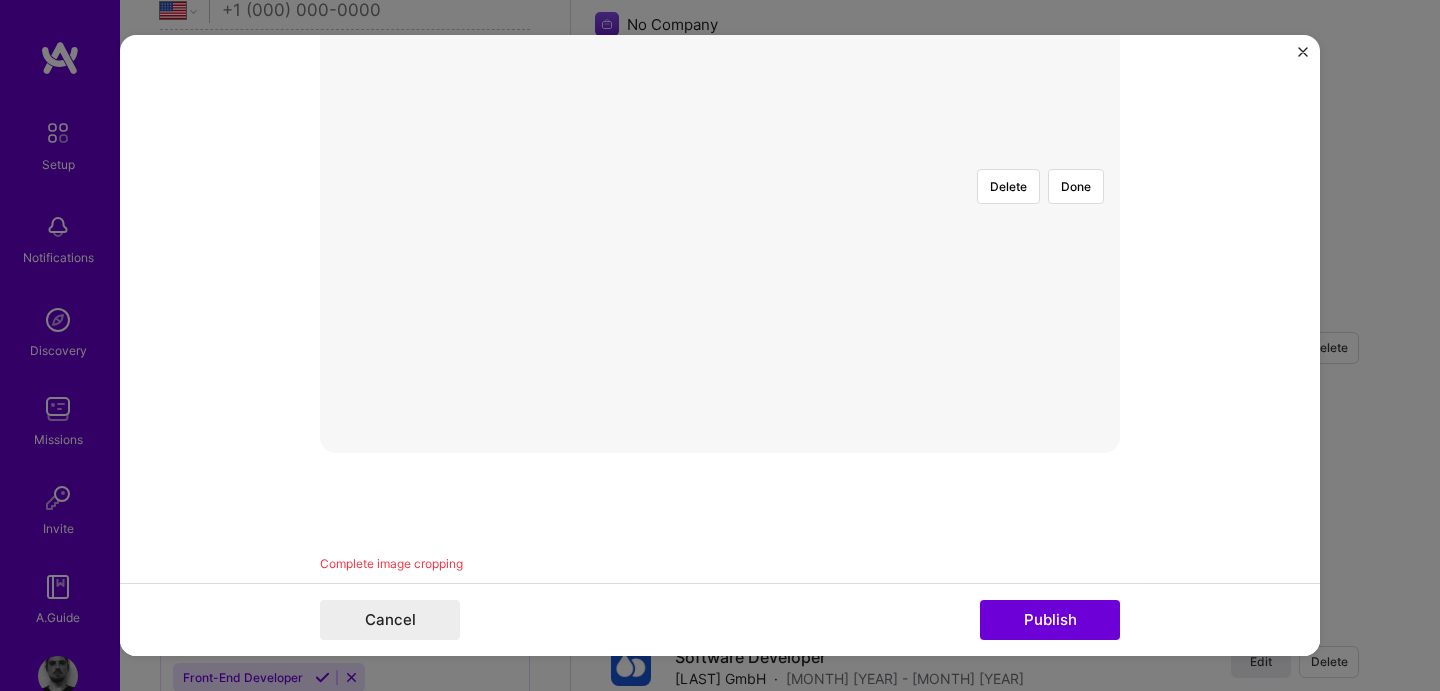click at bounding box center (920, 602) 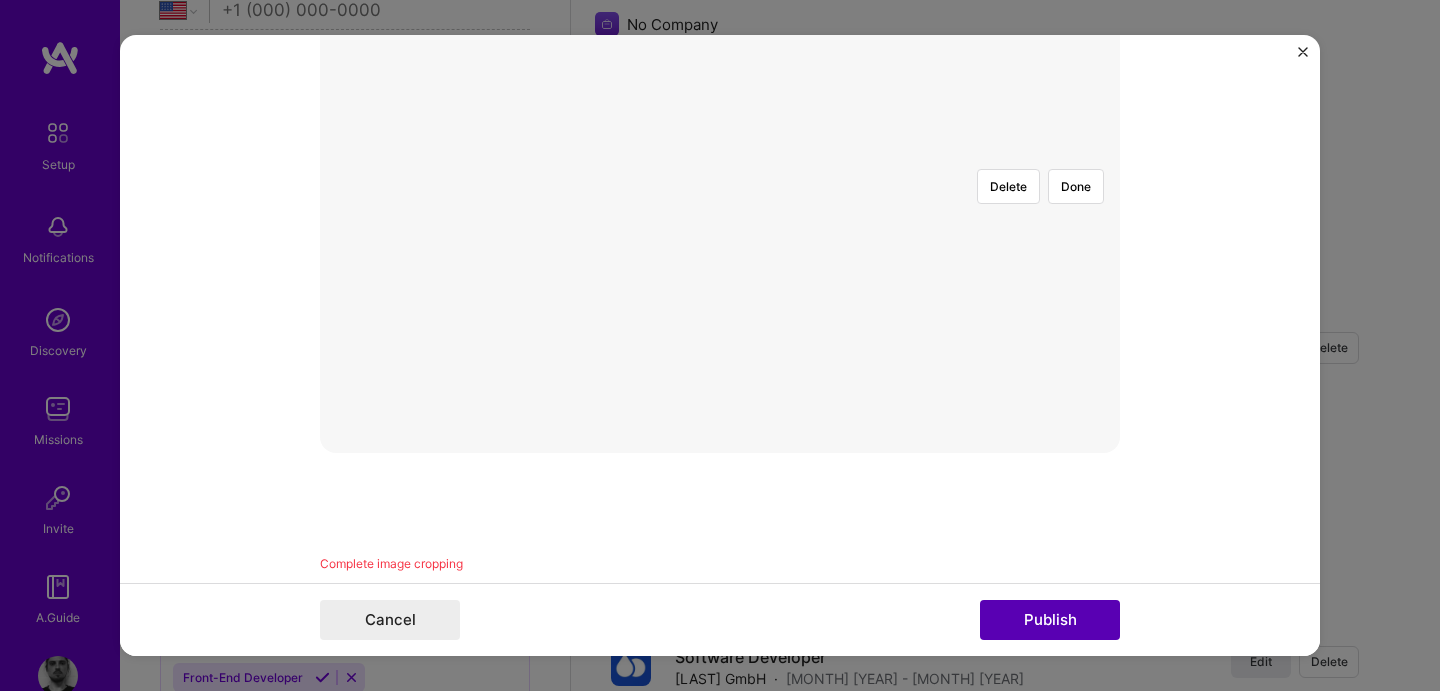 click on "Publish" at bounding box center [1050, 620] 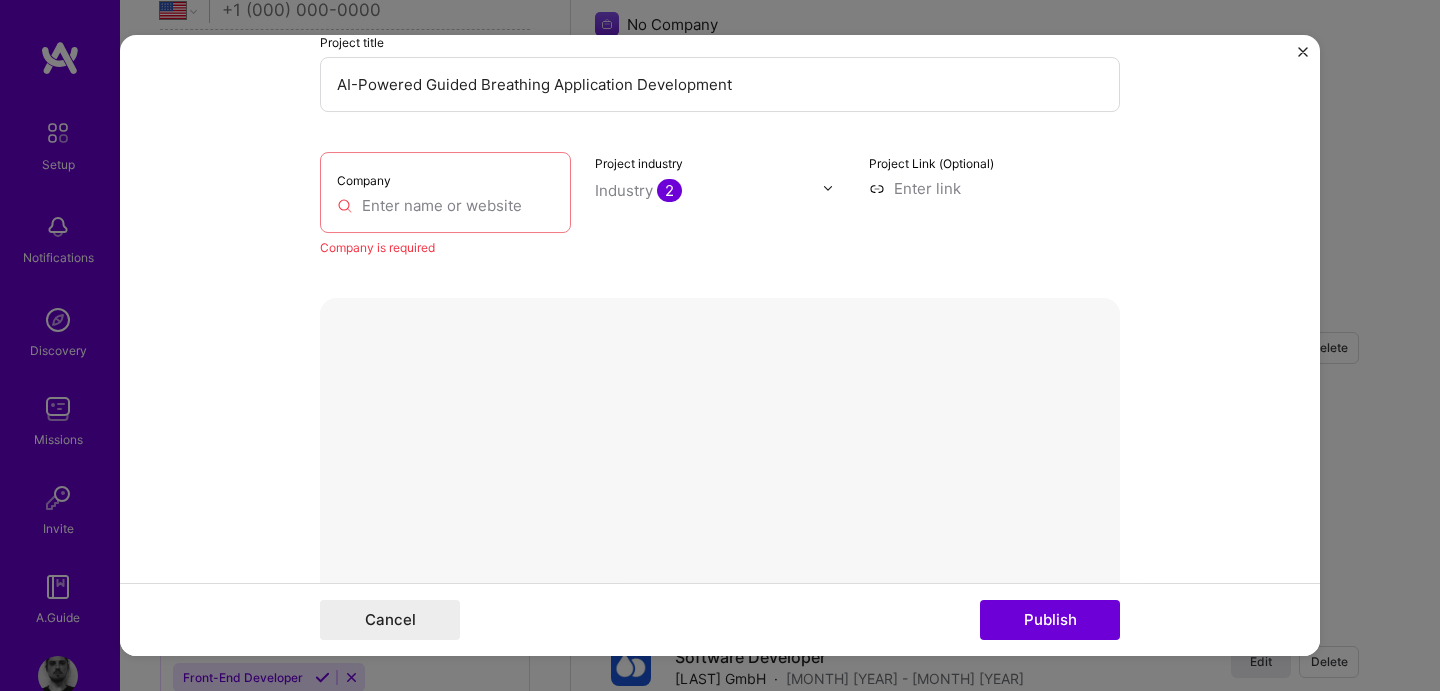 scroll, scrollTop: 266, scrollLeft: 0, axis: vertical 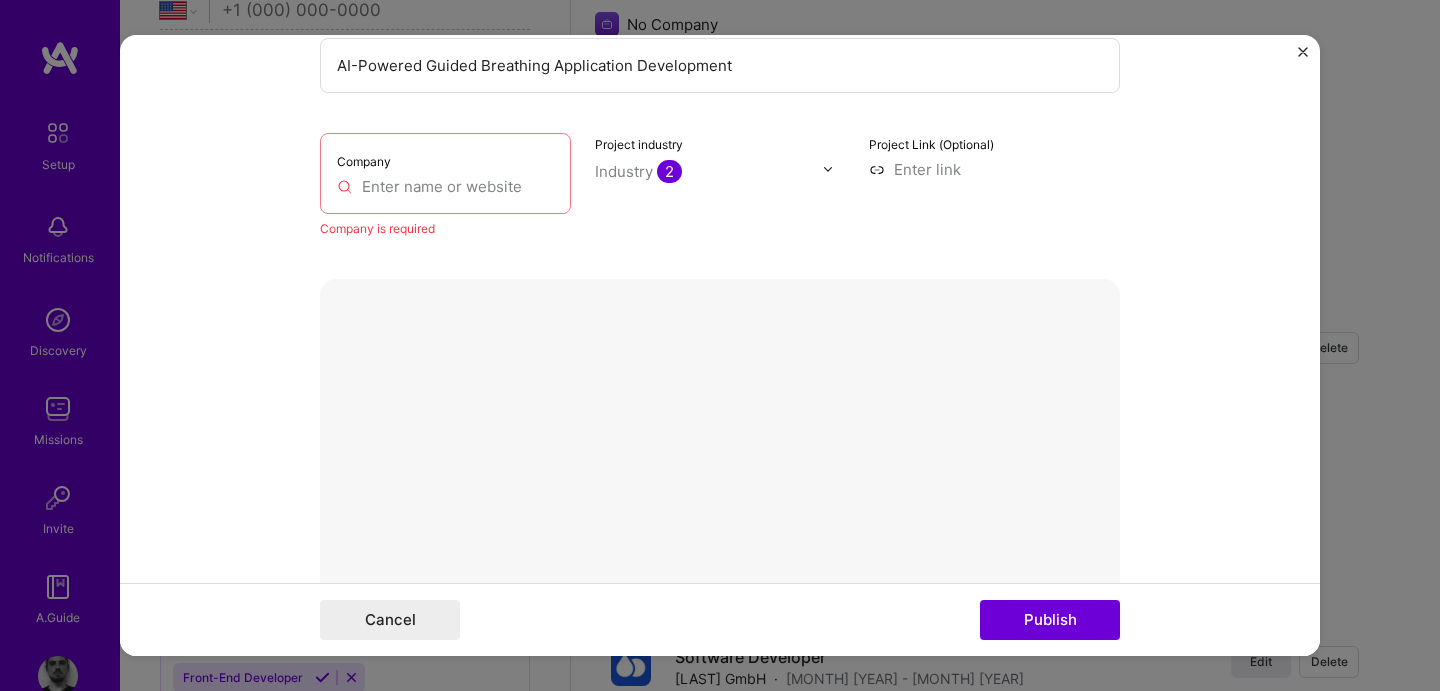 click on "Done" at bounding box center (1076, 612) 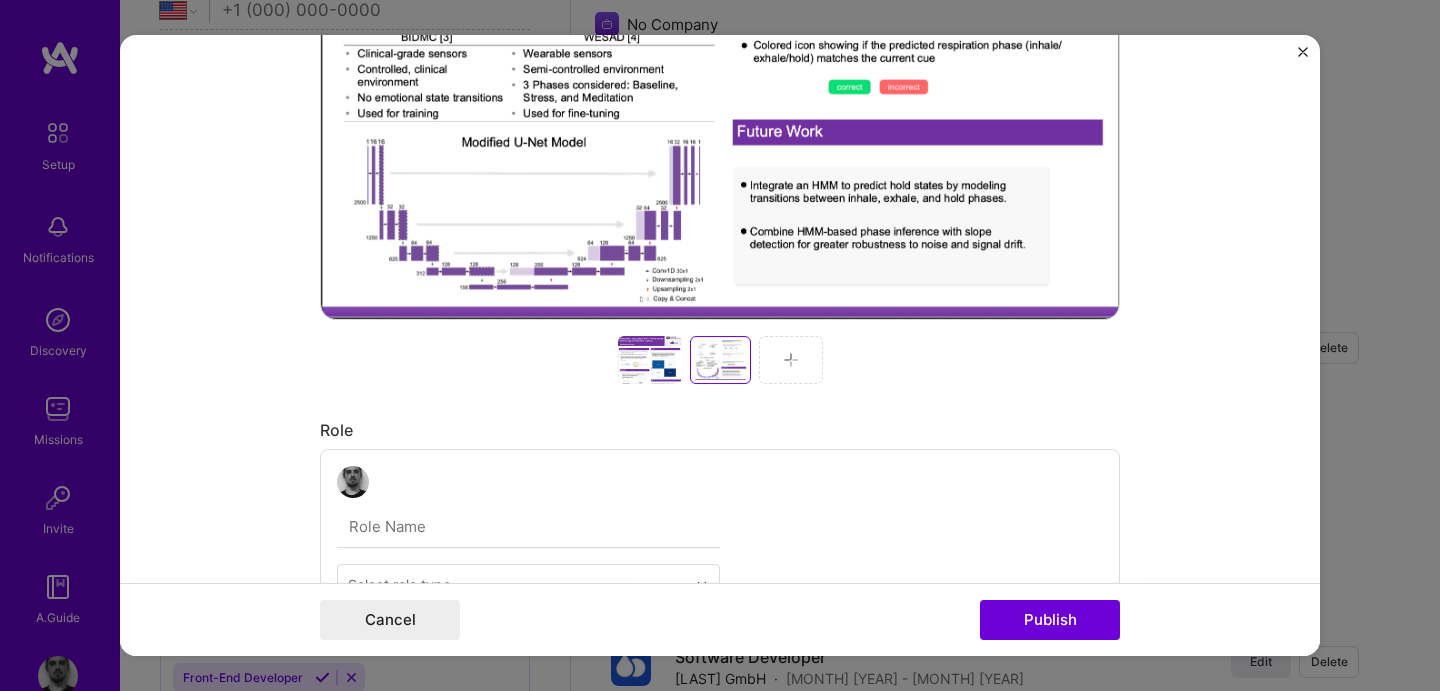 scroll, scrollTop: 795, scrollLeft: 0, axis: vertical 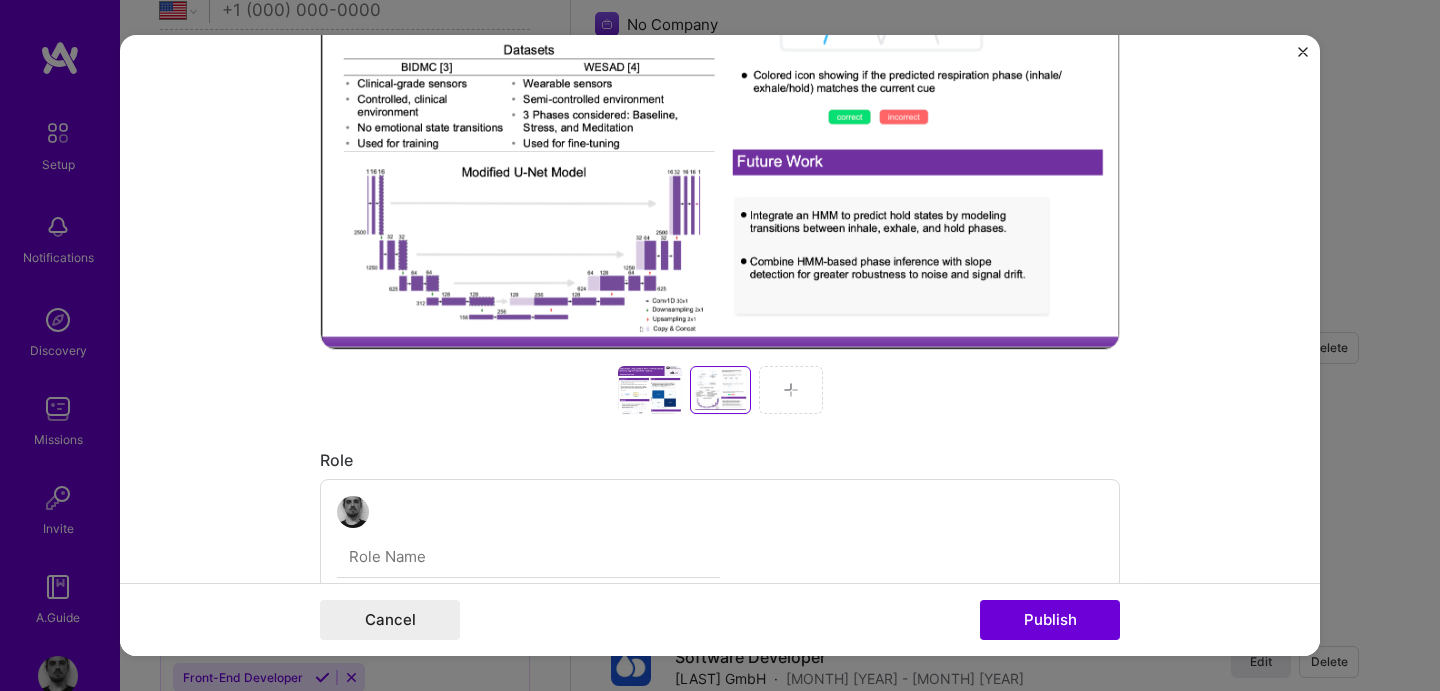 click at bounding box center [650, 390] 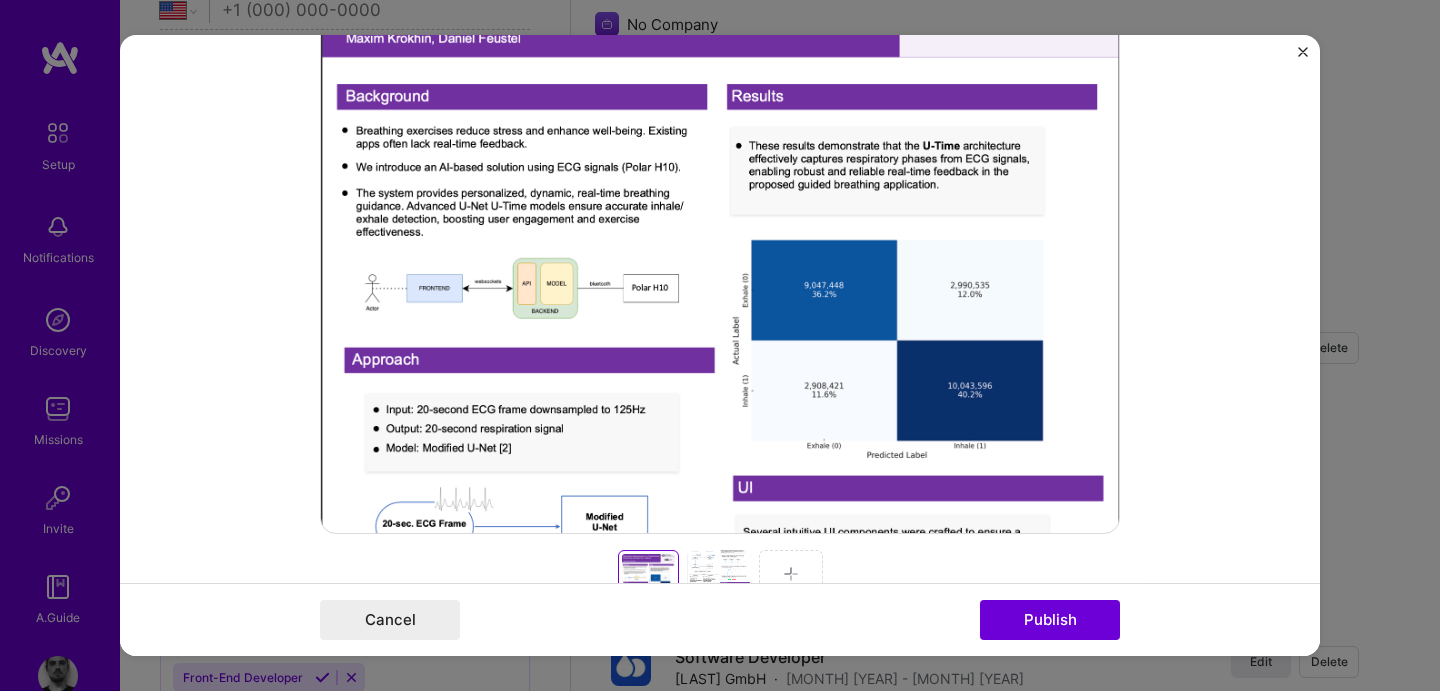 scroll, scrollTop: 613, scrollLeft: 0, axis: vertical 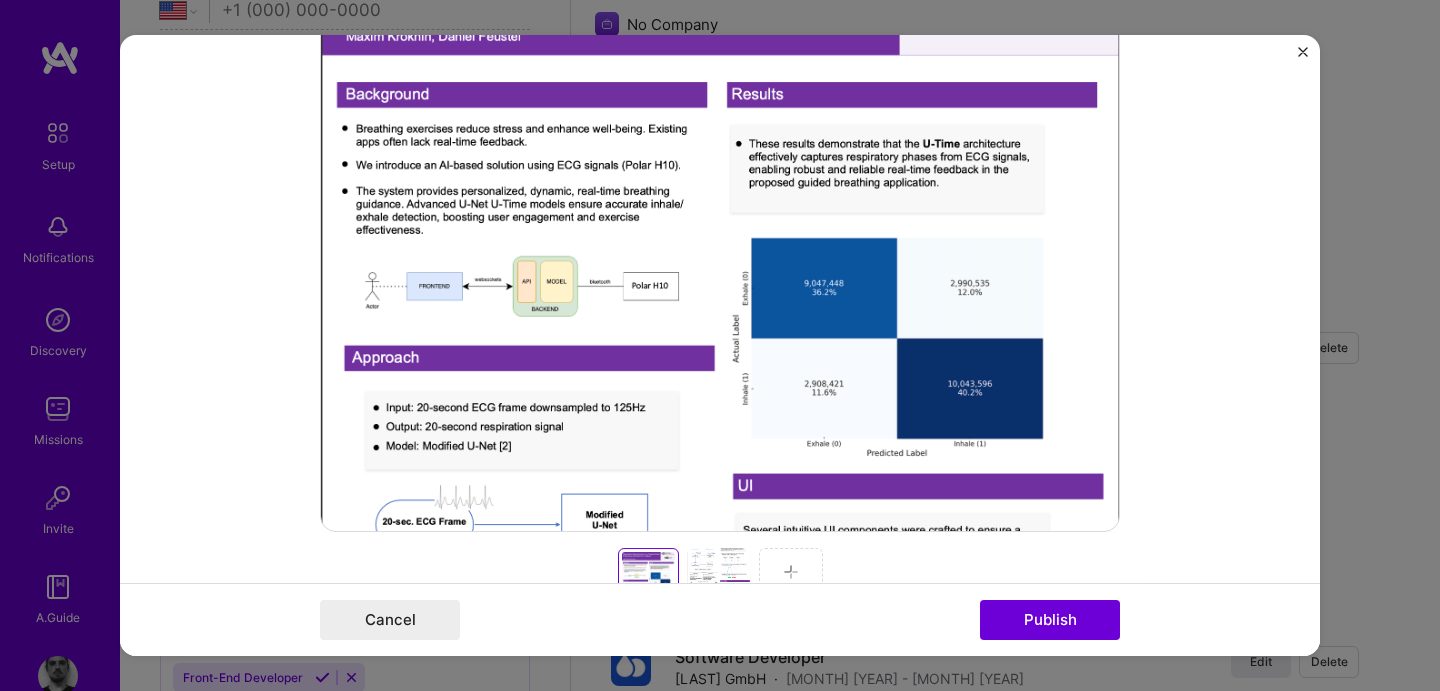 click at bounding box center [719, 572] 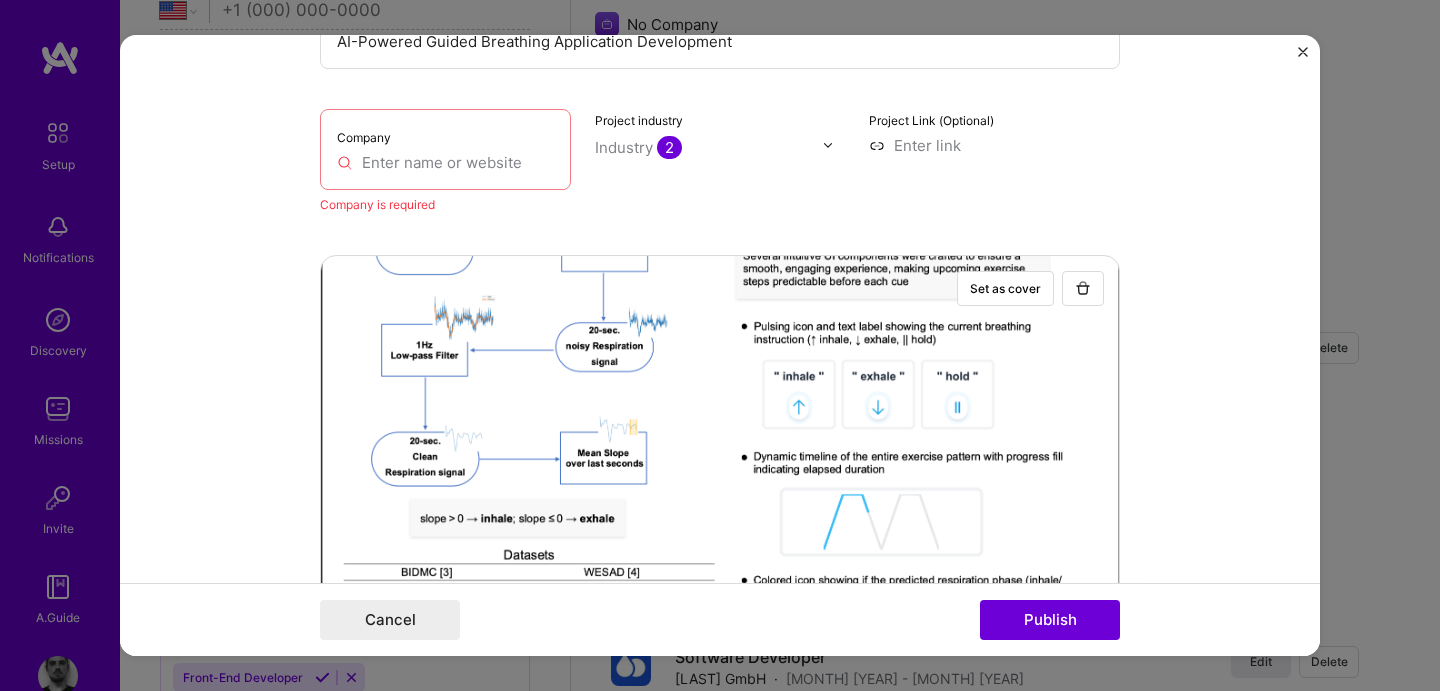 scroll, scrollTop: 0, scrollLeft: 0, axis: both 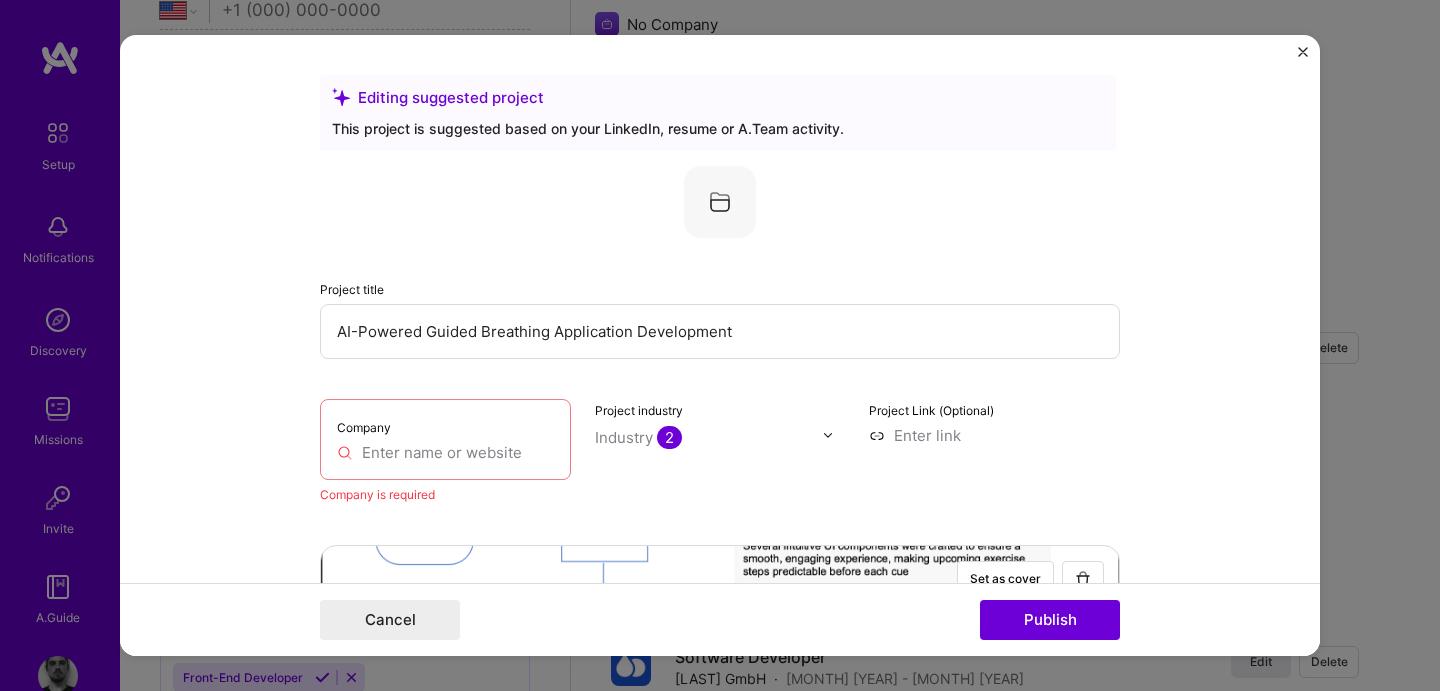 click at bounding box center [445, 452] 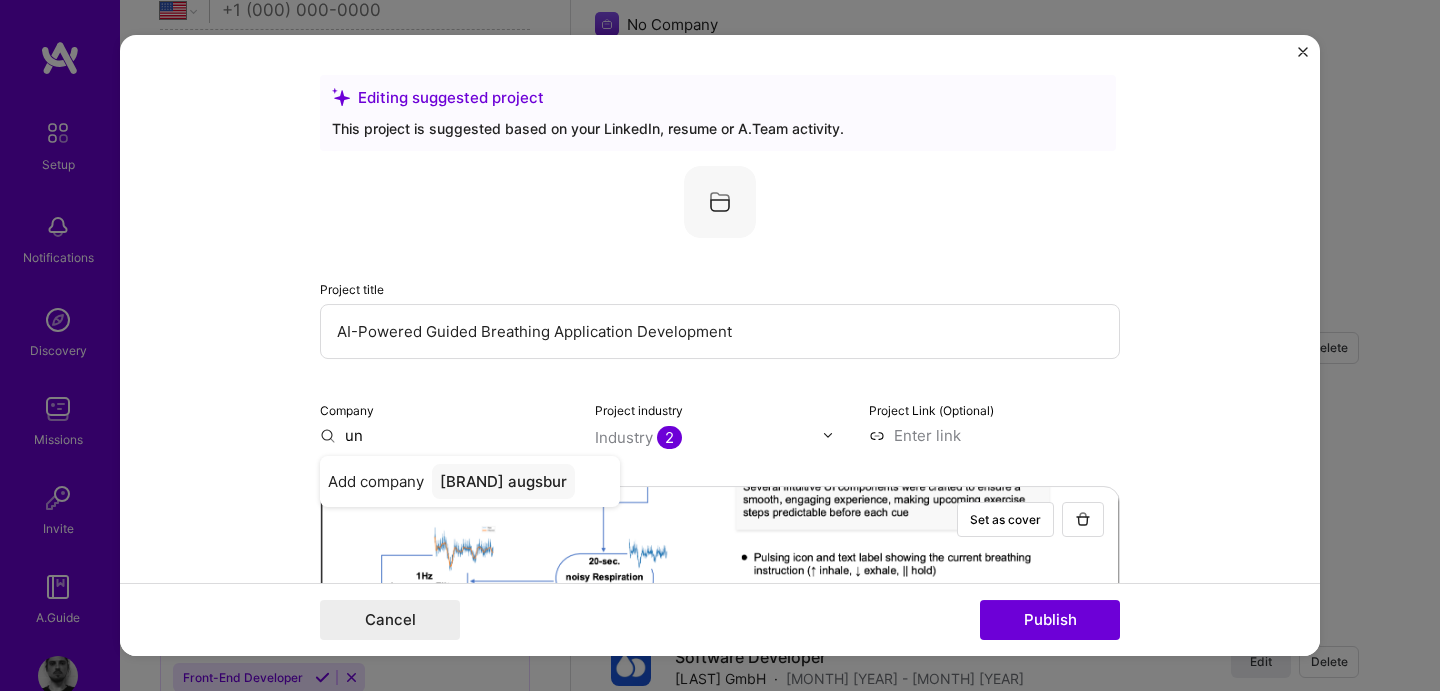 type on "u" 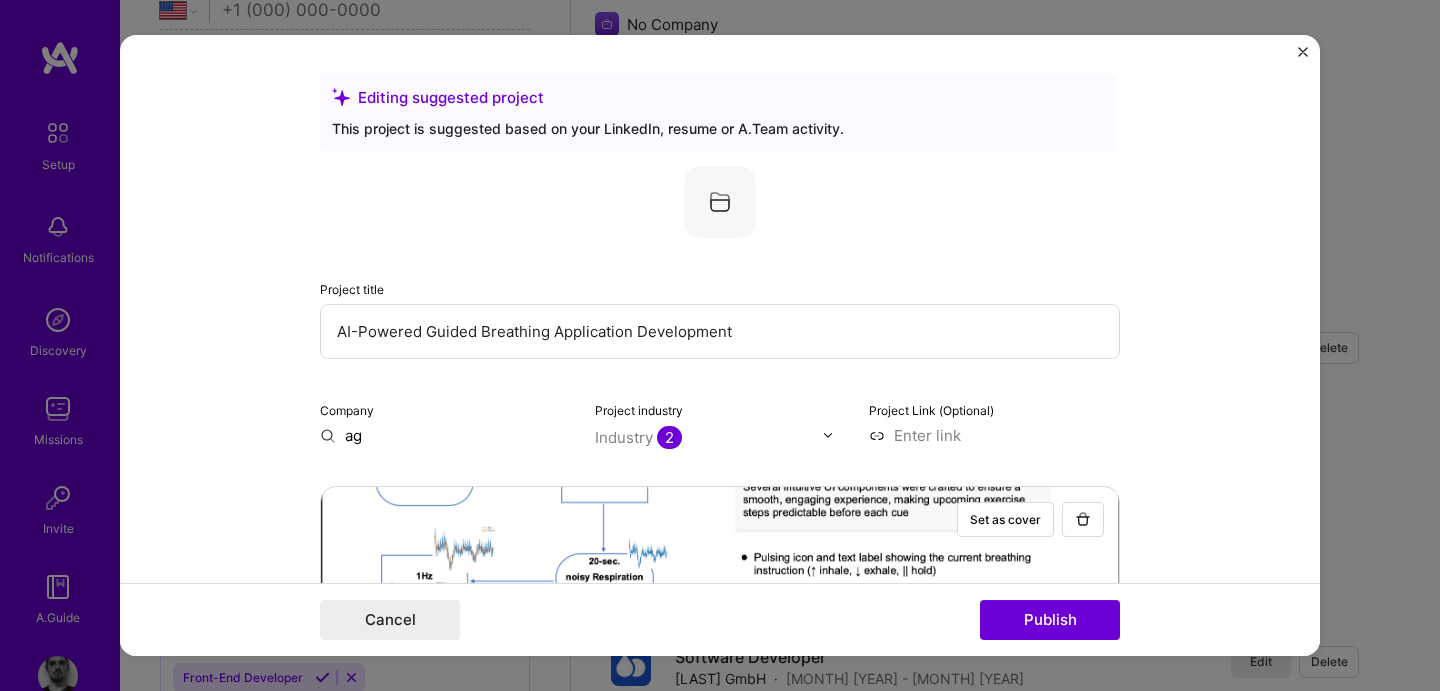 type on "a" 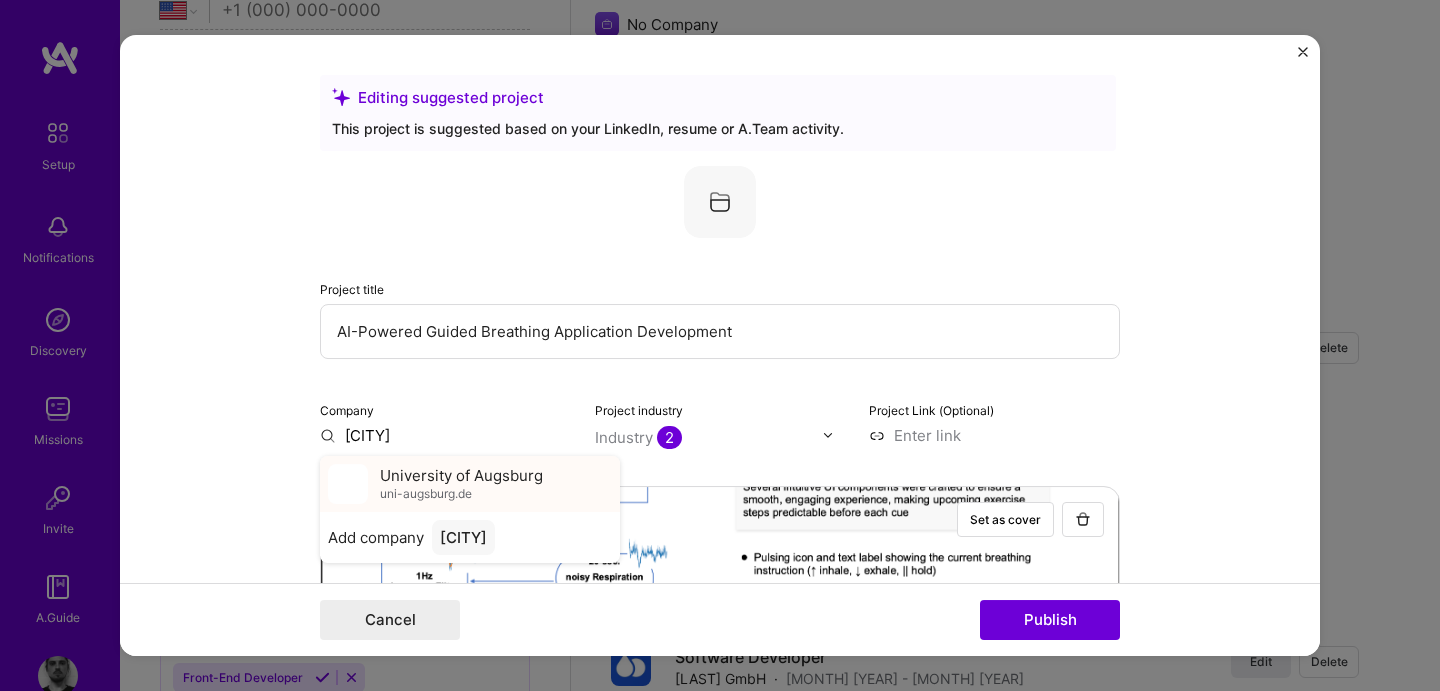 click on "University of Augsburg uni-augsburg.de" at bounding box center [461, 483] 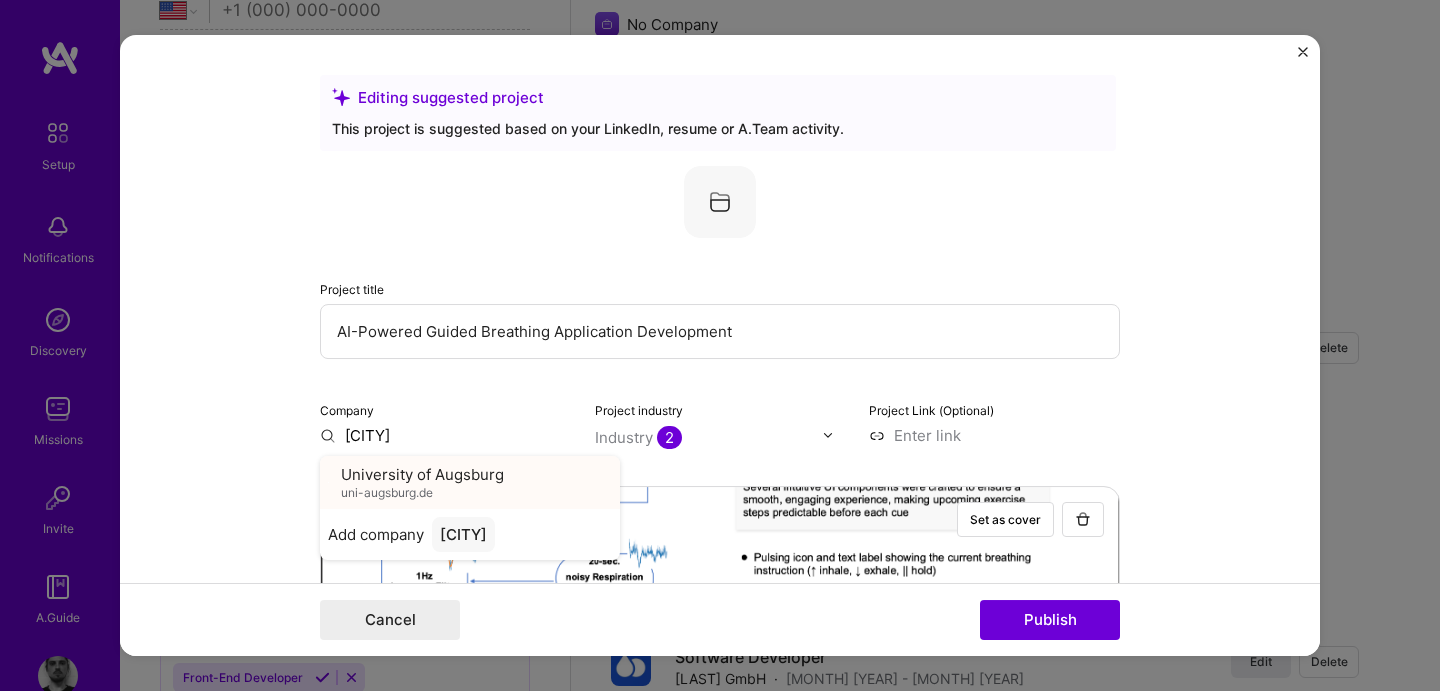 type on "University of Augsburg" 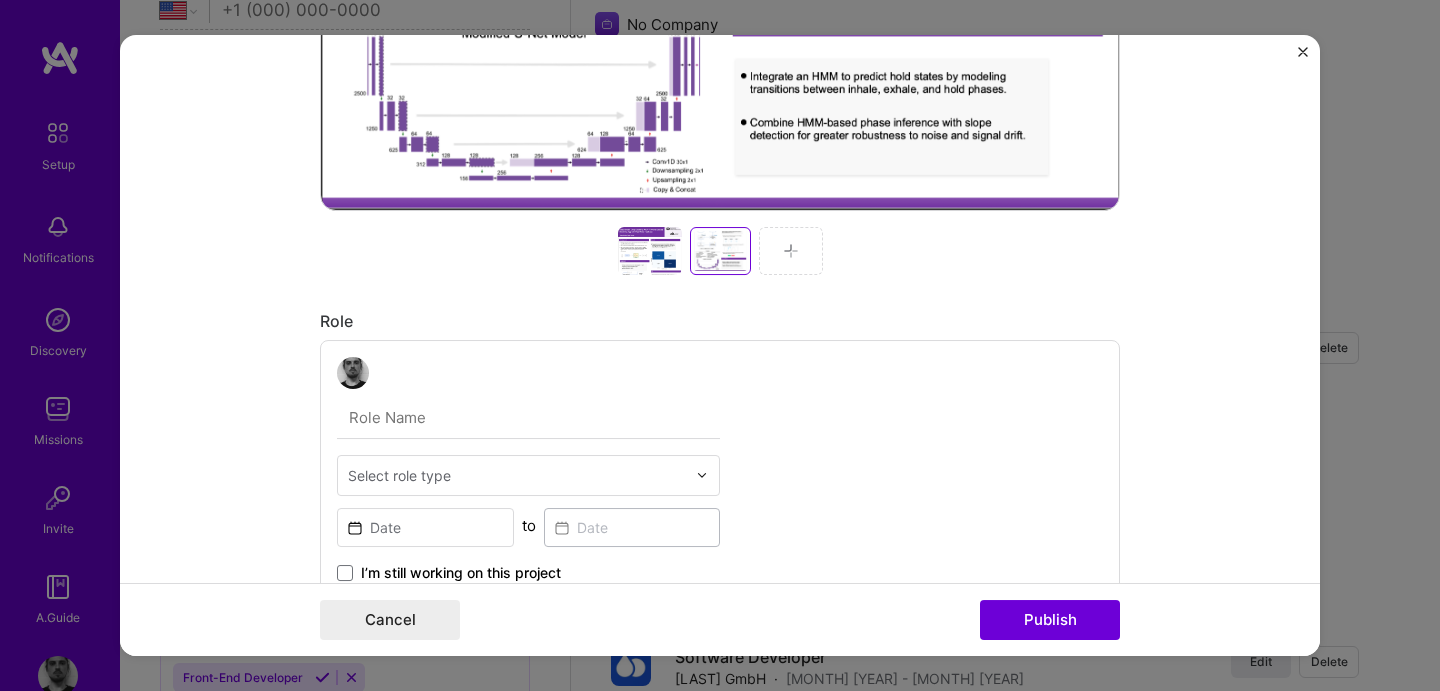 scroll, scrollTop: 1009, scrollLeft: 0, axis: vertical 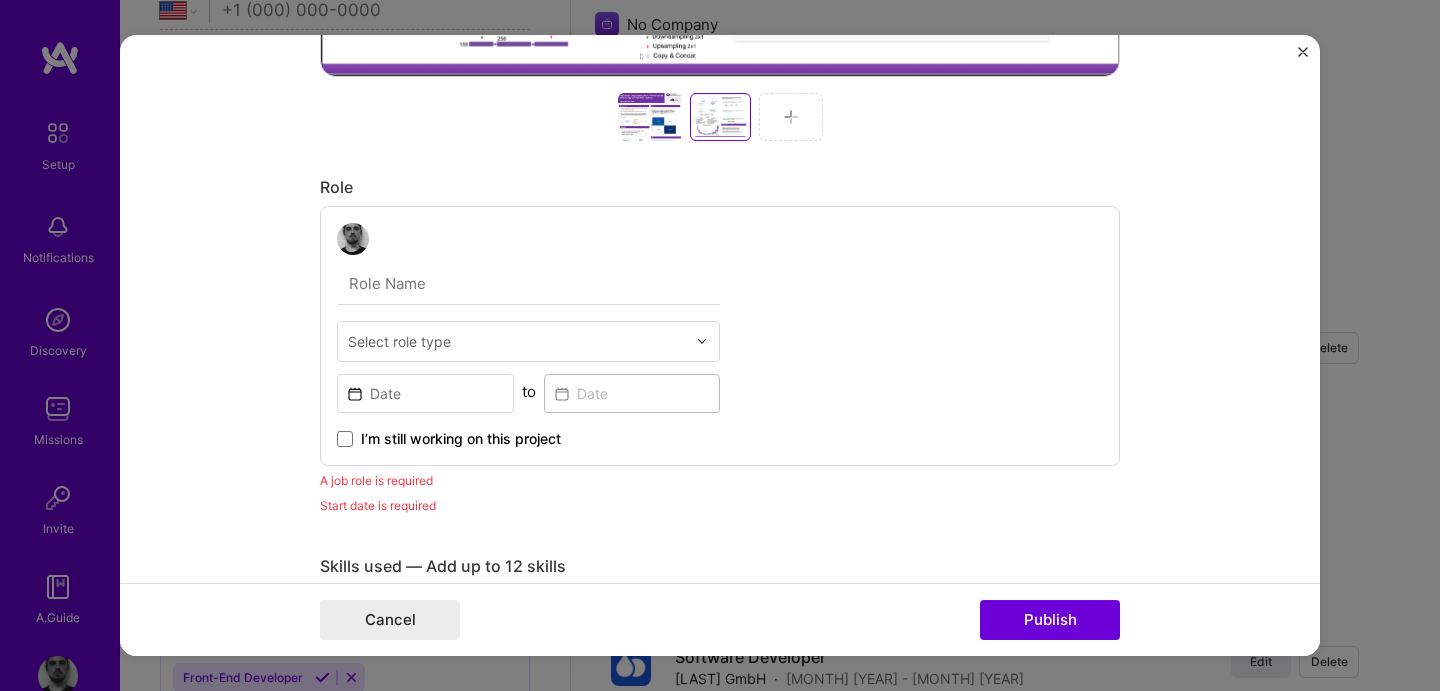 click at bounding box center (528, 284) 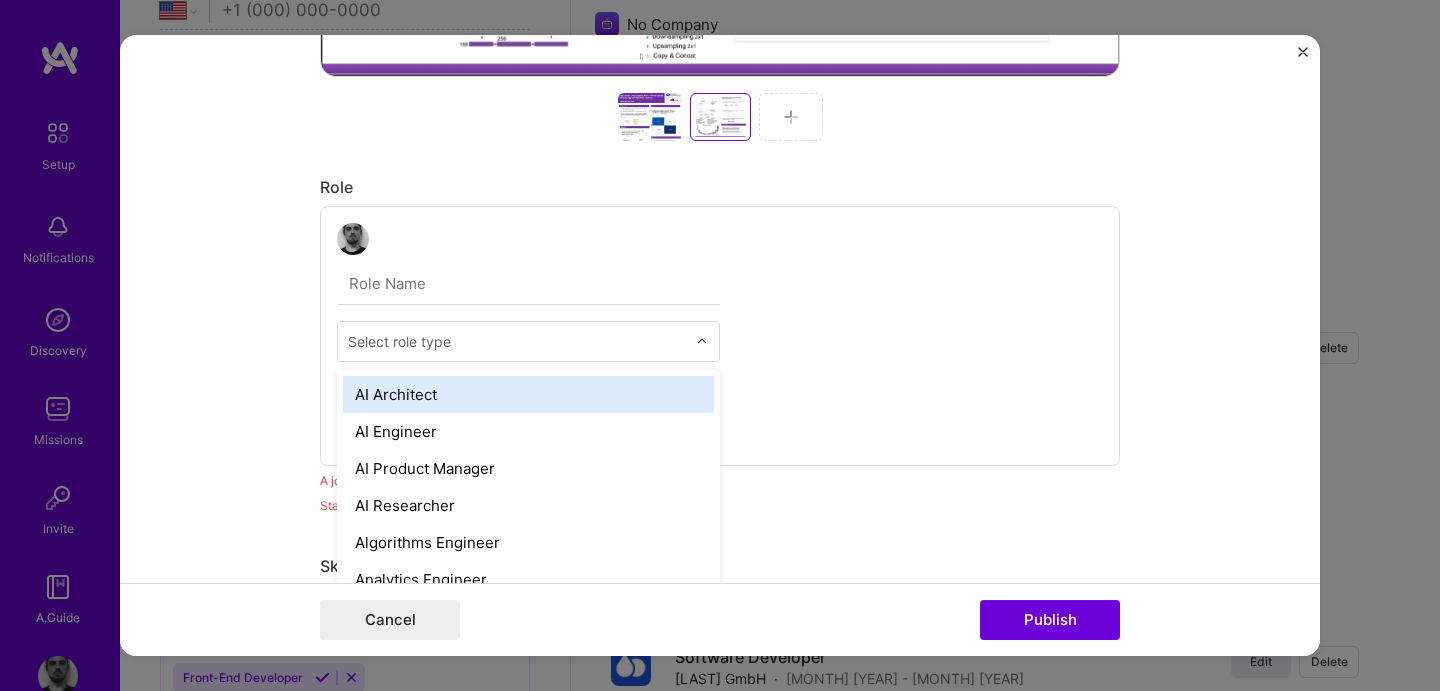click on "Select role type" at bounding box center (399, 341) 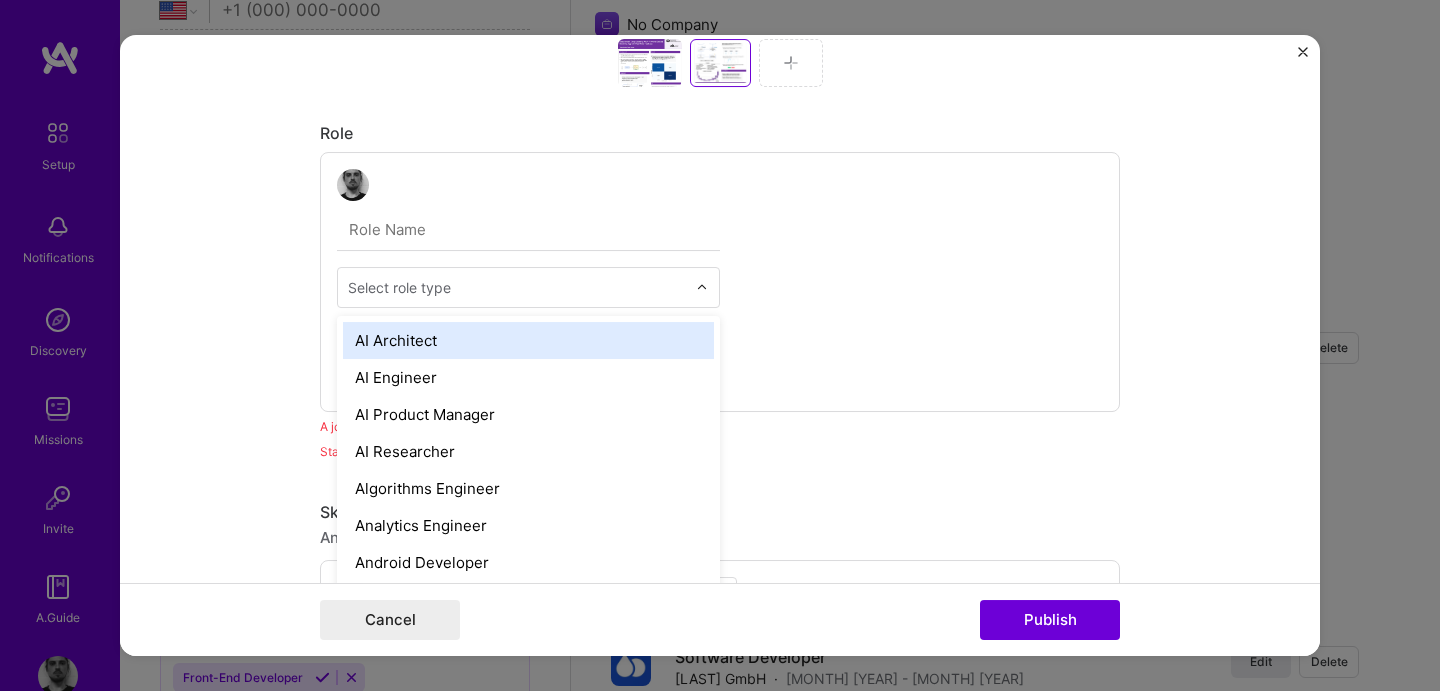 scroll, scrollTop: 1060, scrollLeft: 0, axis: vertical 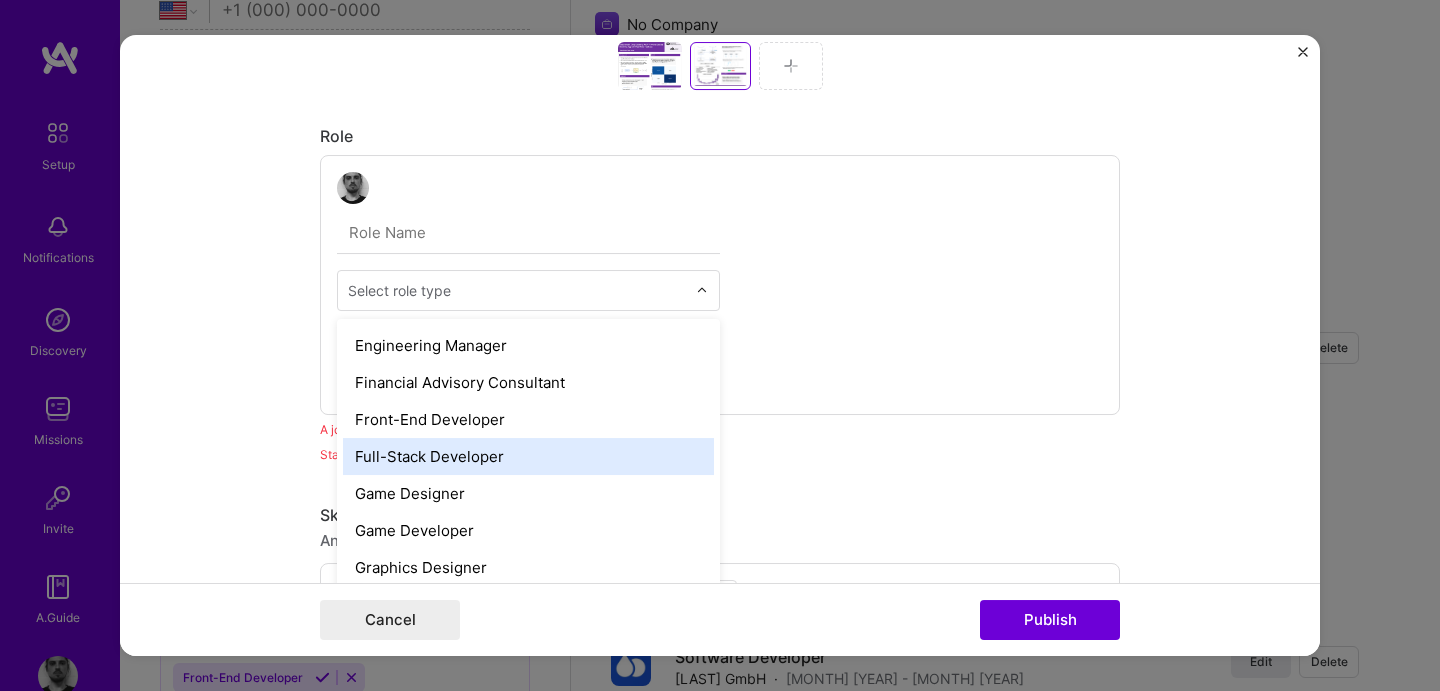 click on "Editing suggested project This project is suggested based on your LinkedIn, resume or A.Team activity. Project title AI-Powered Guided Breathing Application Development Company University of Augsburg
Project industry Industry 2 Project Link (Optional)
Set as cover Add New Image  |  Set as Cover Remove Image Role option Full-Stack Developer focused, 33 of 70. 70 results available. Use Up and Down to choose options, press Enter to select the currently focused option, press Escape to exit the menu, press Tab to select the option and exit the menu. Select role type AI Architect AI Engineer AI Product Manager AI Researcher Algorithms Engineer Analytics Engineer Android Developer Art Director Automation Developer Back-End Developer Blockchain Developer Brand Designer Brand Expert Business Development Chief Technology Officer (CTO) Chief of Staff Cloud Expert Community Manager Content Writer Copywriter Data Analyst Data Architect Data Engineer Data Scientist Deep Learning Engineer MLOps" at bounding box center (720, 346) 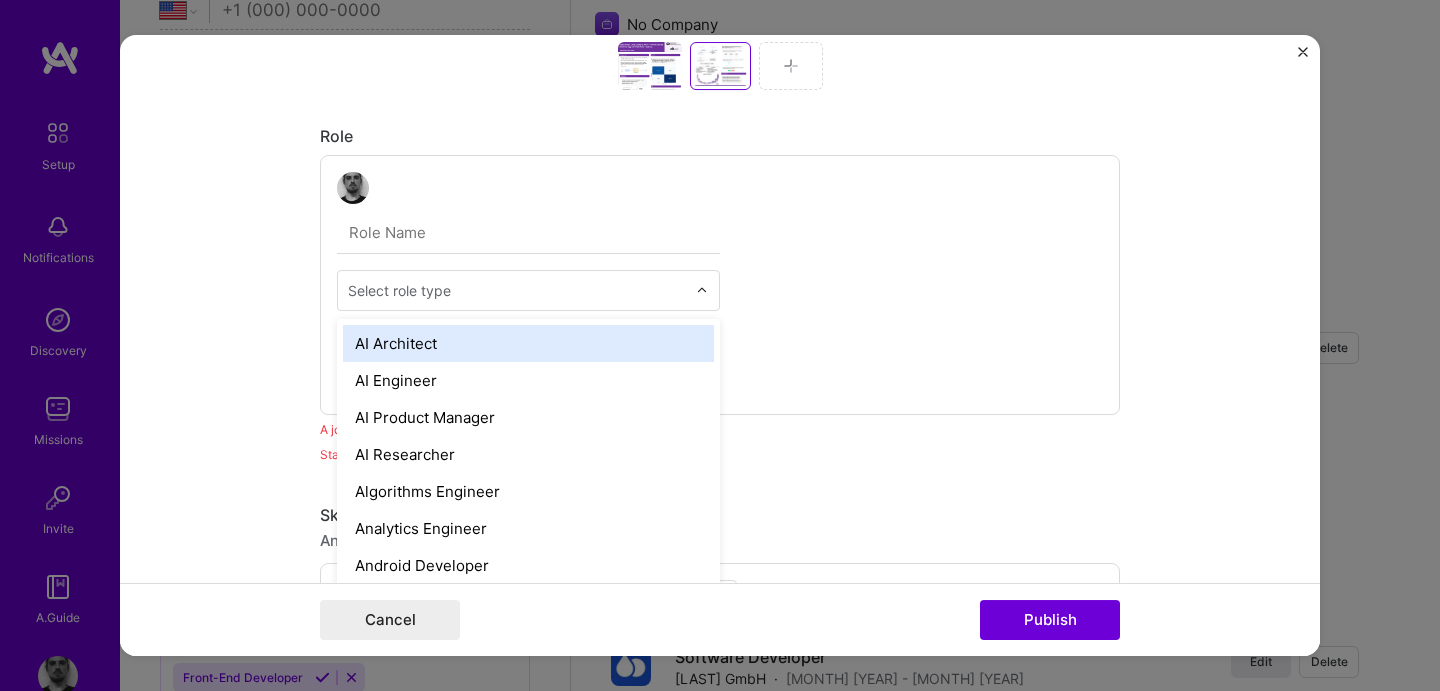 click on "Select role type" at bounding box center [399, 290] 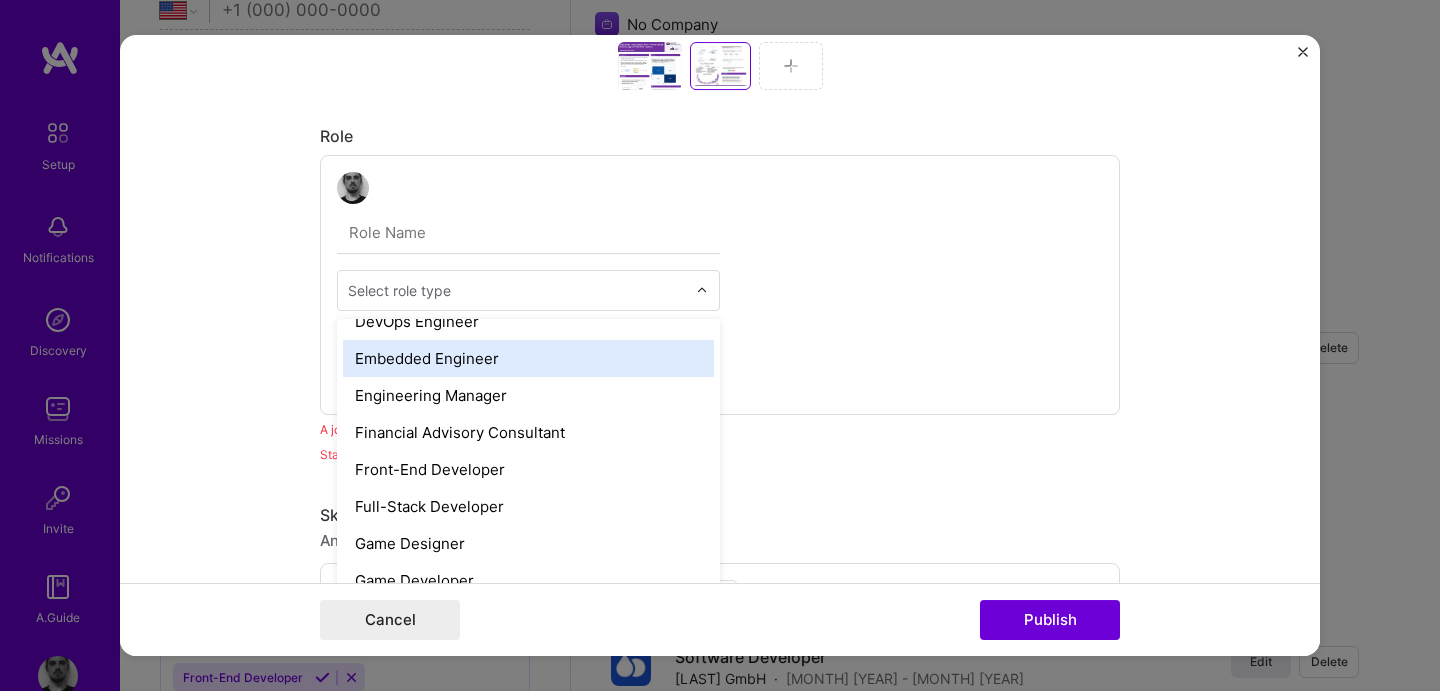scroll, scrollTop: 1024, scrollLeft: 0, axis: vertical 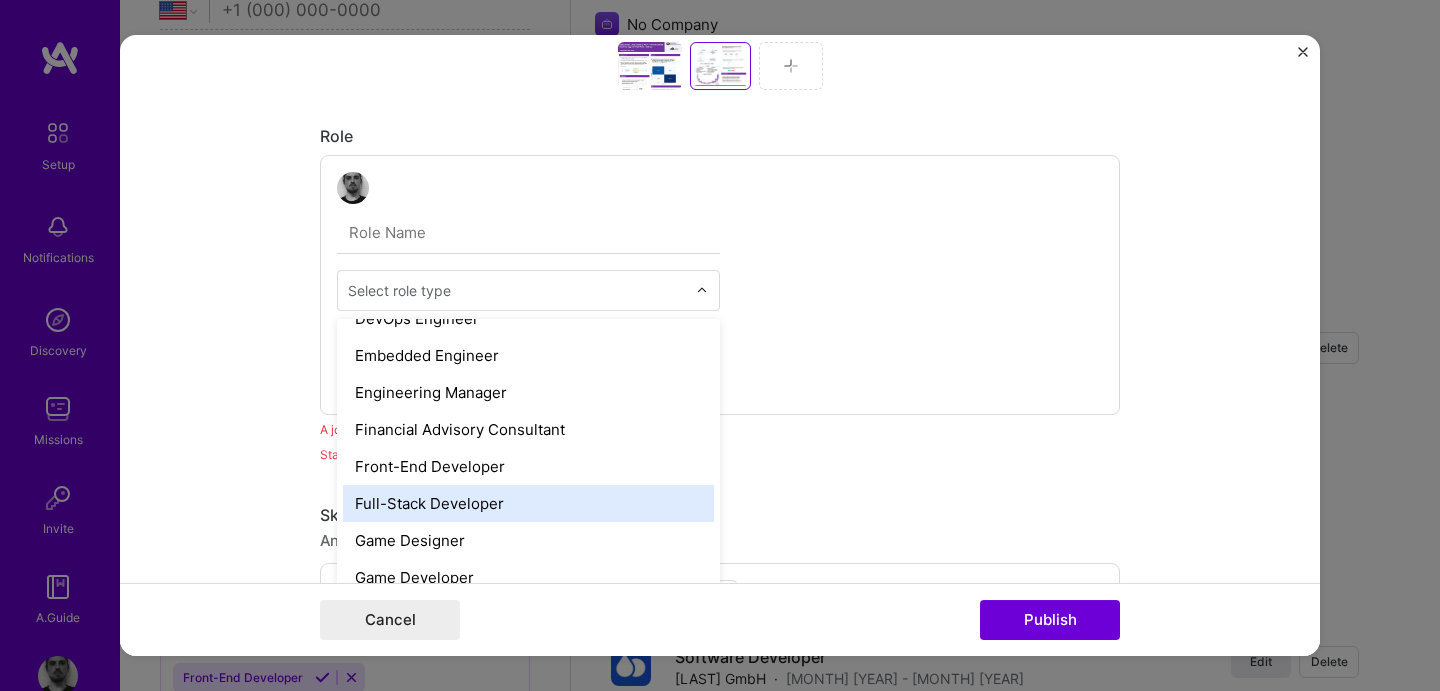 click on "Full-Stack Developer" at bounding box center (528, 503) 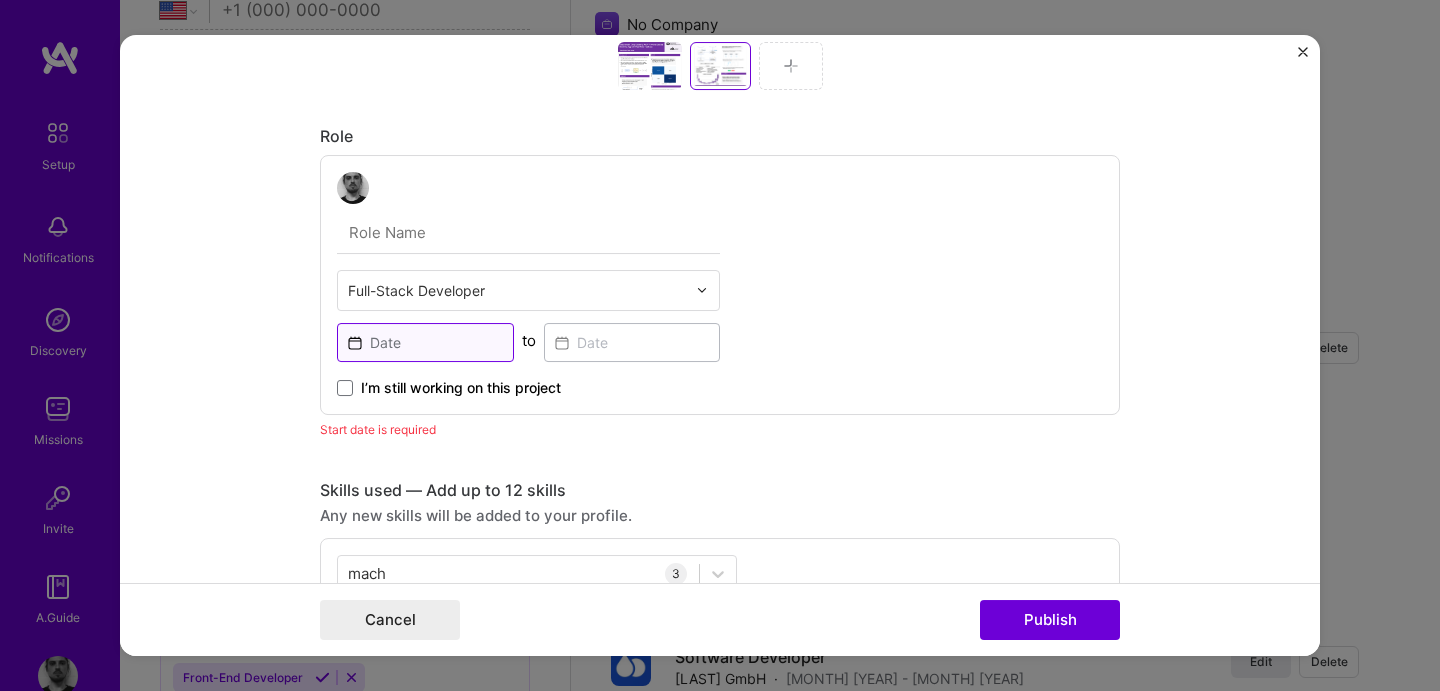 click at bounding box center [425, 342] 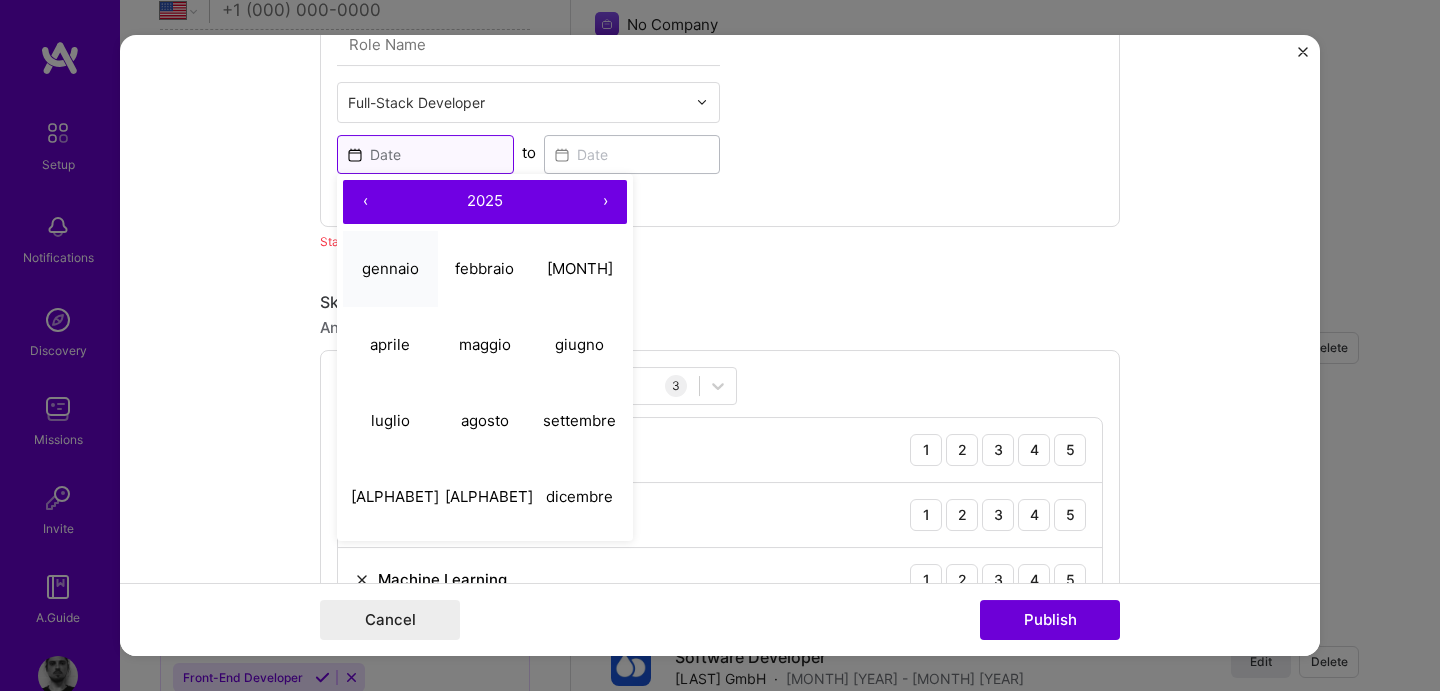 scroll, scrollTop: 1251, scrollLeft: 0, axis: vertical 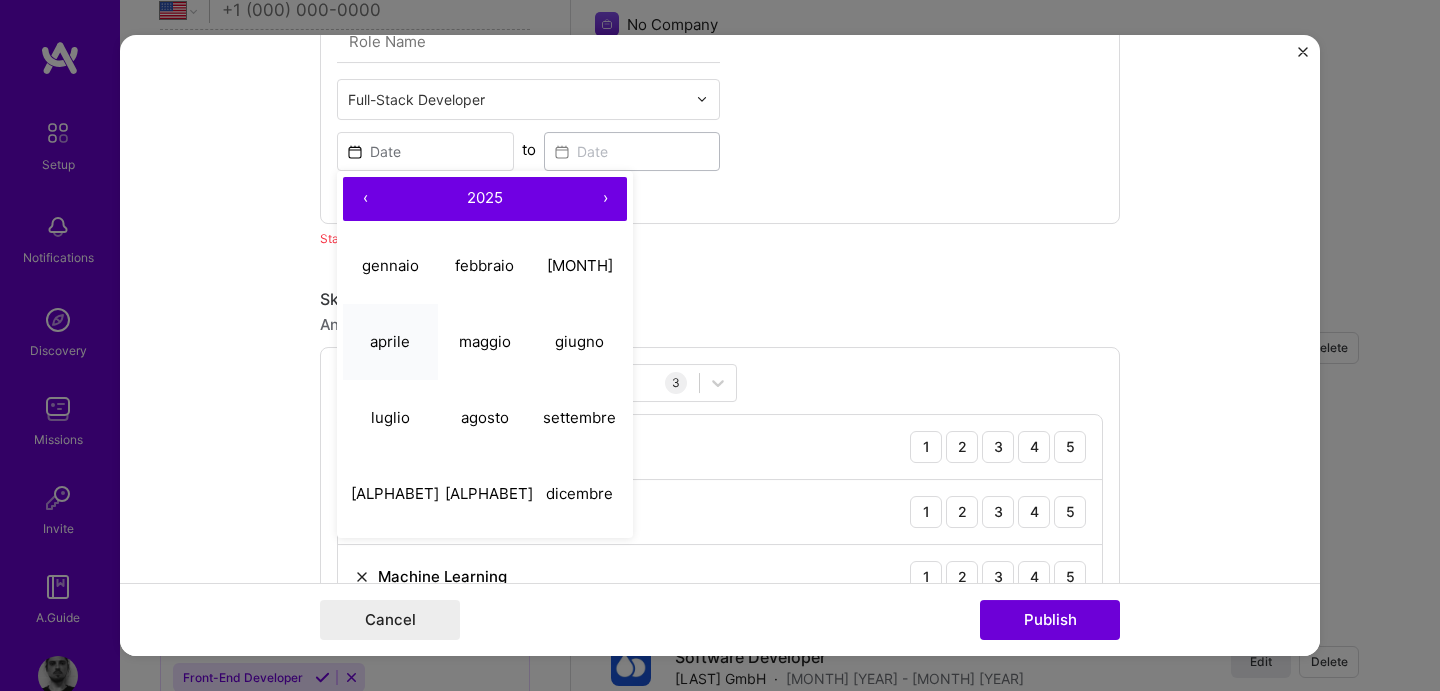 click on "aprile" at bounding box center [390, 342] 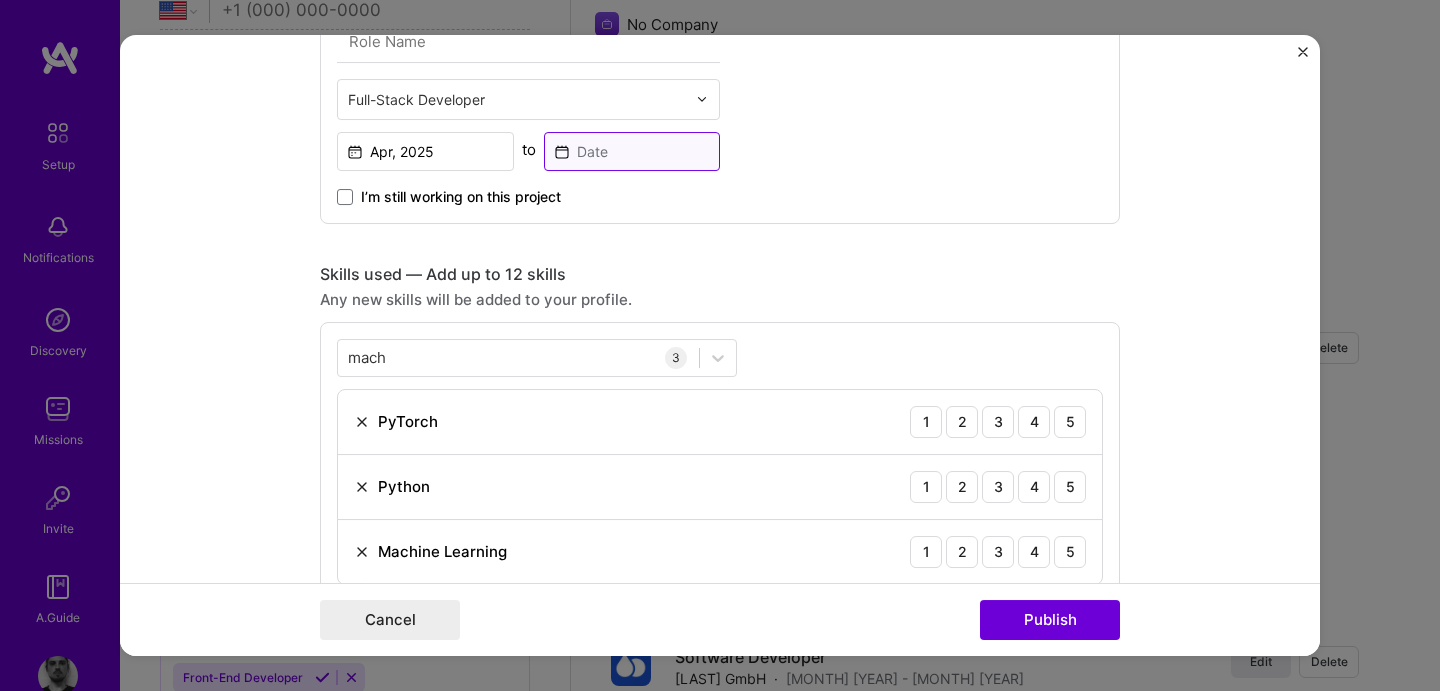 click at bounding box center (632, 151) 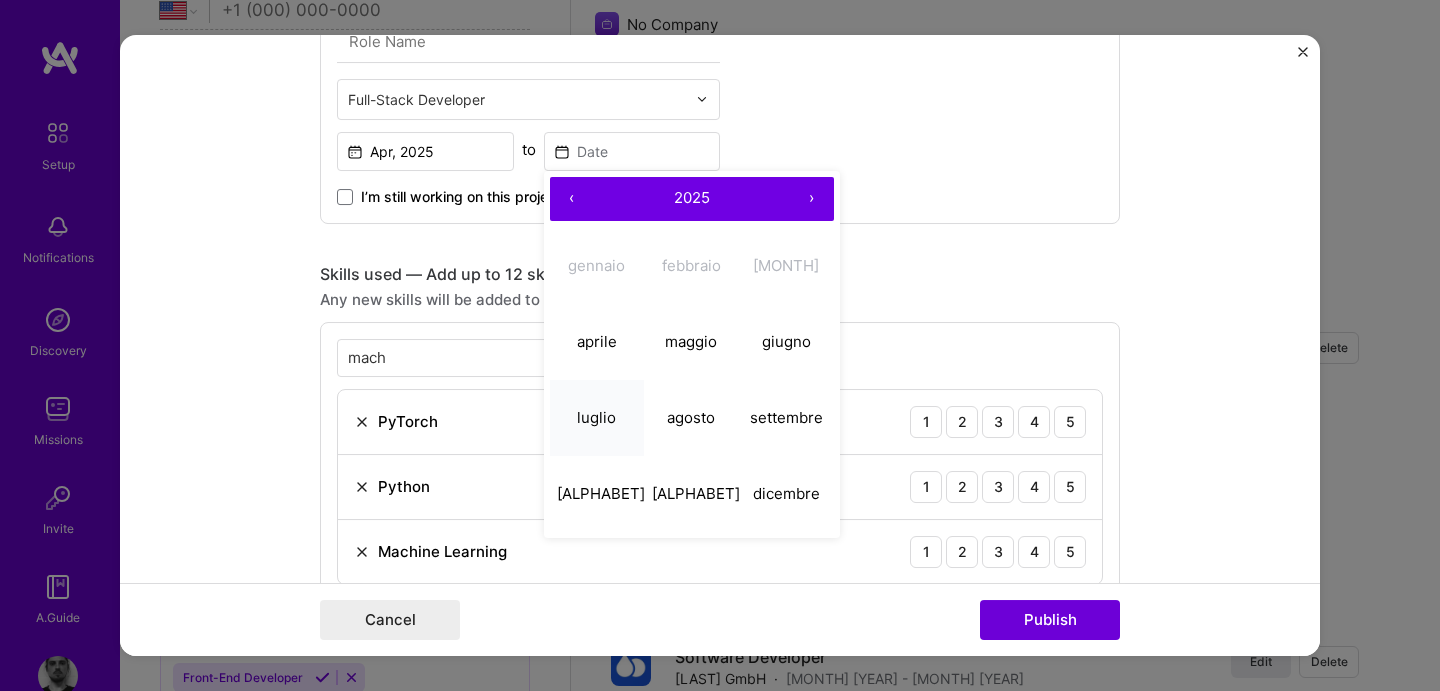 click on "luglio" at bounding box center [597, 418] 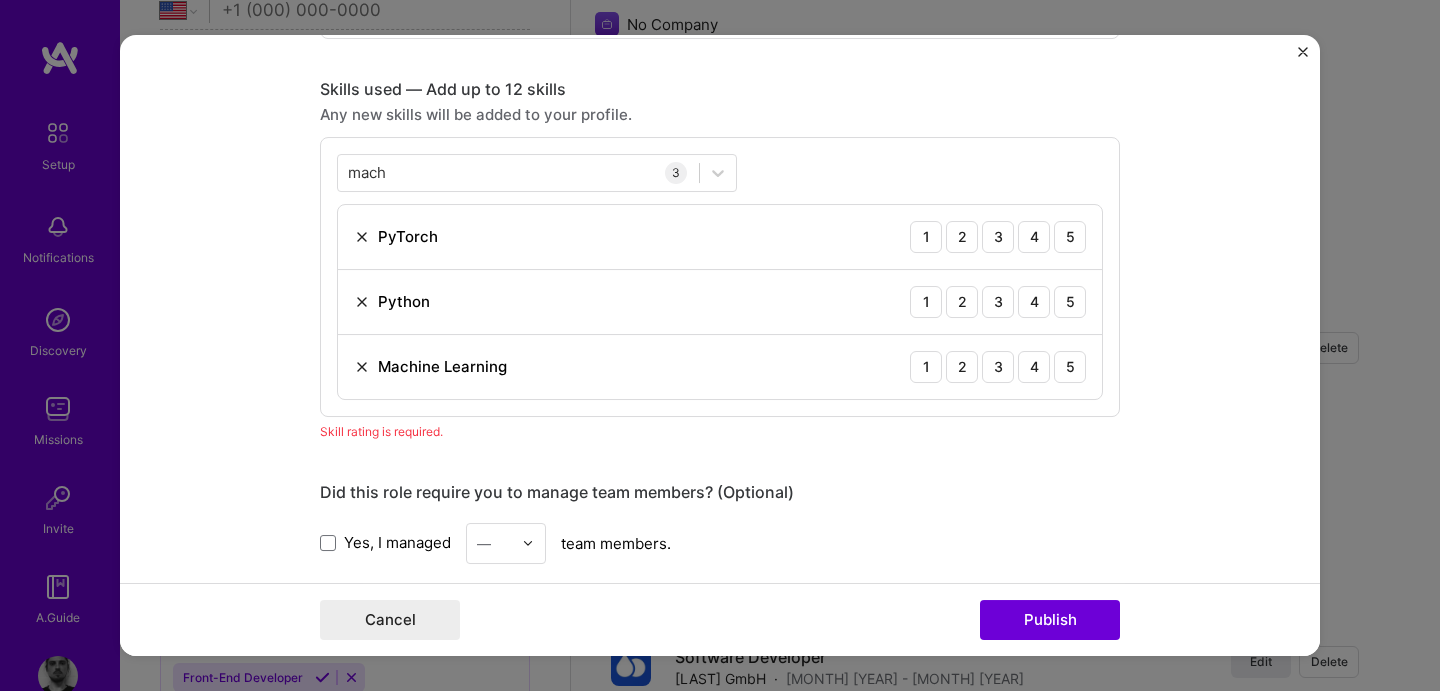 scroll, scrollTop: 1438, scrollLeft: 0, axis: vertical 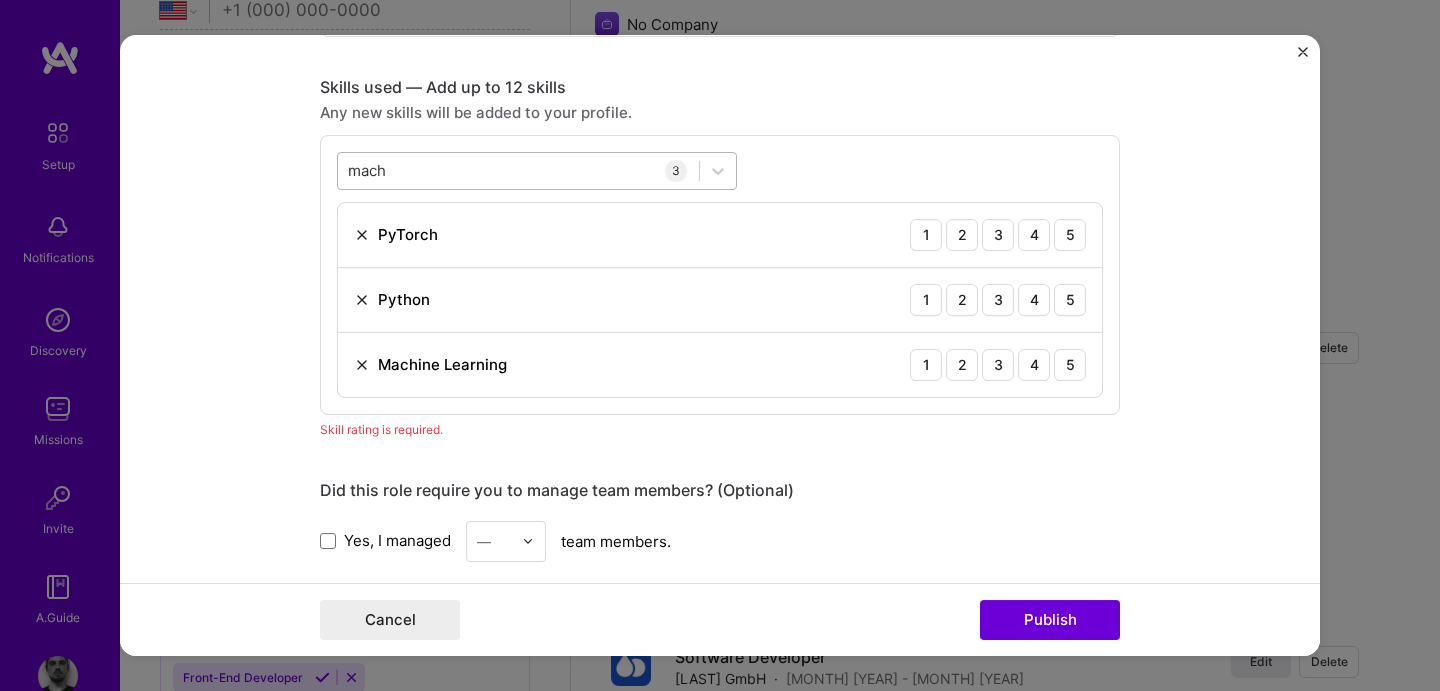 click on "mach mach" at bounding box center (518, 170) 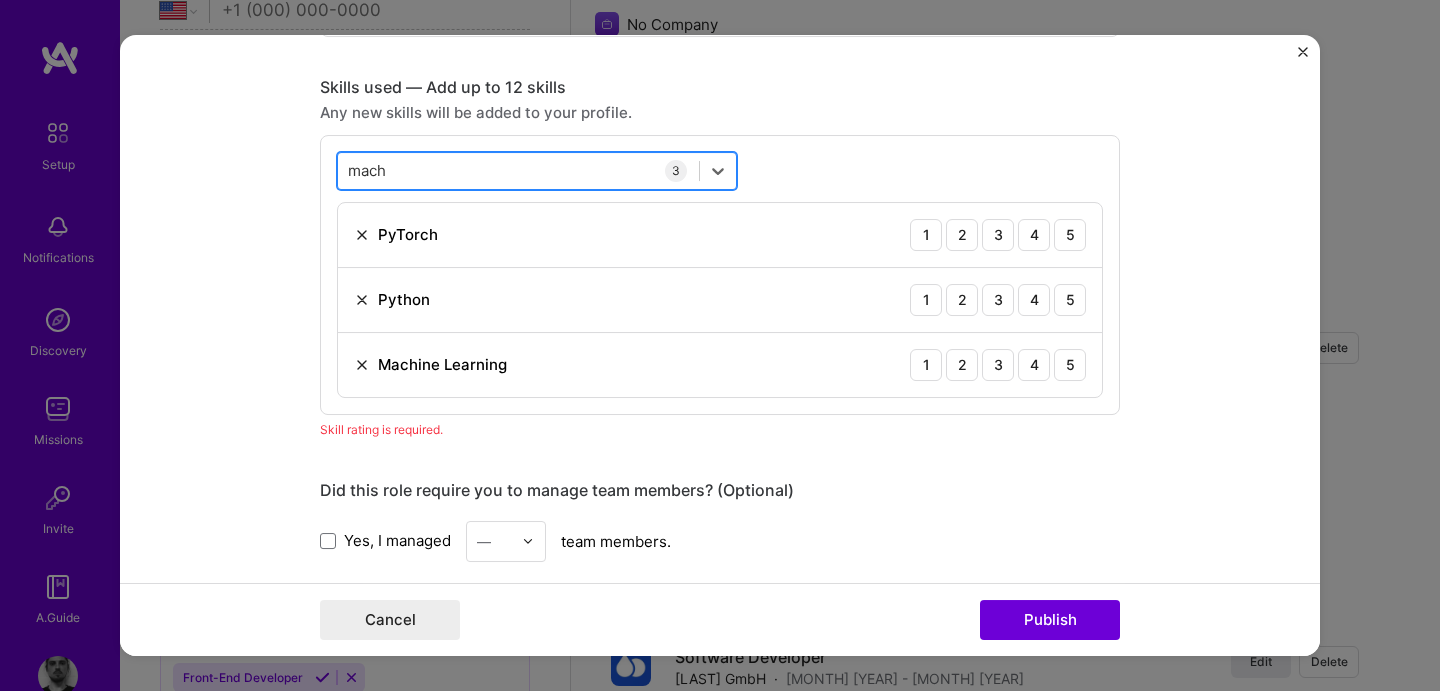 click on "mach mach" at bounding box center [518, 170] 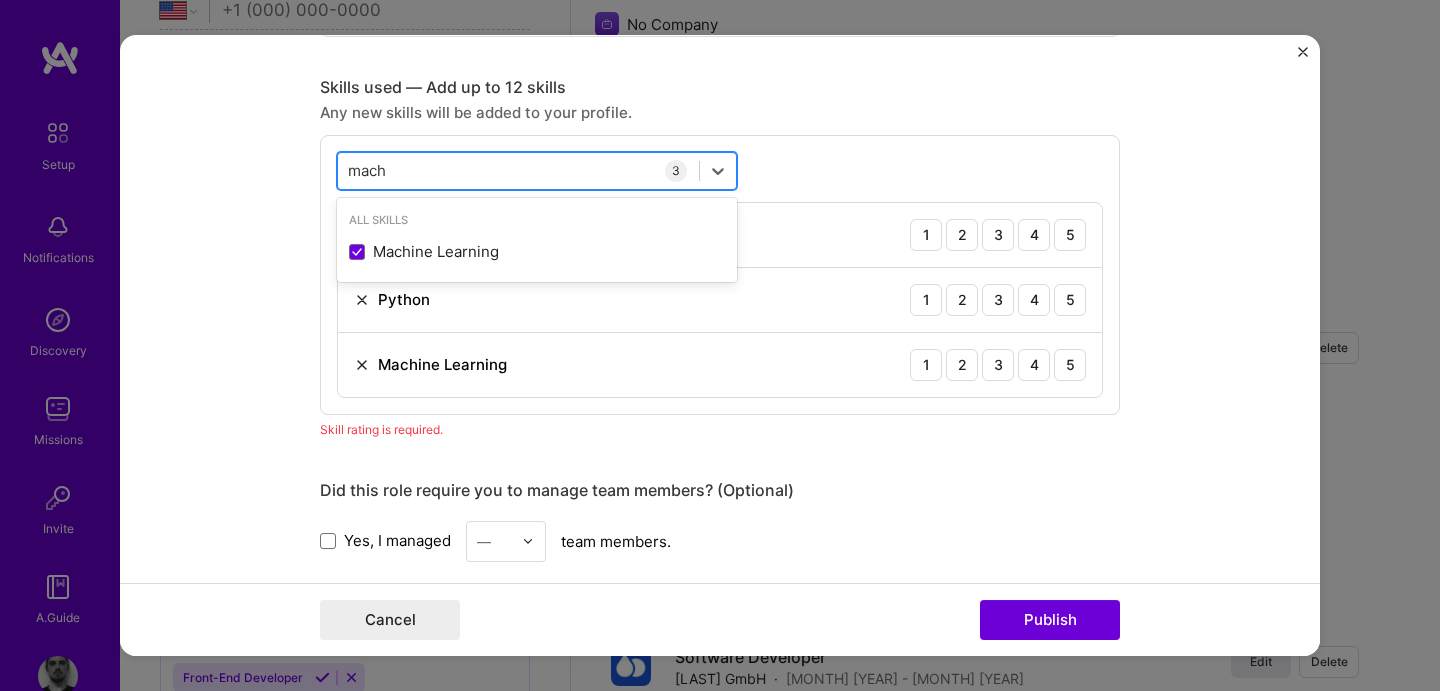 click on "mach mach" at bounding box center (518, 170) 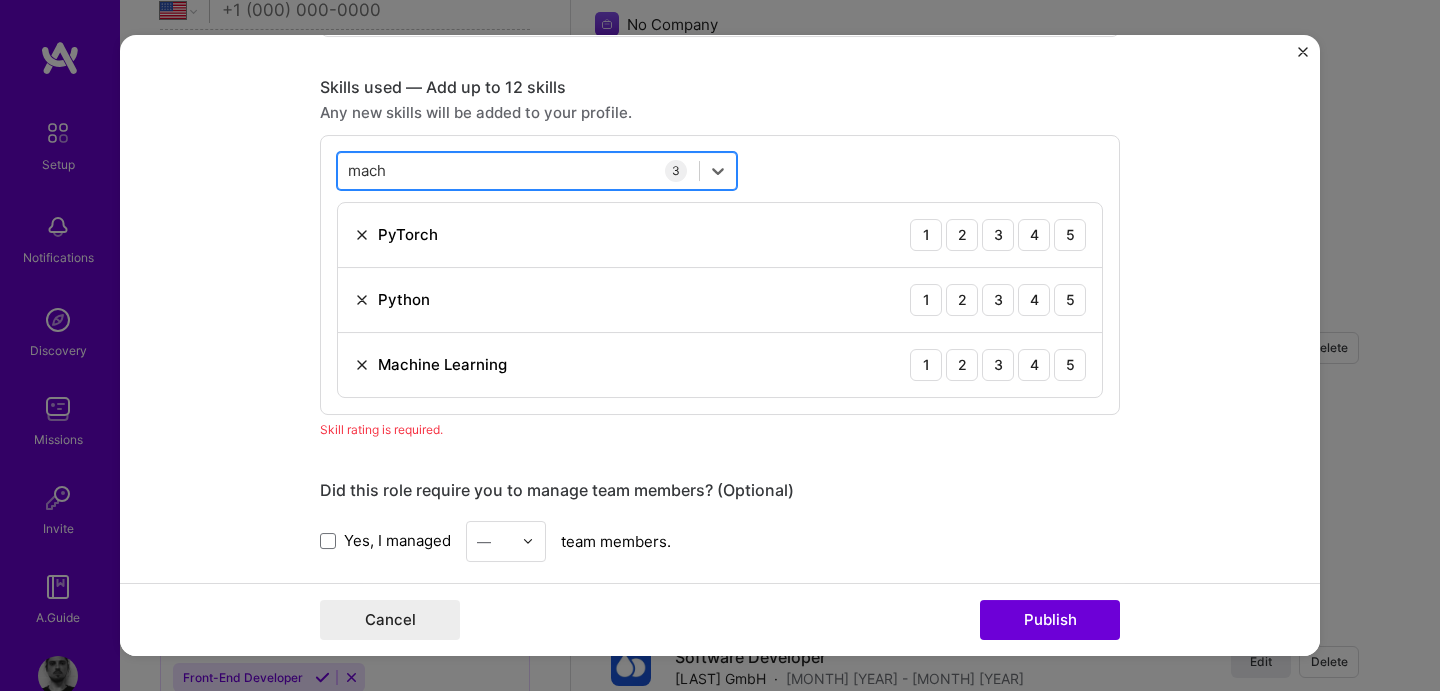 click on "mach mach" at bounding box center [518, 170] 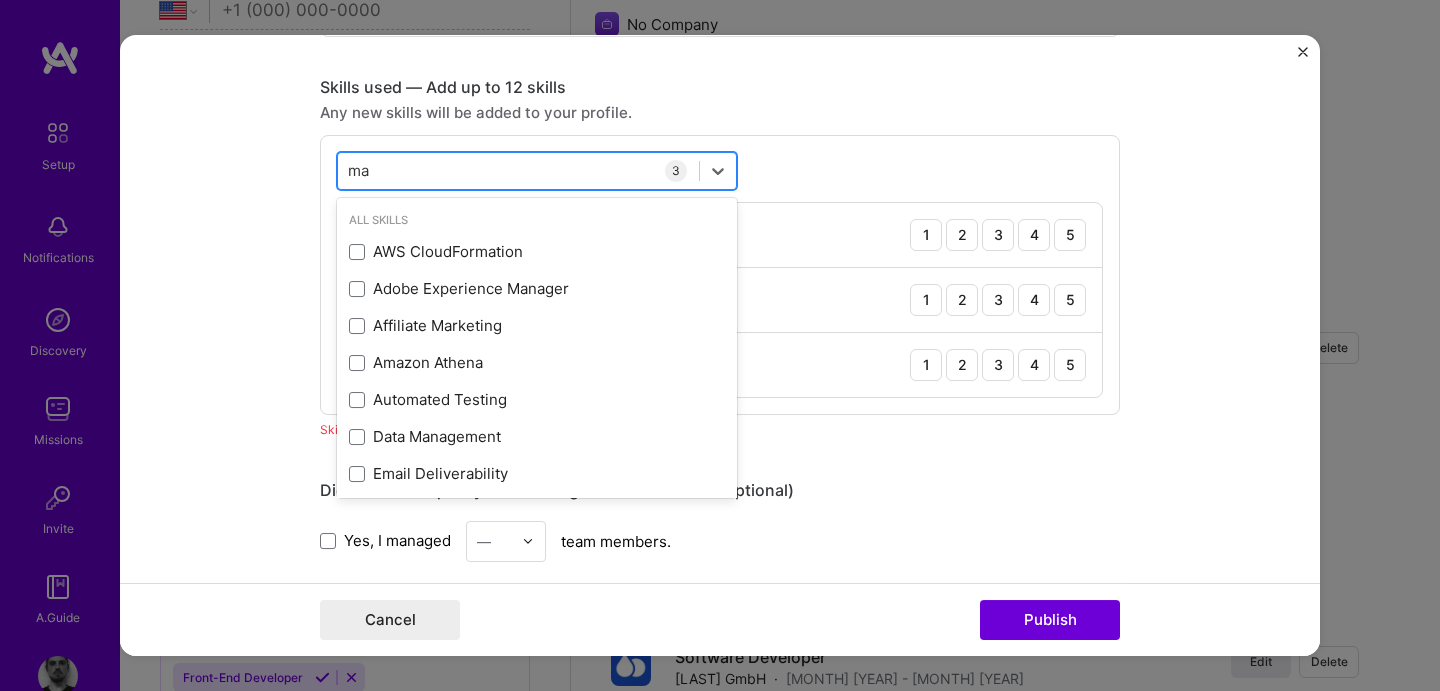type on "m" 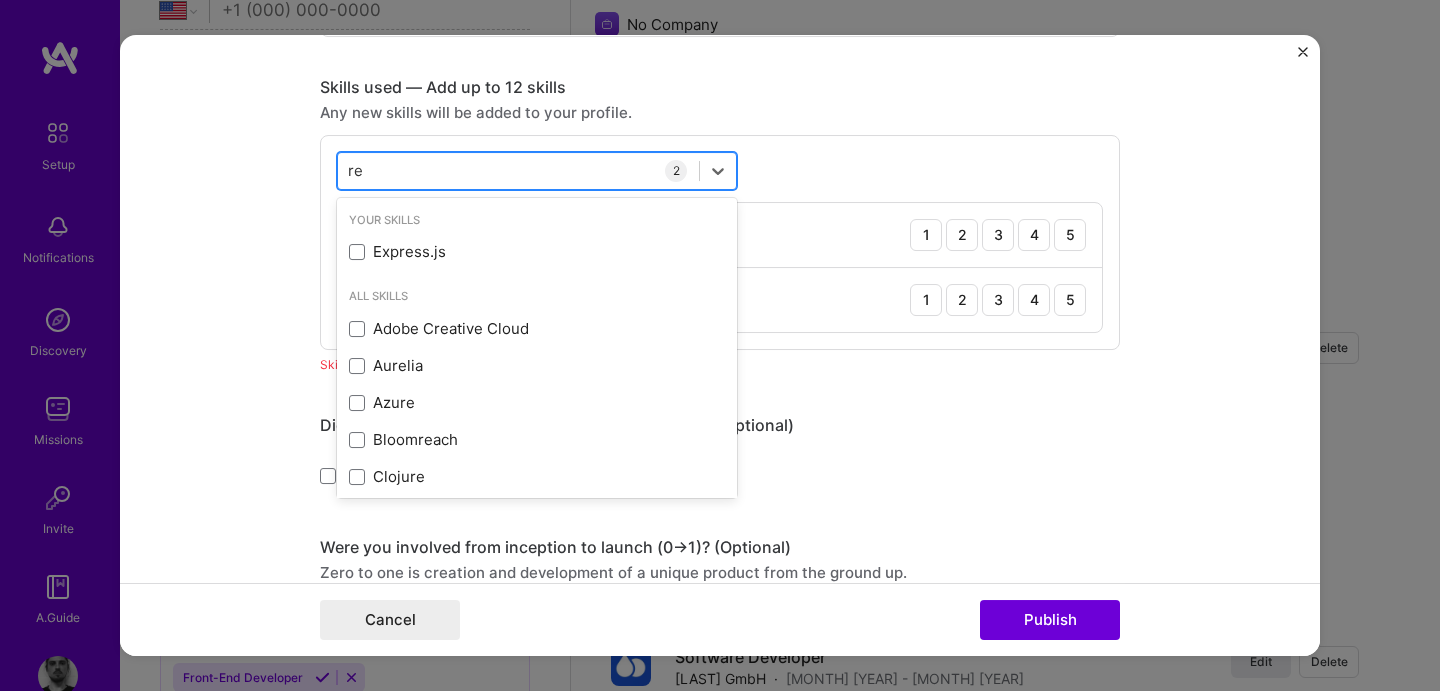 type on "r" 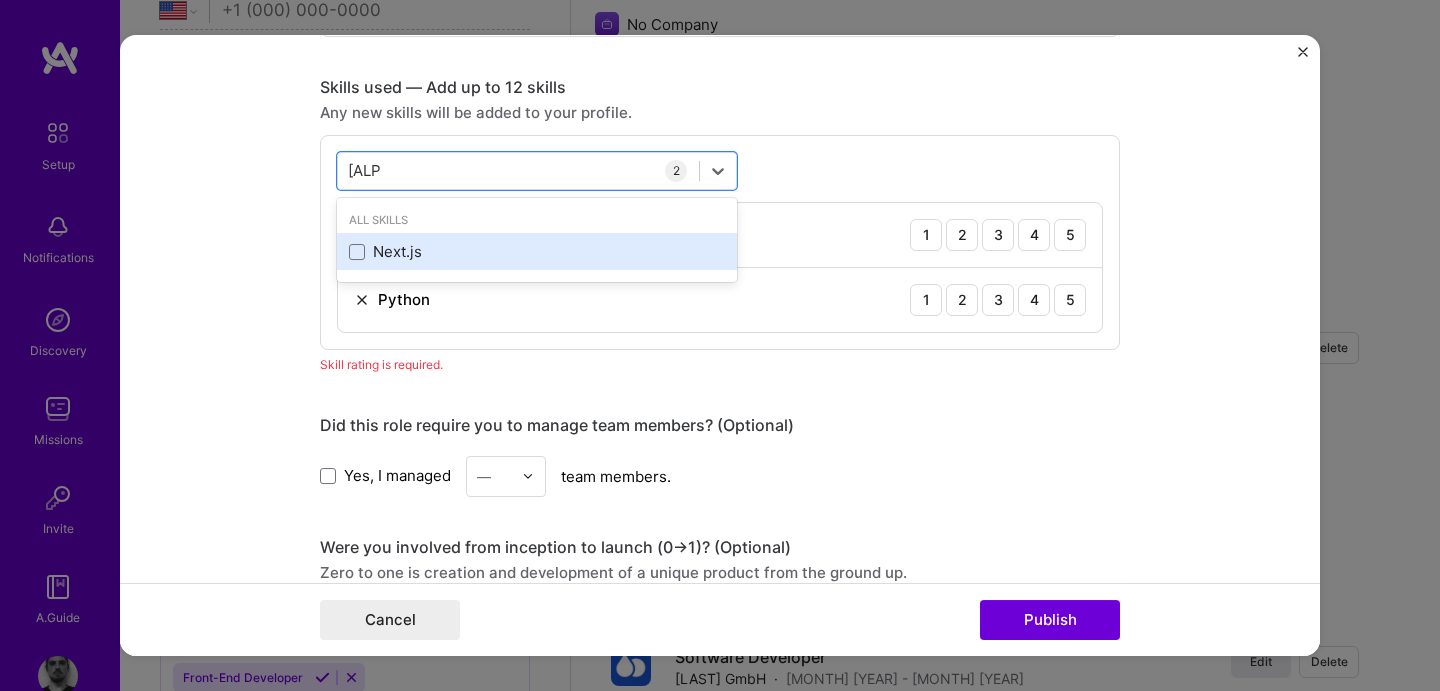 click on "Next.js" at bounding box center [537, 251] 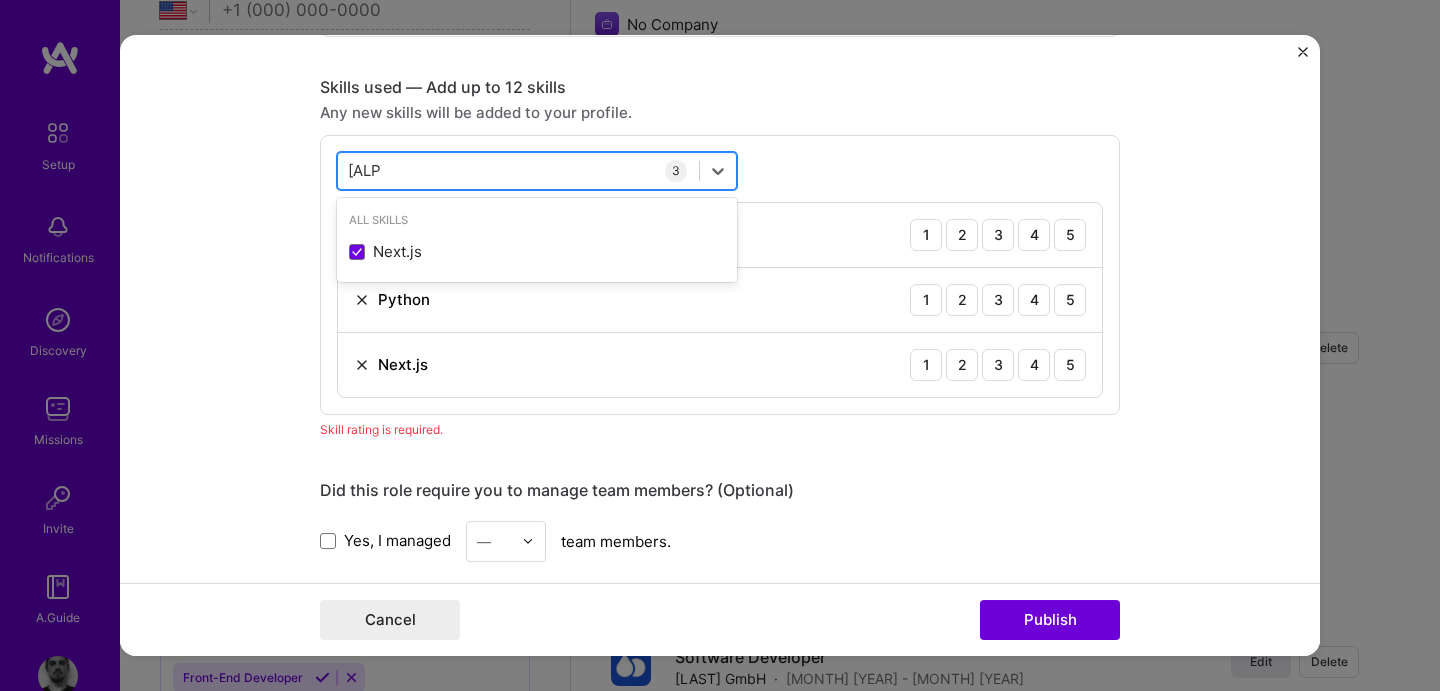 click on "next next" at bounding box center (518, 170) 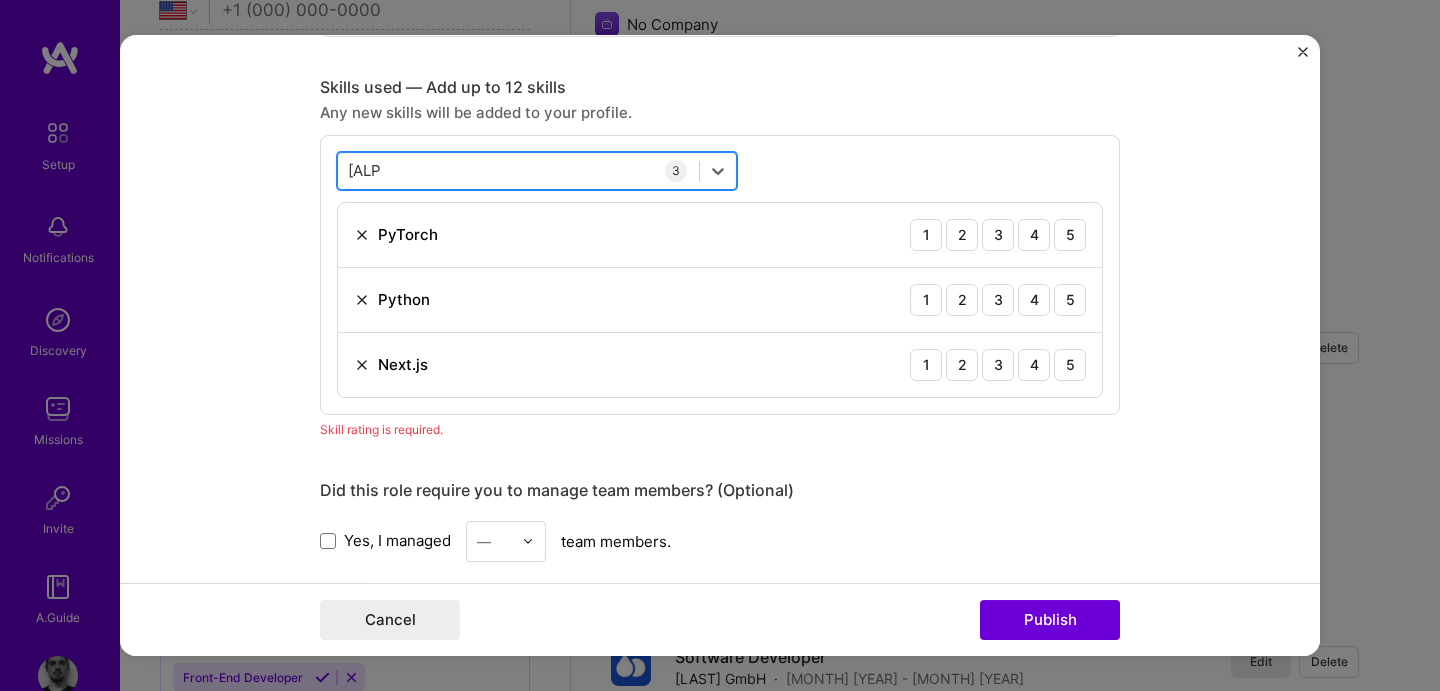 click on "next next" at bounding box center [518, 170] 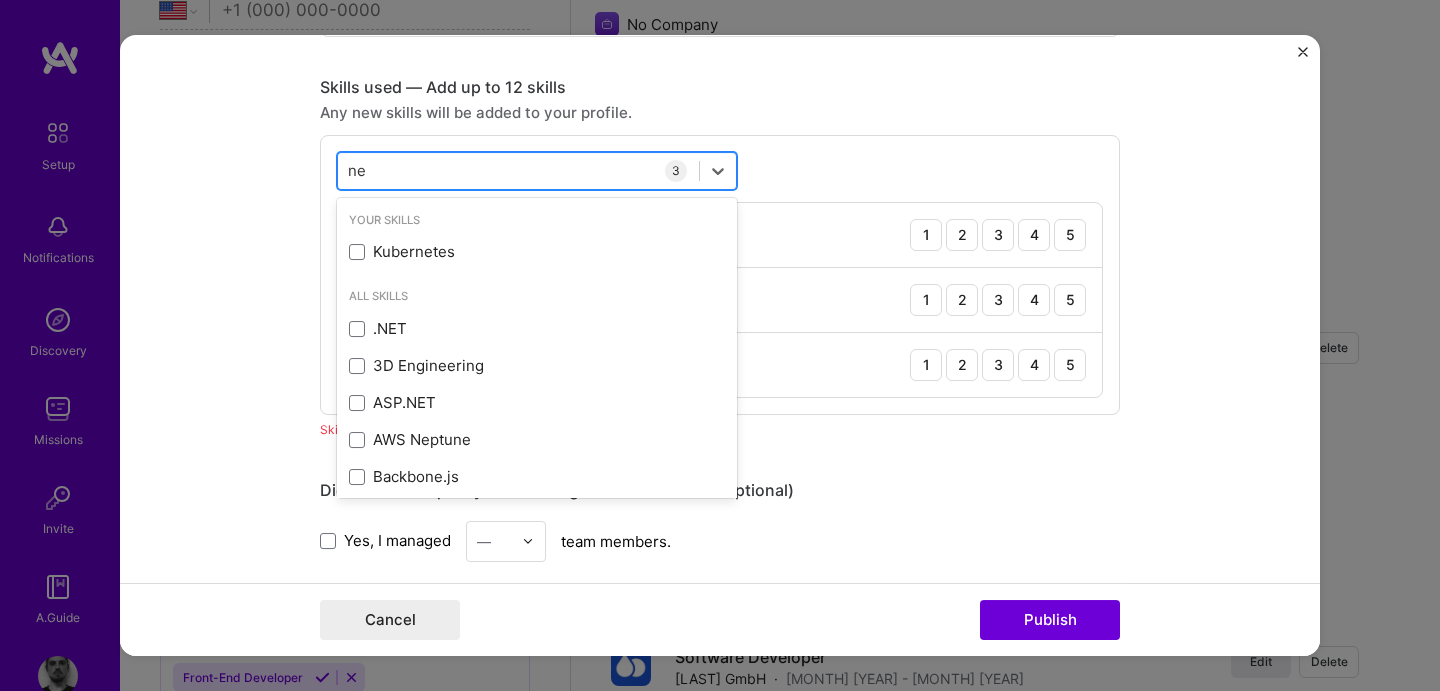 type on "n" 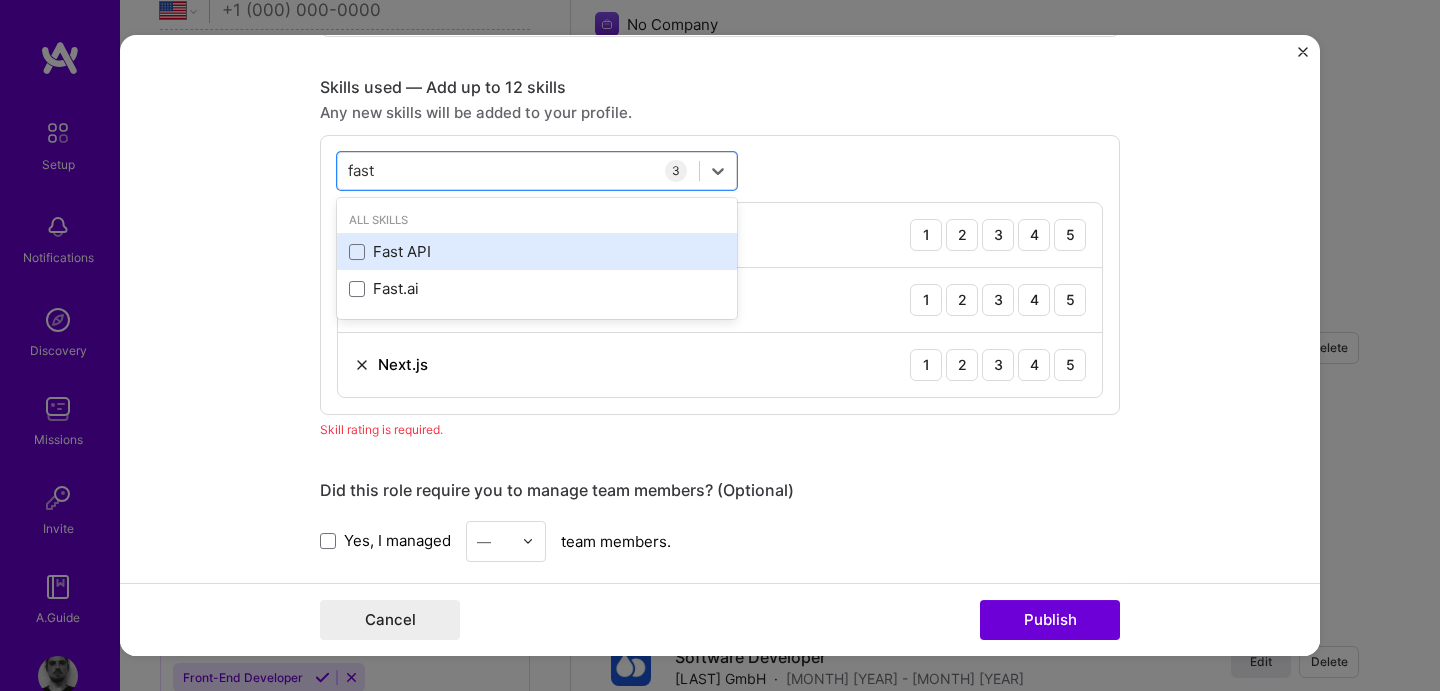 click on "Fast API" at bounding box center (537, 251) 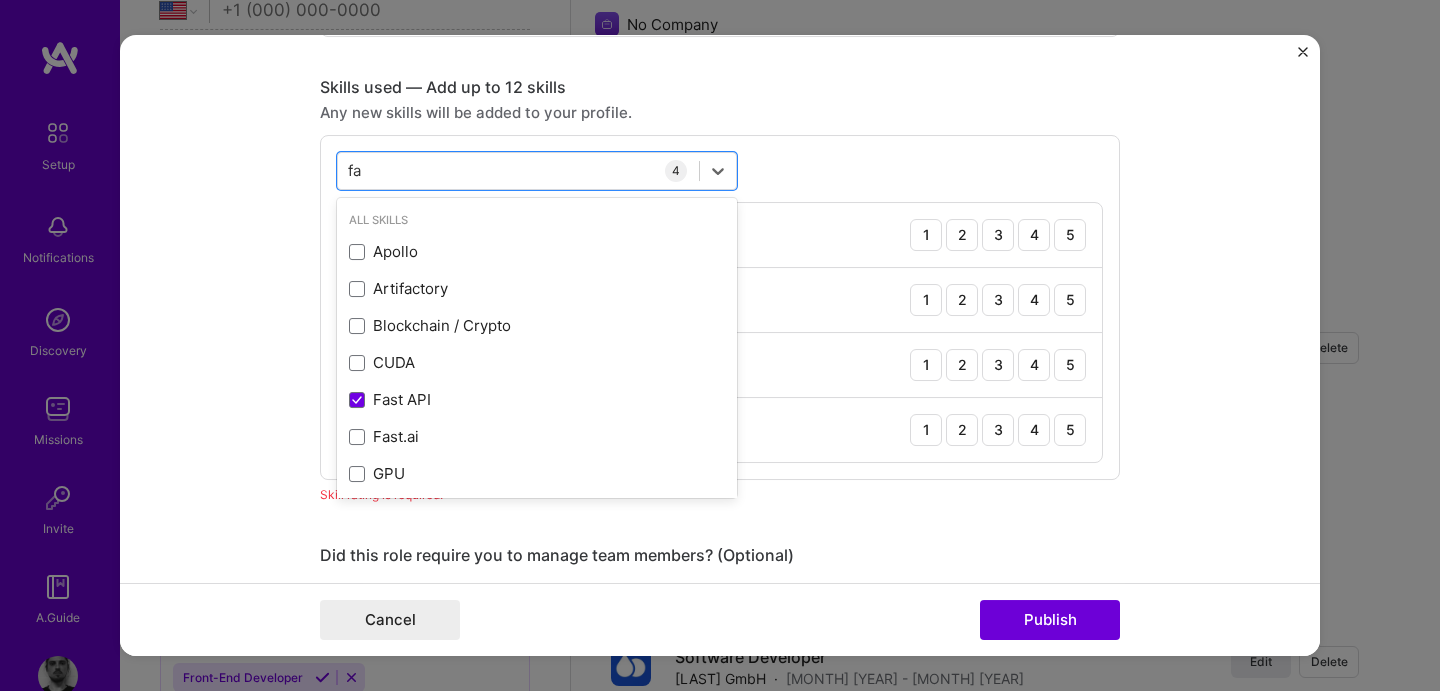 type on "f" 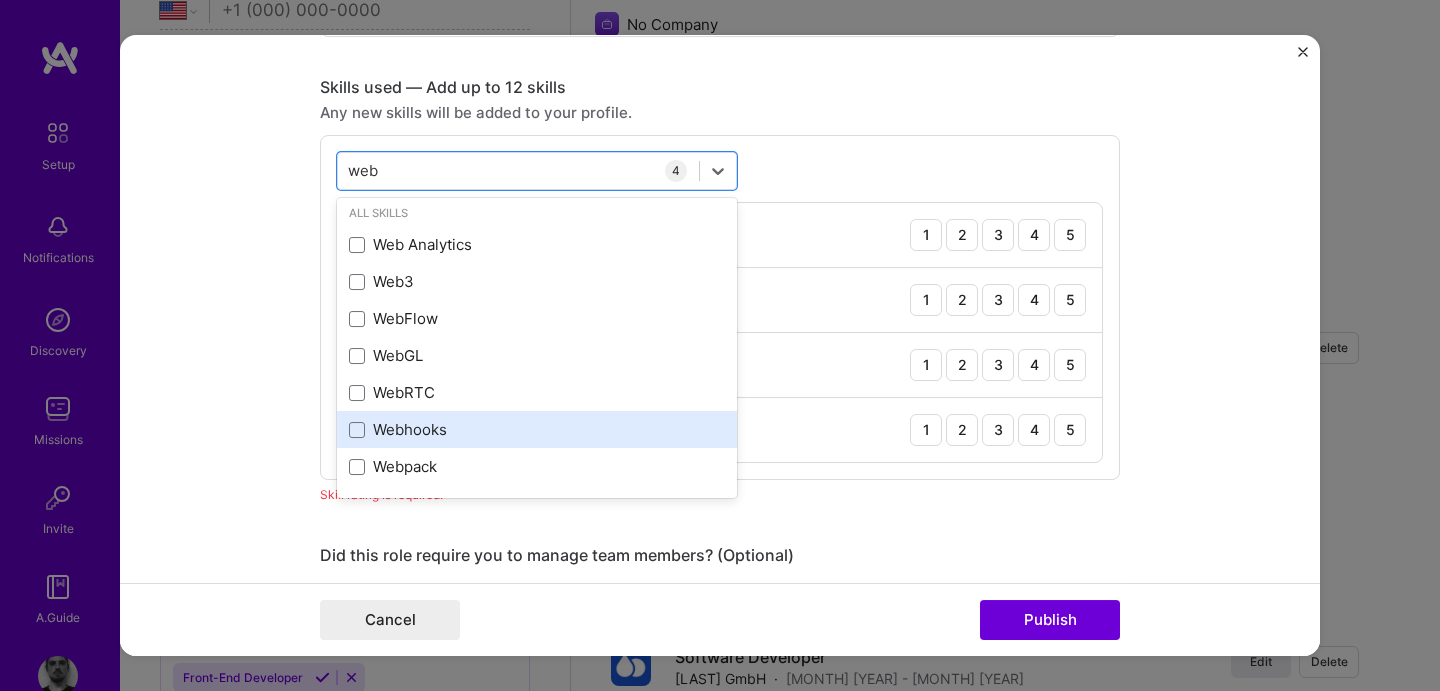 scroll, scrollTop: 0, scrollLeft: 0, axis: both 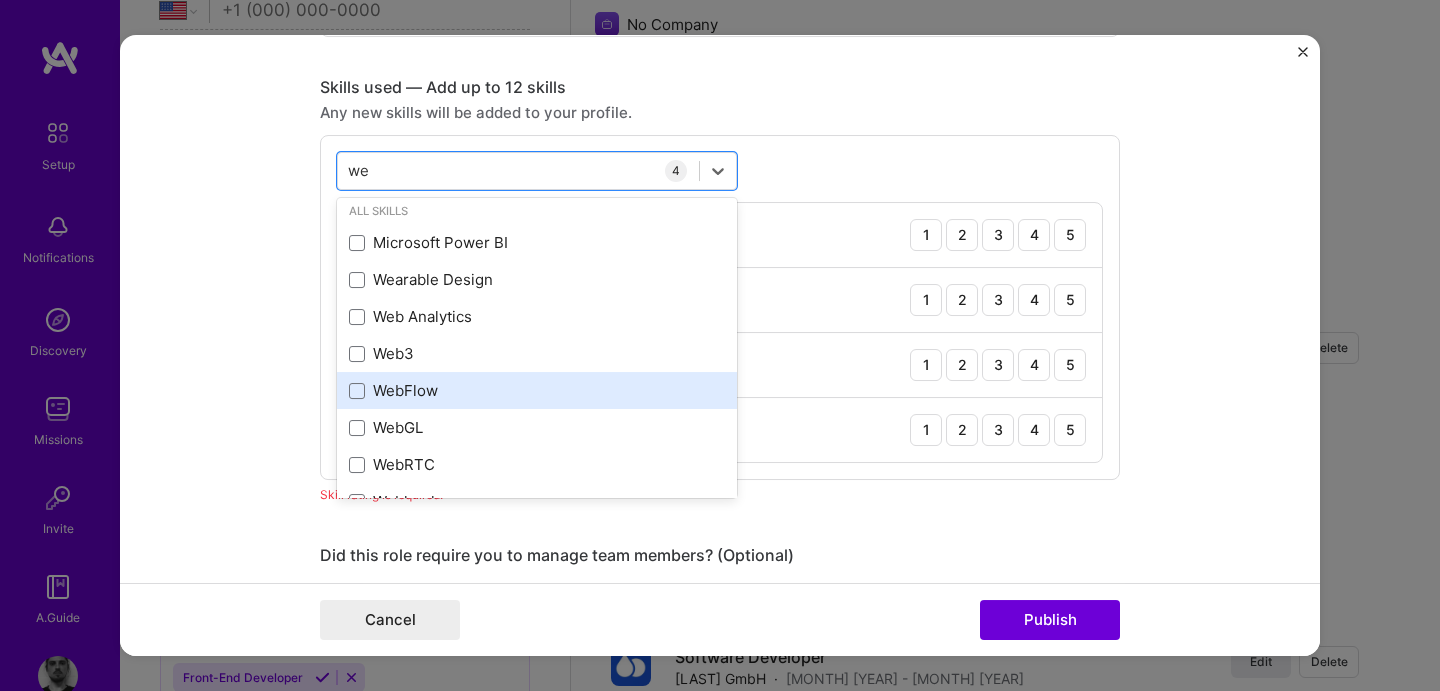 type on "w" 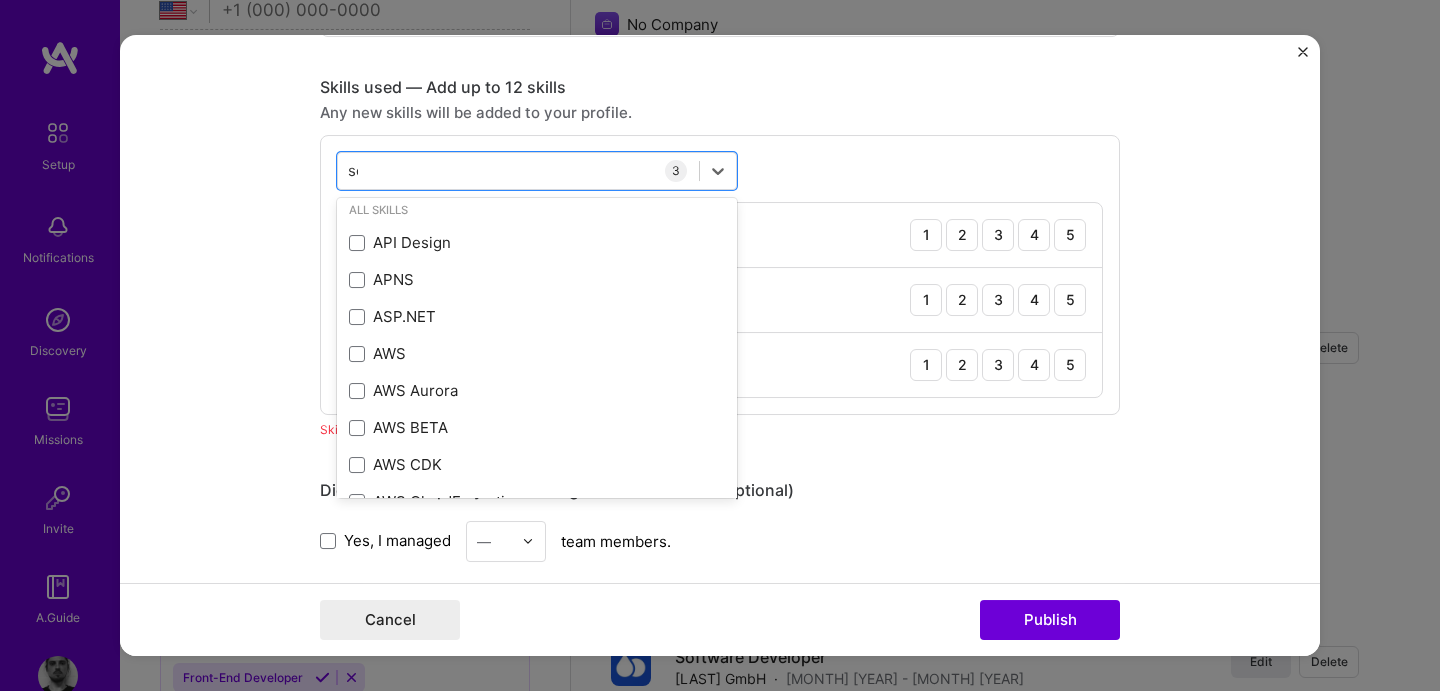scroll, scrollTop: 0, scrollLeft: 0, axis: both 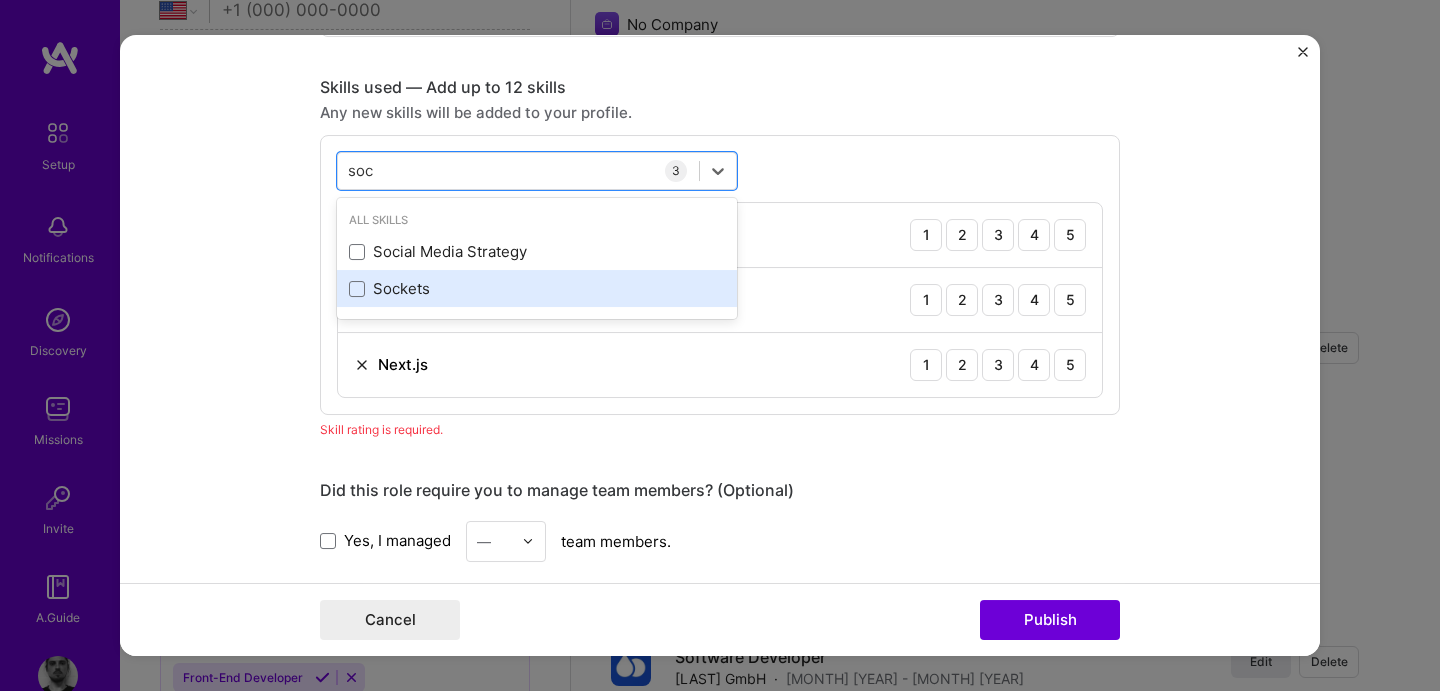 click on "Sockets" at bounding box center [537, 288] 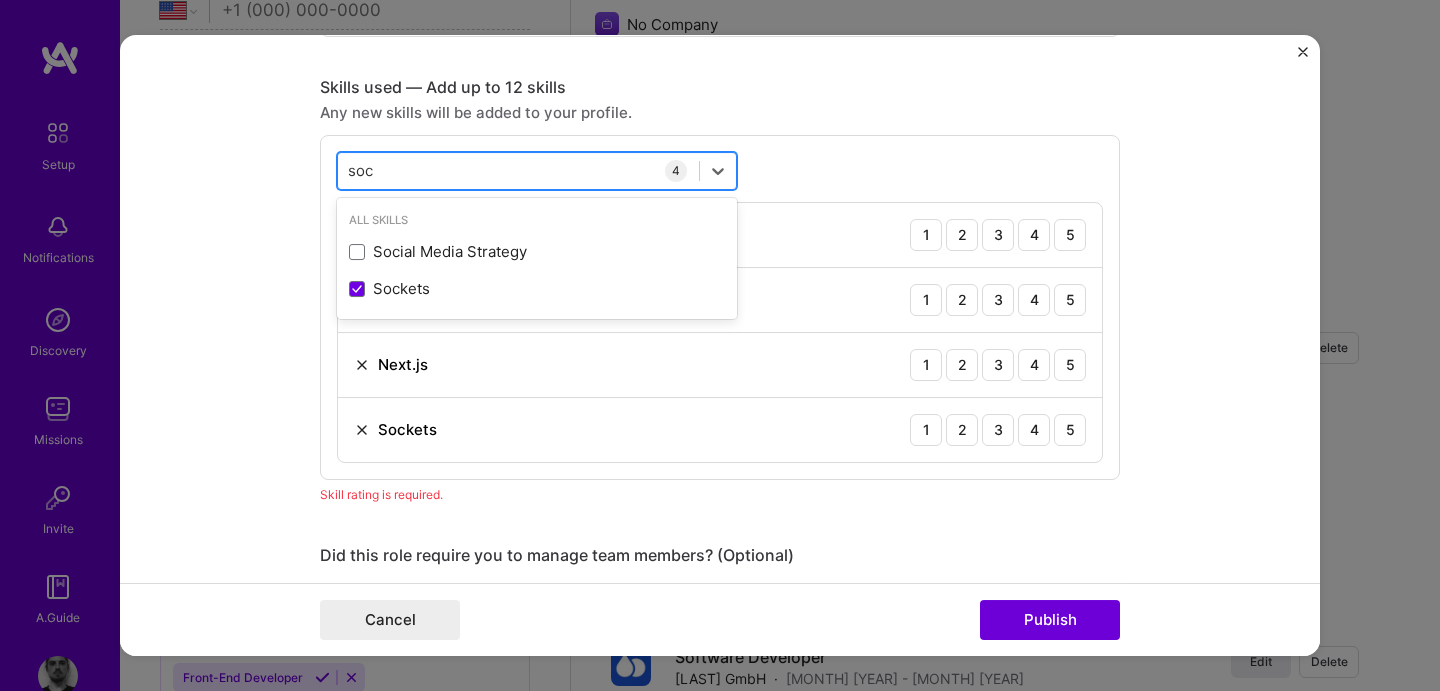 click on "soc soc" at bounding box center [518, 170] 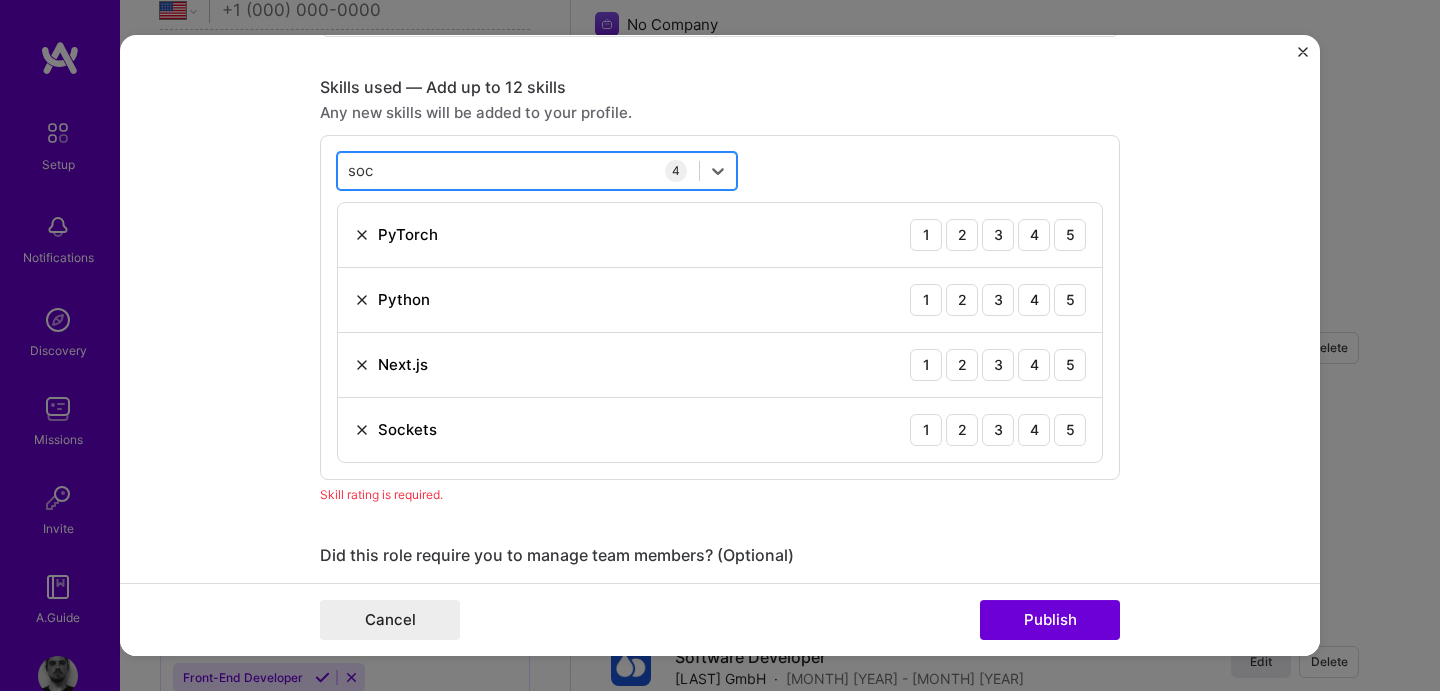 click on "soc soc" at bounding box center (518, 170) 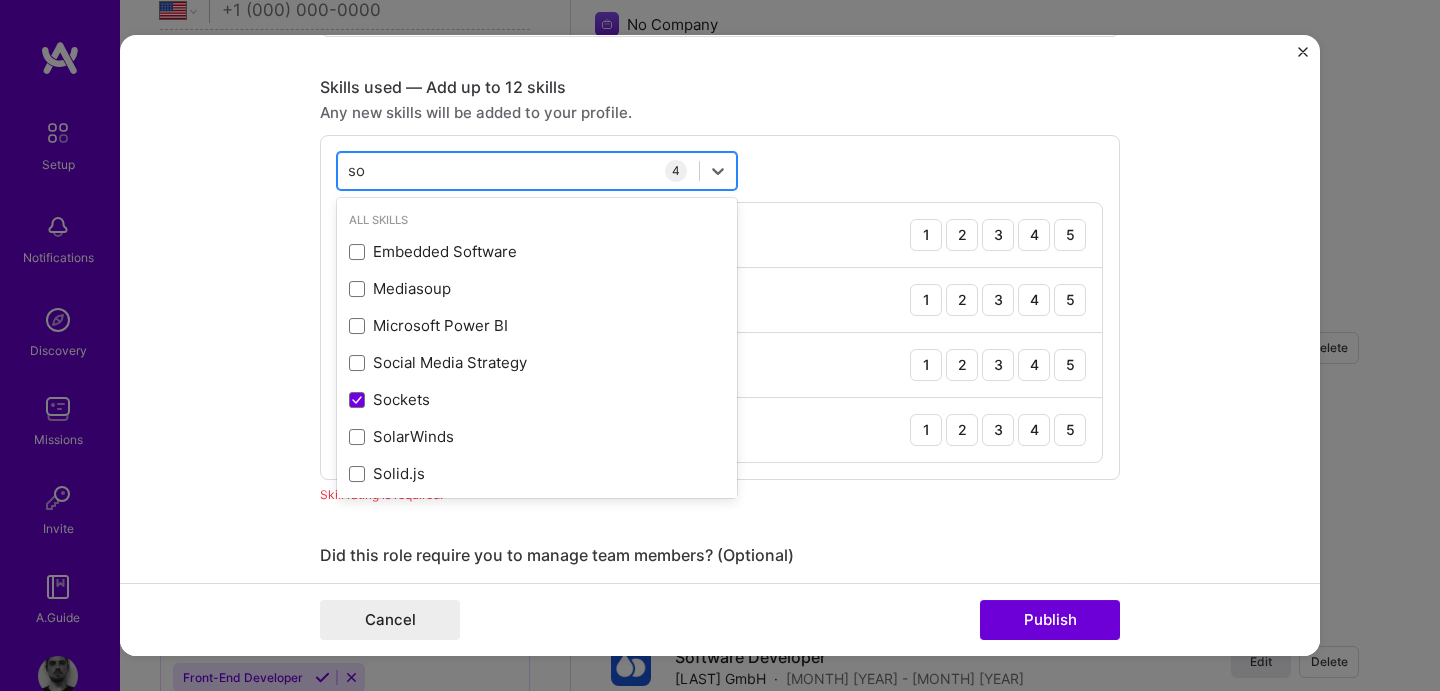 type on "s" 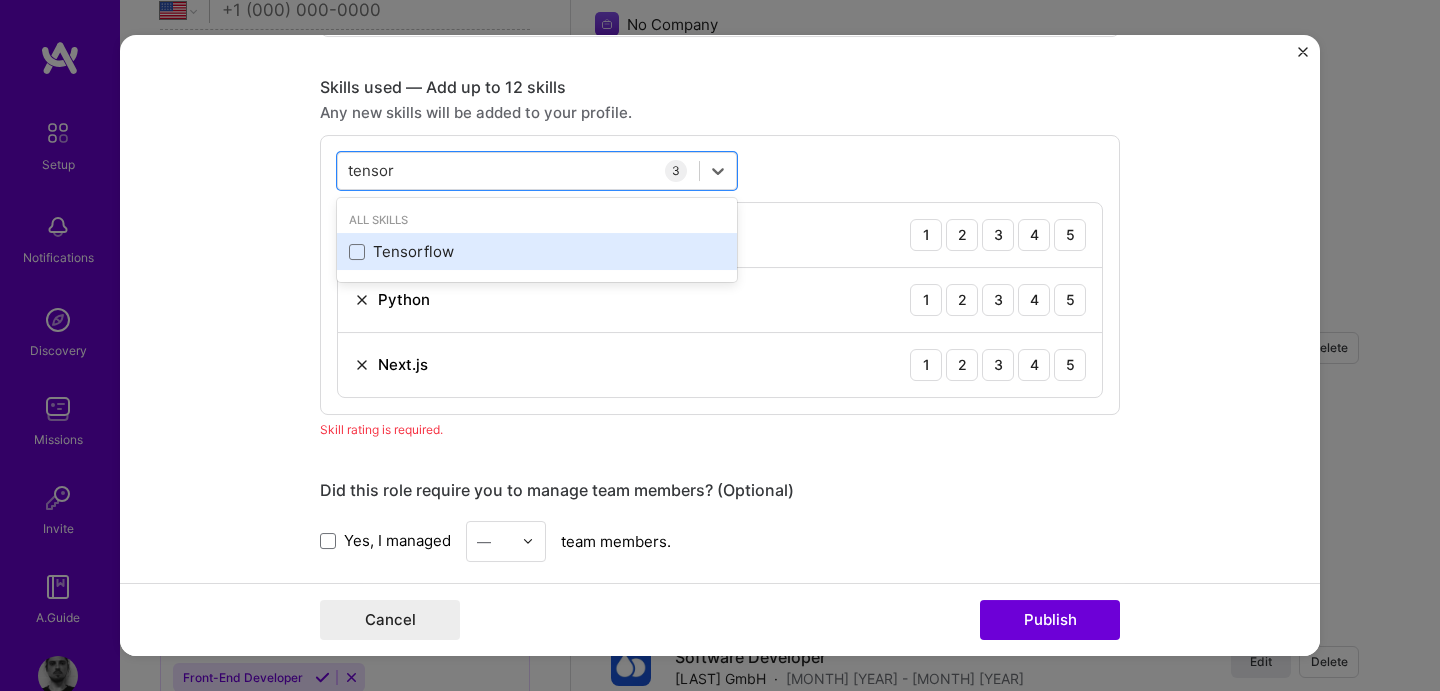 click on "Tensorflow" at bounding box center (537, 251) 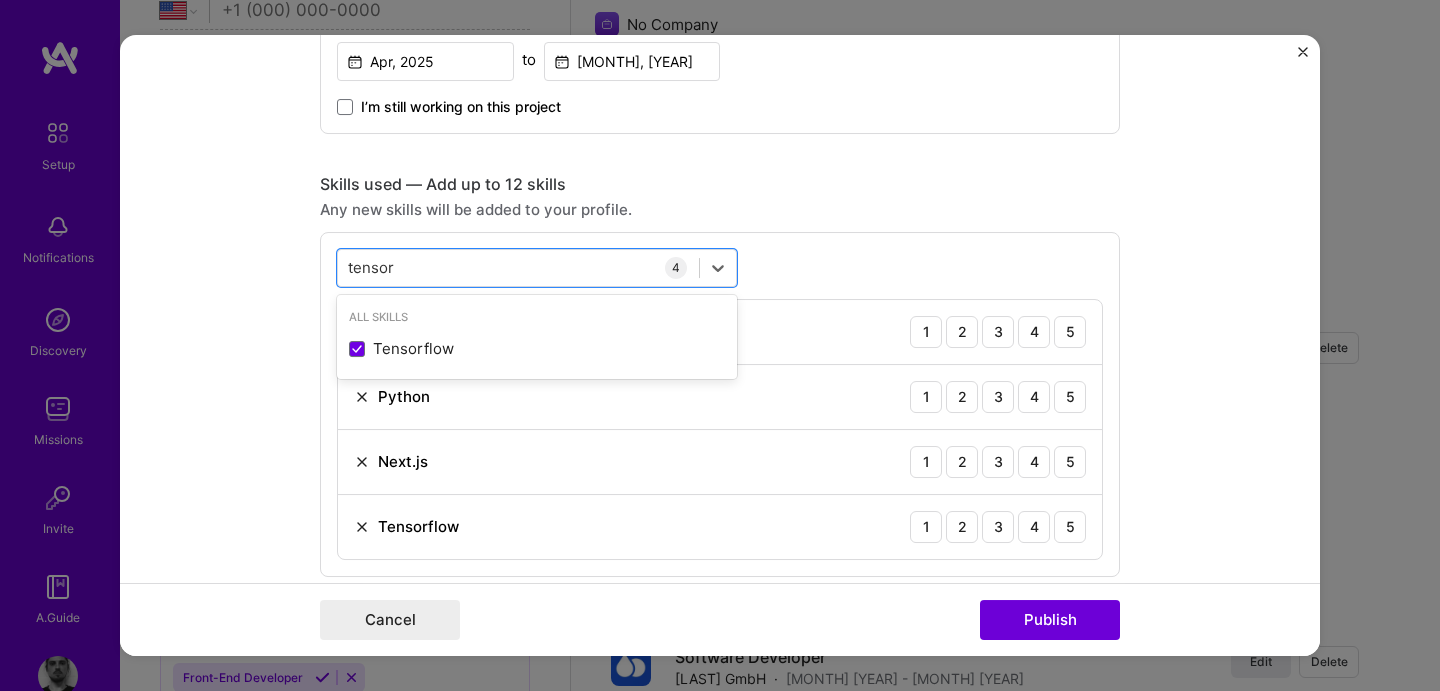 scroll, scrollTop: 1370, scrollLeft: 0, axis: vertical 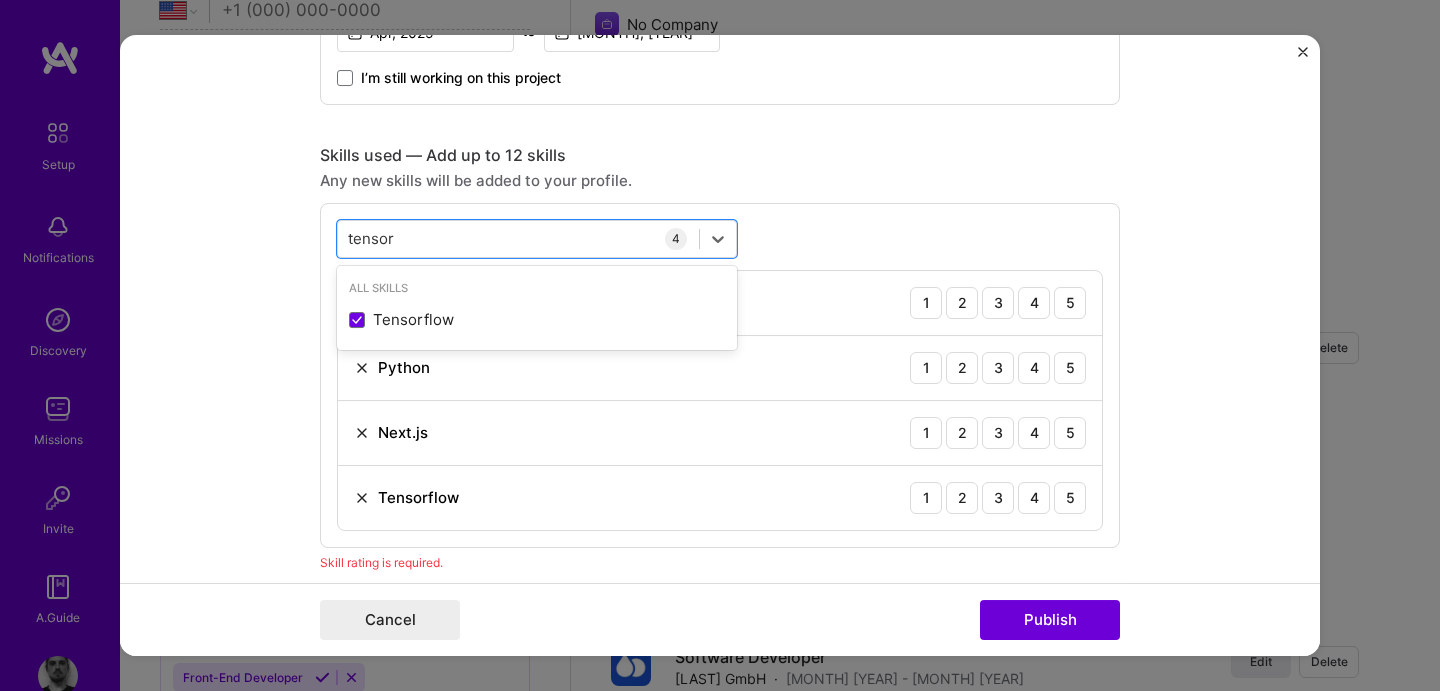 type on "tensor" 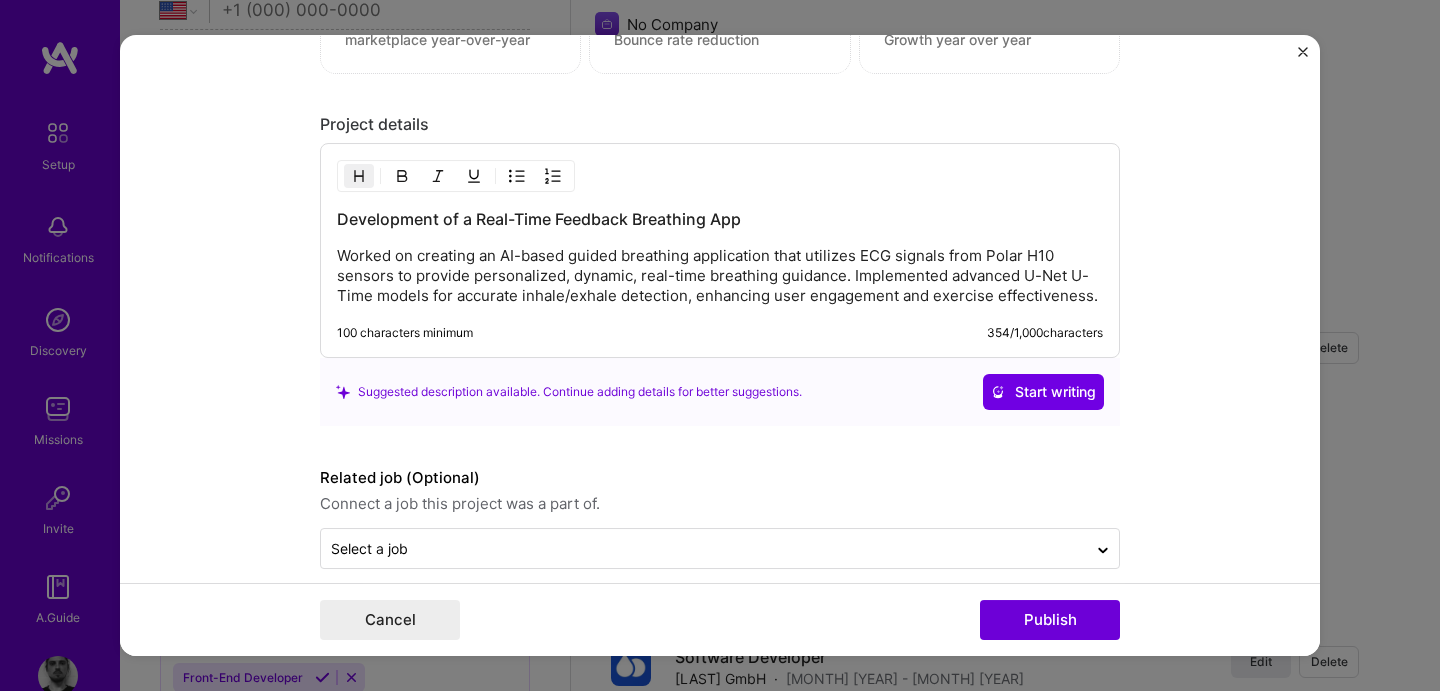 scroll, scrollTop: 2401, scrollLeft: 0, axis: vertical 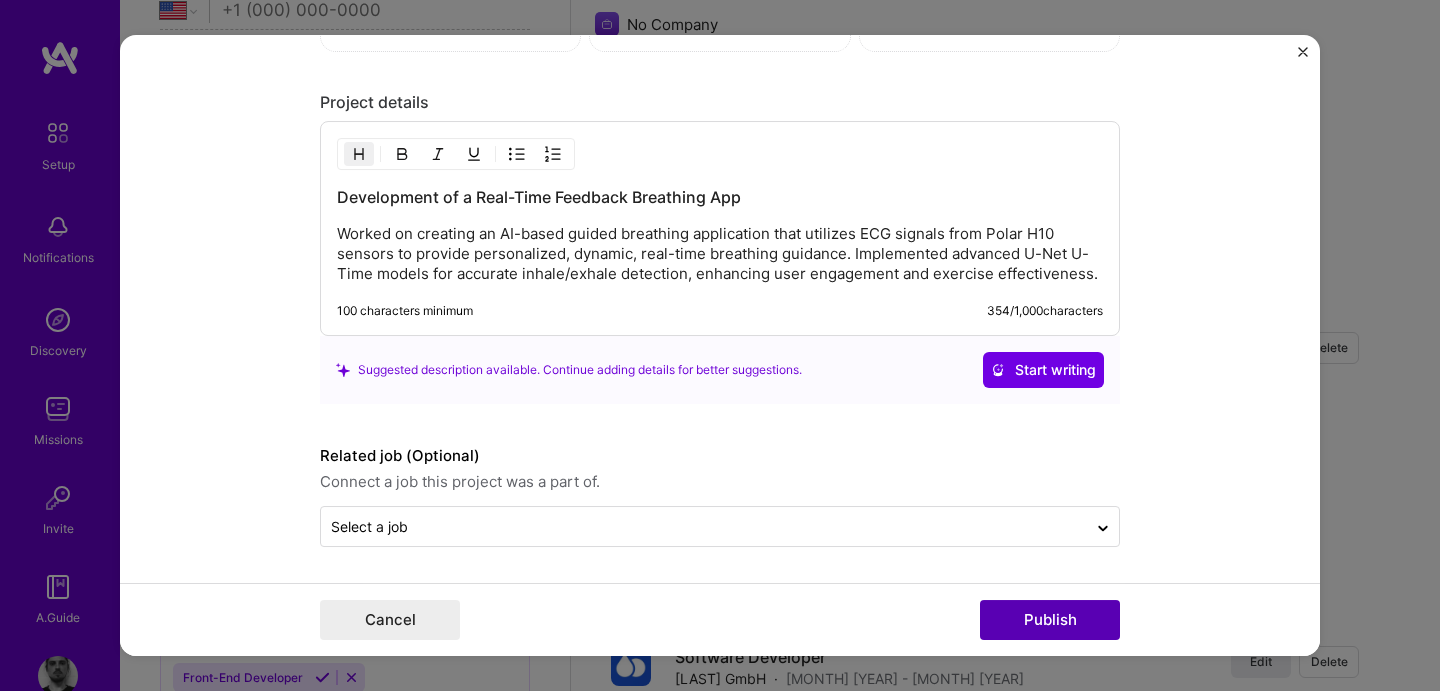 click on "Publish" at bounding box center (1050, 620) 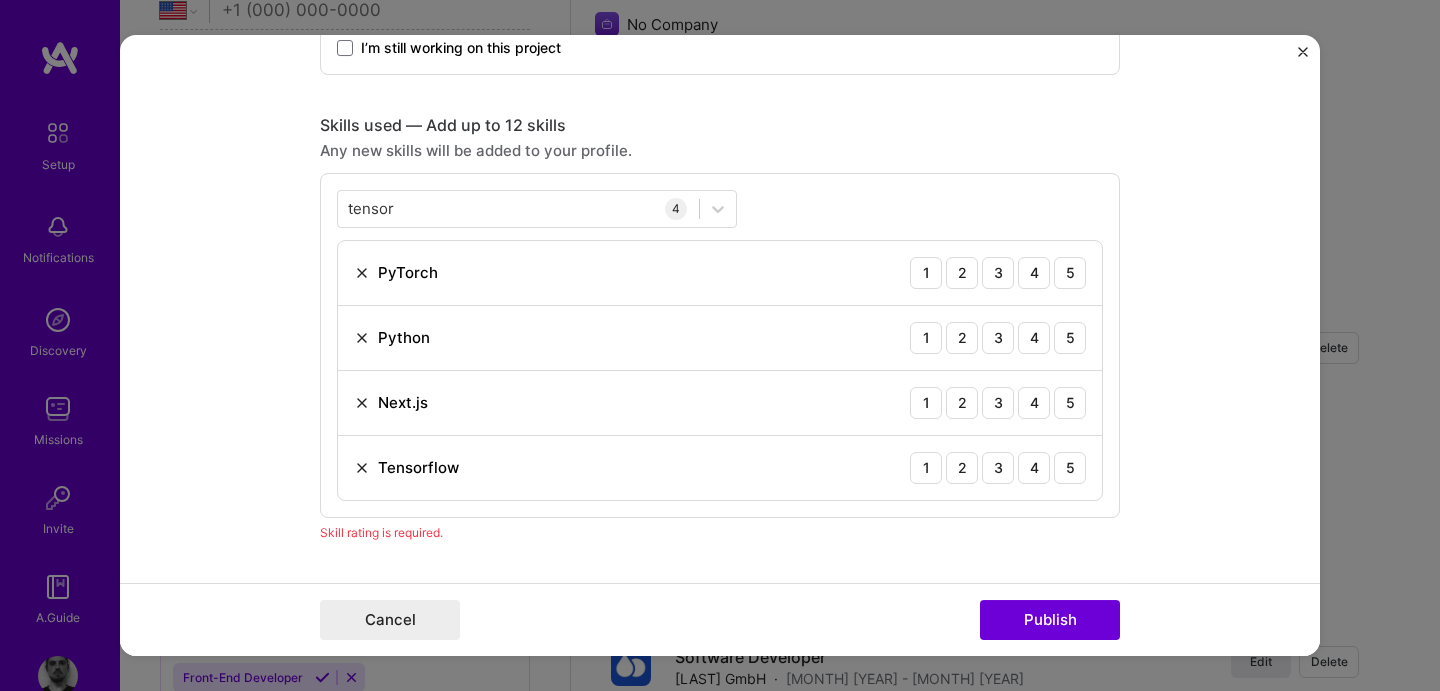 scroll, scrollTop: 1399, scrollLeft: 0, axis: vertical 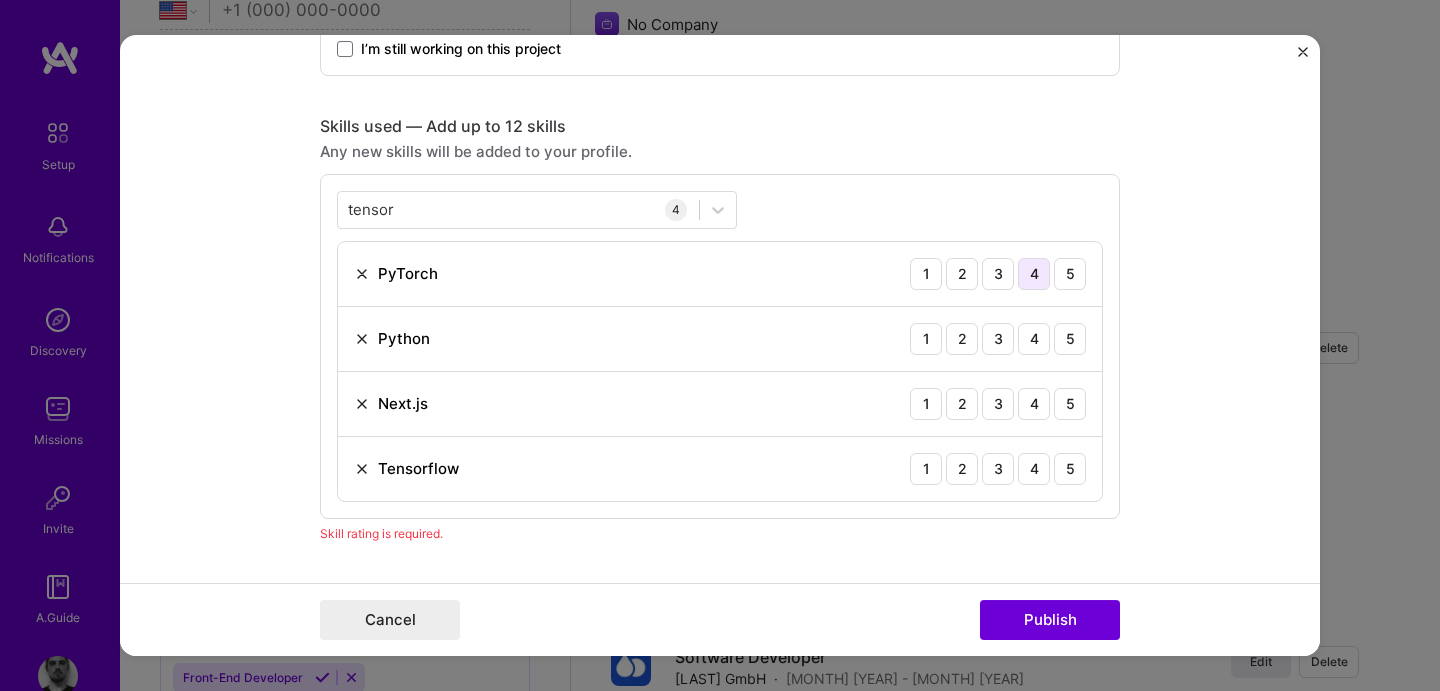 click on "4" at bounding box center [1034, 274] 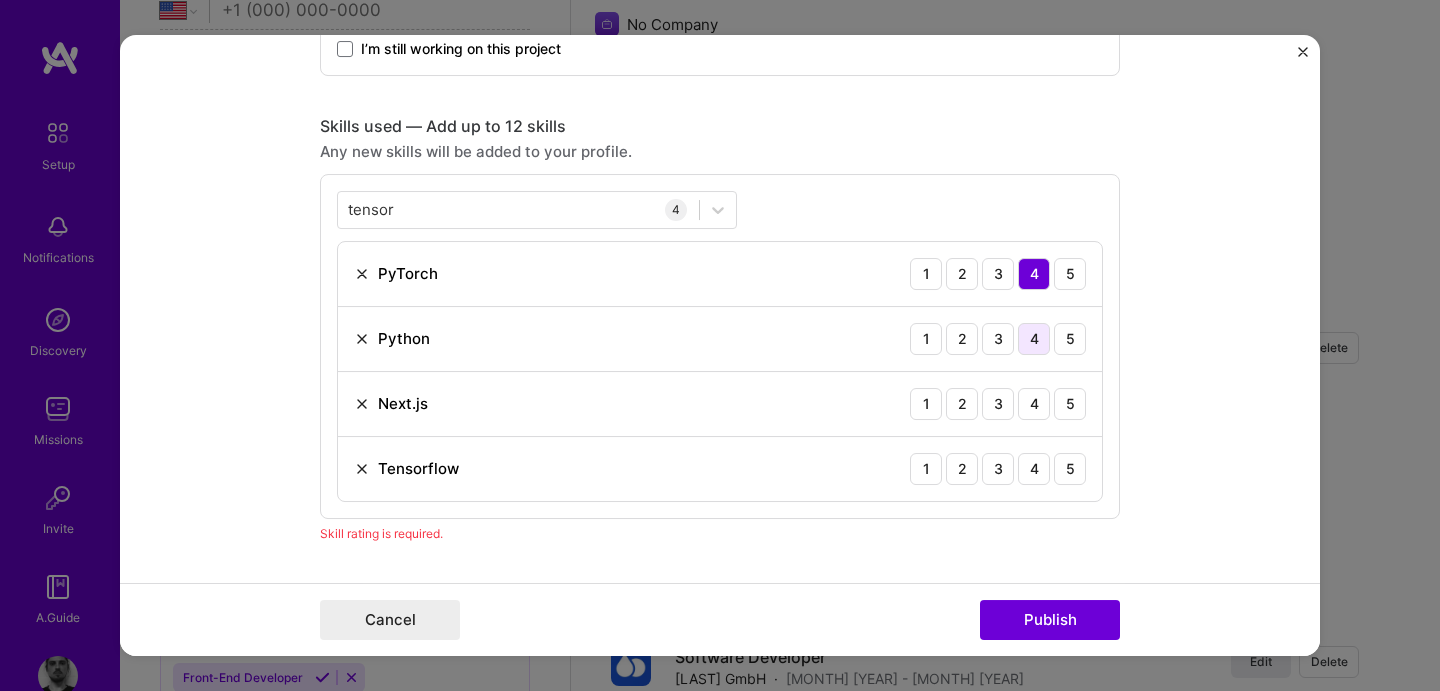 click on "4" at bounding box center (1034, 339) 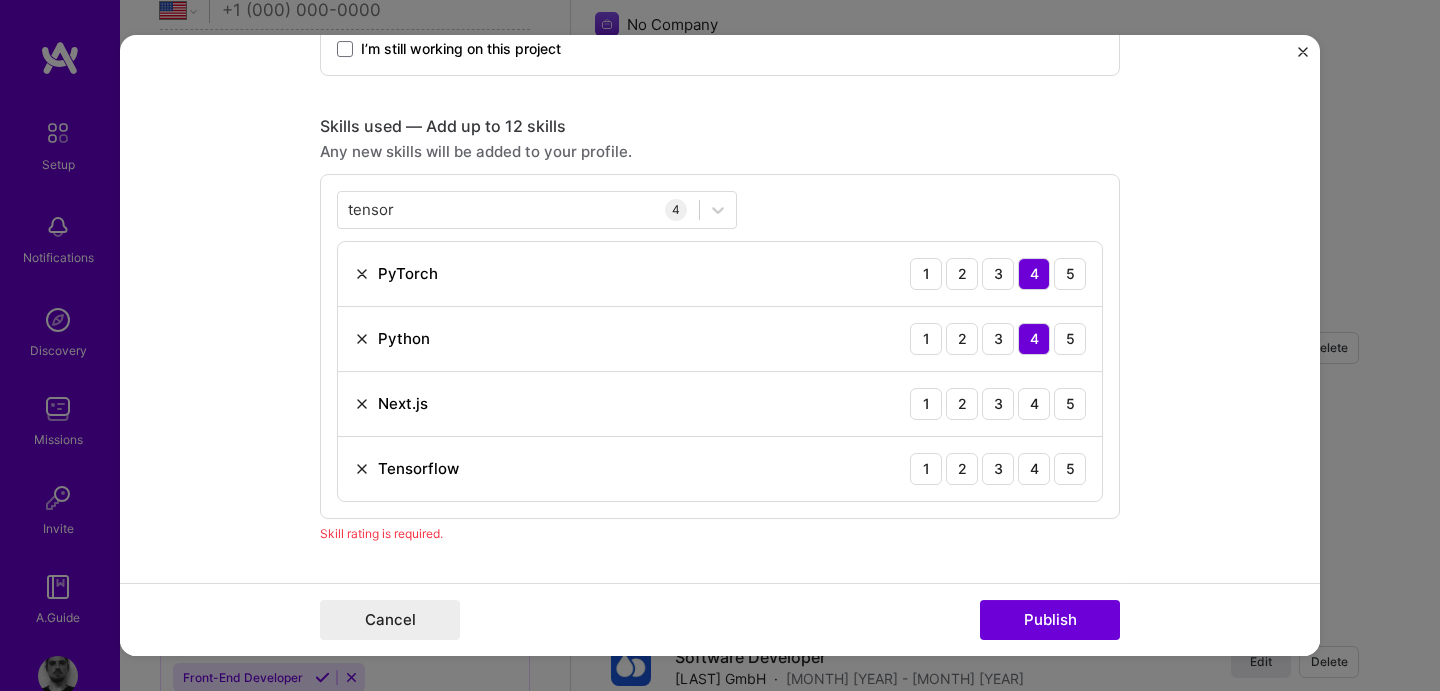 click on "Next.js 1 2 3 4 5" at bounding box center [720, 404] 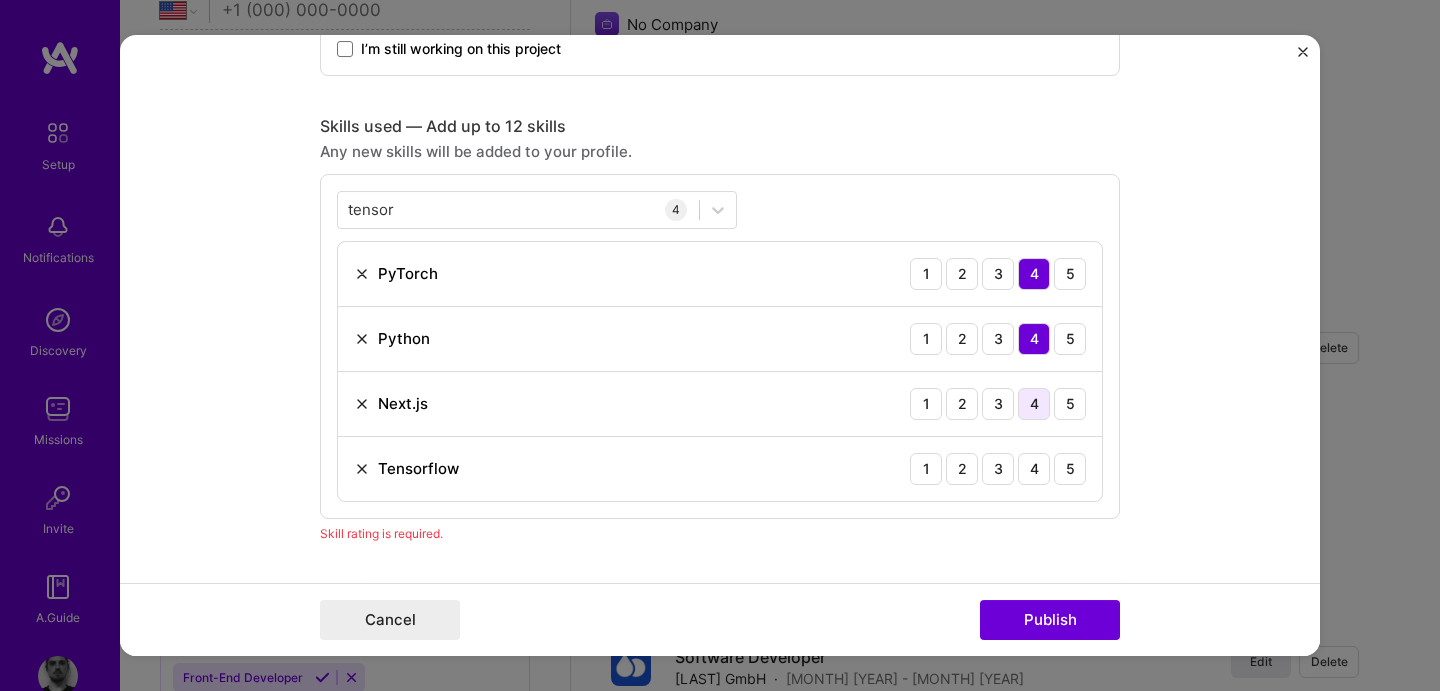 click on "4" at bounding box center (1034, 404) 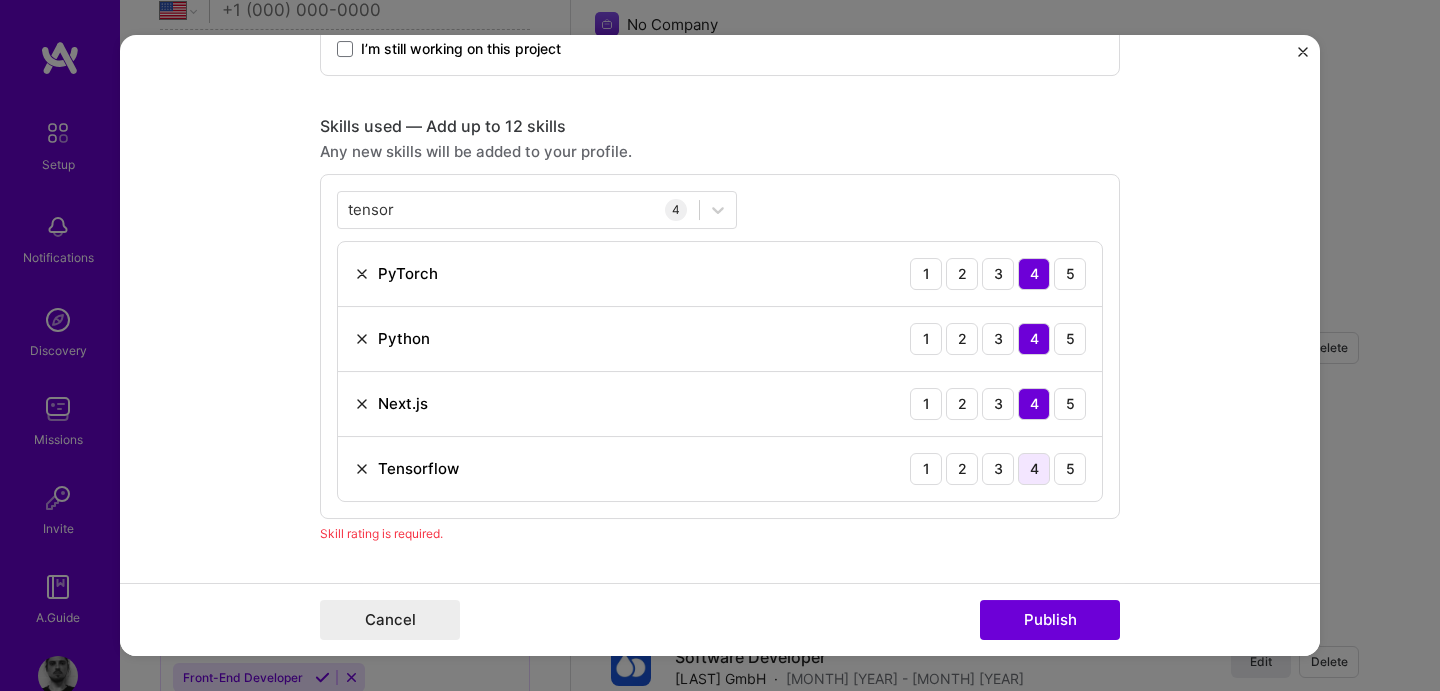 click on "4" at bounding box center (1034, 469) 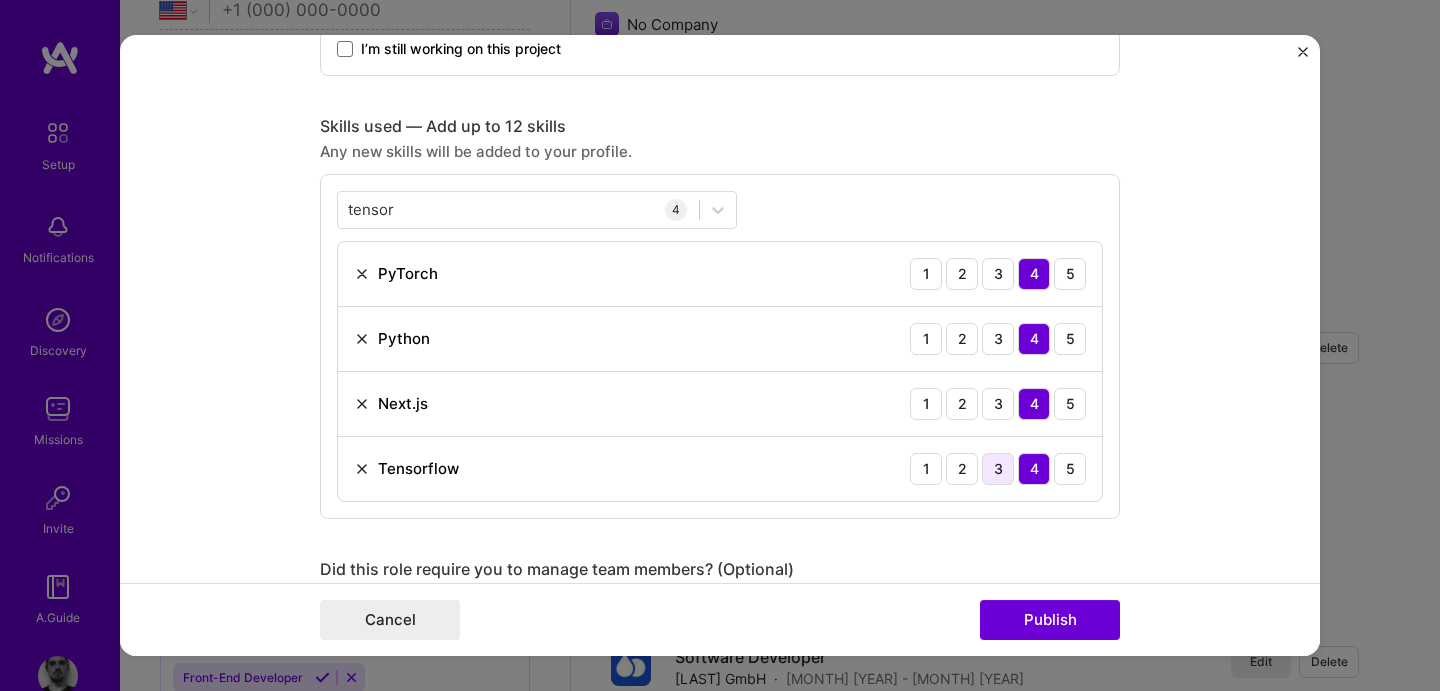 click on "3" at bounding box center [998, 469] 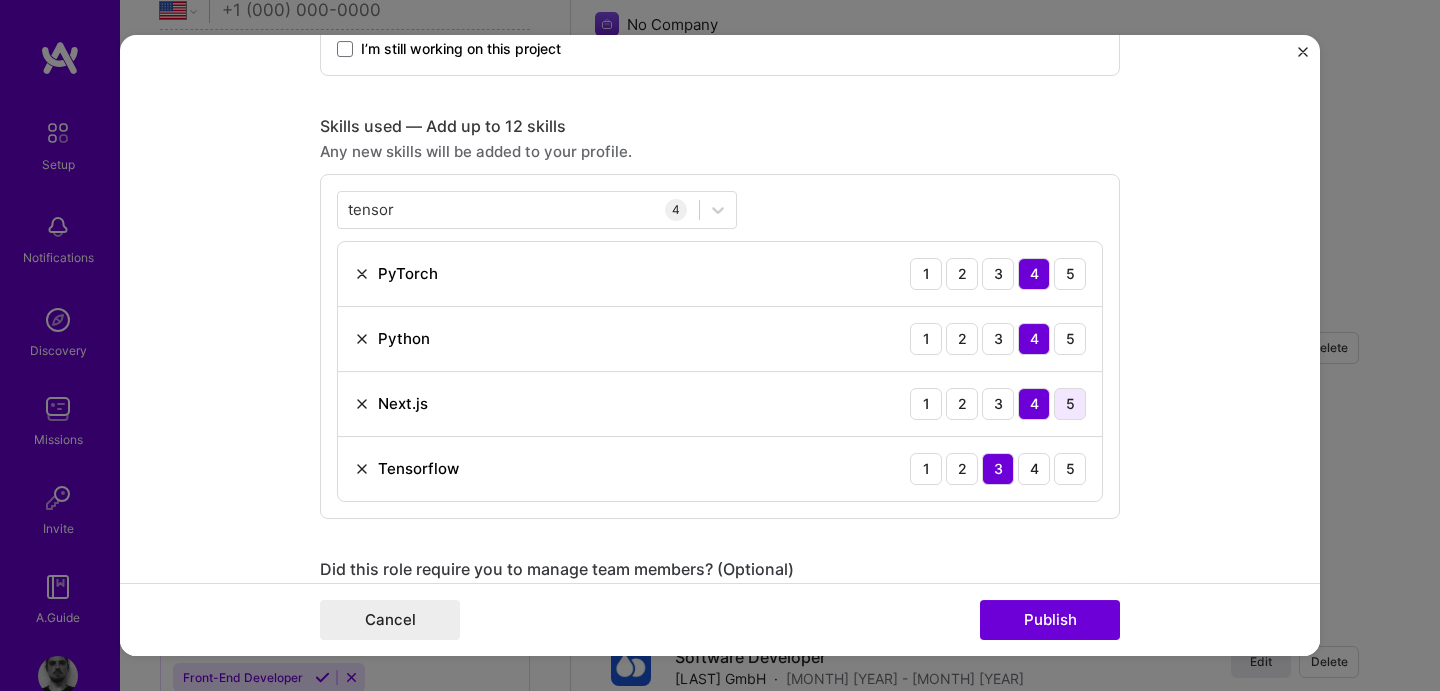 click on "5" at bounding box center (1070, 404) 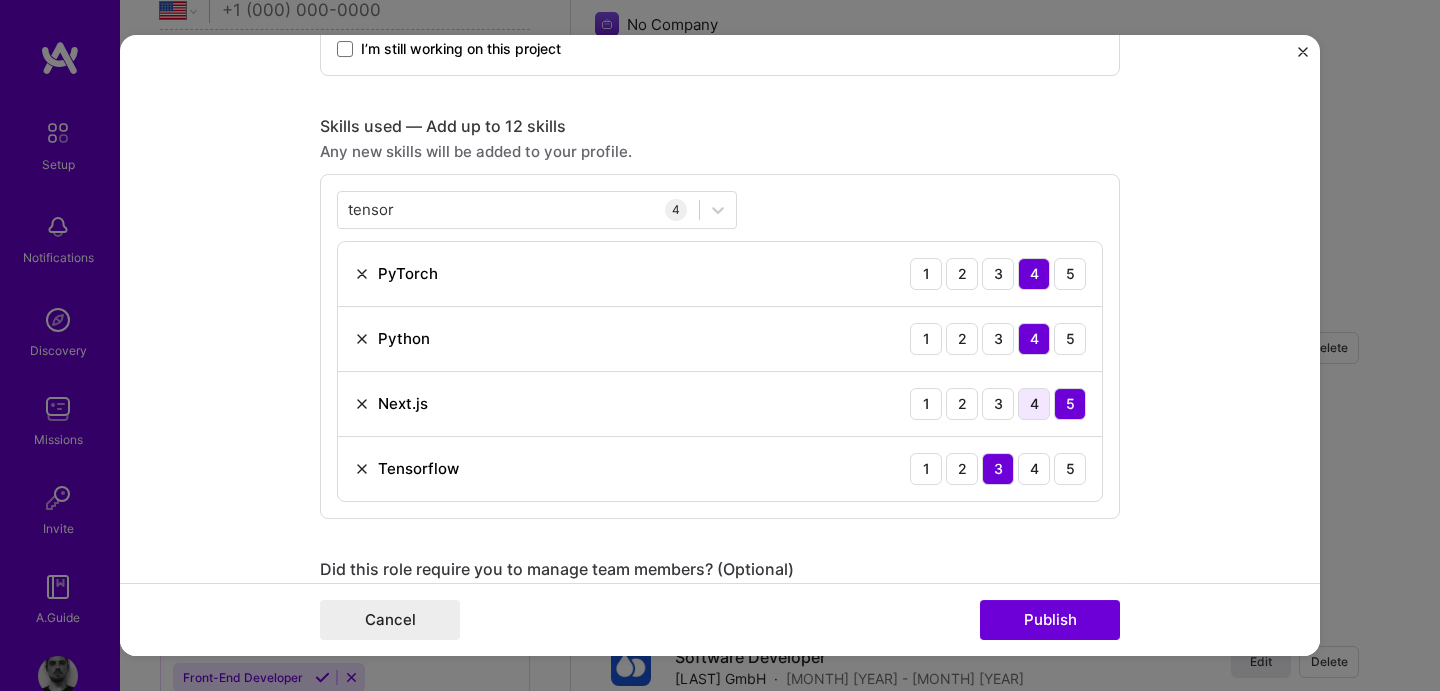 click on "4" at bounding box center [1034, 404] 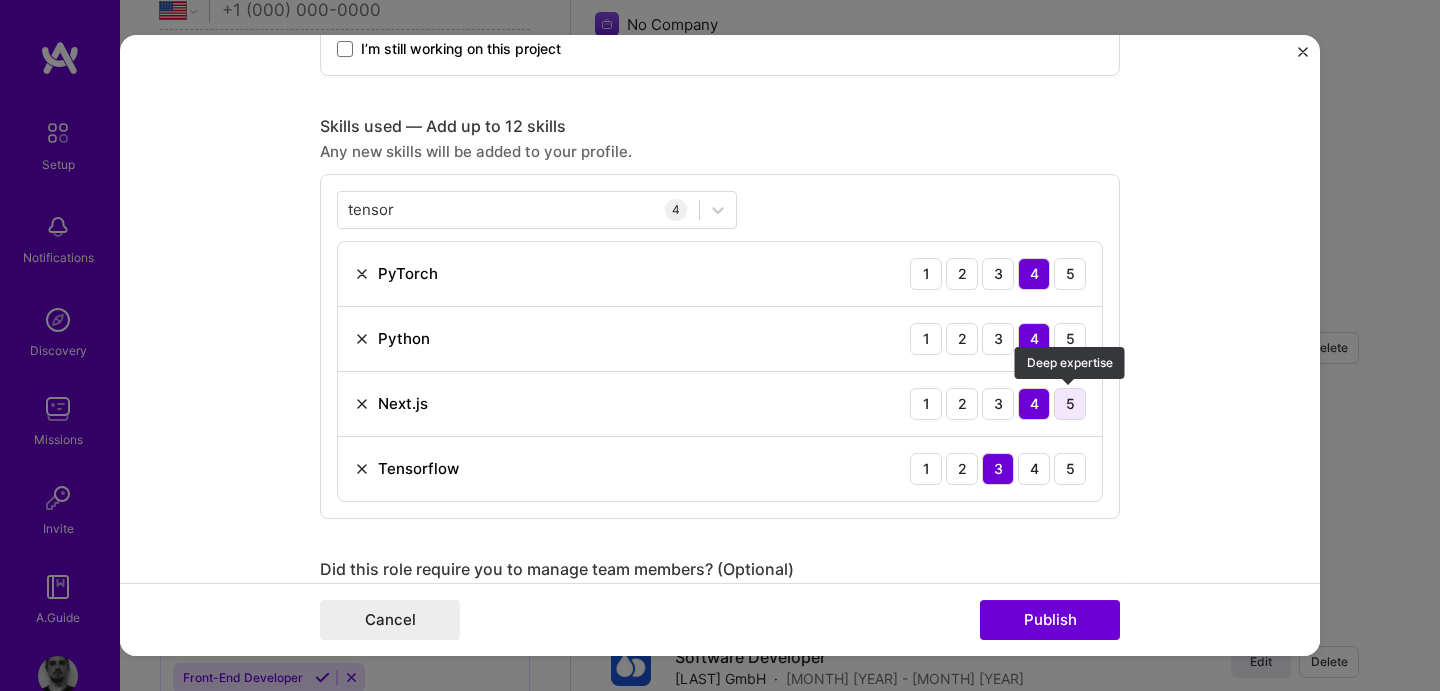 click on "5" at bounding box center (1070, 404) 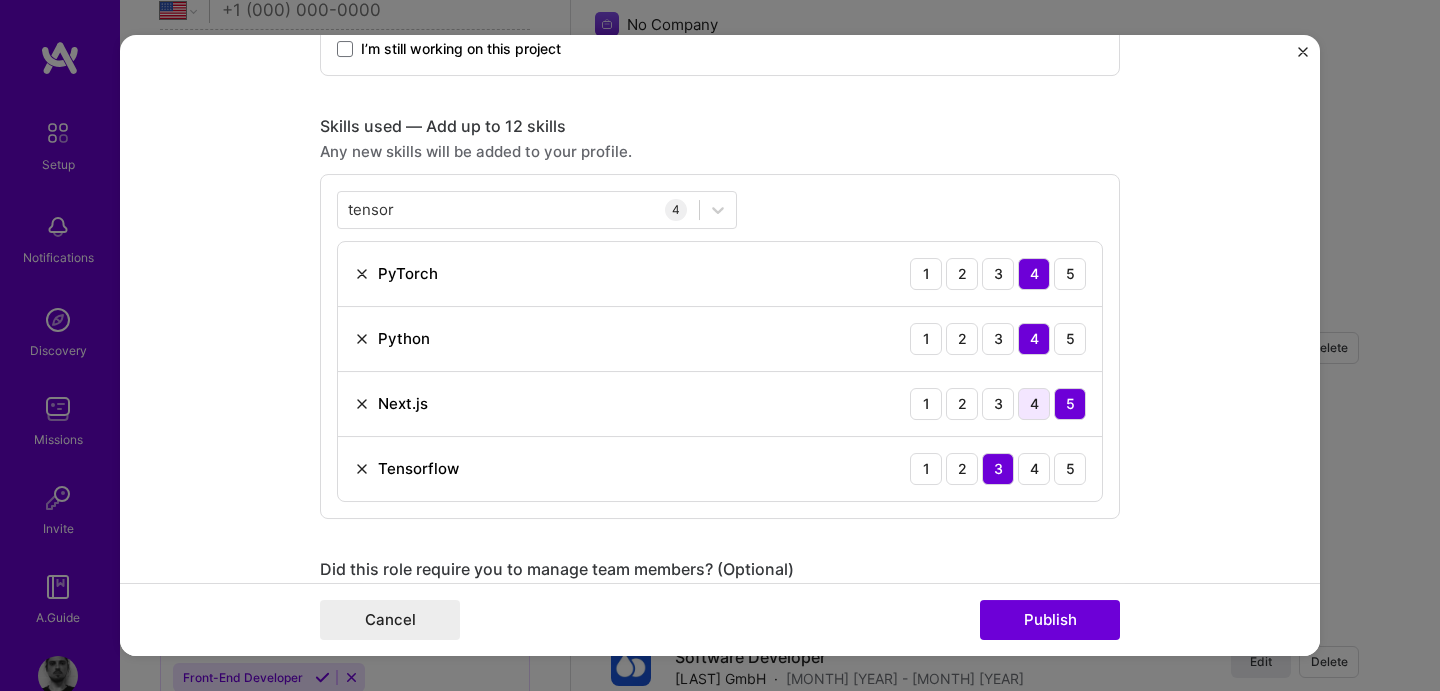 click on "4" at bounding box center [1034, 404] 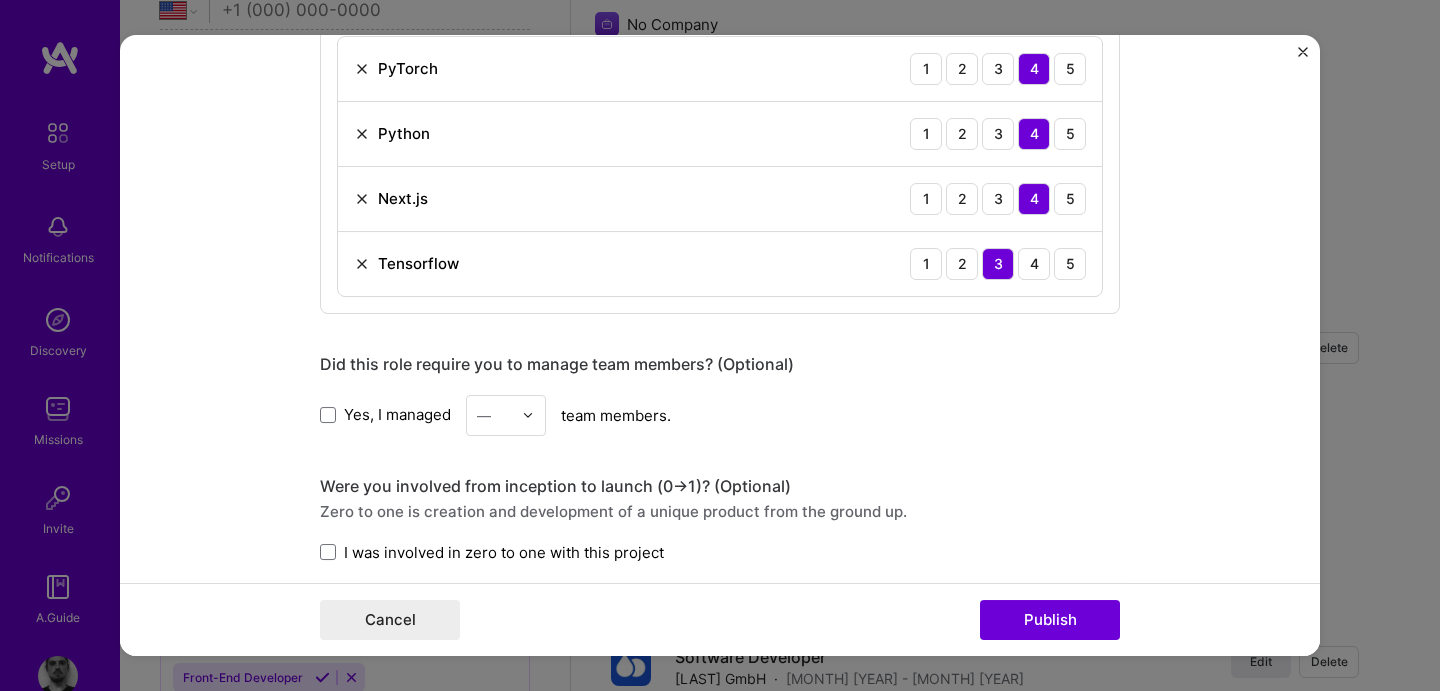 scroll, scrollTop: 1647, scrollLeft: 0, axis: vertical 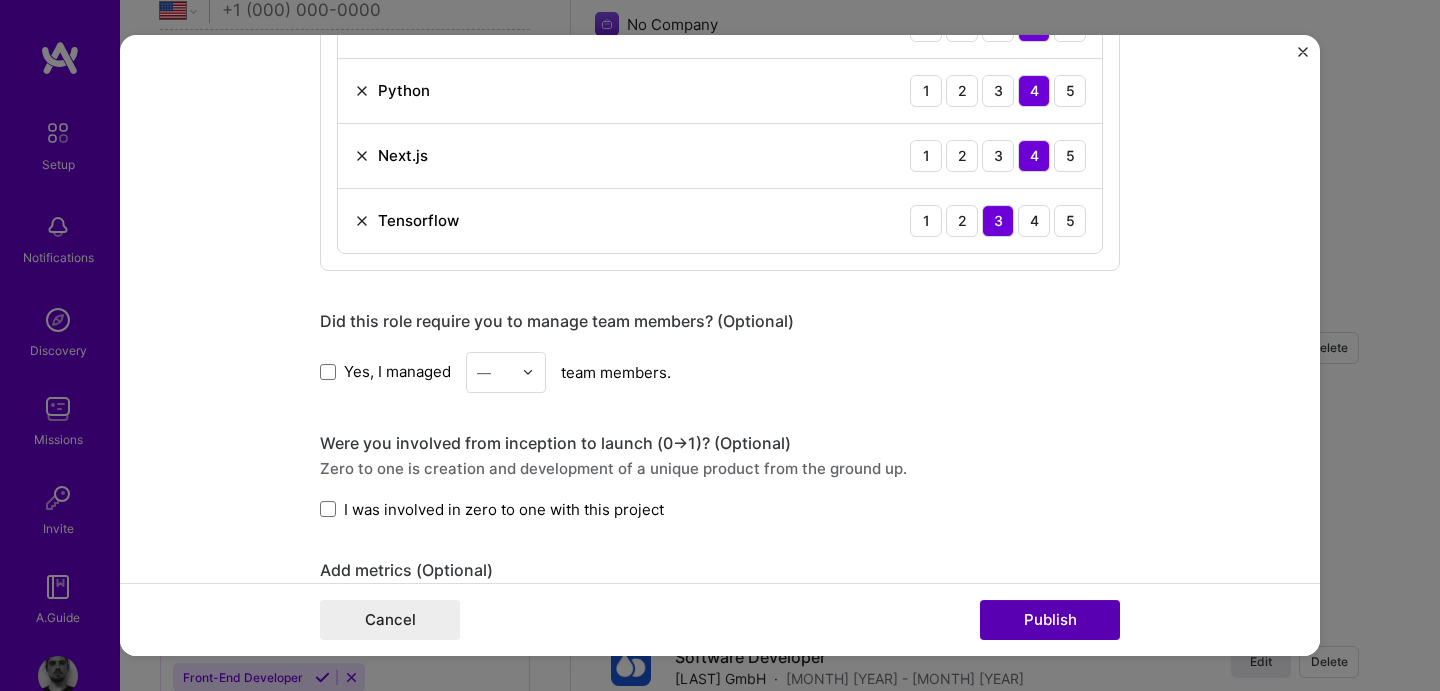 click on "Publish" at bounding box center [1050, 620] 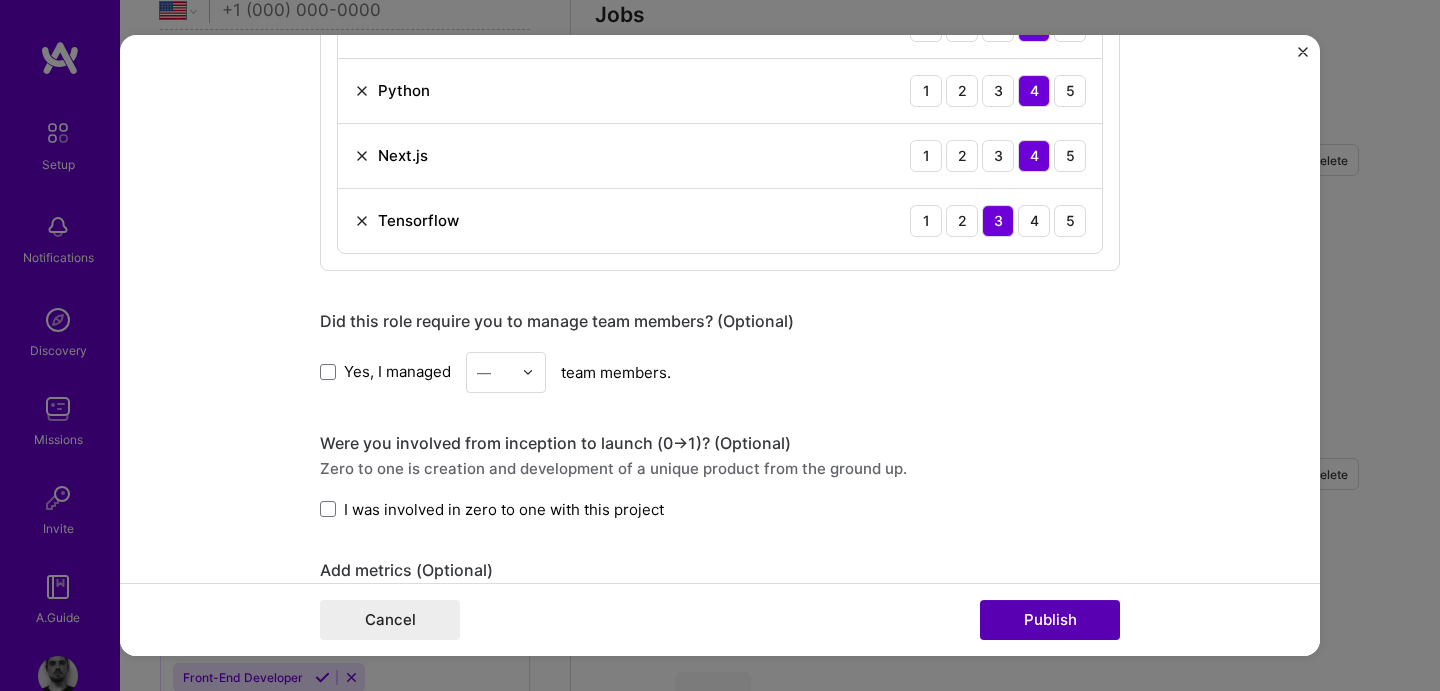type 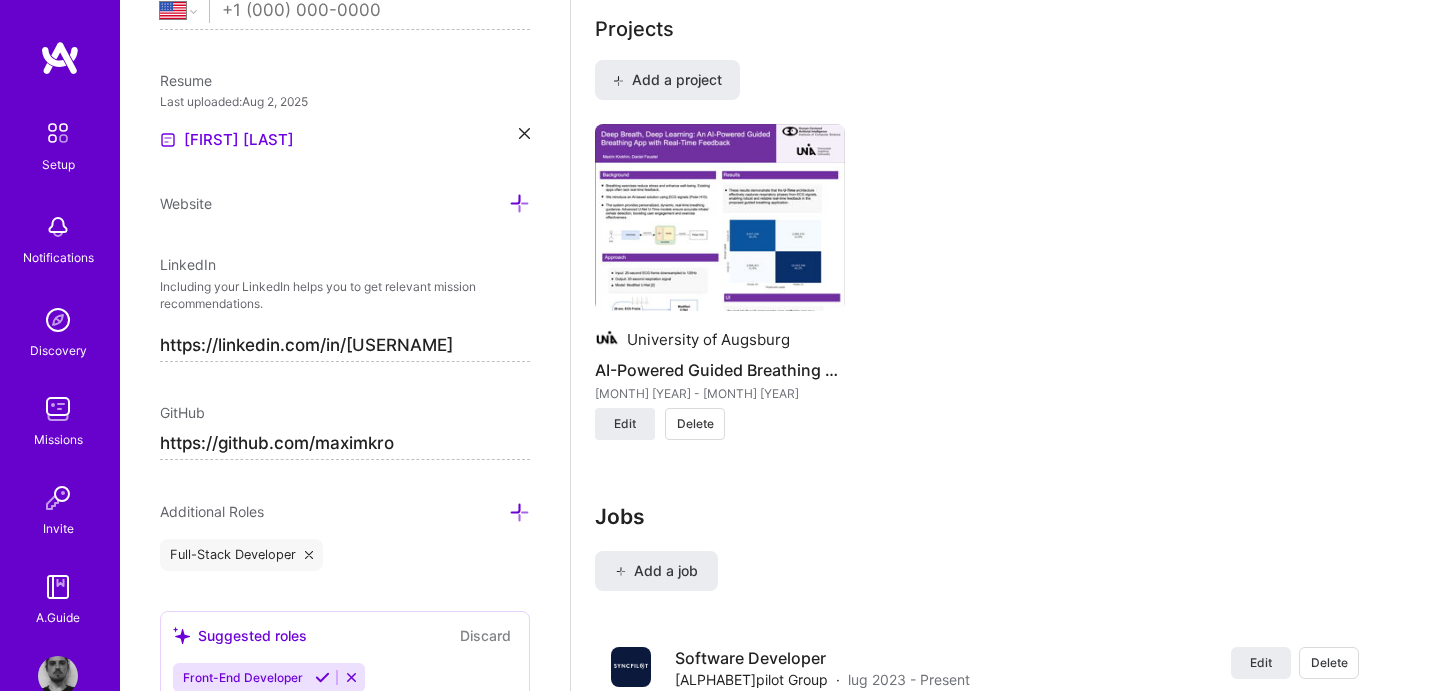 scroll, scrollTop: 1456, scrollLeft: 0, axis: vertical 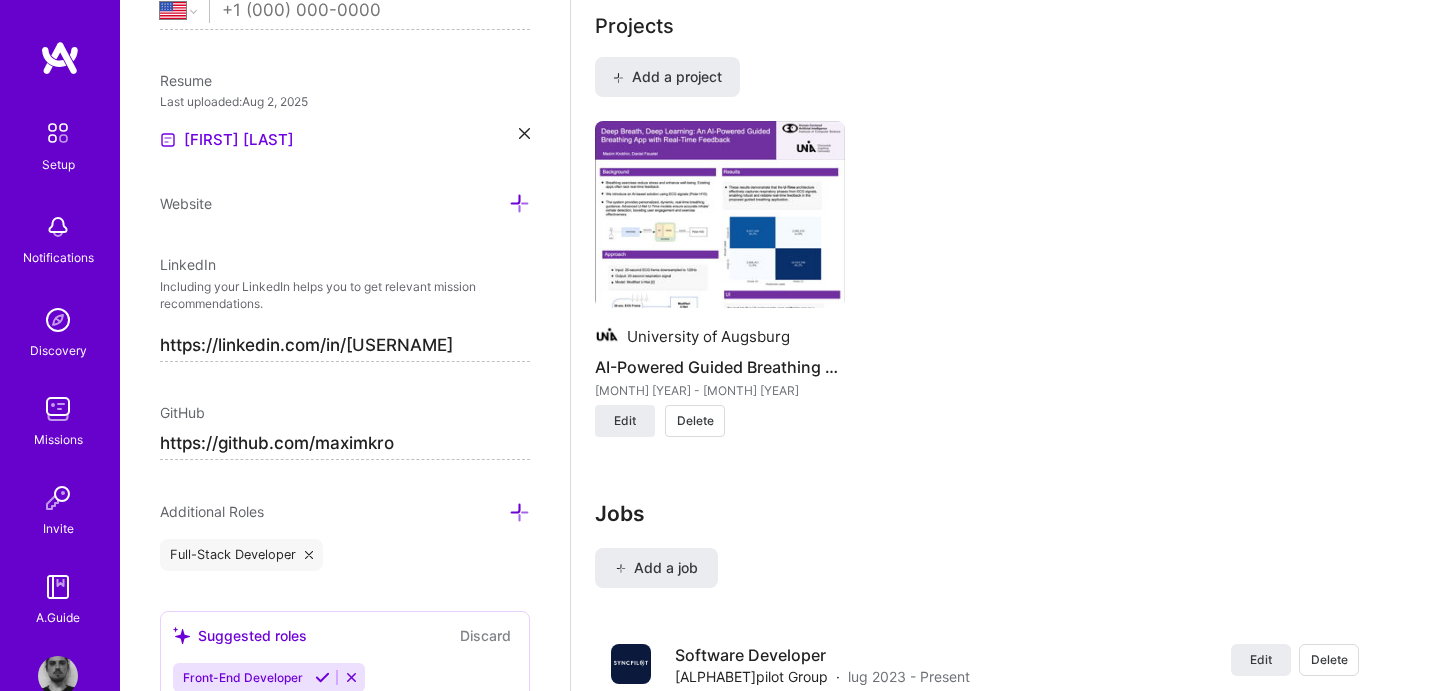 click on "Complete your profile to take the first step in unlocking full A.Team access Once you’ve added the items below, submit your profile for review on the setup page. Add at least 2 completed projects  → About me What you write here will be shared with companies. As a Software Engineer with a proven track record in both front-end and back-end development, I excel at crafting robust, scalable solutions. At Syncpilot Group, I developed and maintained services using Angular and Java. At Spiritory GmbH, I designed a refined database structure and developed core business logic, integrating seamlessly with Stripe for payment processing and implemented a geo-adaptive pricing model, optimizing cost displays based on user context. Enter at least  100  characters. 467/1.000 Create a comprehensive bio. Start writing Availability I am available from Select... Right Now Future Date Not Available for 20 h/week Note on availability   Optional Rate Learn about rates Hourly Rate What is hourly rate? Benefits Monthly Rate   $ $" at bounding box center [1005, -58] 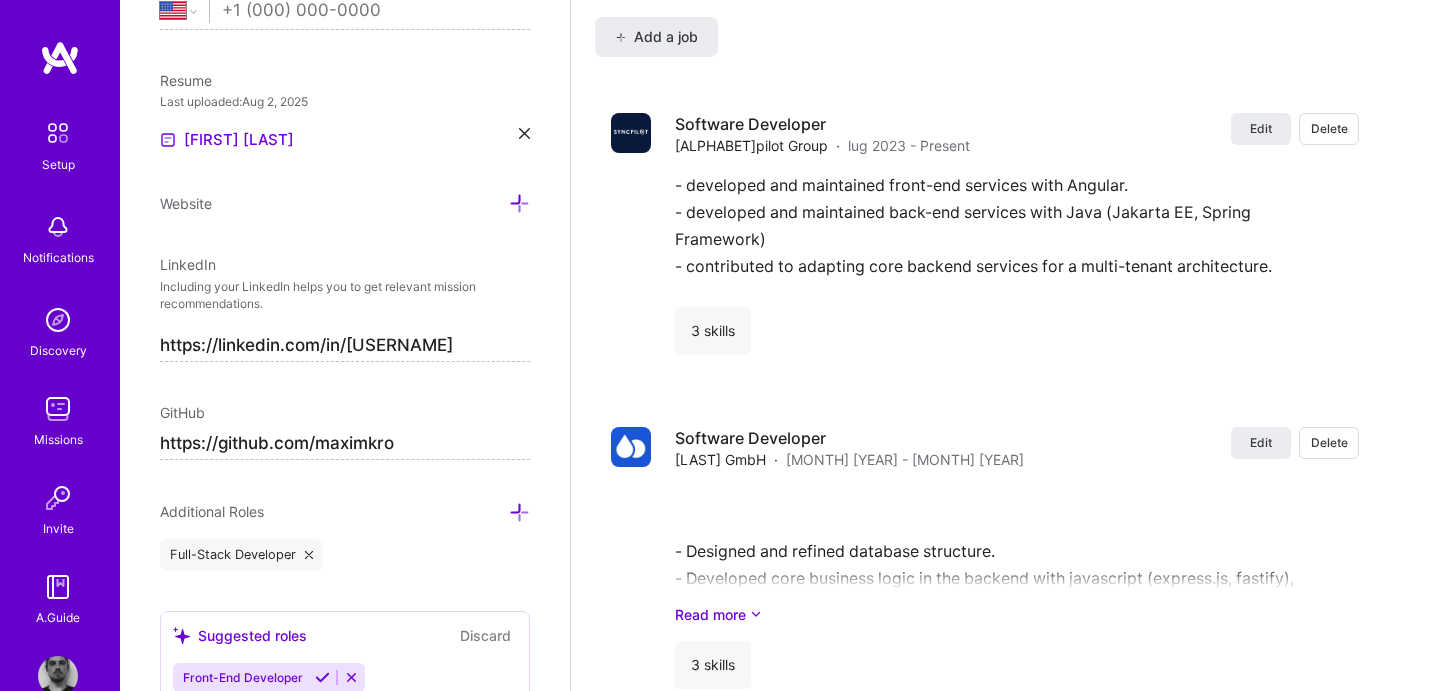 scroll, scrollTop: 2064, scrollLeft: 0, axis: vertical 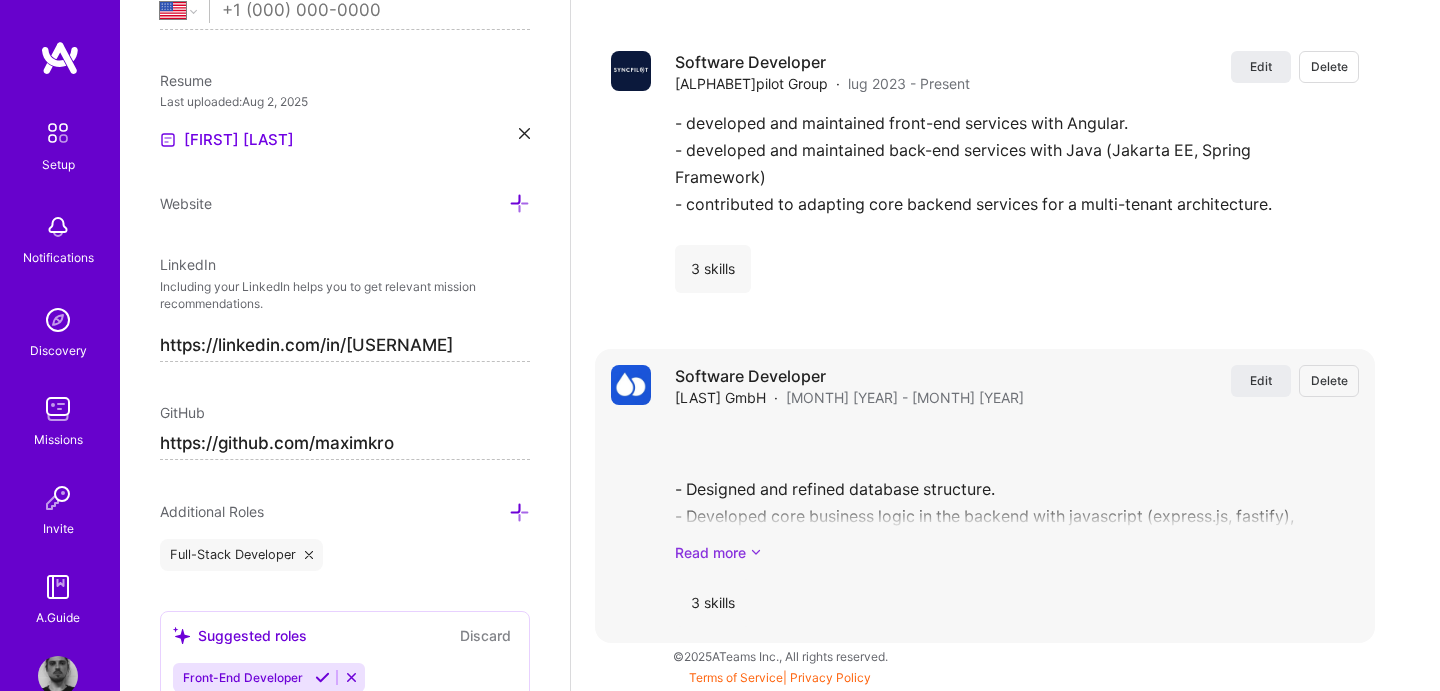click on "Read more" at bounding box center [1017, 552] 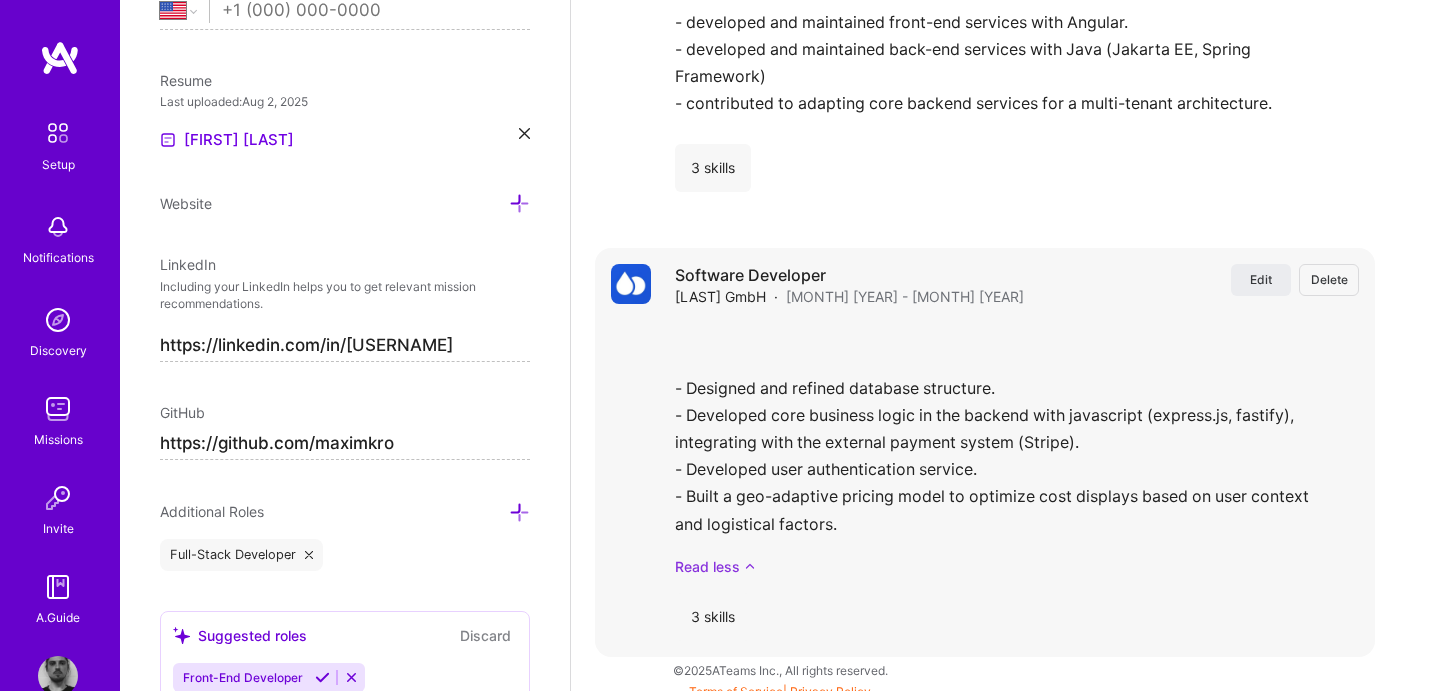 scroll, scrollTop: 2179, scrollLeft: 0, axis: vertical 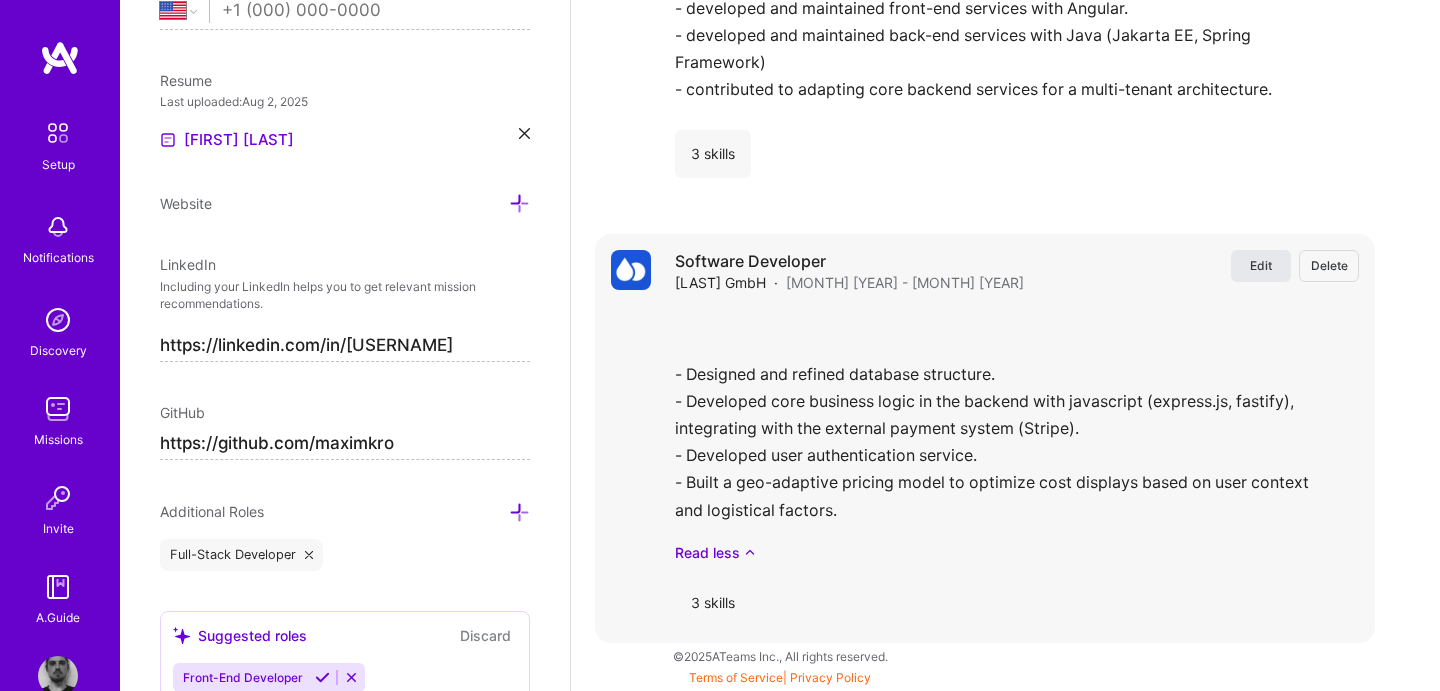 click on "Edit" at bounding box center [1261, 265] 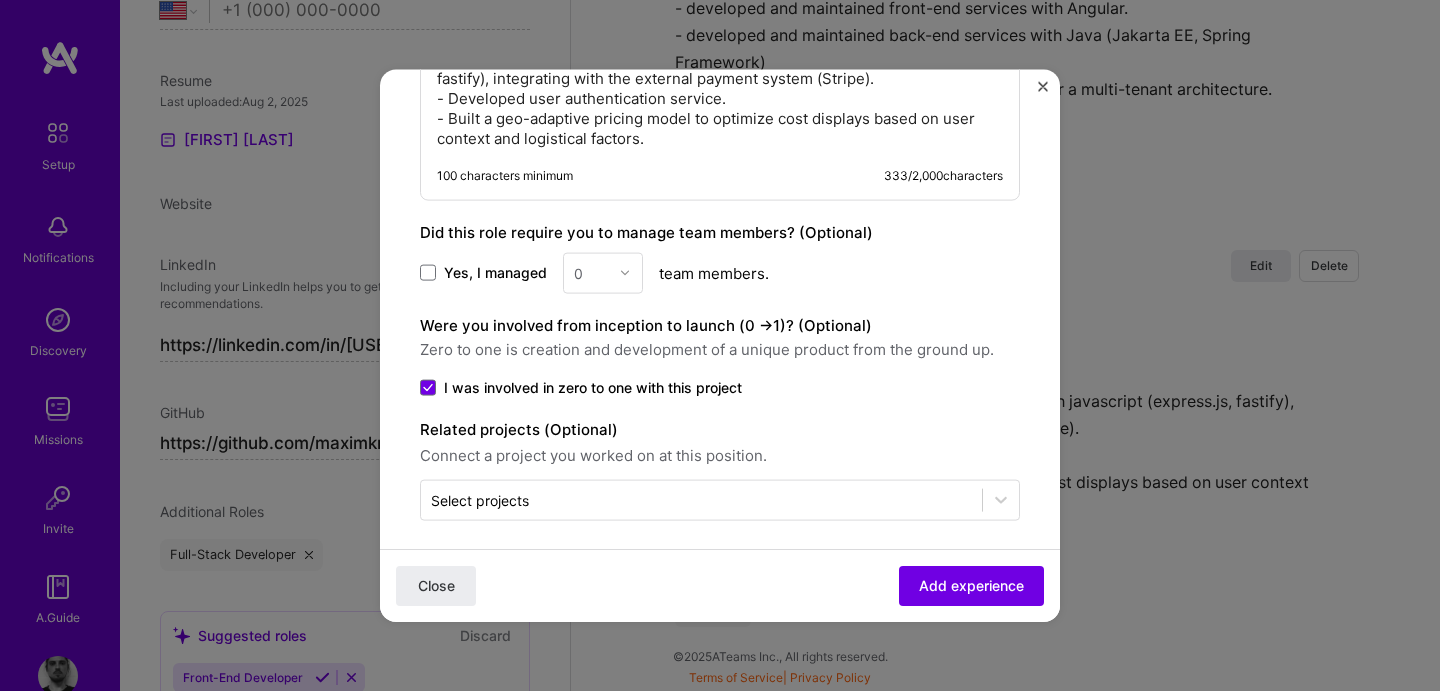 scroll, scrollTop: 1151, scrollLeft: 0, axis: vertical 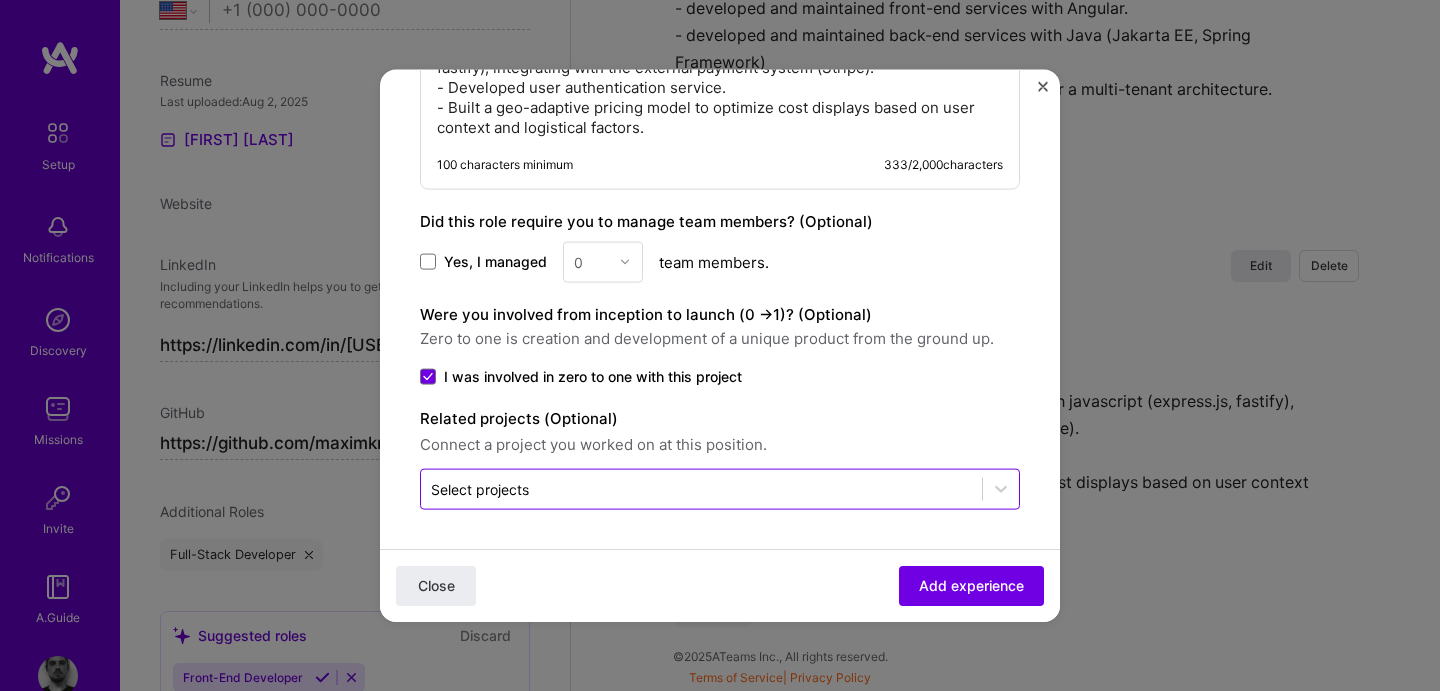 click at bounding box center [701, 488] 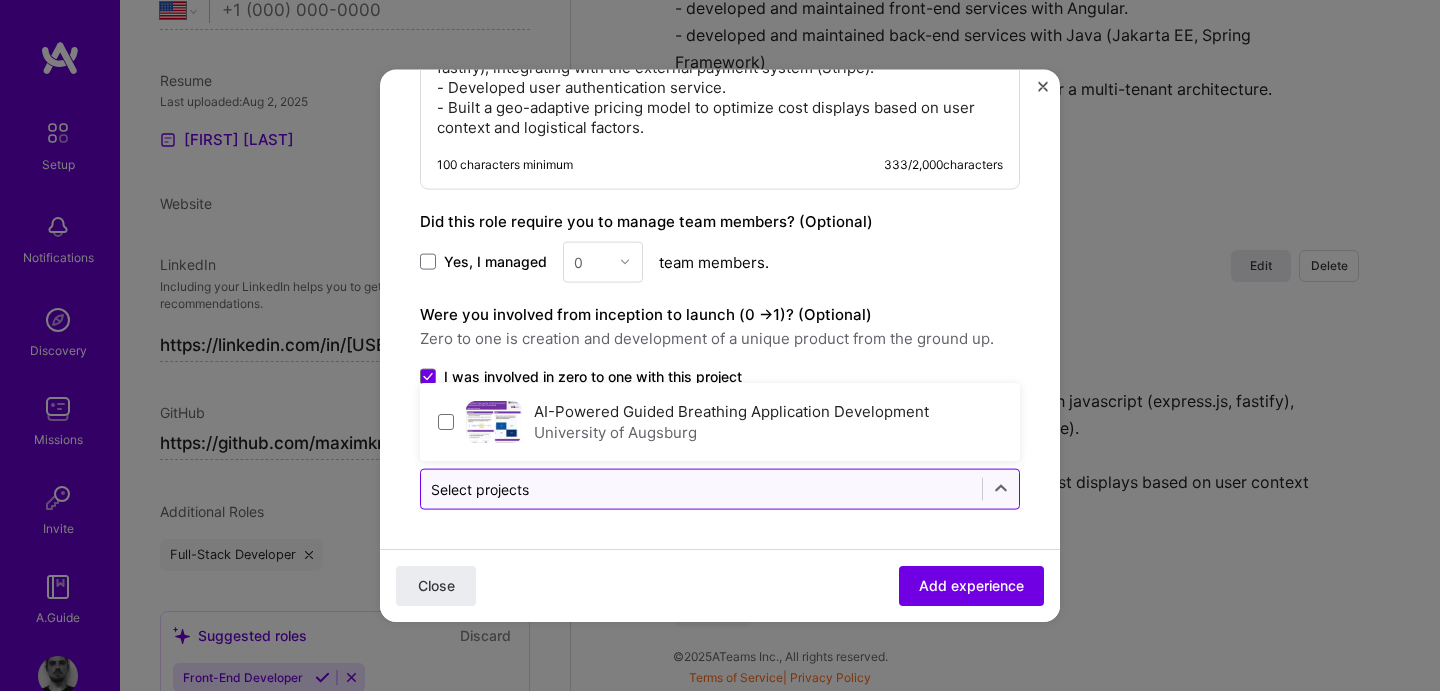 click at bounding box center (701, 488) 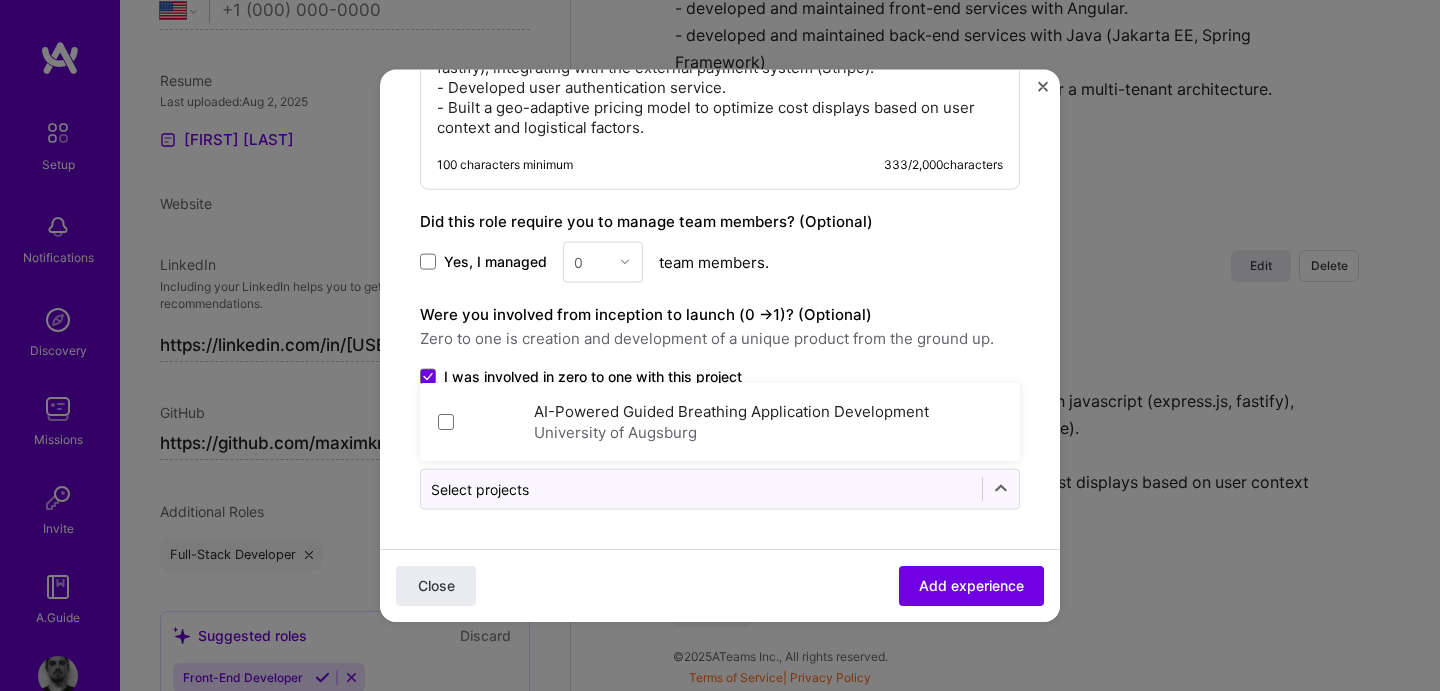 click on "Create a job experience Jobs help companies understand your past experience. Company logo Company name Spiritory GmbH
Industry Add up to 2 industries. Selected industries 2 Your title and specialization Software Developer Full-Stack Developer Duration Feb, 2023
to Jul, 2023
I still work here Skills used — Add up to 12 skills Any new skills will be added to your profile. Enter skills... 3 Express.js 1 2 3 4 5 JavaScript 1 2 3 4 5 TypeScript 1 2 3 4 5 Description - Designed and refined database structure. - Developed core business logic in the backend with javascript (express.js, fastify), integrating with the external payment system (Stripe). - Developed user authentication service. - Built a geo-adaptive pricing model to optimize cost displays based on user context and logistical factors. 100 characters minimum 333 / 2,000  characters Did this role require you to manage team members? (Optional)" at bounding box center (720, -210) 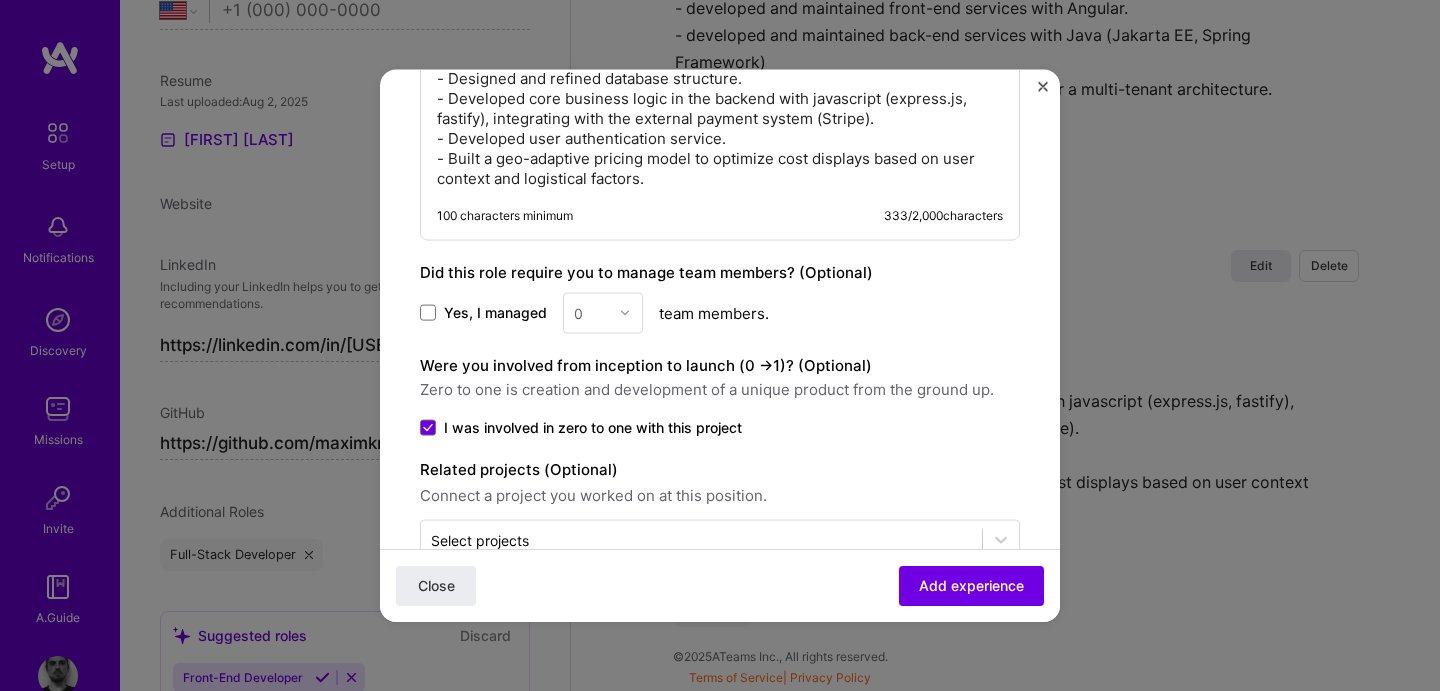 scroll, scrollTop: 1096, scrollLeft: 0, axis: vertical 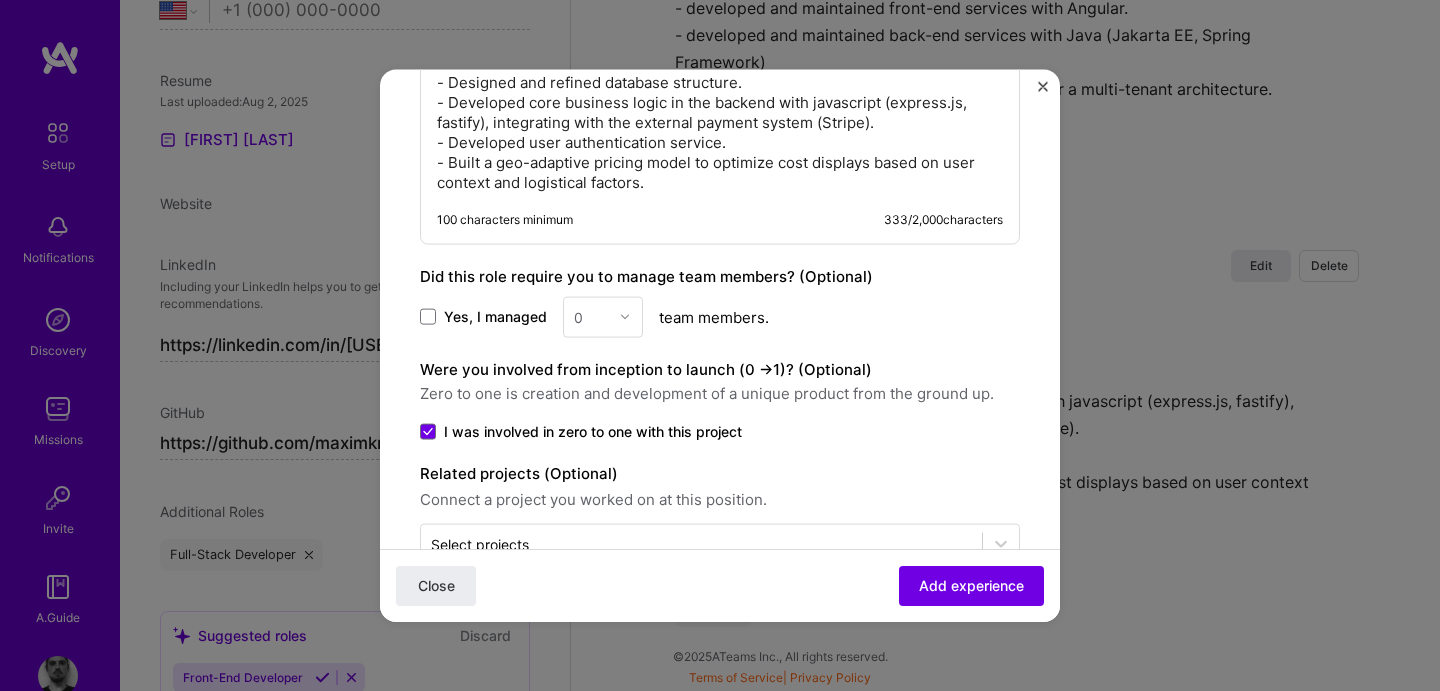 click on "Were you involved from inception to launch (0 - >  1)? (Optional)" at bounding box center [646, 368] 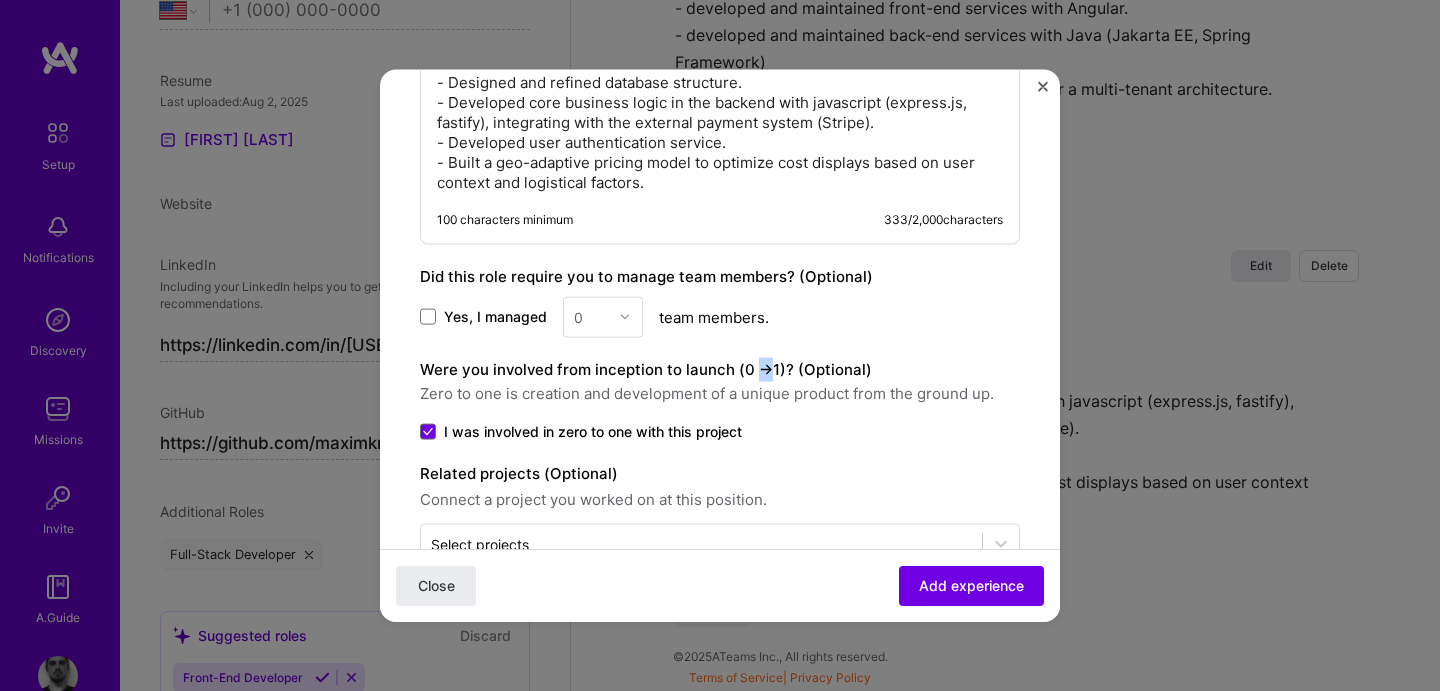 click on "Were you involved from inception to launch (0 - >  1)? (Optional)" at bounding box center [646, 368] 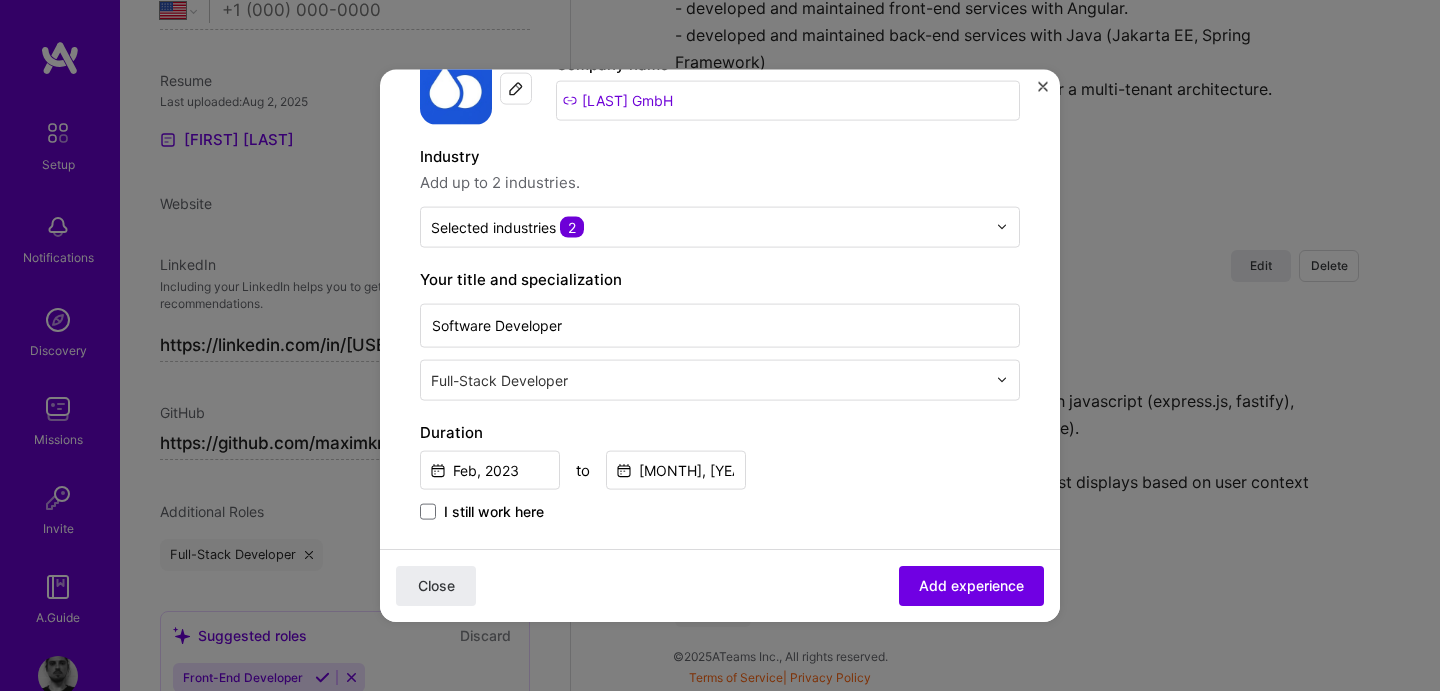 scroll, scrollTop: 0, scrollLeft: 0, axis: both 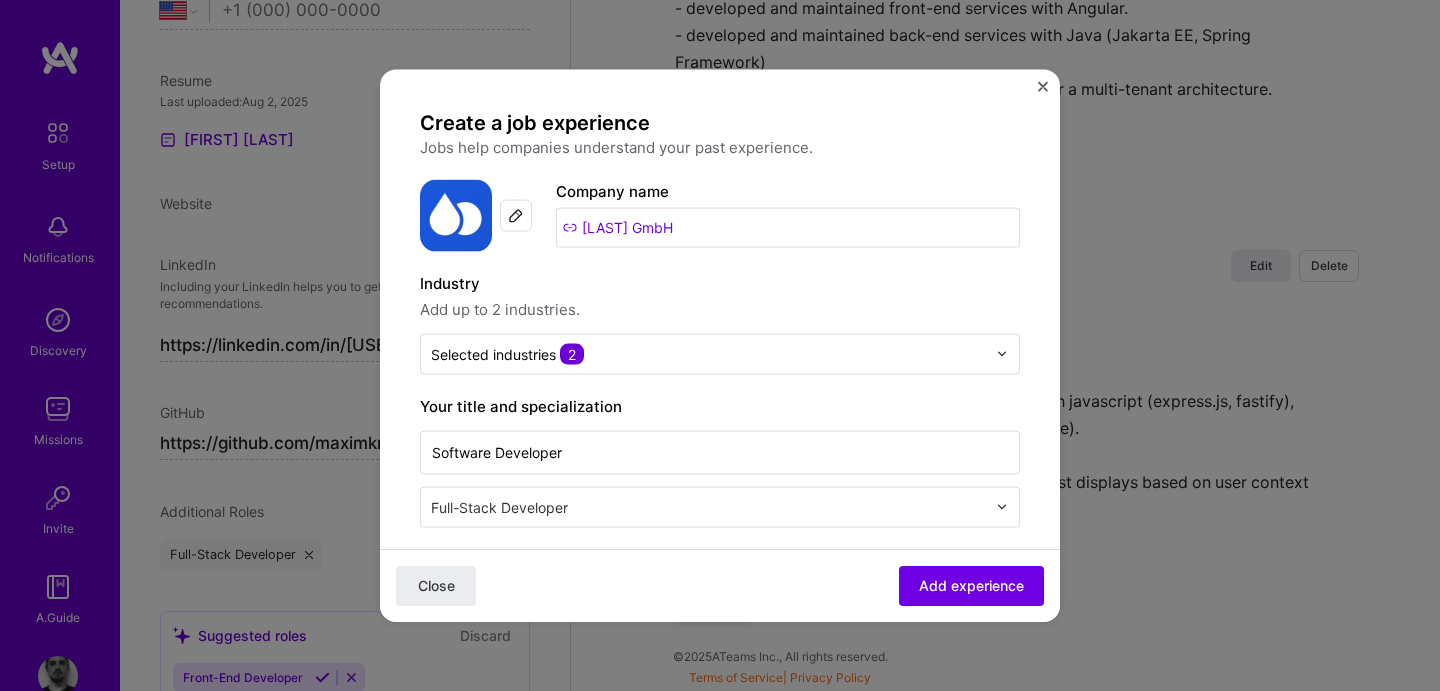 click on "Create a job experience Jobs help companies understand your past experience. Company logo Company name Spiritory GmbH
Industry Add up to 2 industries. Selected industries 2 Your title and specialization Software Developer Full-Stack Developer Duration Feb, 2023
to Jul, 2023
I still work here Skills used — Add up to 12 skills Any new skills will be added to your profile. Enter skills... 3 Express.js 1 2 3 4 5 JavaScript 1 2 3 4 5 TypeScript 1 2 3 4 5 Description - Designed and refined database structure. - Developed core business logic in the backend with javascript (express.js, fastify), integrating with the external payment system (Stripe). - Developed user authentication service. - Built a geo-adaptive pricing model to optimize cost displays based on user context and logistical factors. 100 characters minimum 333 / 2,000  characters Did this role require you to manage team members? (Optional)" at bounding box center (720, 345) 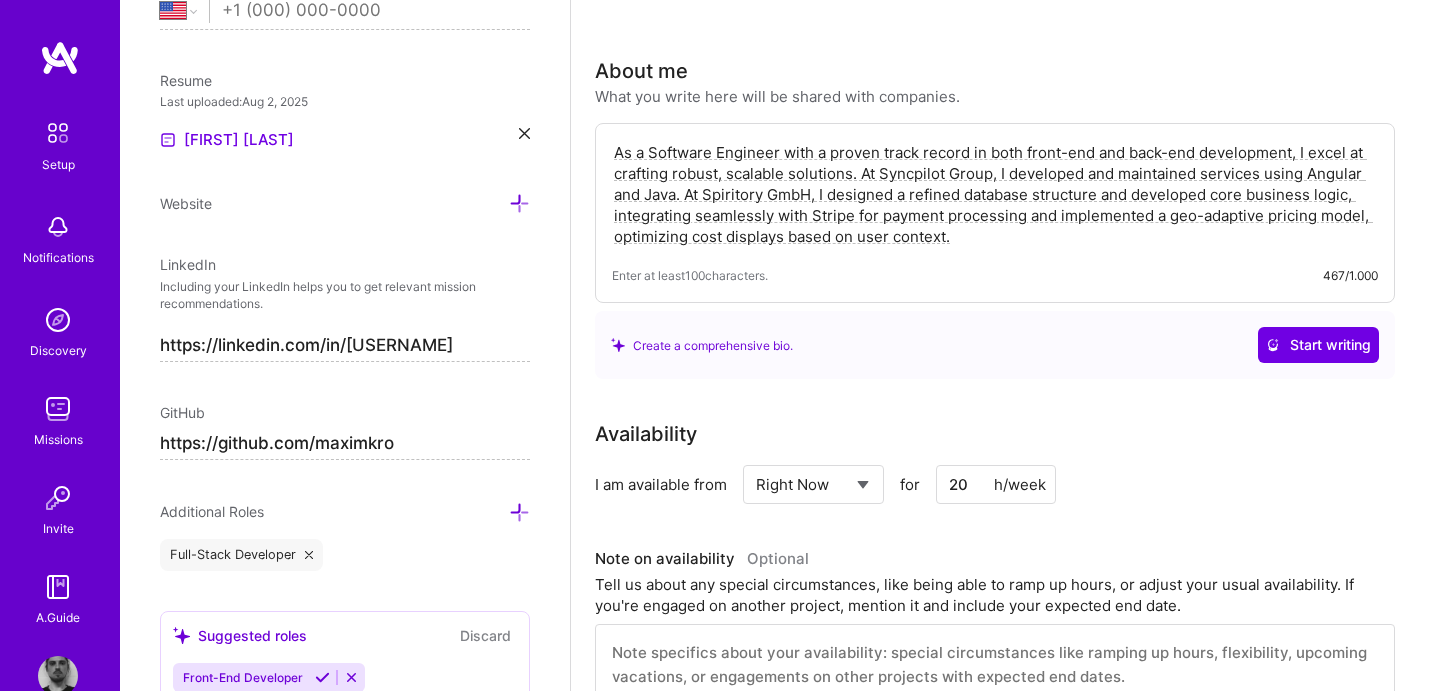 scroll, scrollTop: 488, scrollLeft: 0, axis: vertical 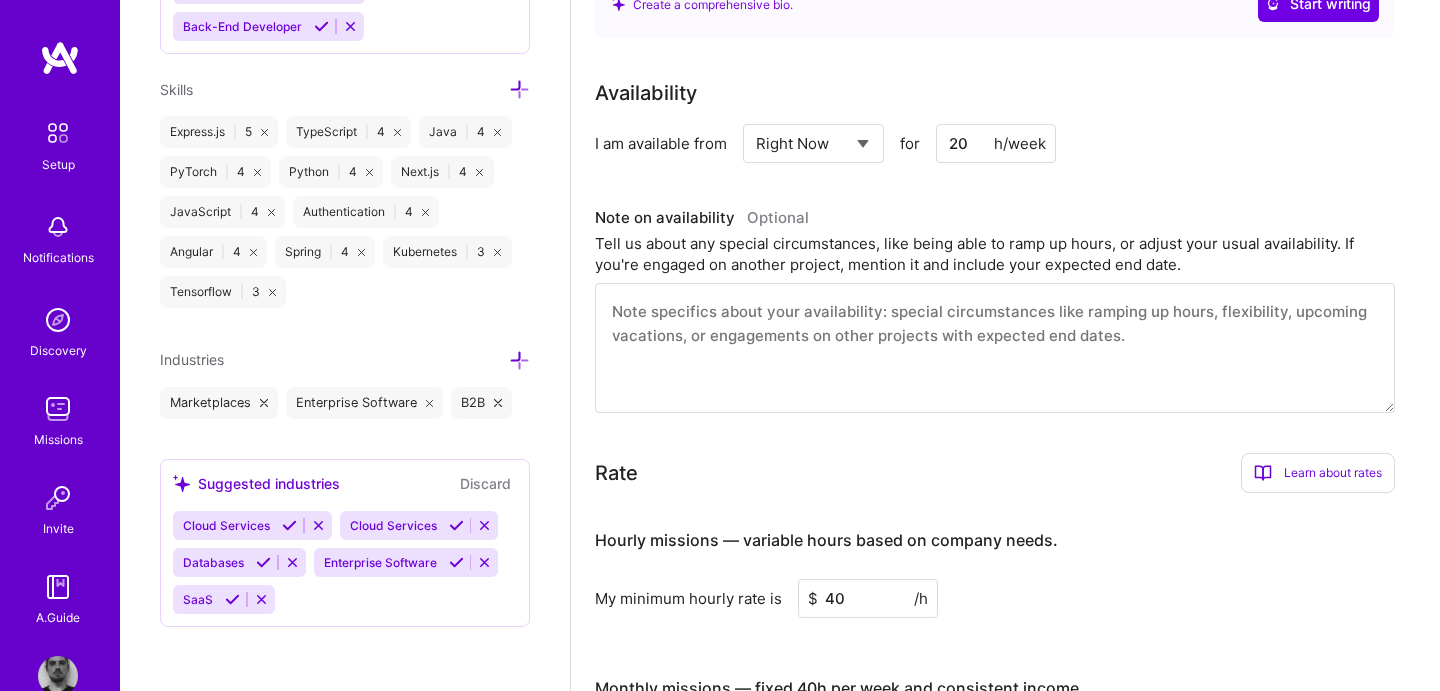 click on "Discard" at bounding box center (485, 483) 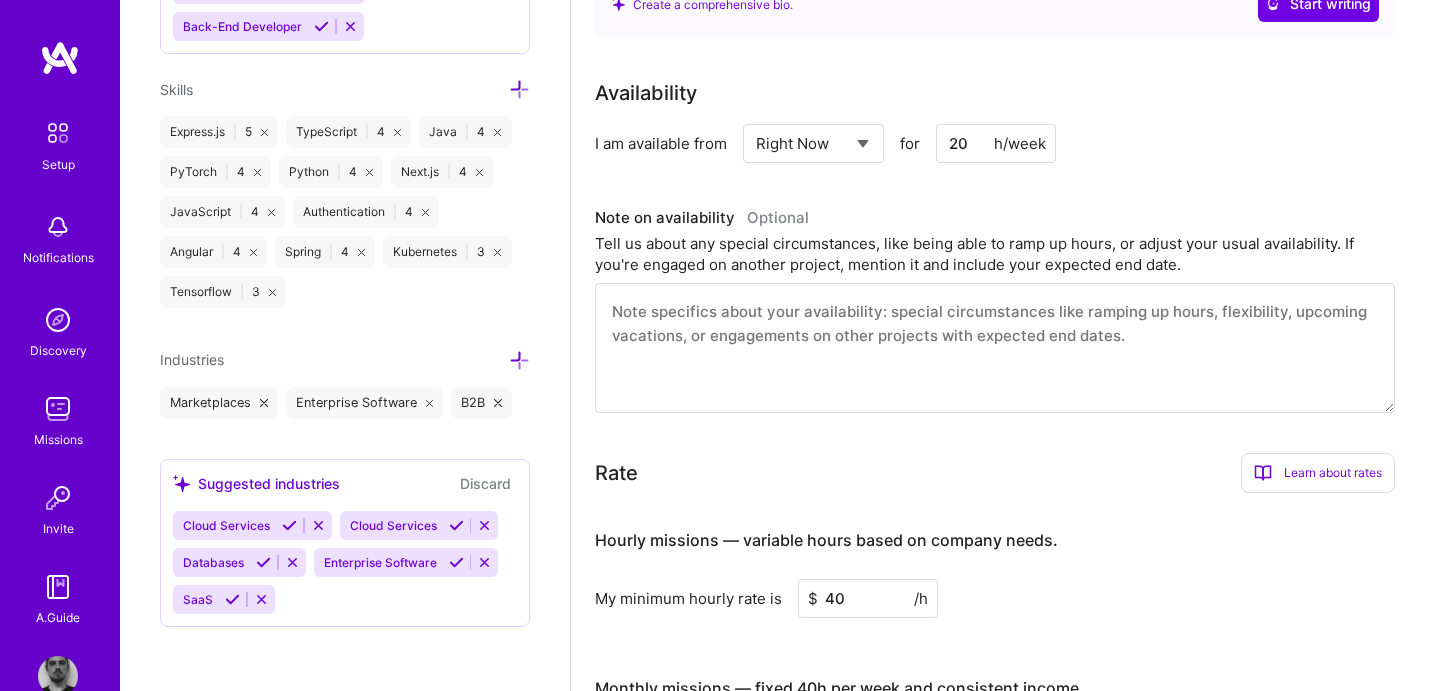 scroll, scrollTop: 1539, scrollLeft: 0, axis: vertical 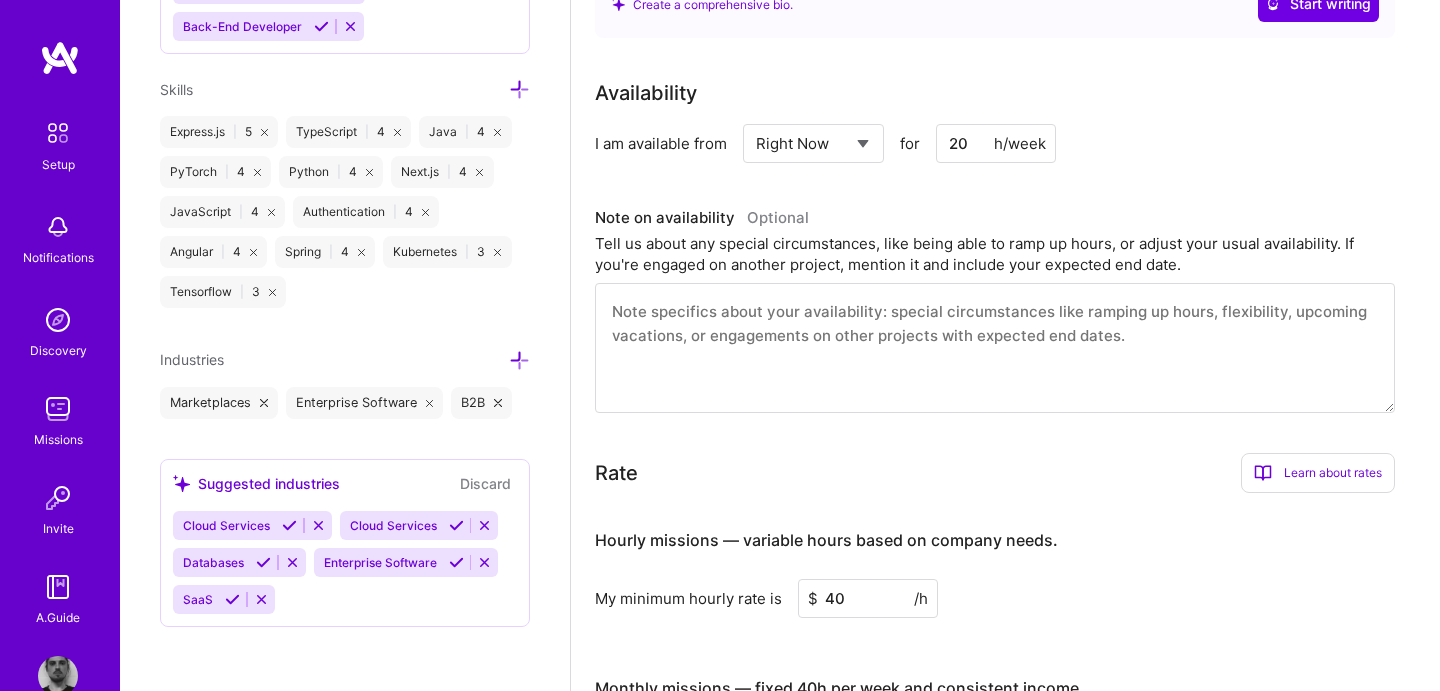 click on "Discard" at bounding box center [485, 483] 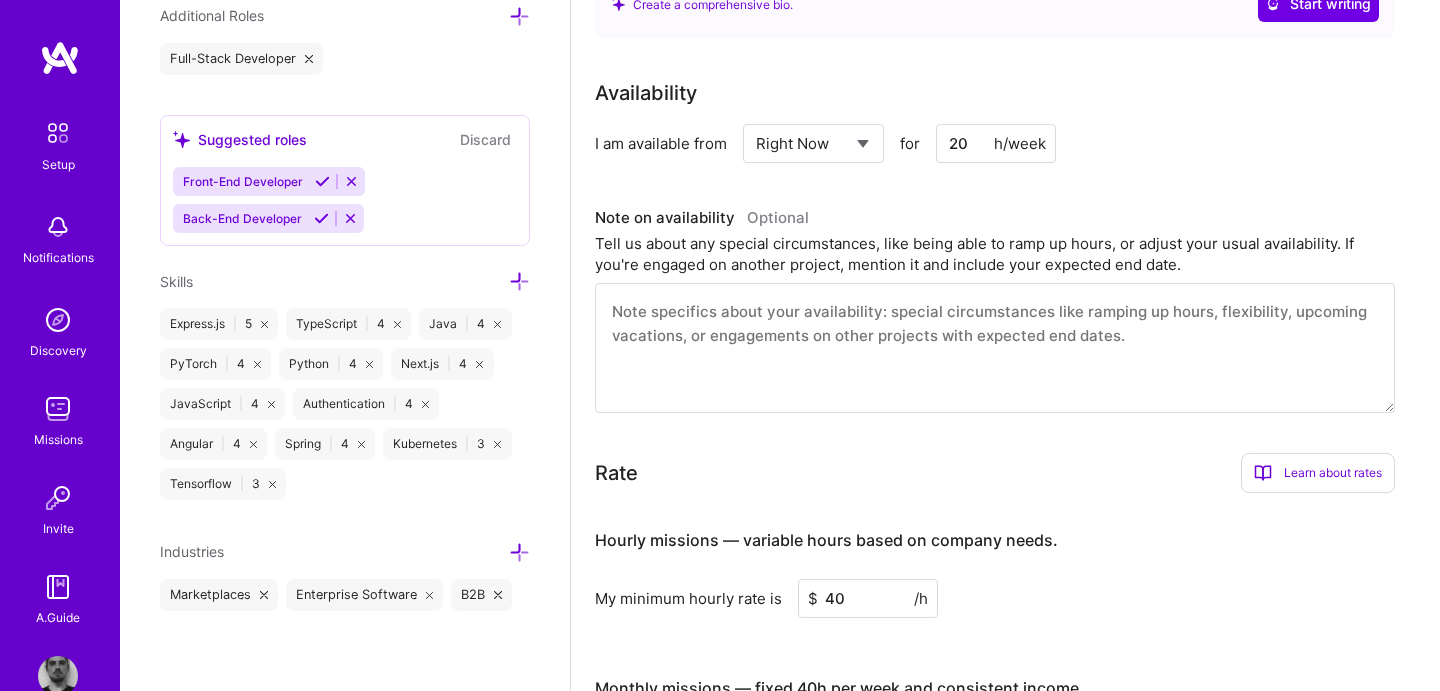scroll, scrollTop: 1539, scrollLeft: 0, axis: vertical 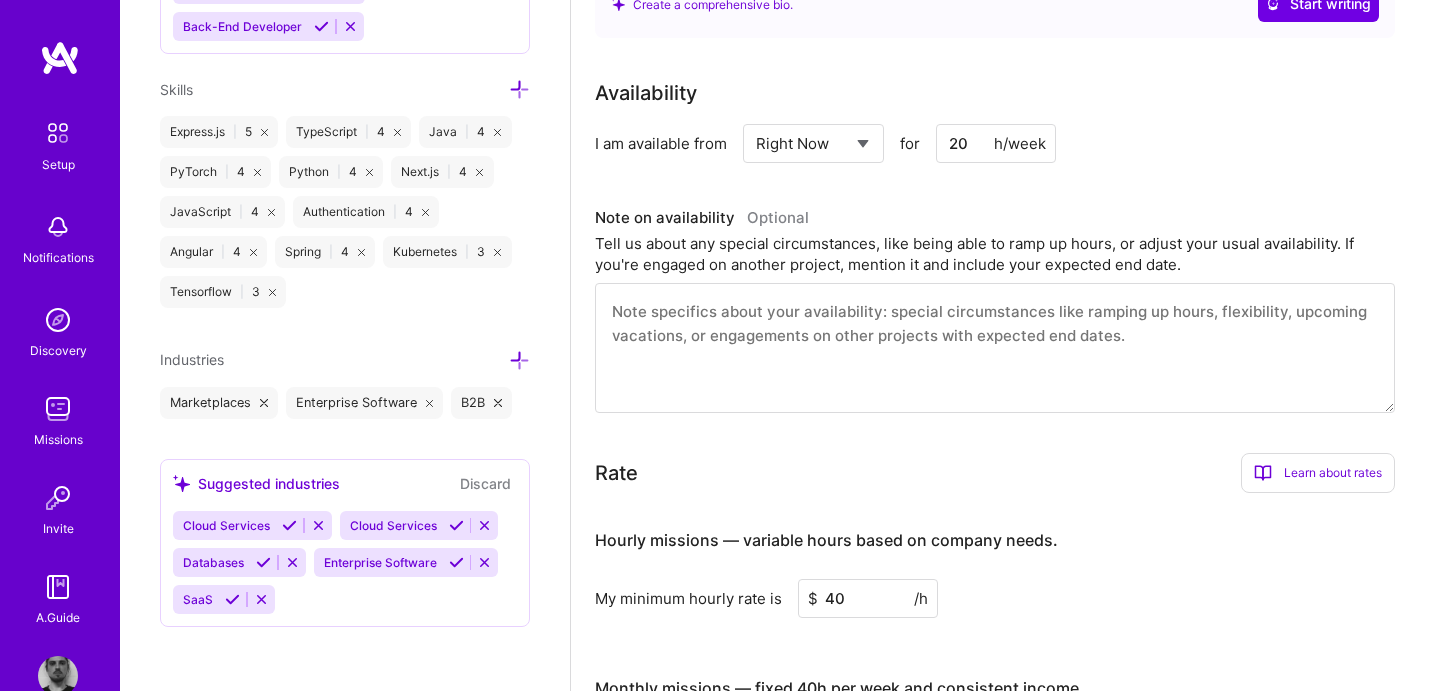 click on "Discard" at bounding box center [485, 483] 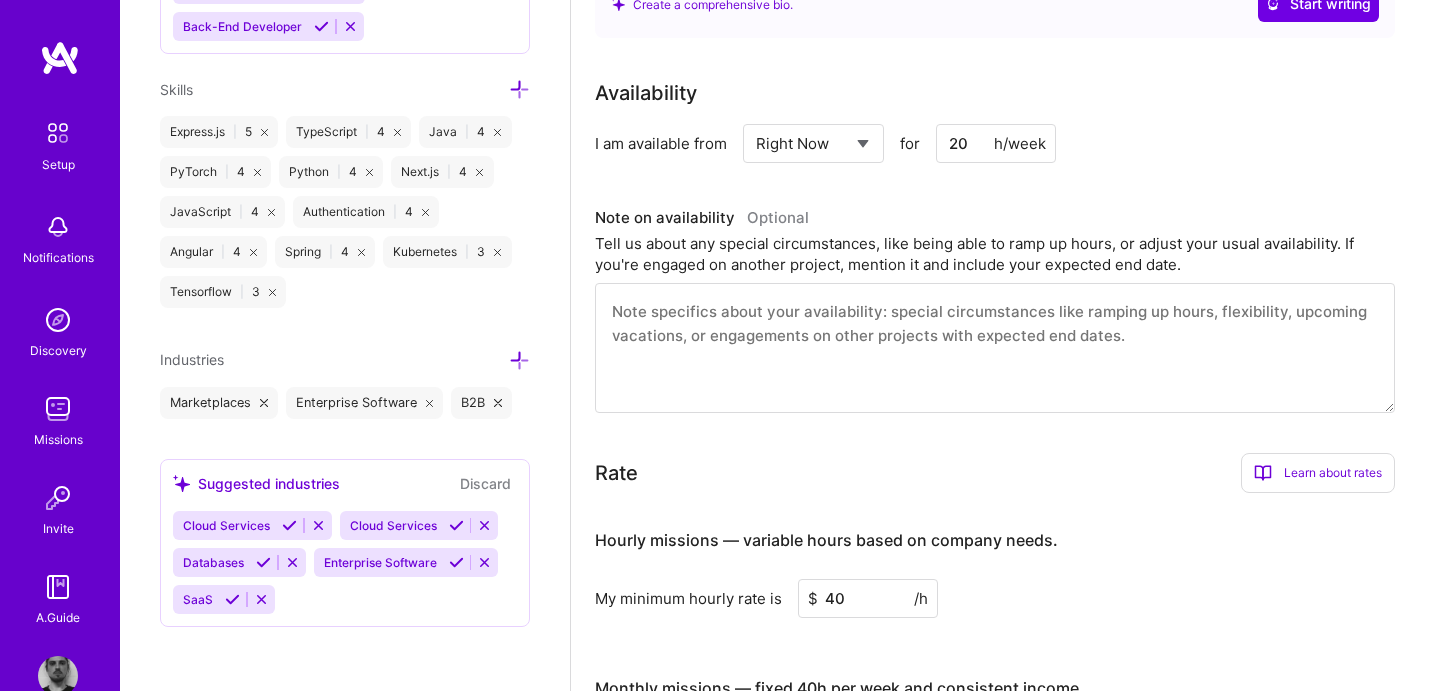 scroll, scrollTop: 1551, scrollLeft: 0, axis: vertical 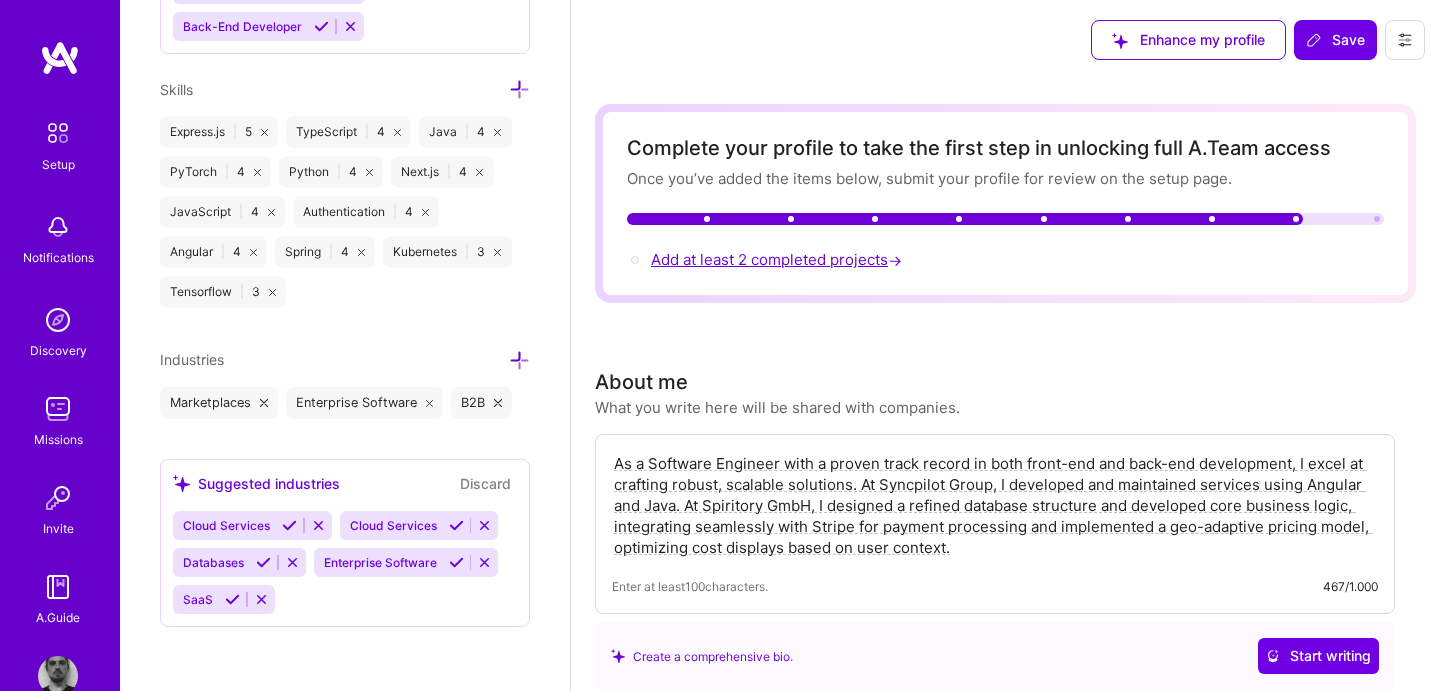 click on "Add at least 2 completed projects  →" at bounding box center [778, 259] 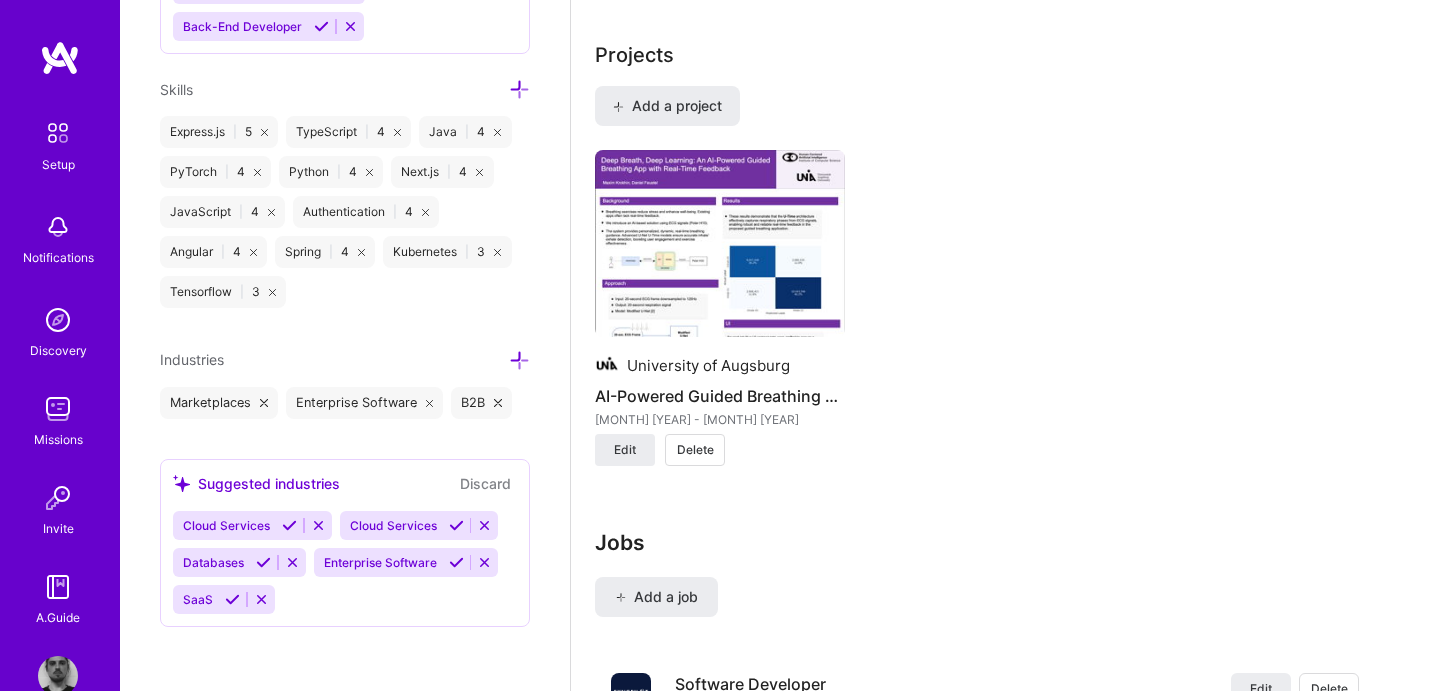 scroll, scrollTop: 1374, scrollLeft: 0, axis: vertical 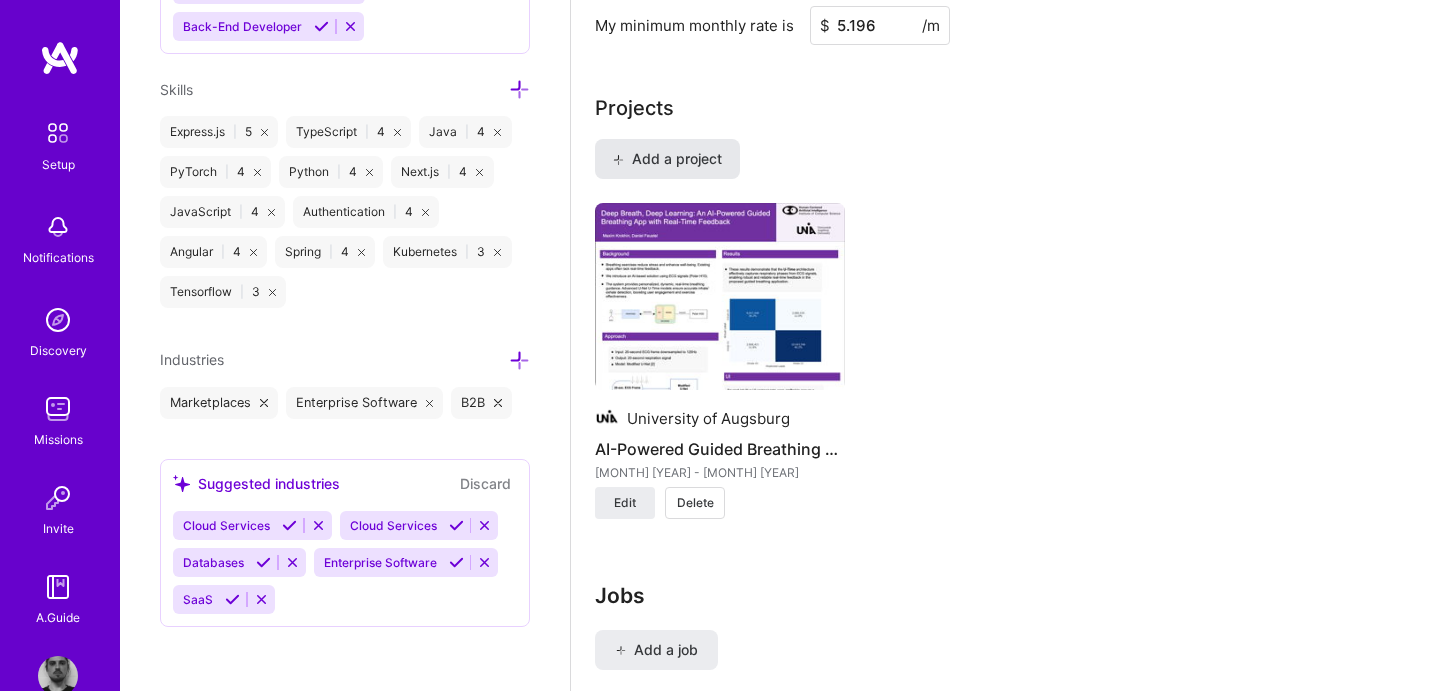 click on "Add a project" at bounding box center [667, 159] 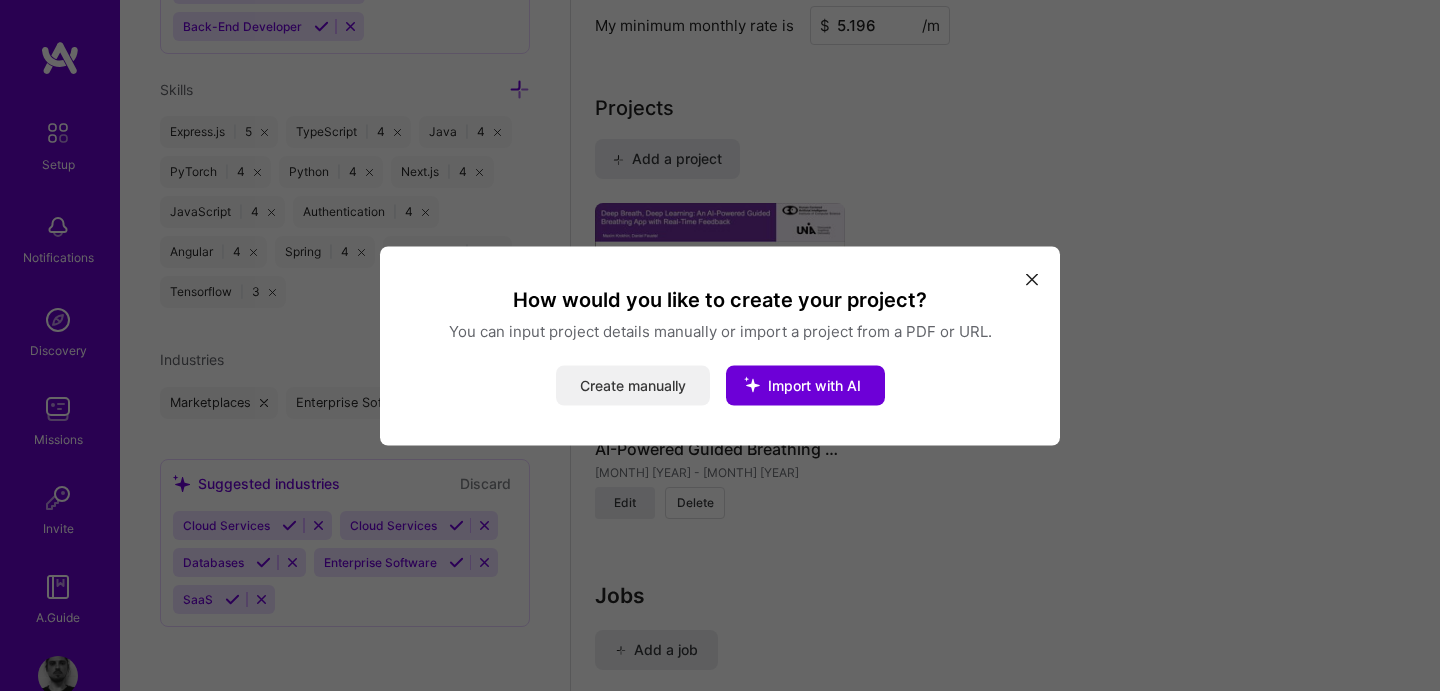 click on "Create manually" at bounding box center [633, 385] 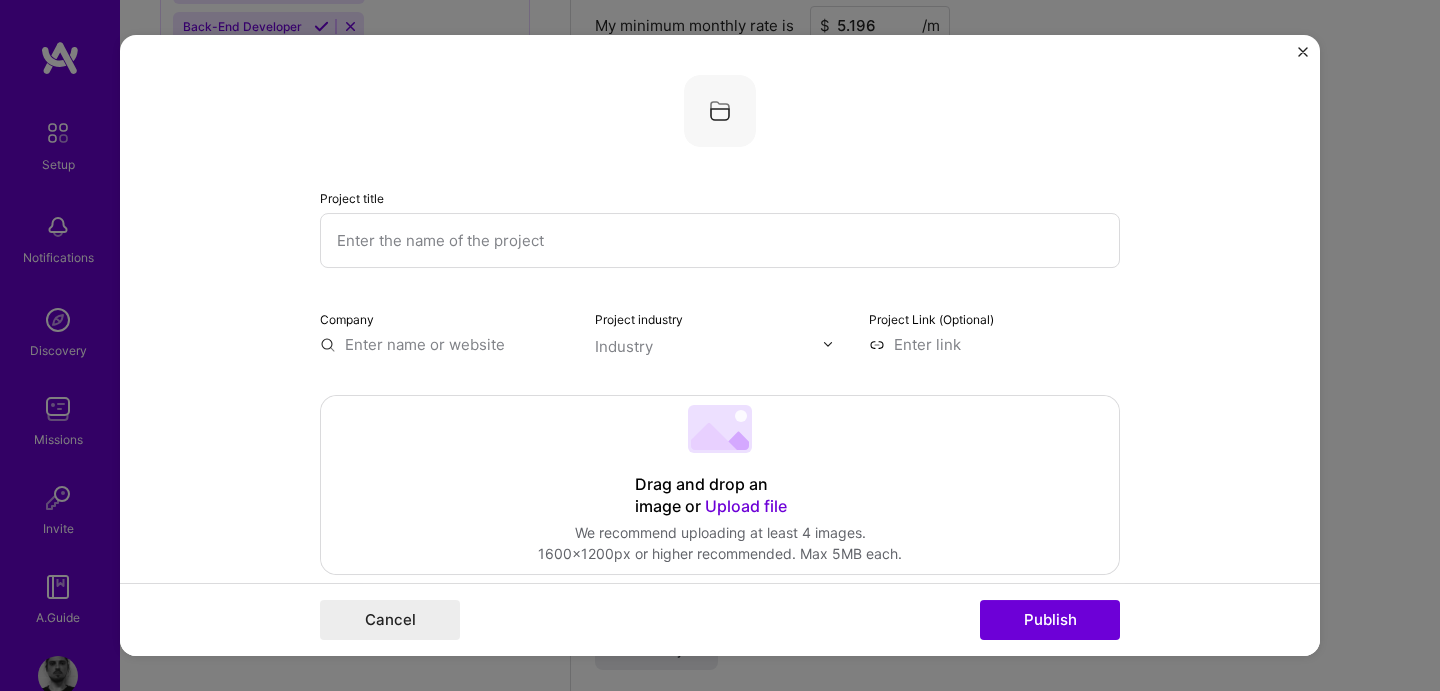 click at bounding box center (720, 240) 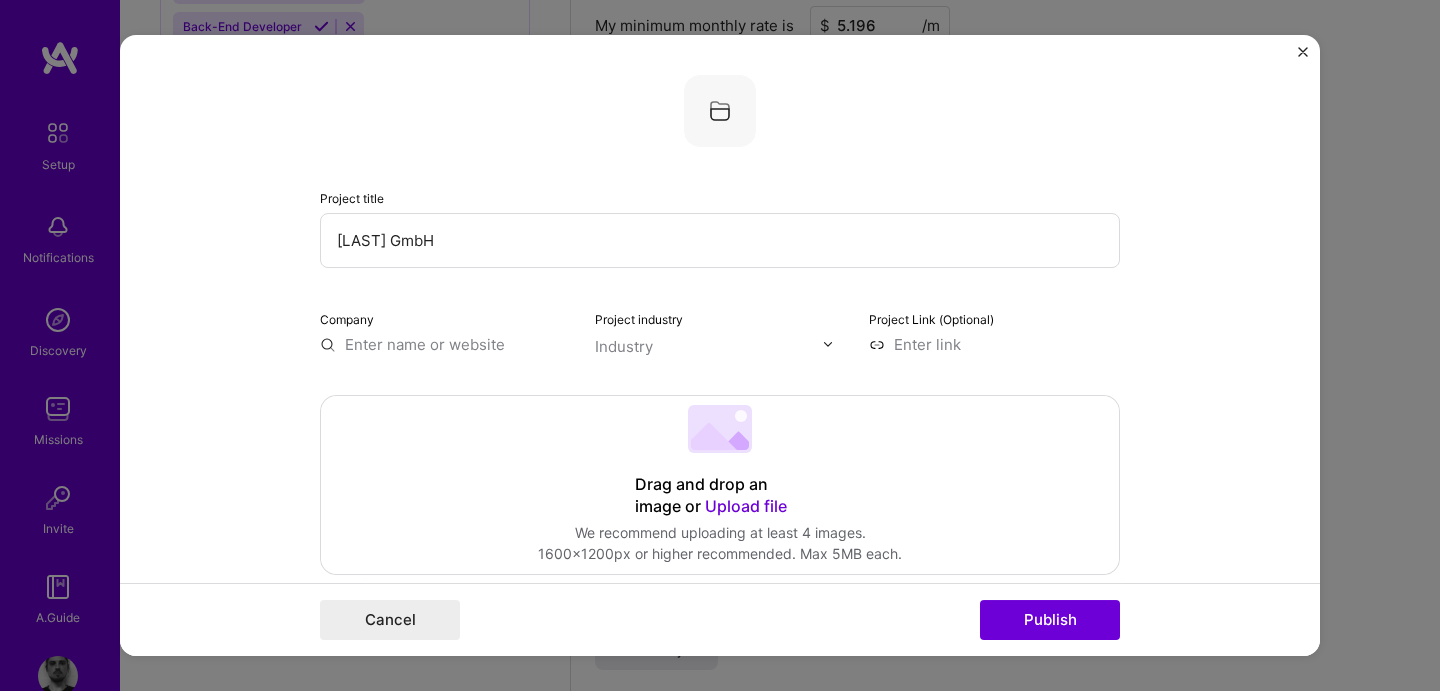 click on "[LAST] GmbH" at bounding box center (720, 240) 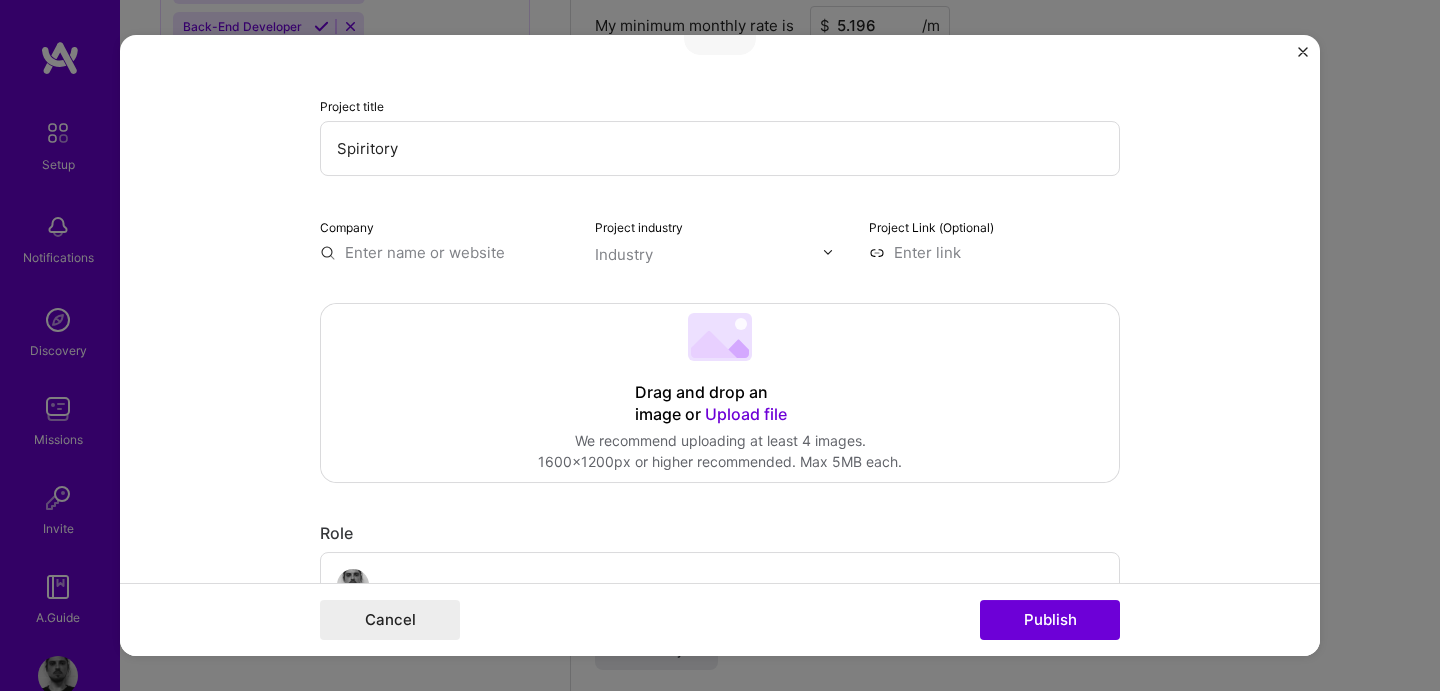scroll, scrollTop: 121, scrollLeft: 0, axis: vertical 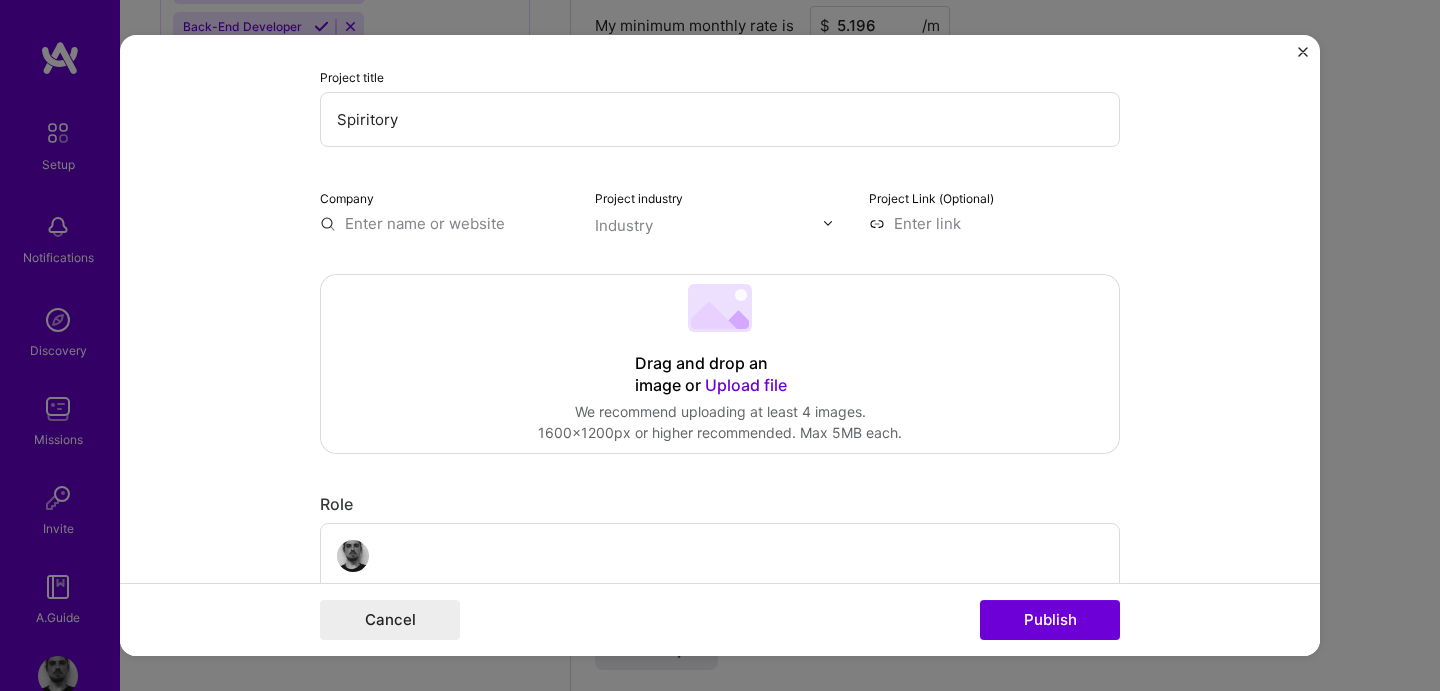 type on "Spiritory" 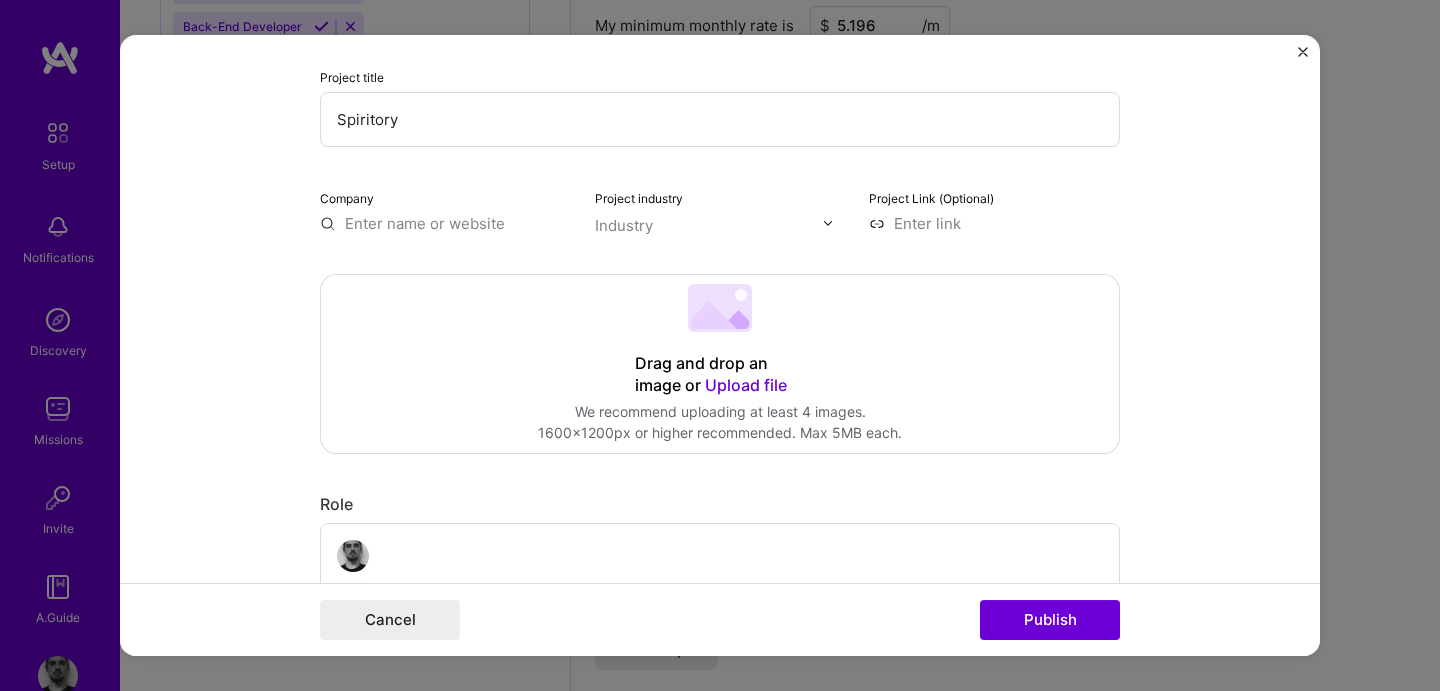 click at bounding box center (445, 223) 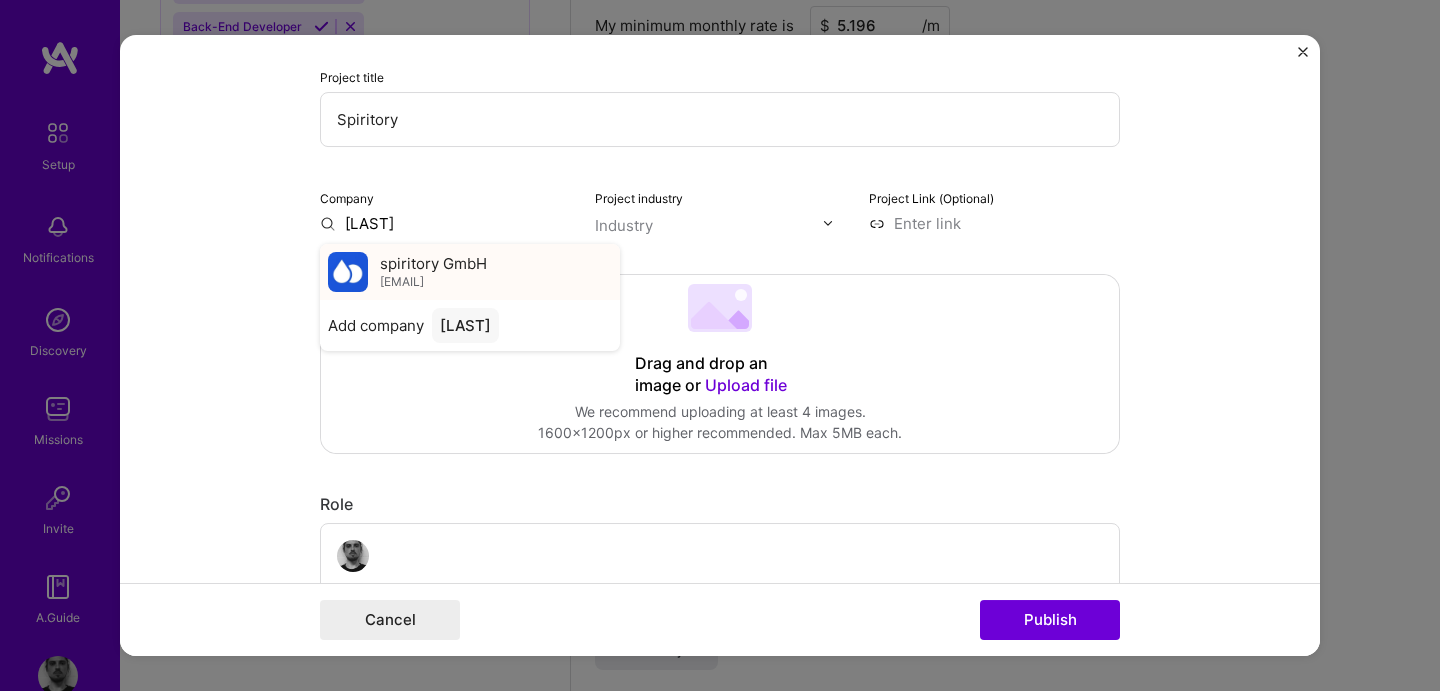 click on "spiritory GmbH spiritory.com" at bounding box center (470, 272) 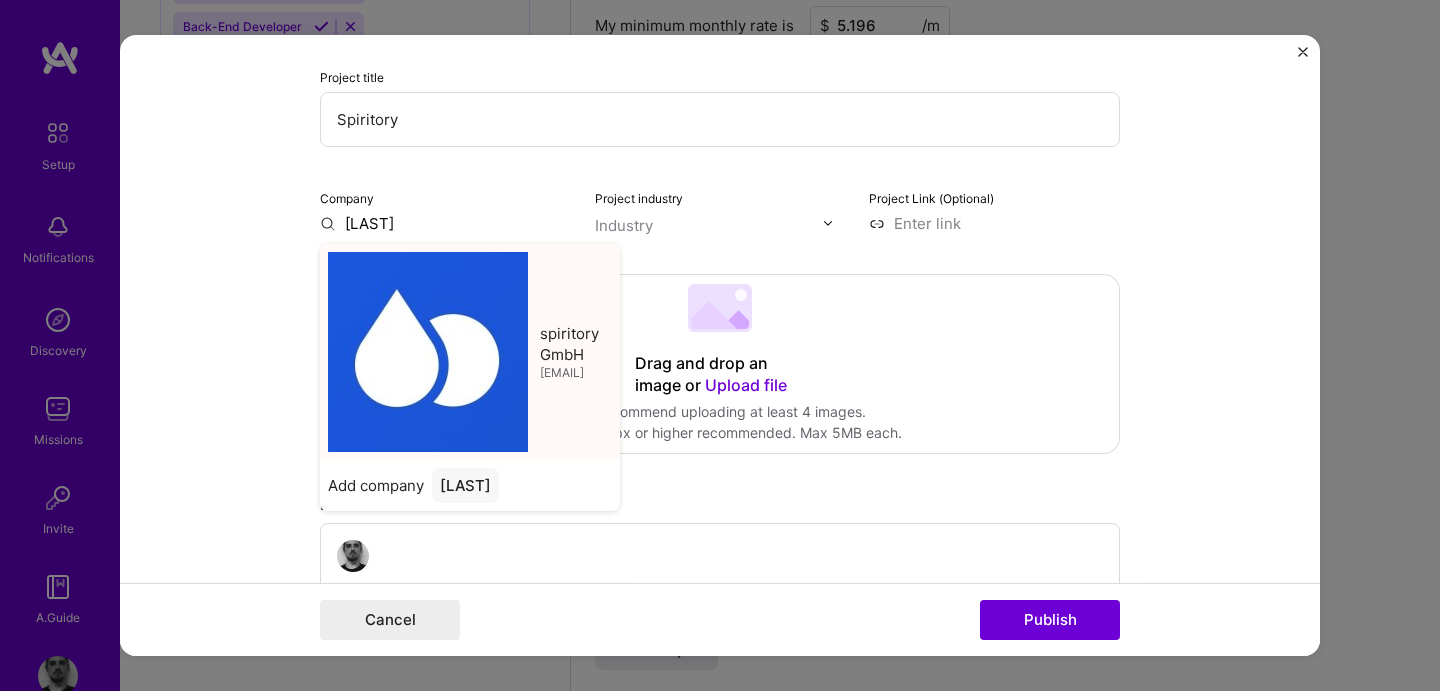 type on "spiritory GmbH" 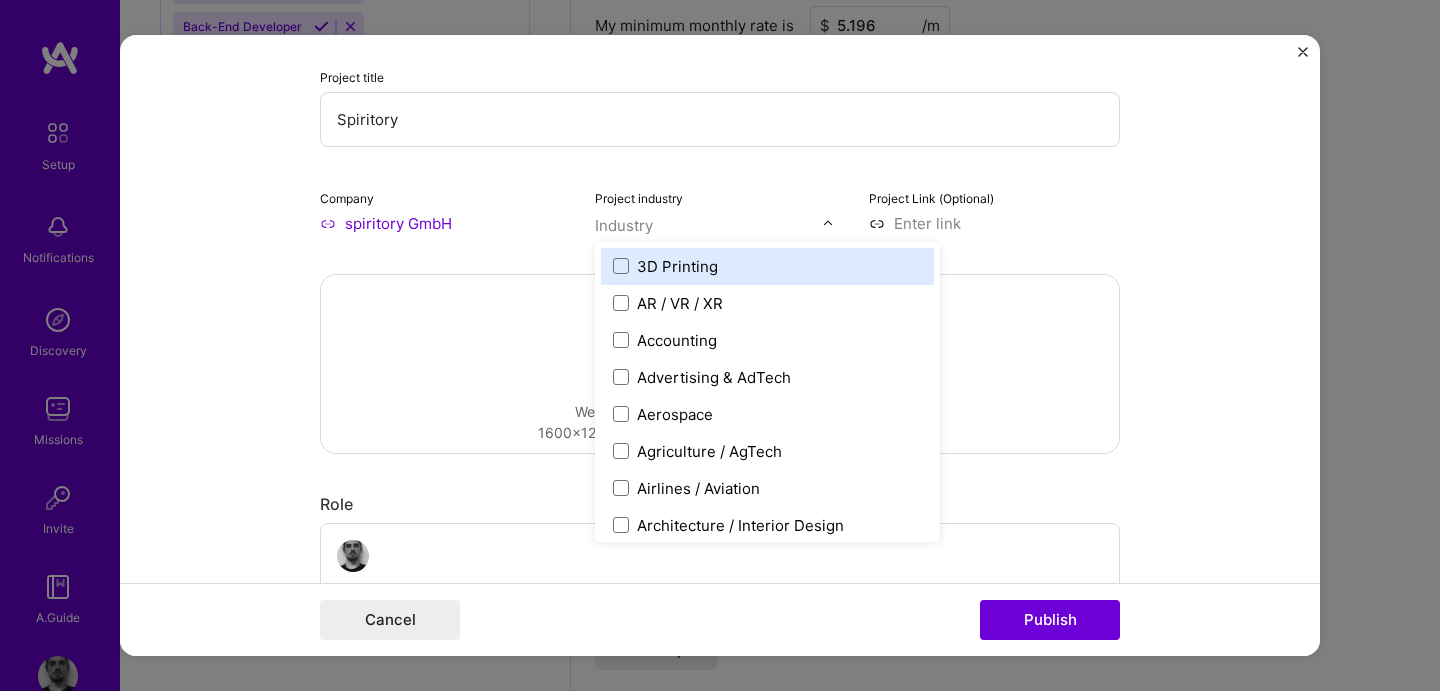 click at bounding box center [709, 225] 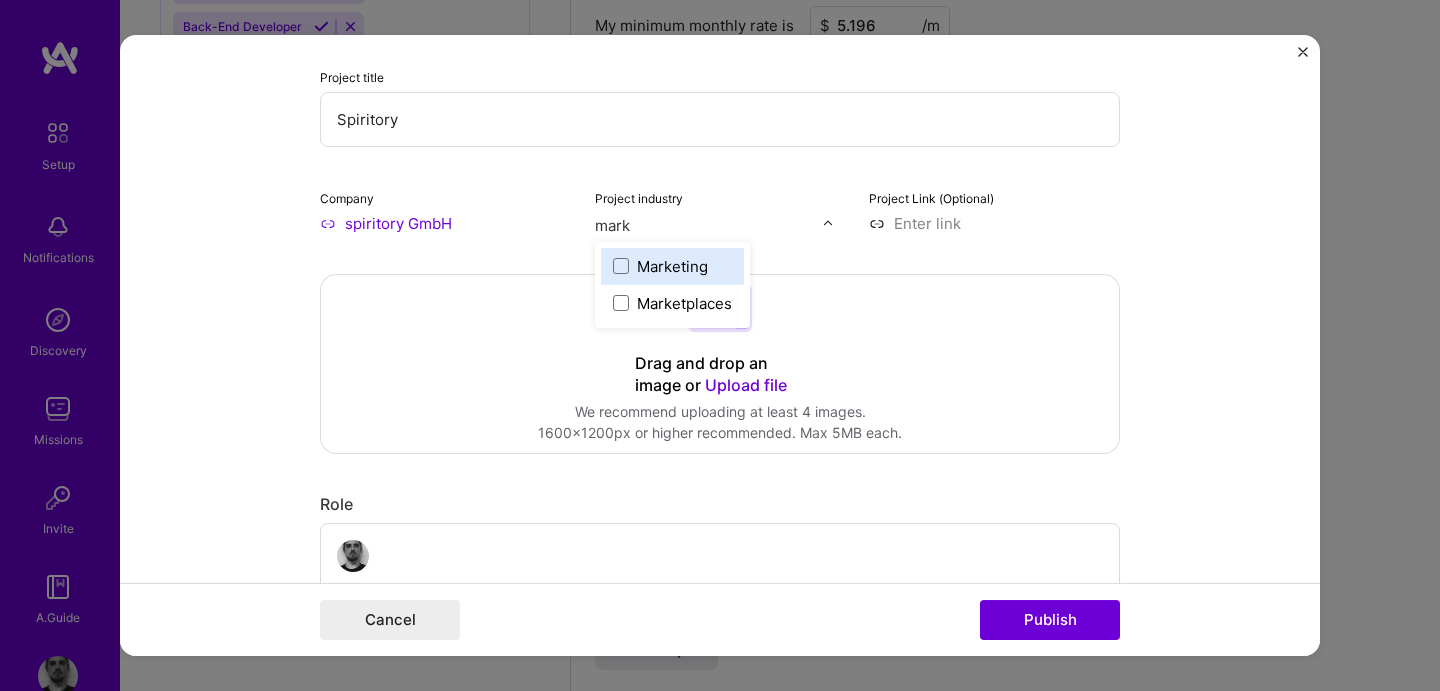 type on "marke" 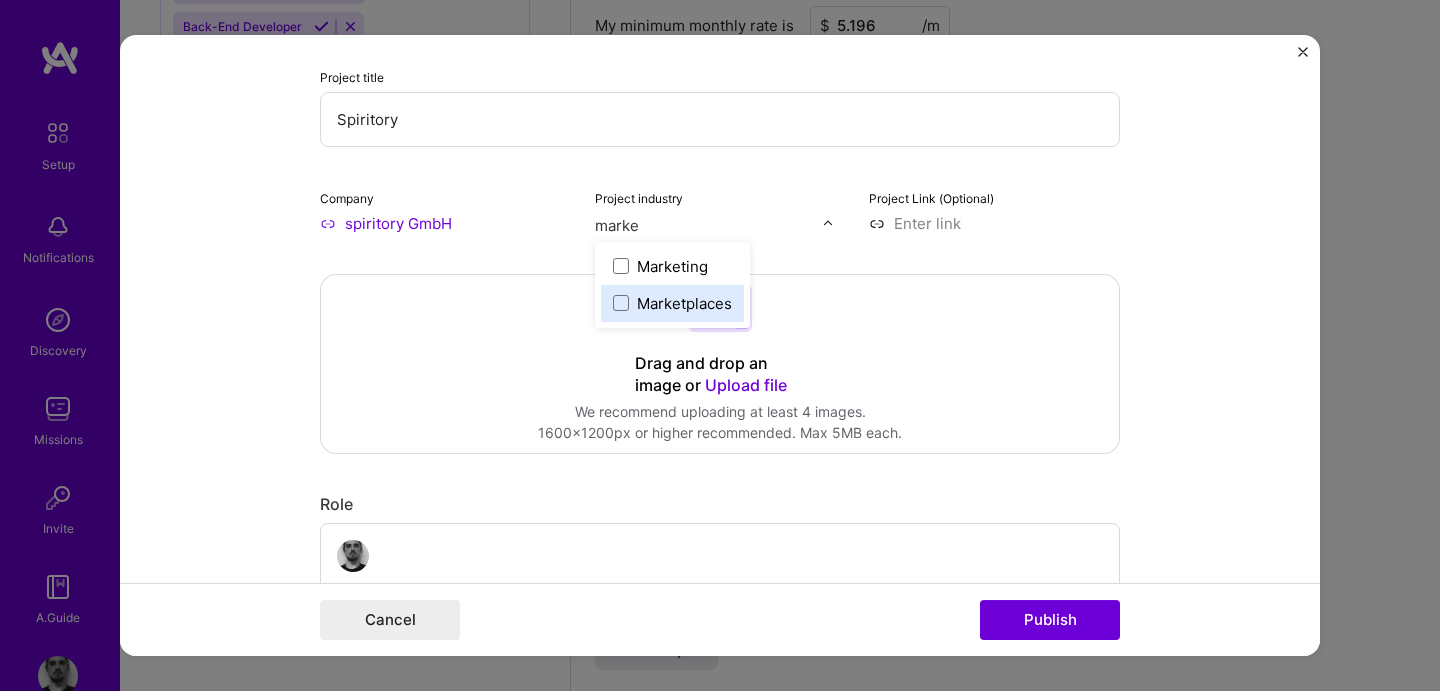 click on "Marketplaces" at bounding box center (684, 303) 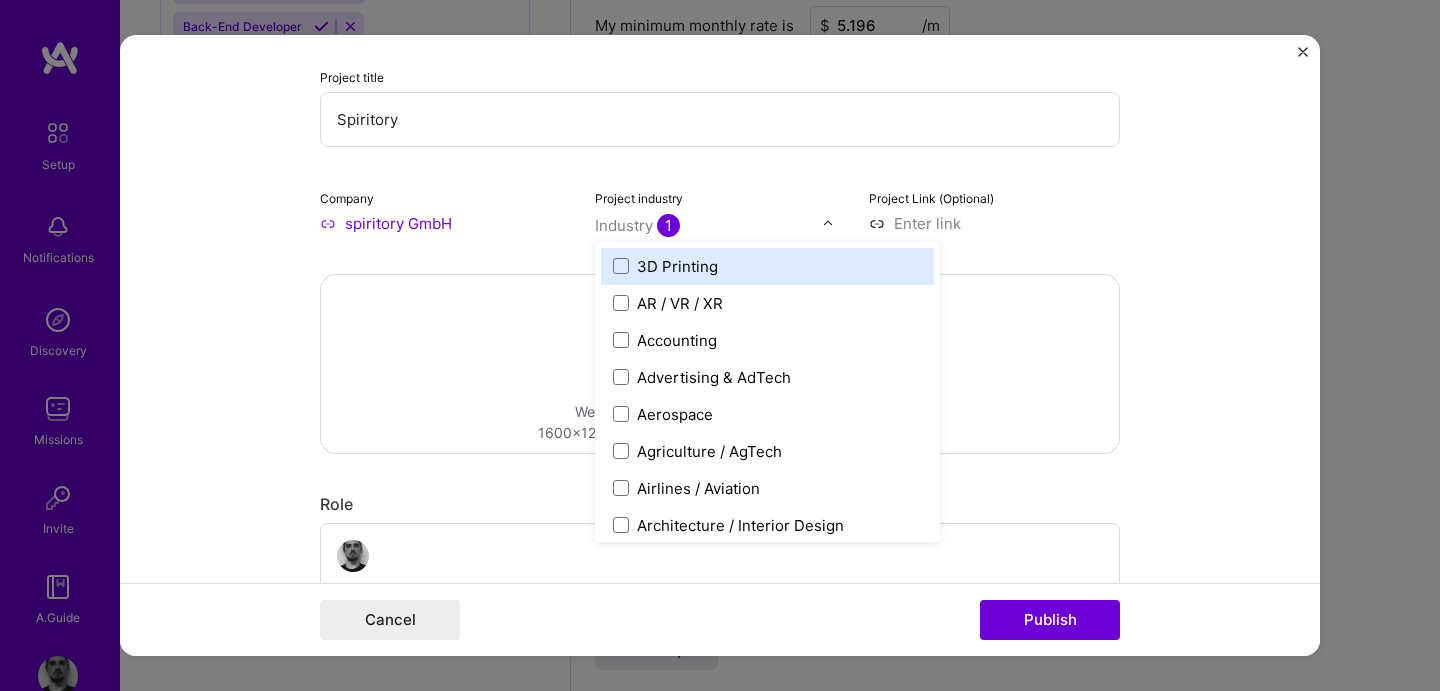 click at bounding box center [994, 223] 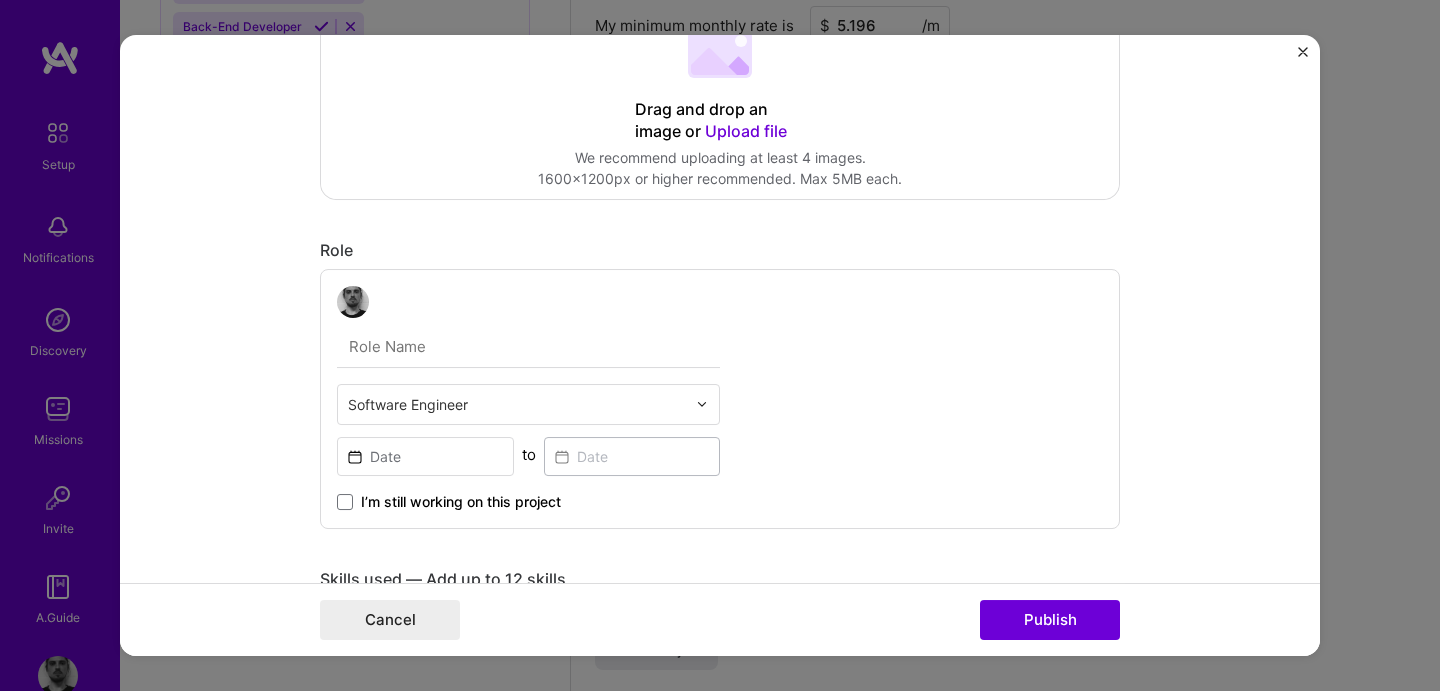 scroll, scrollTop: 384, scrollLeft: 0, axis: vertical 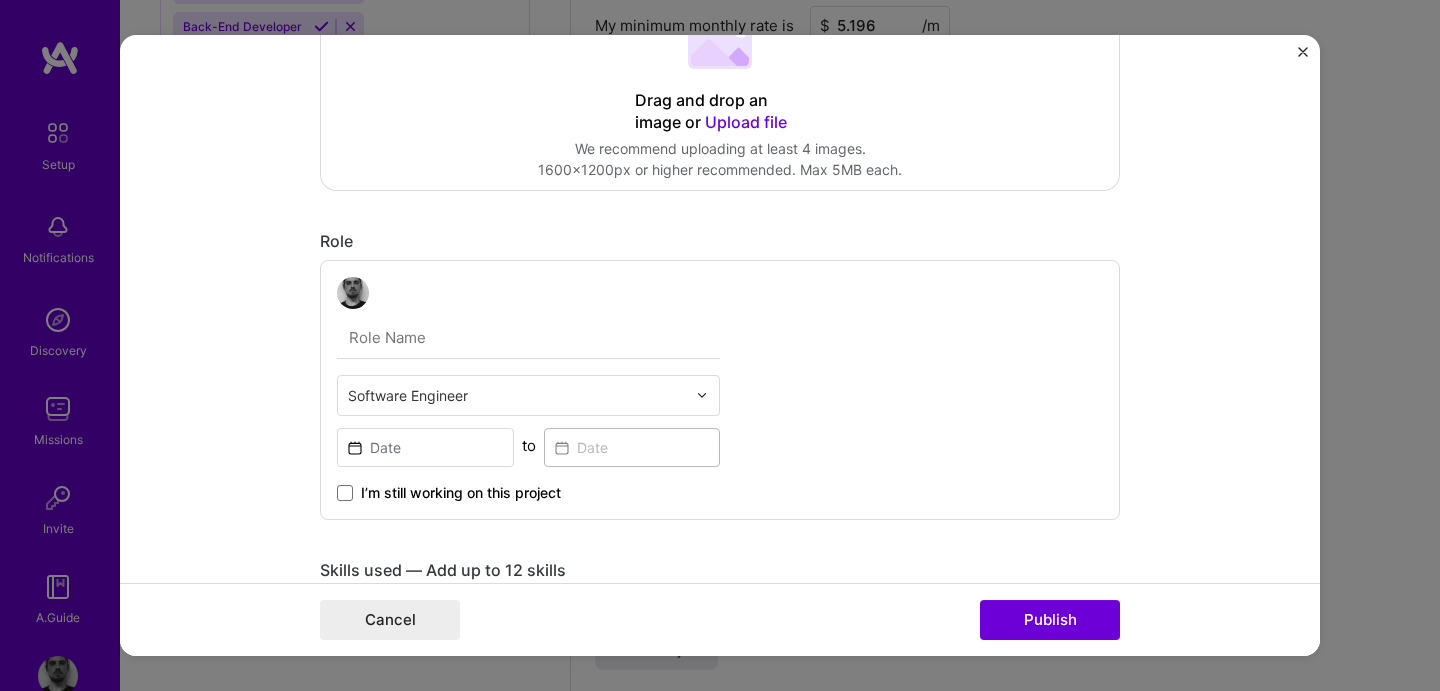 click at bounding box center (528, 338) 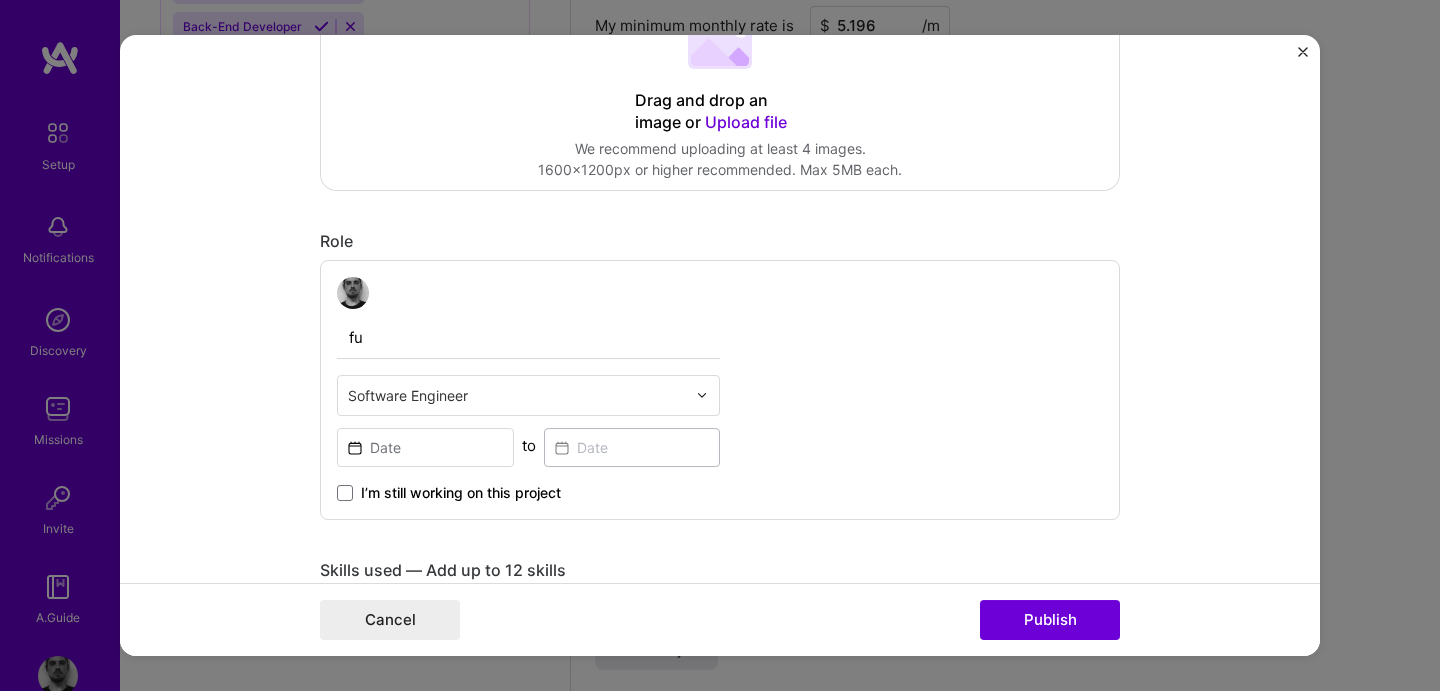 type on "f" 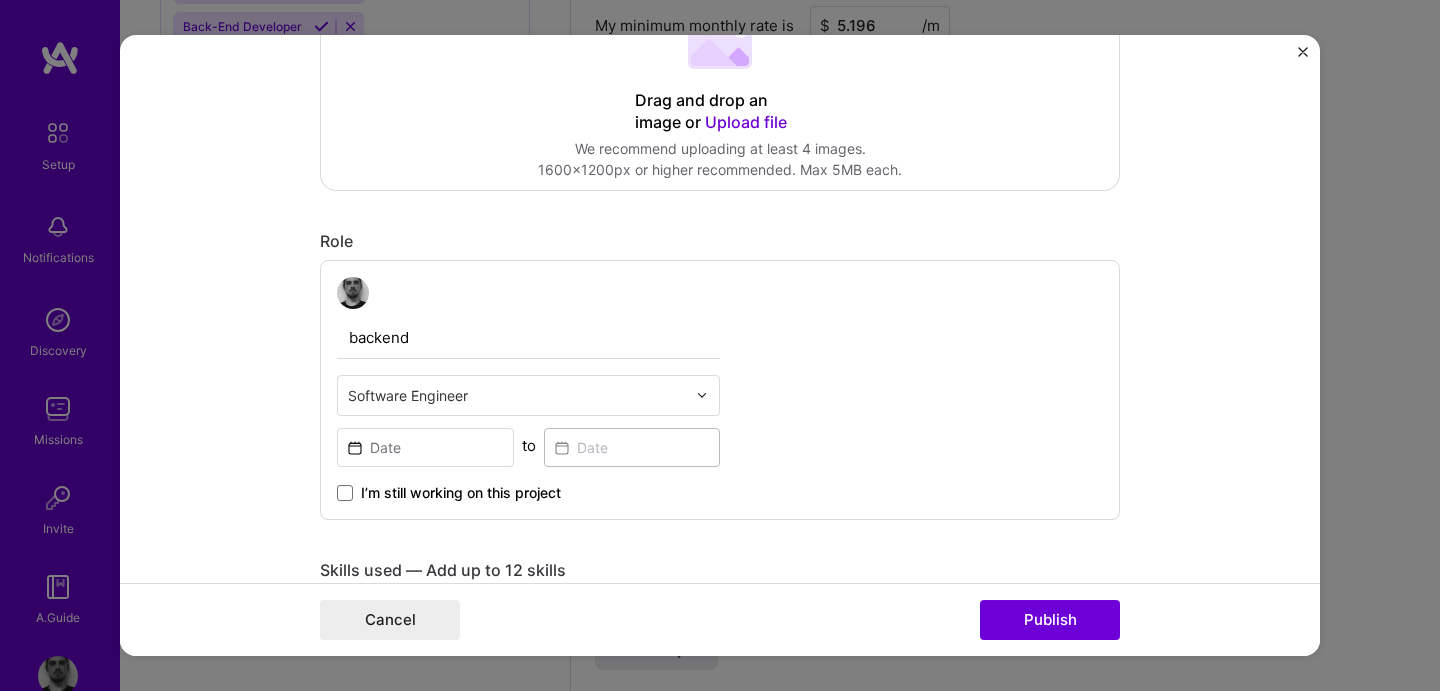 click on "backend" at bounding box center [528, 338] 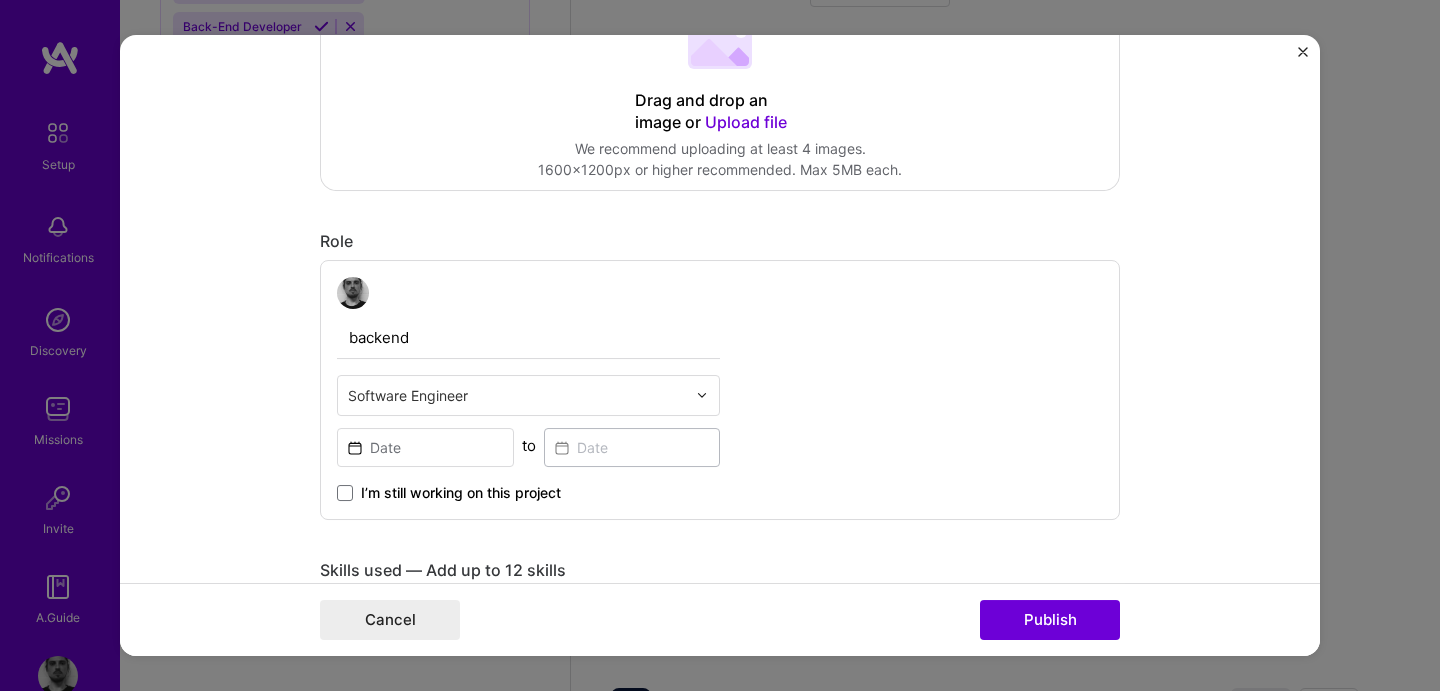 click at bounding box center [517, 395] 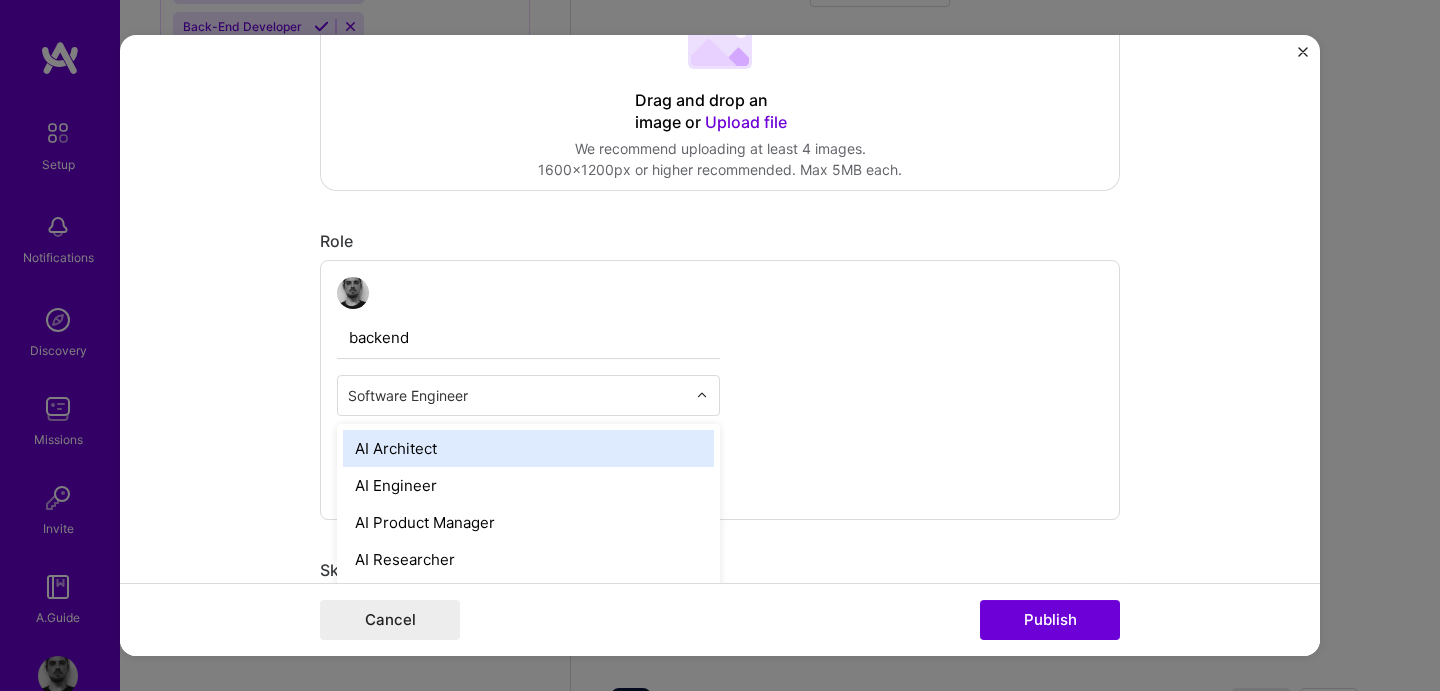 scroll, scrollTop: 1416, scrollLeft: 0, axis: vertical 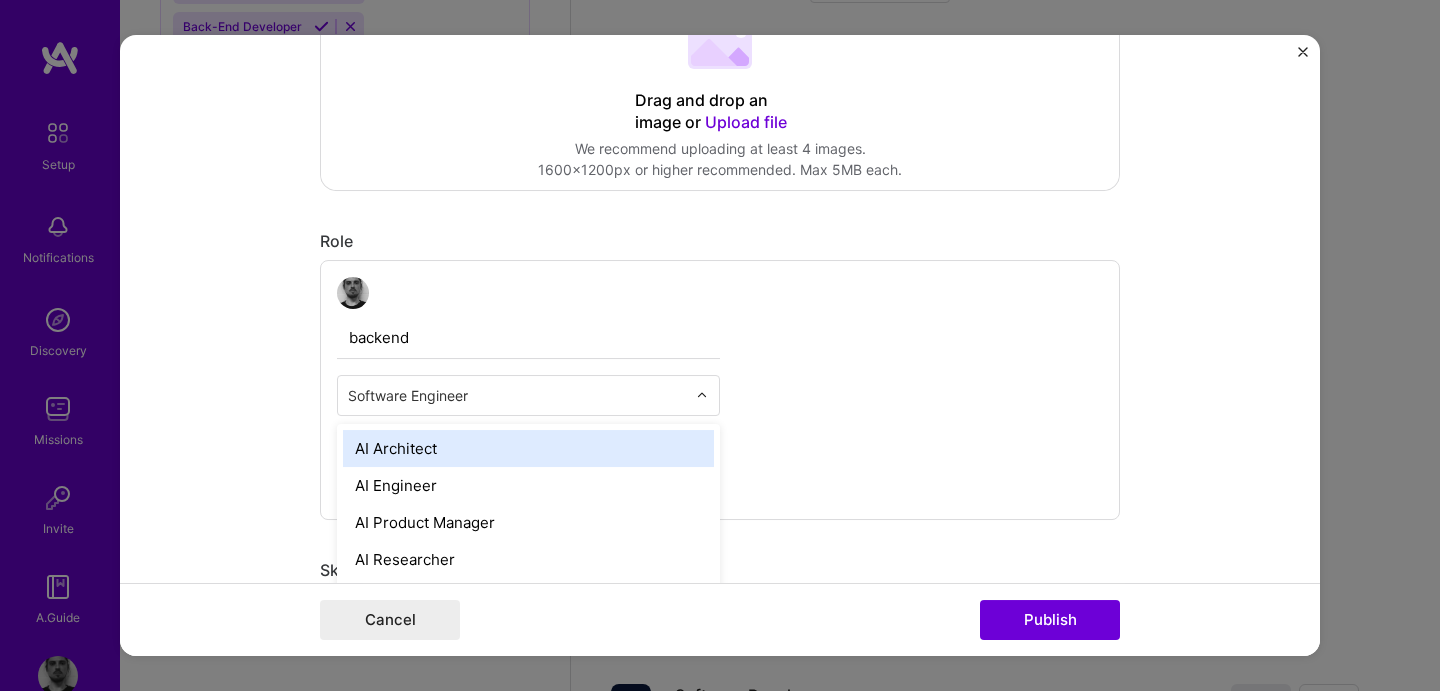 click at bounding box center [517, 395] 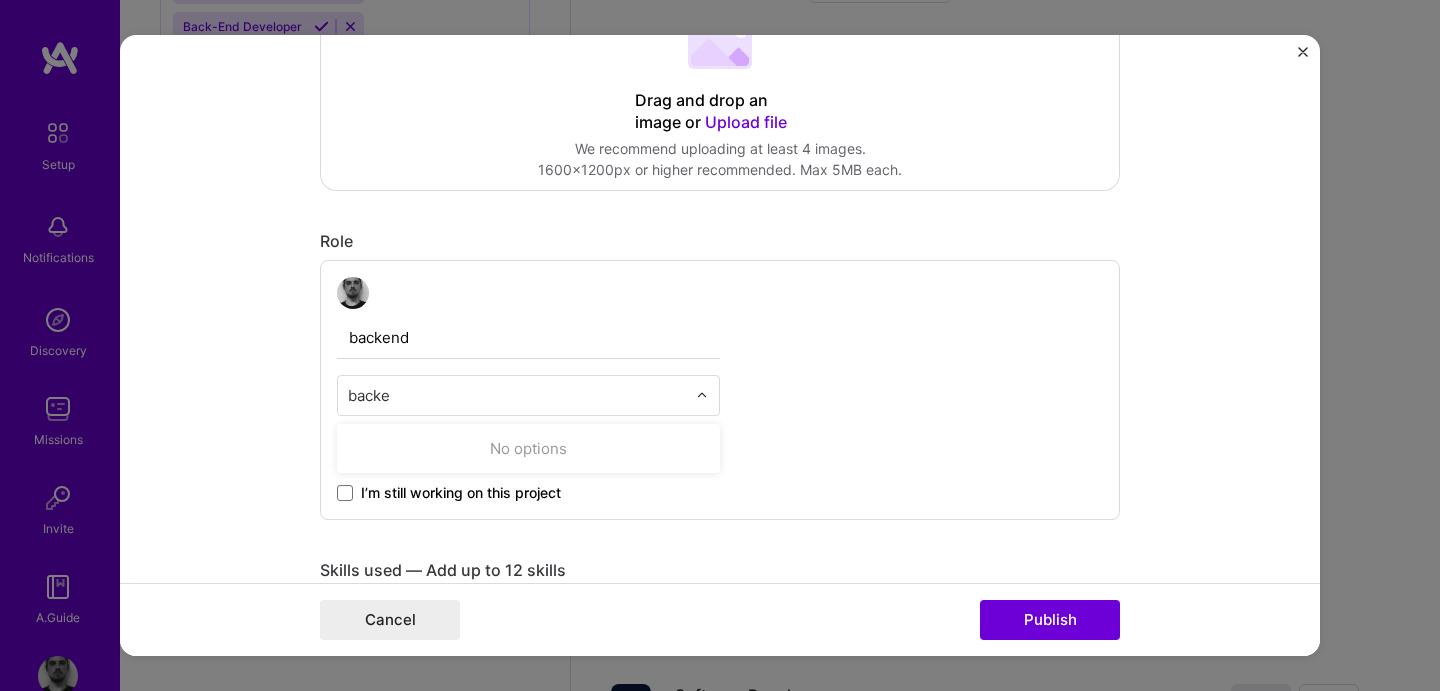 type on "back" 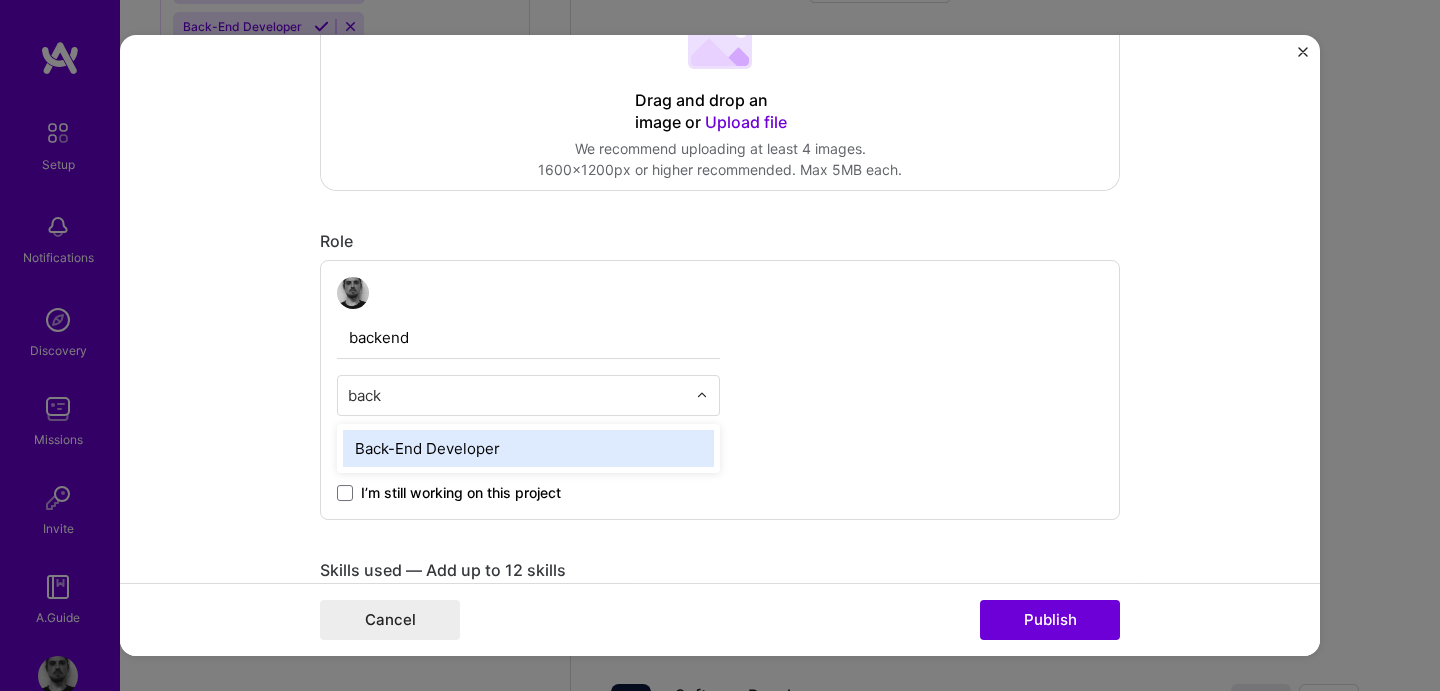 click on "Back-End Developer" at bounding box center [528, 448] 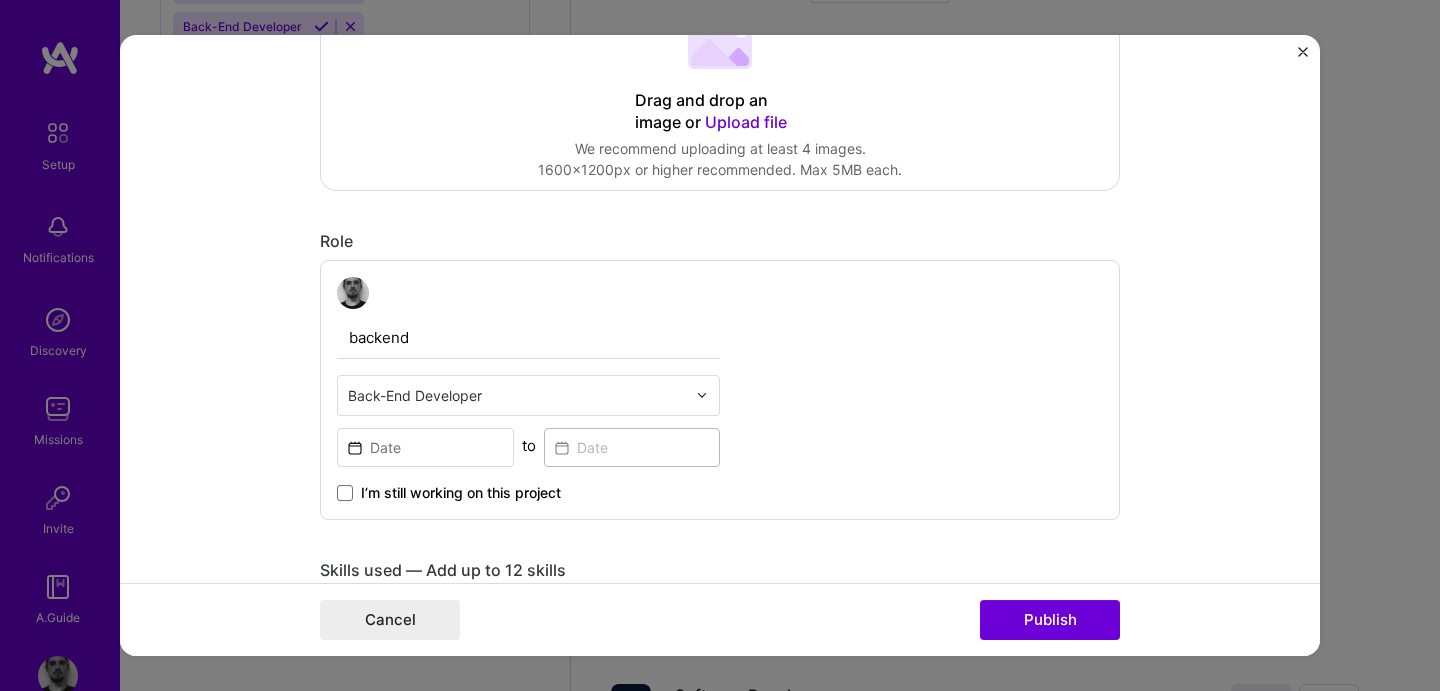 click on "backend" at bounding box center [528, 338] 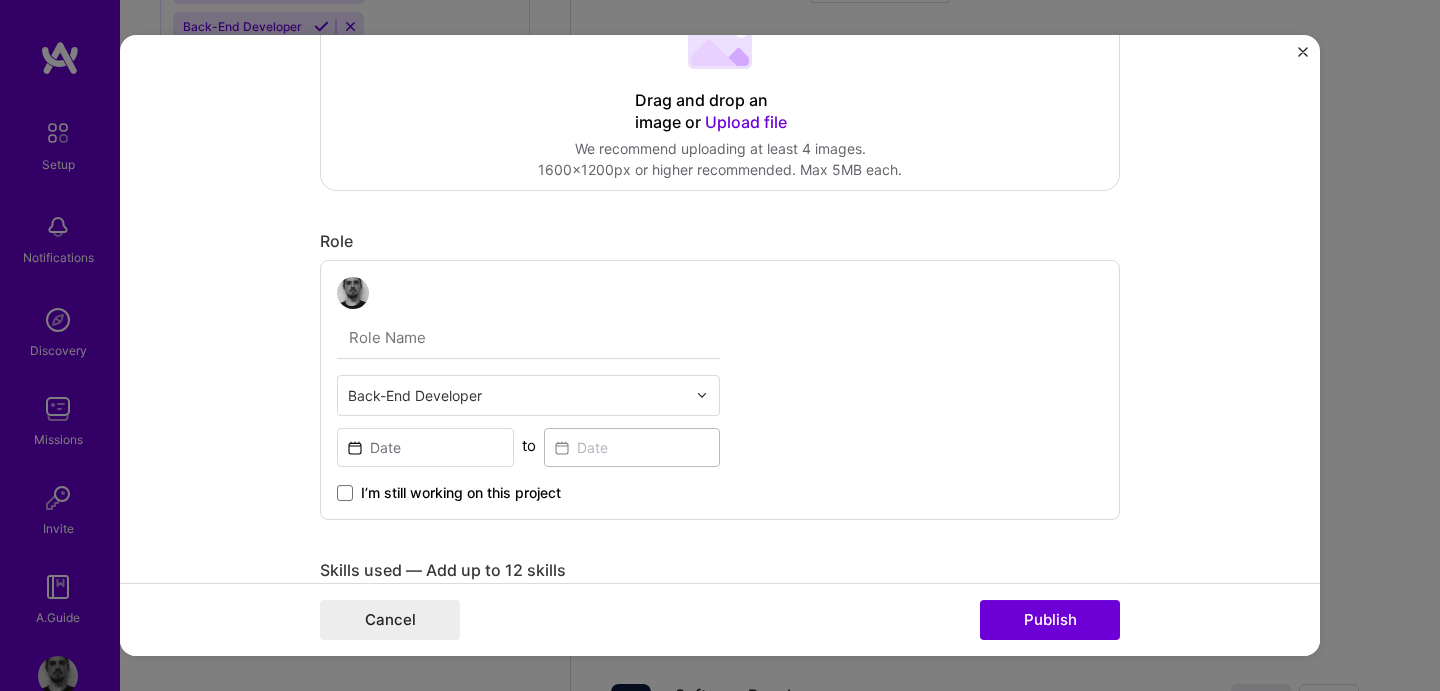 click at bounding box center [528, 338] 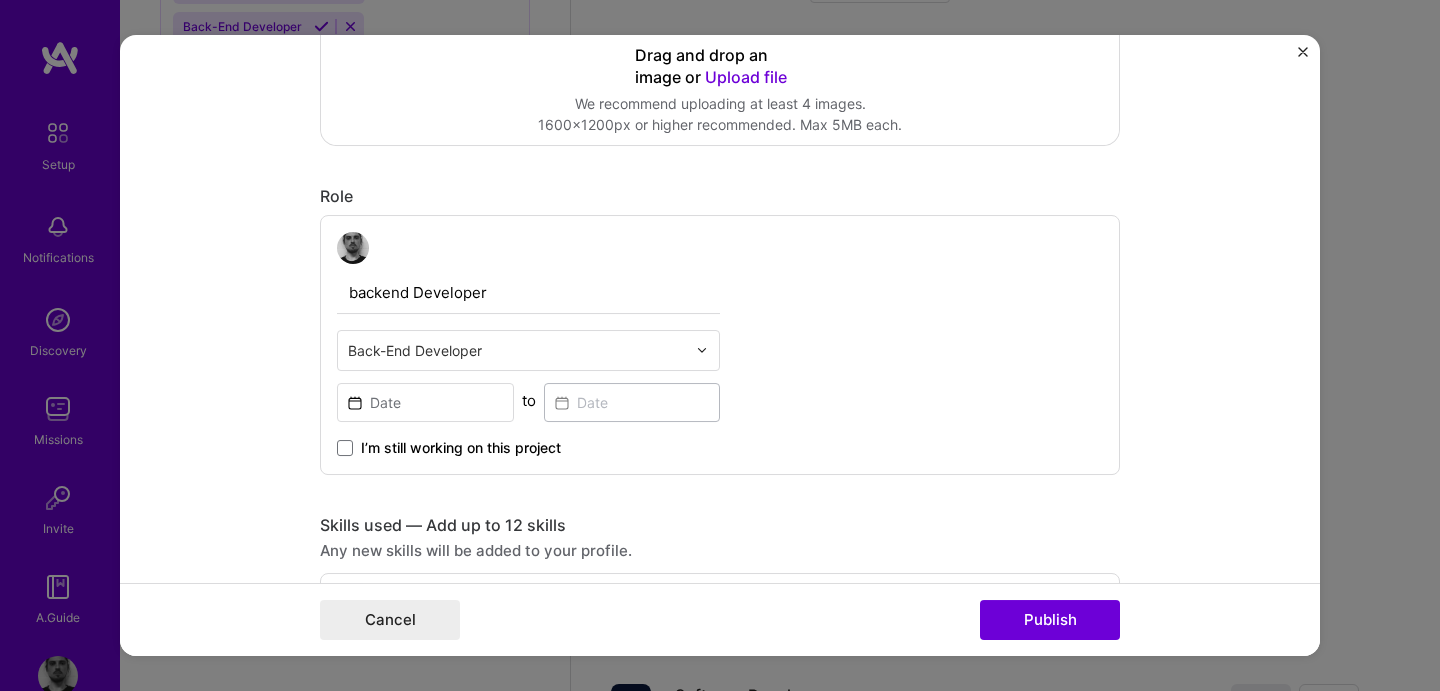 scroll, scrollTop: 442, scrollLeft: 0, axis: vertical 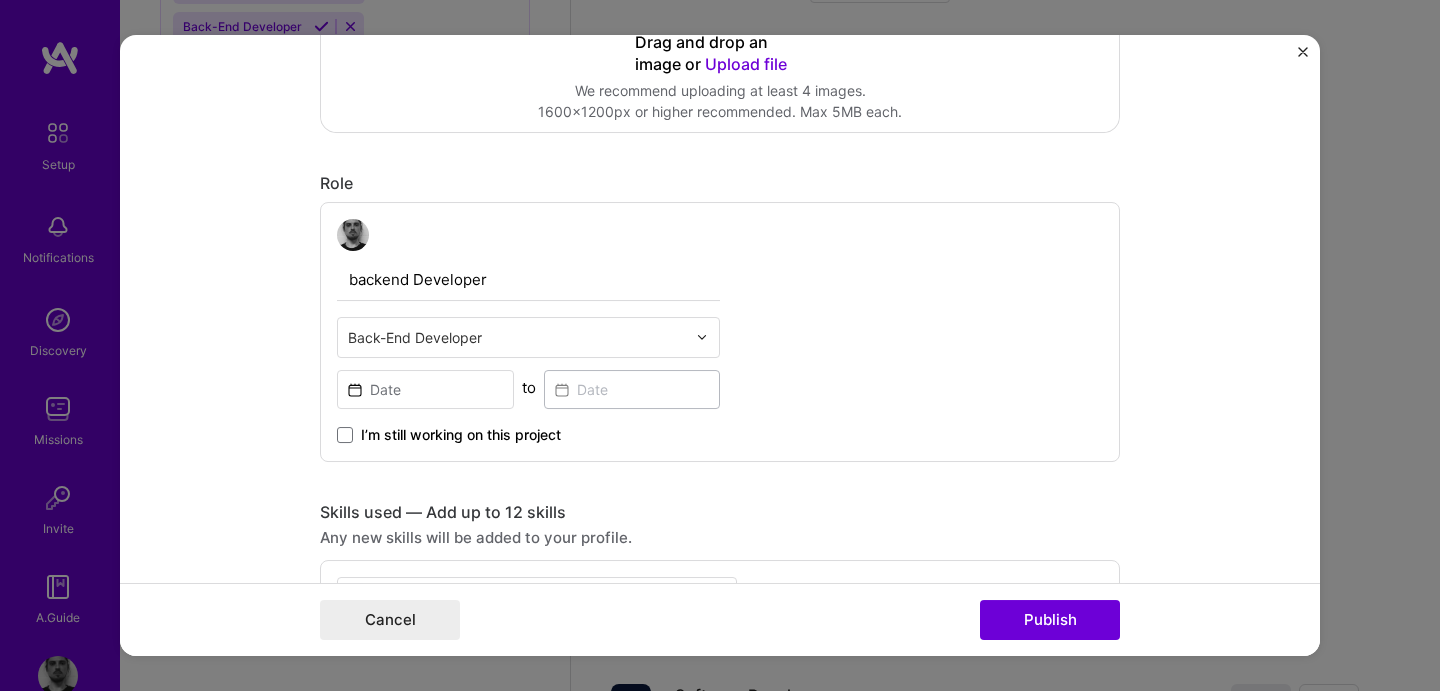 type on "backend Developer" 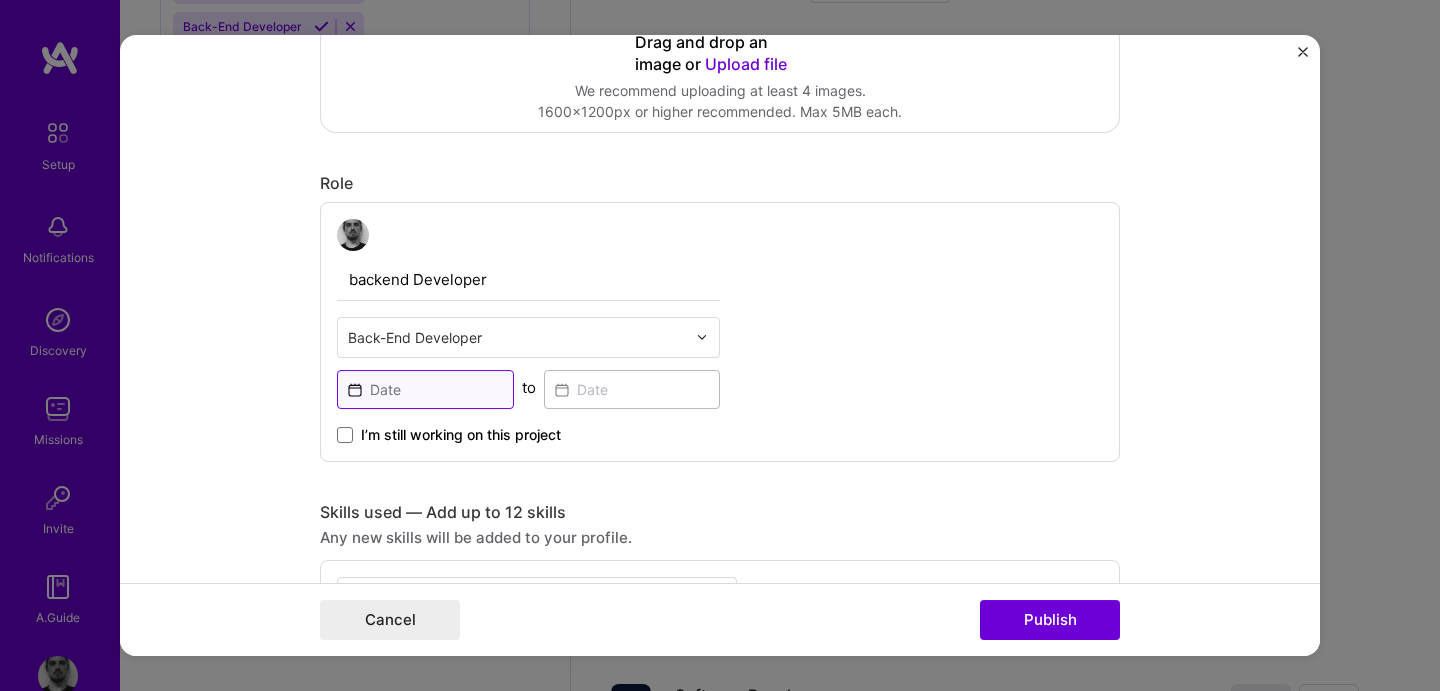 click at bounding box center (425, 389) 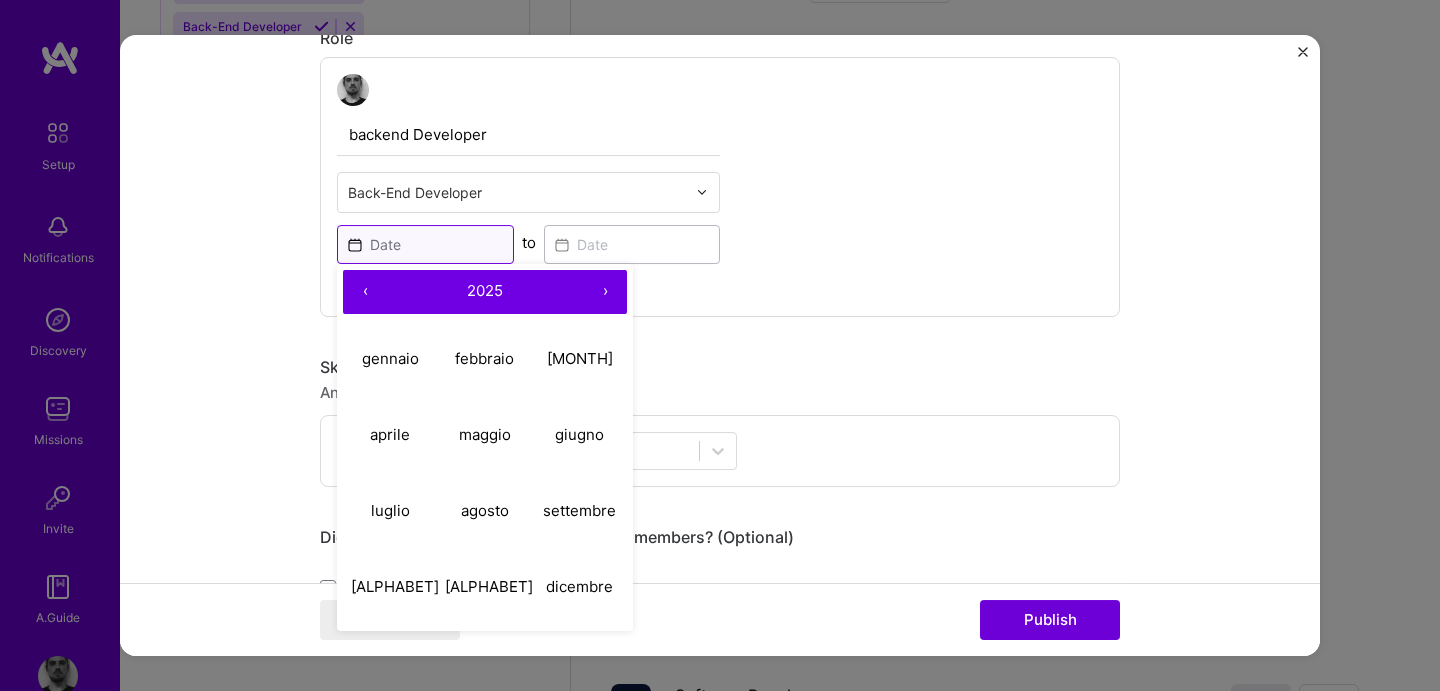 scroll, scrollTop: 613, scrollLeft: 0, axis: vertical 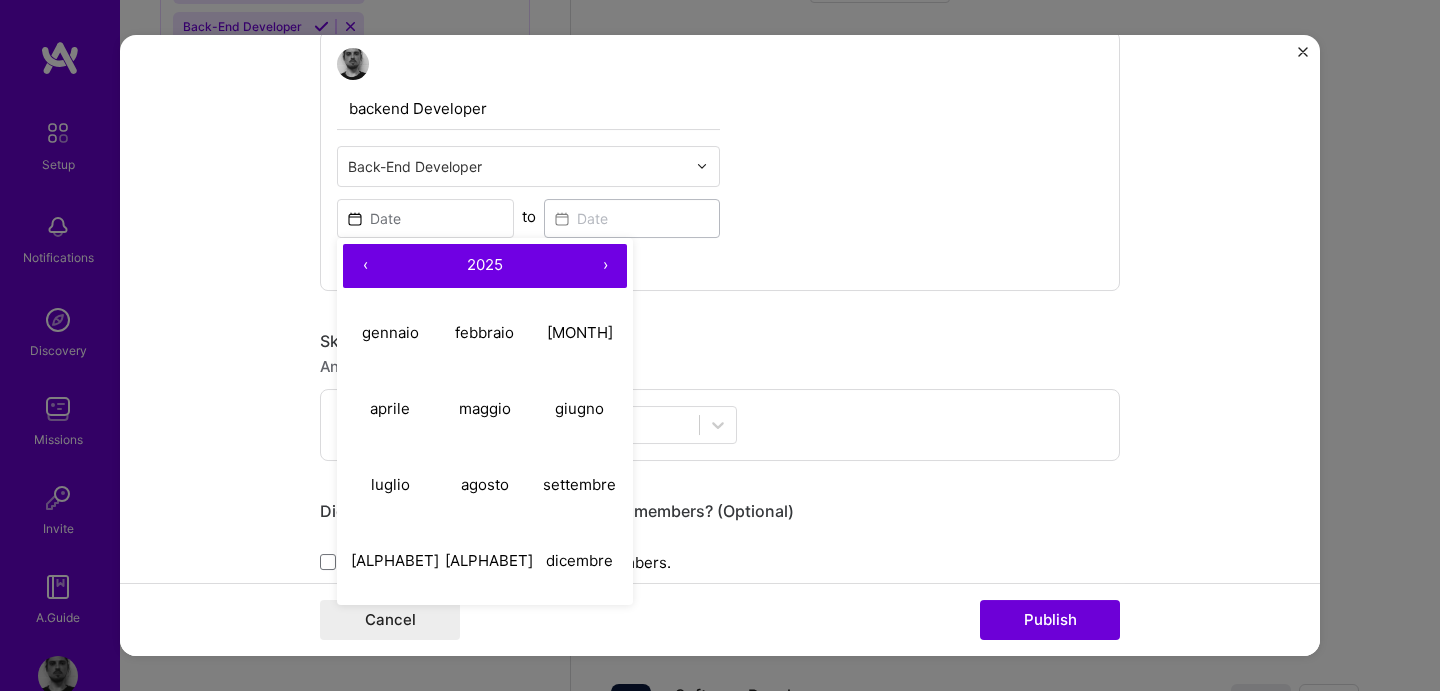 click on "‹" at bounding box center [365, 266] 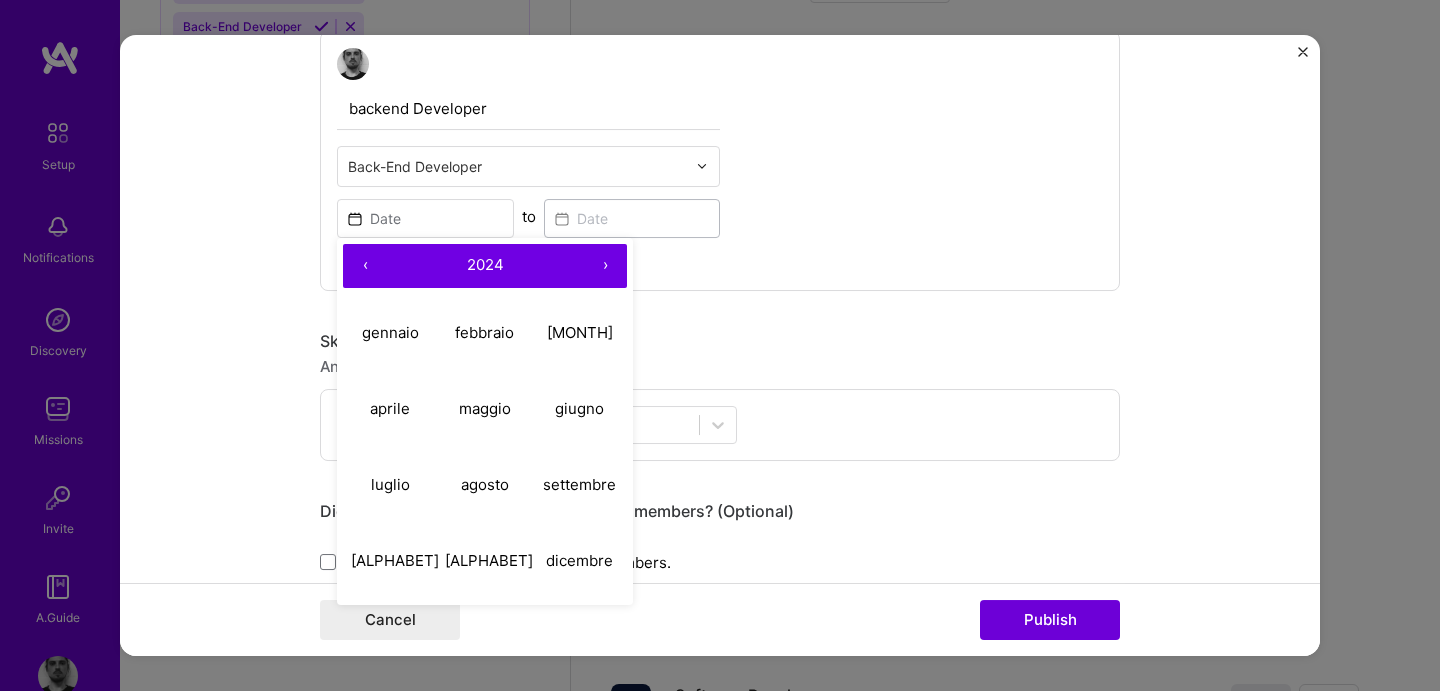 click on "‹" at bounding box center [365, 266] 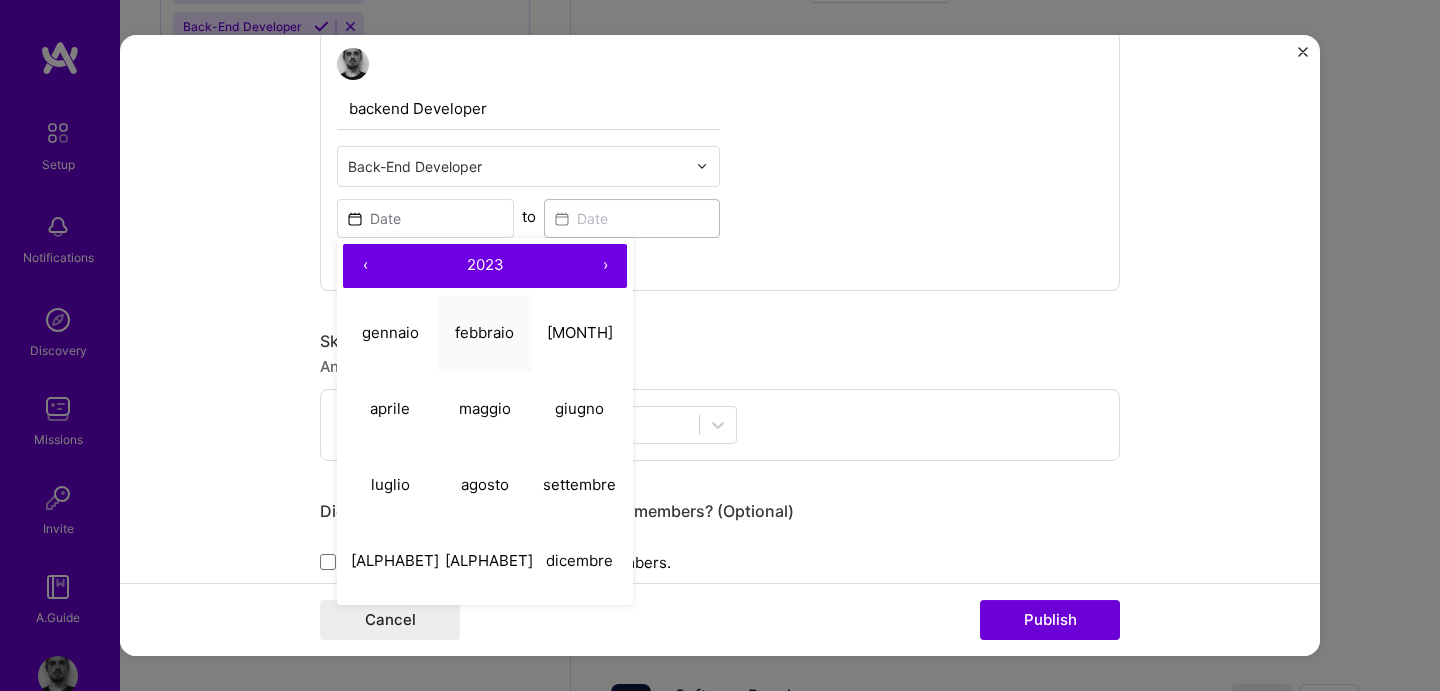 click on "febbraio" at bounding box center [485, 333] 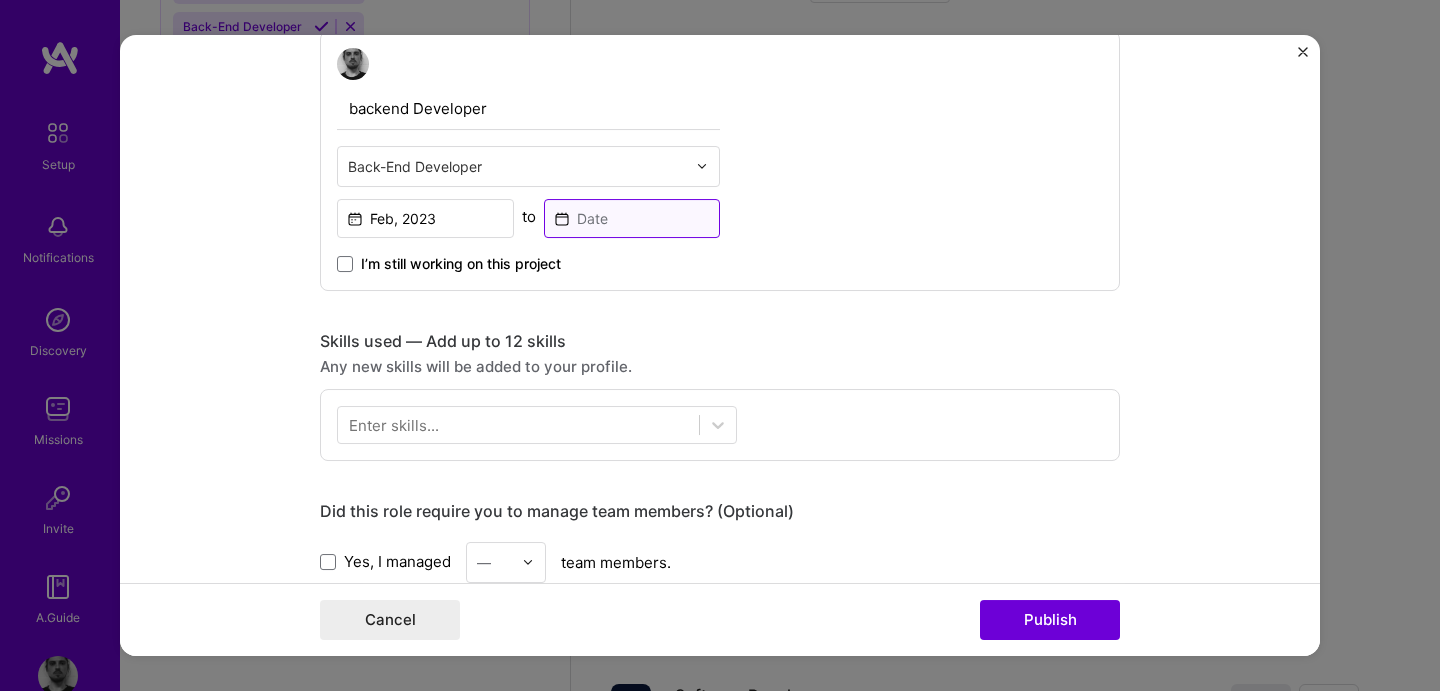 click at bounding box center (632, 218) 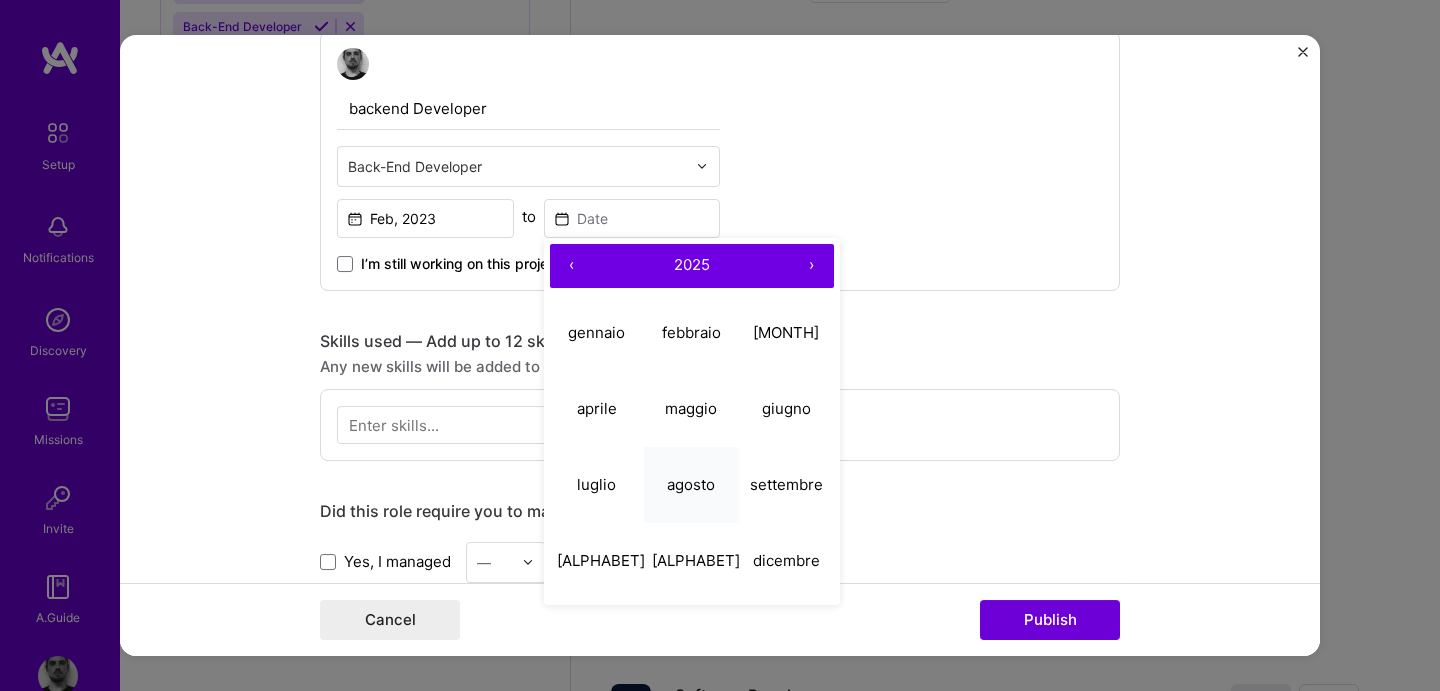 click on "agosto" at bounding box center [691, 485] 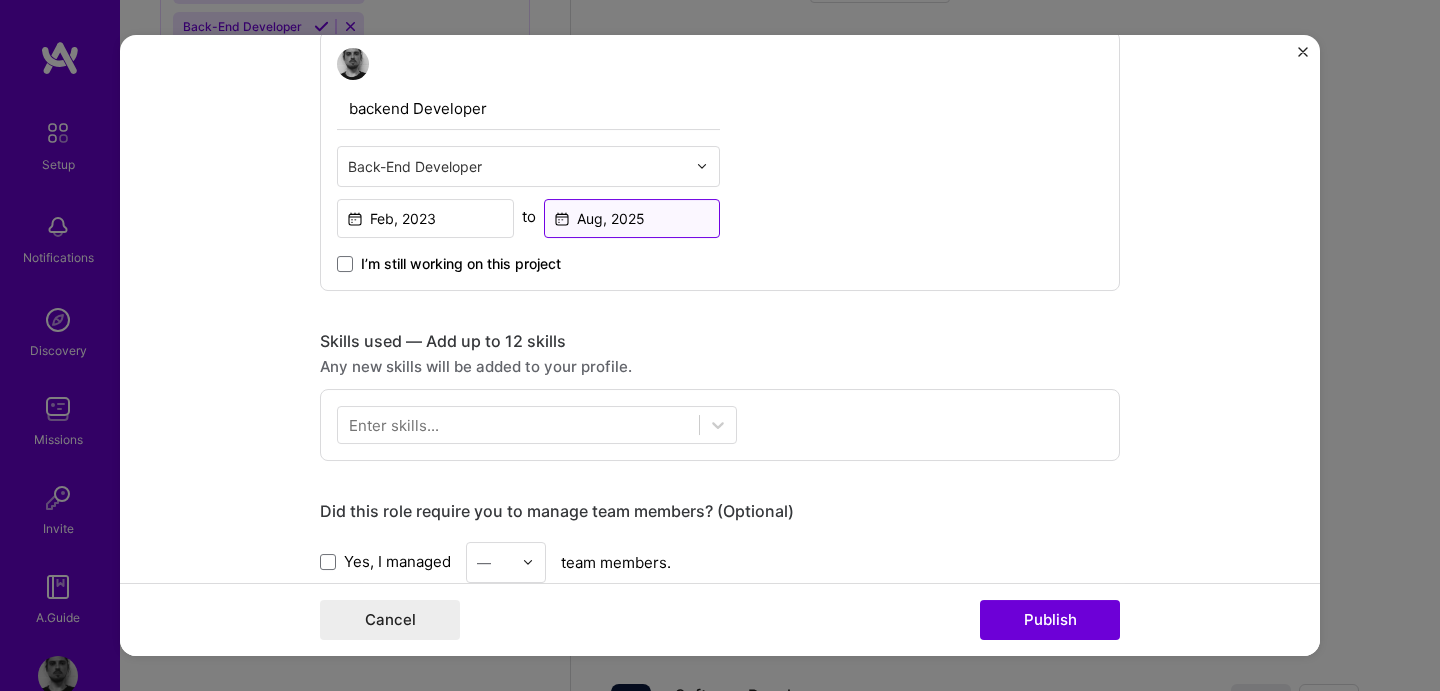 click on "Aug, 2025" at bounding box center (632, 218) 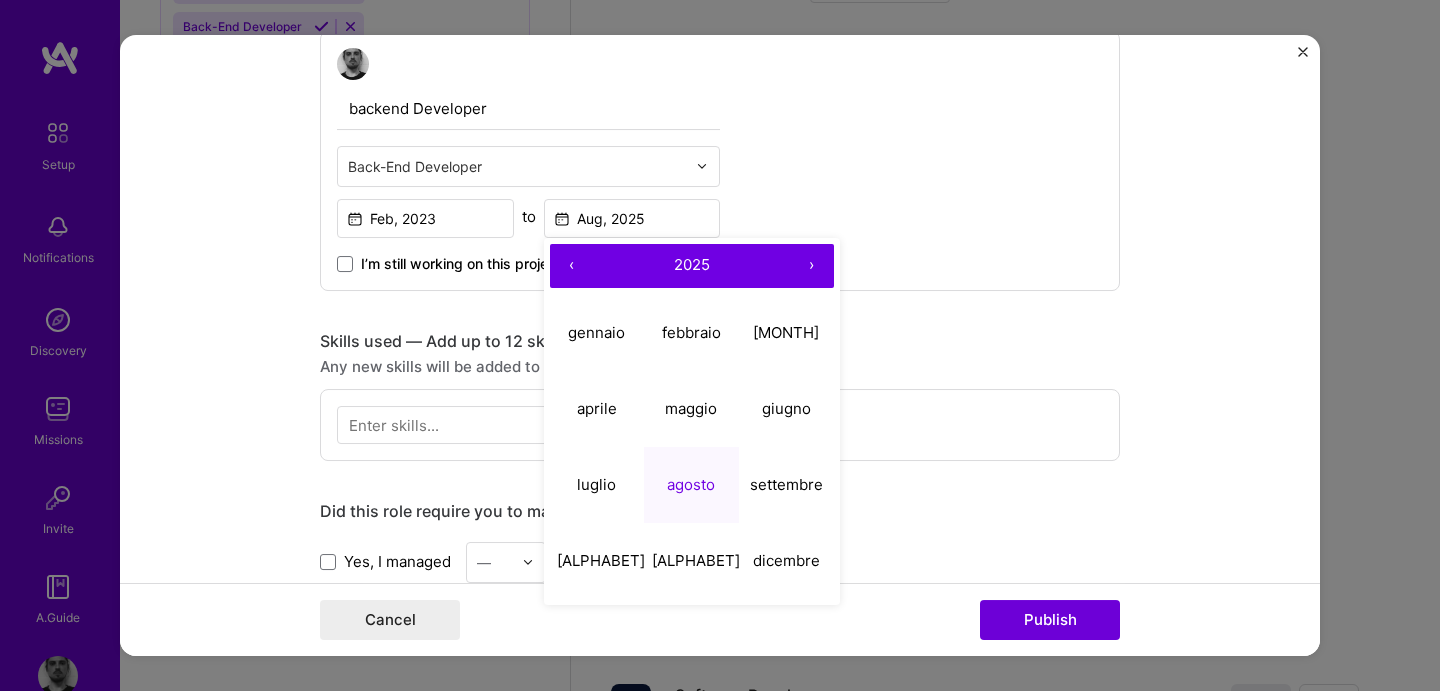 click on "‹" at bounding box center [572, 266] 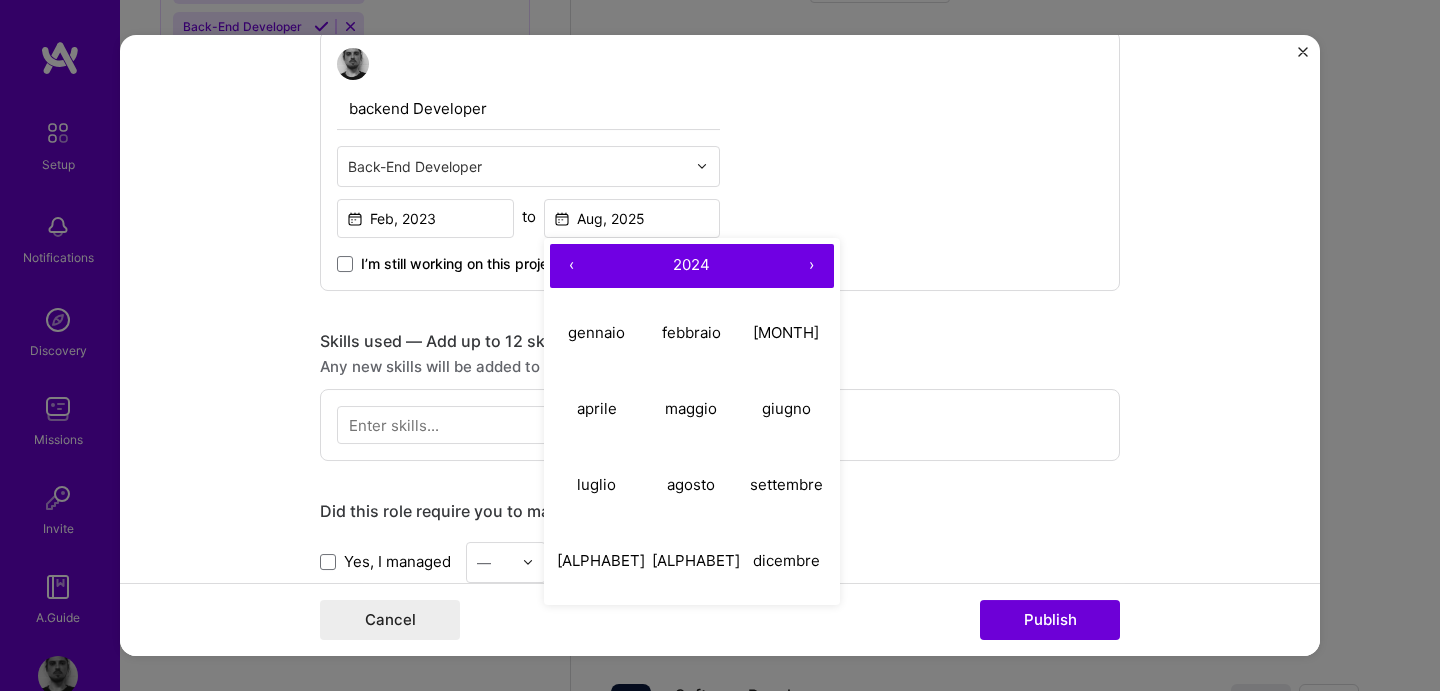 click on "‹" at bounding box center (572, 266) 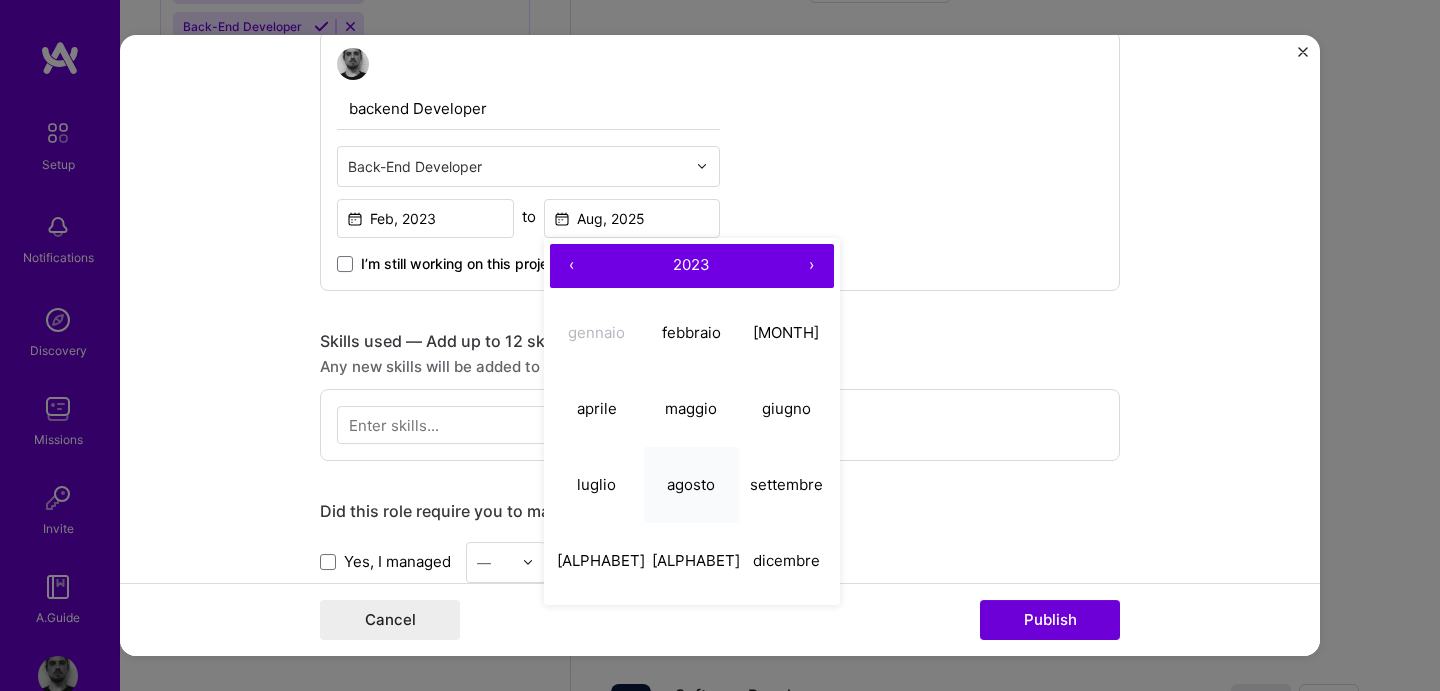 click on "agosto" at bounding box center (691, 485) 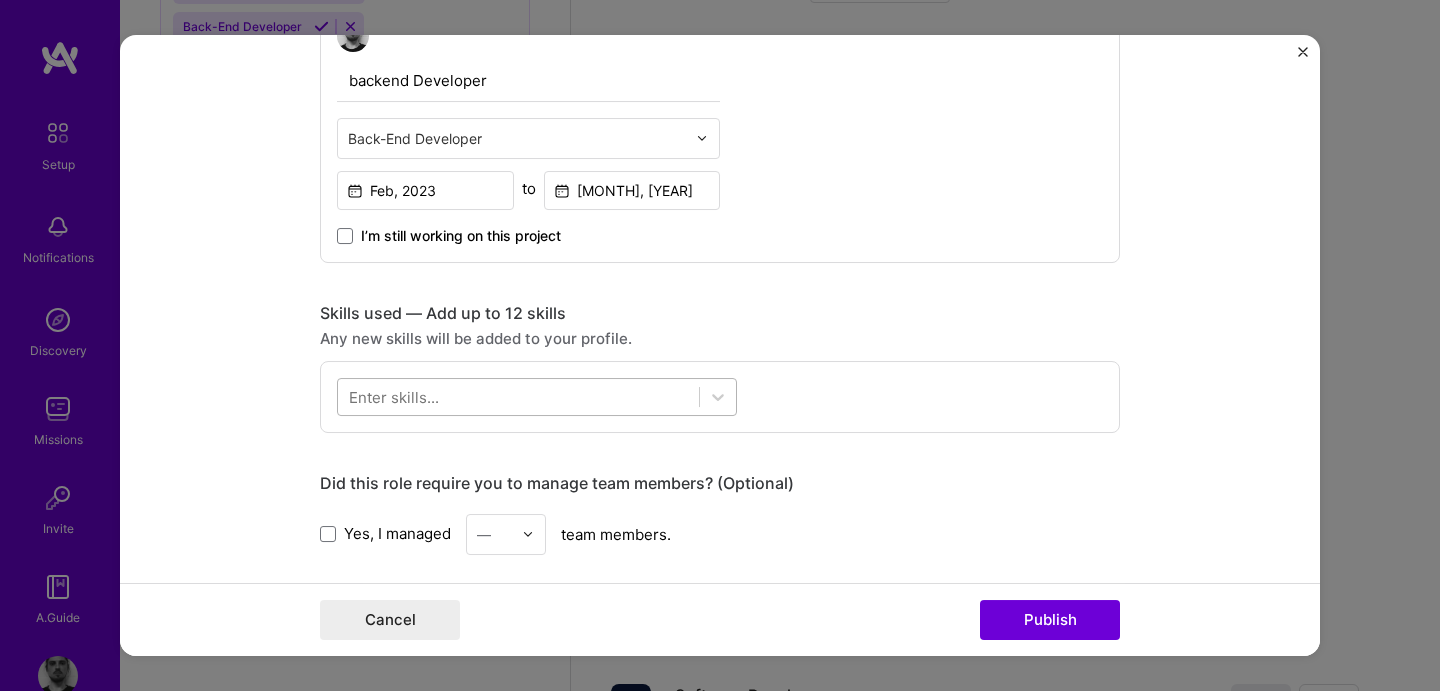 scroll, scrollTop: 644, scrollLeft: 0, axis: vertical 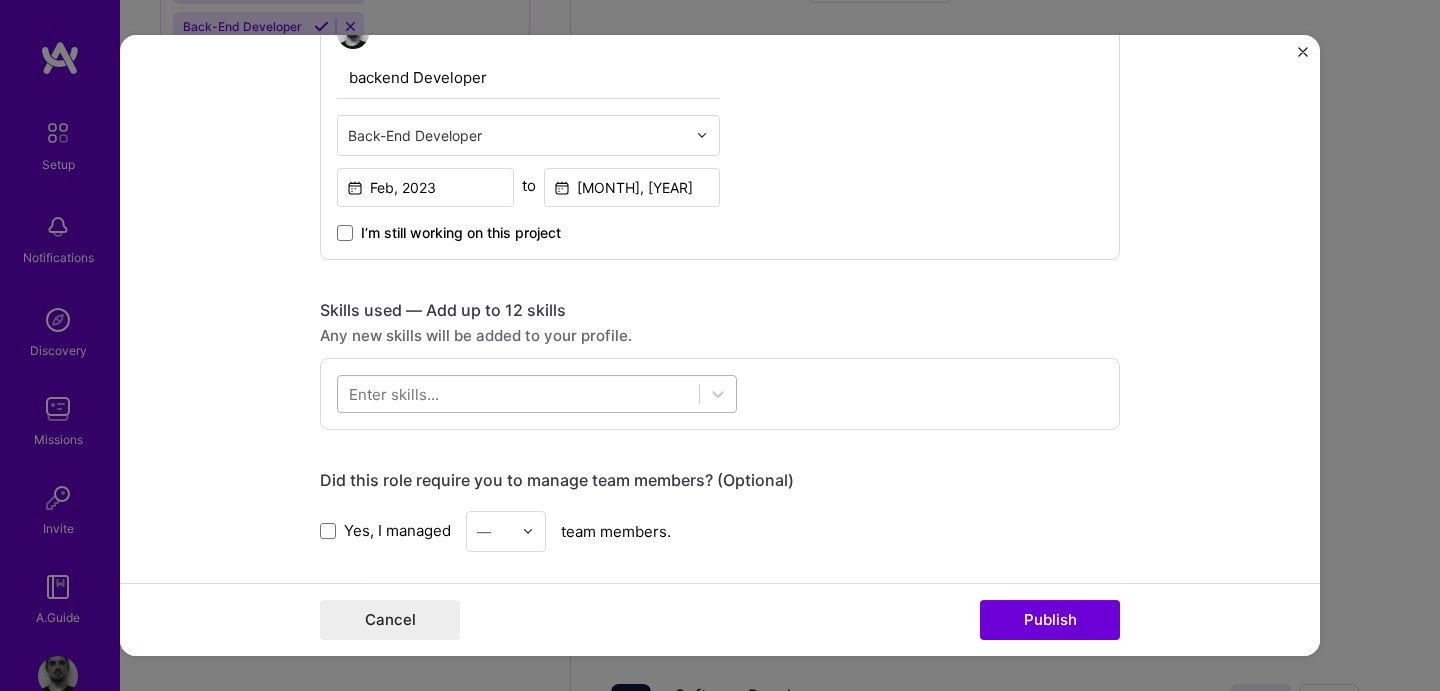click at bounding box center [518, 393] 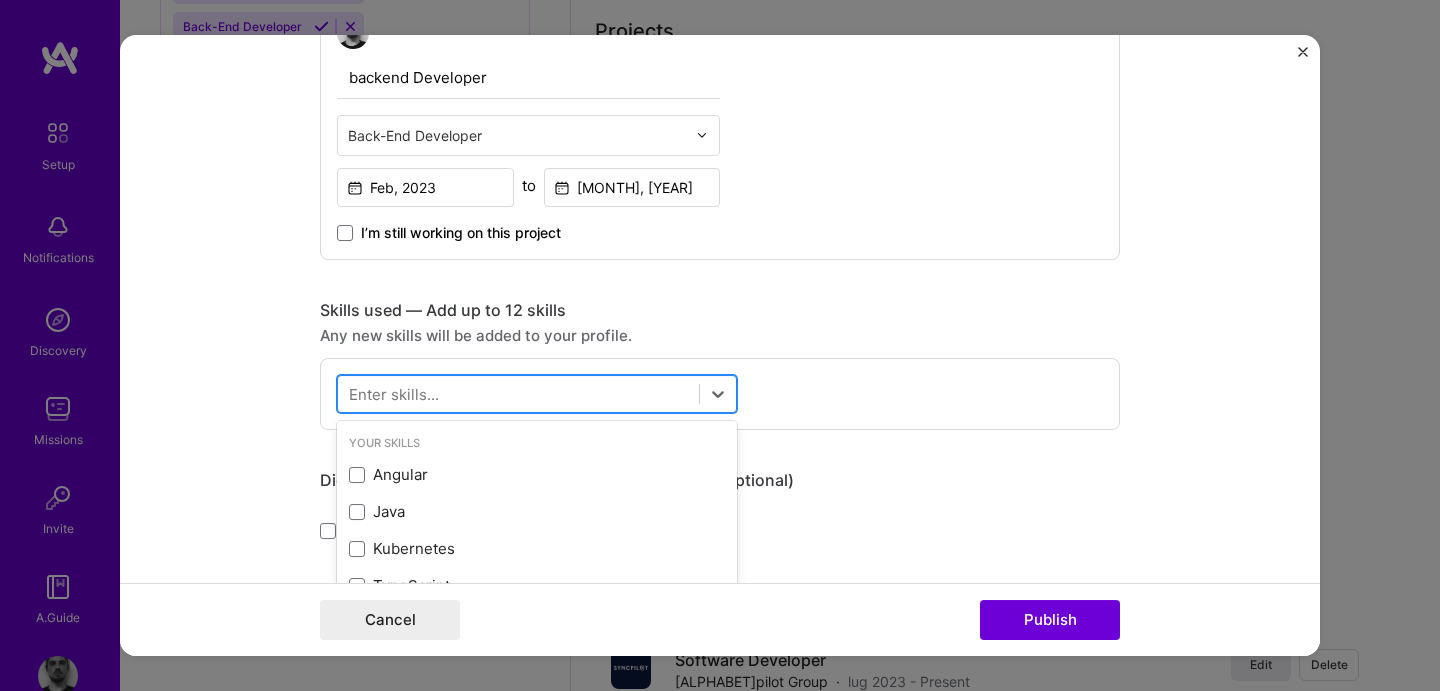 scroll, scrollTop: 1454, scrollLeft: 0, axis: vertical 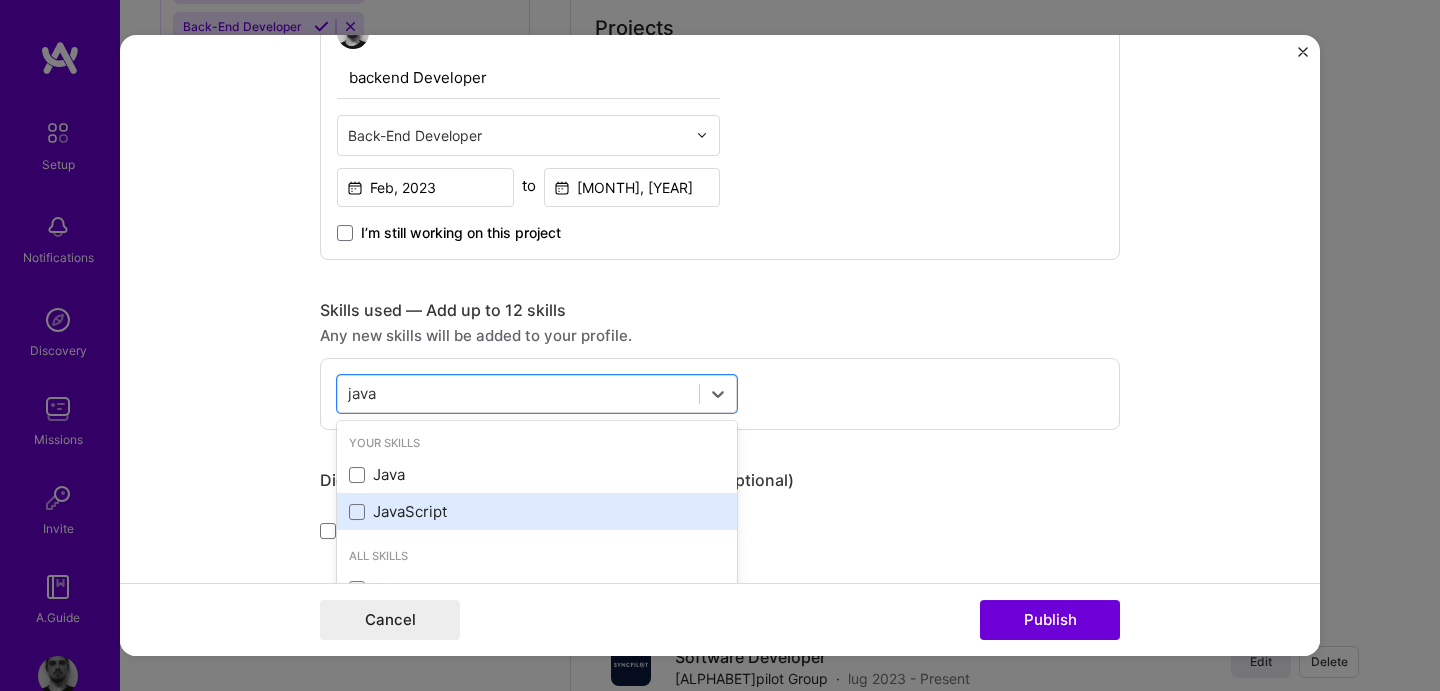 click on "JavaScript" at bounding box center (537, 511) 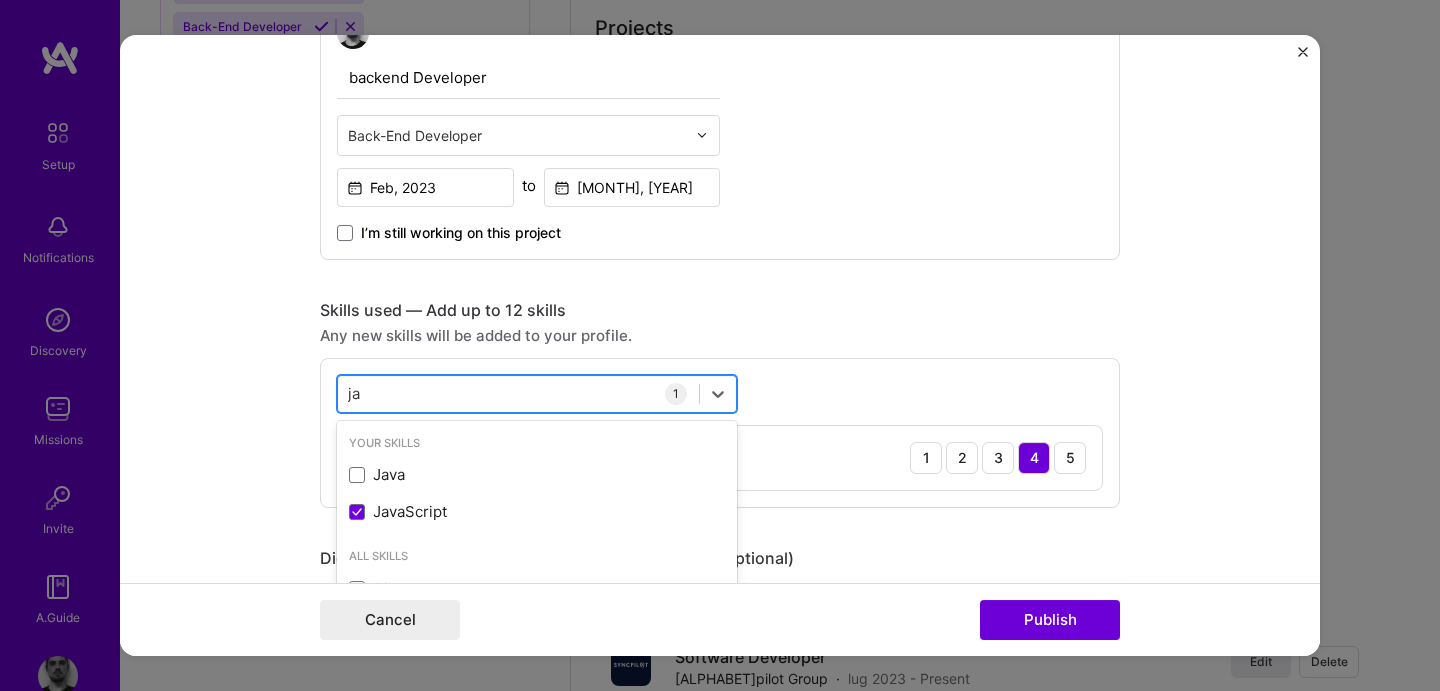 type on "j" 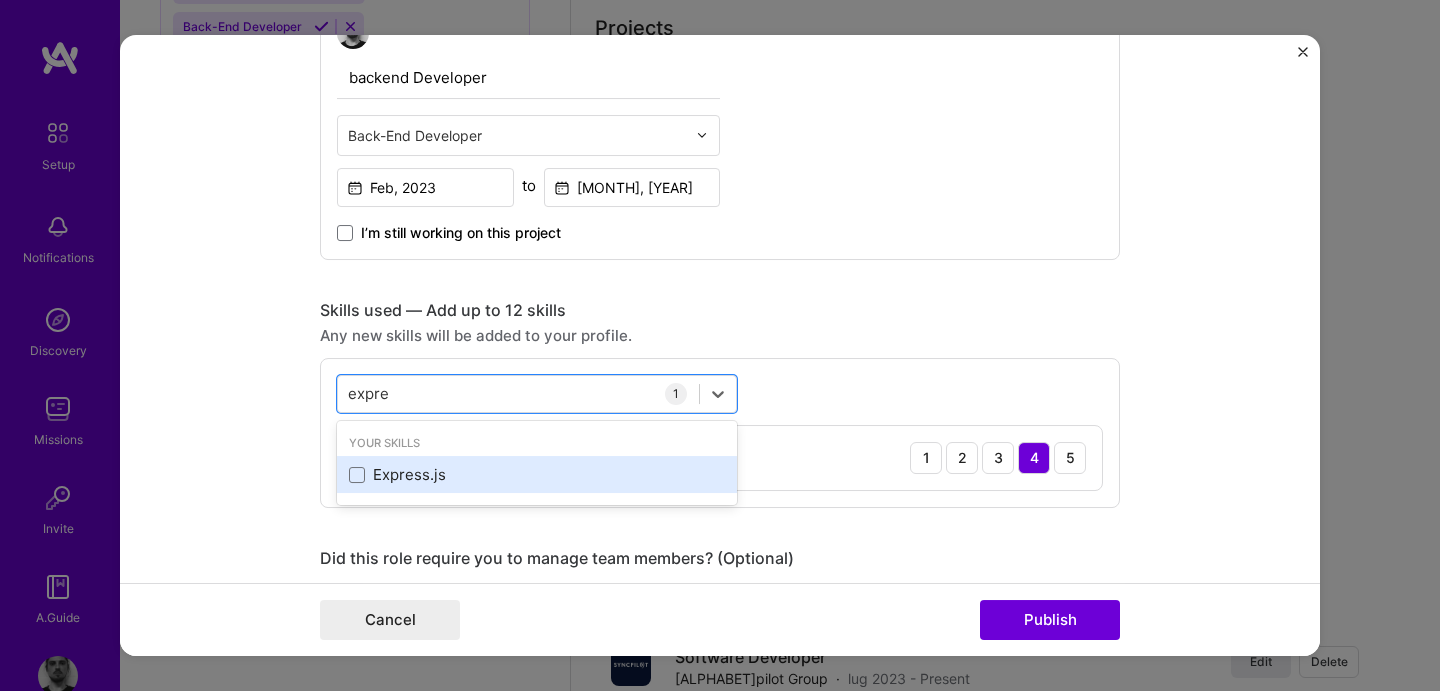 click on "Express.js" at bounding box center (537, 474) 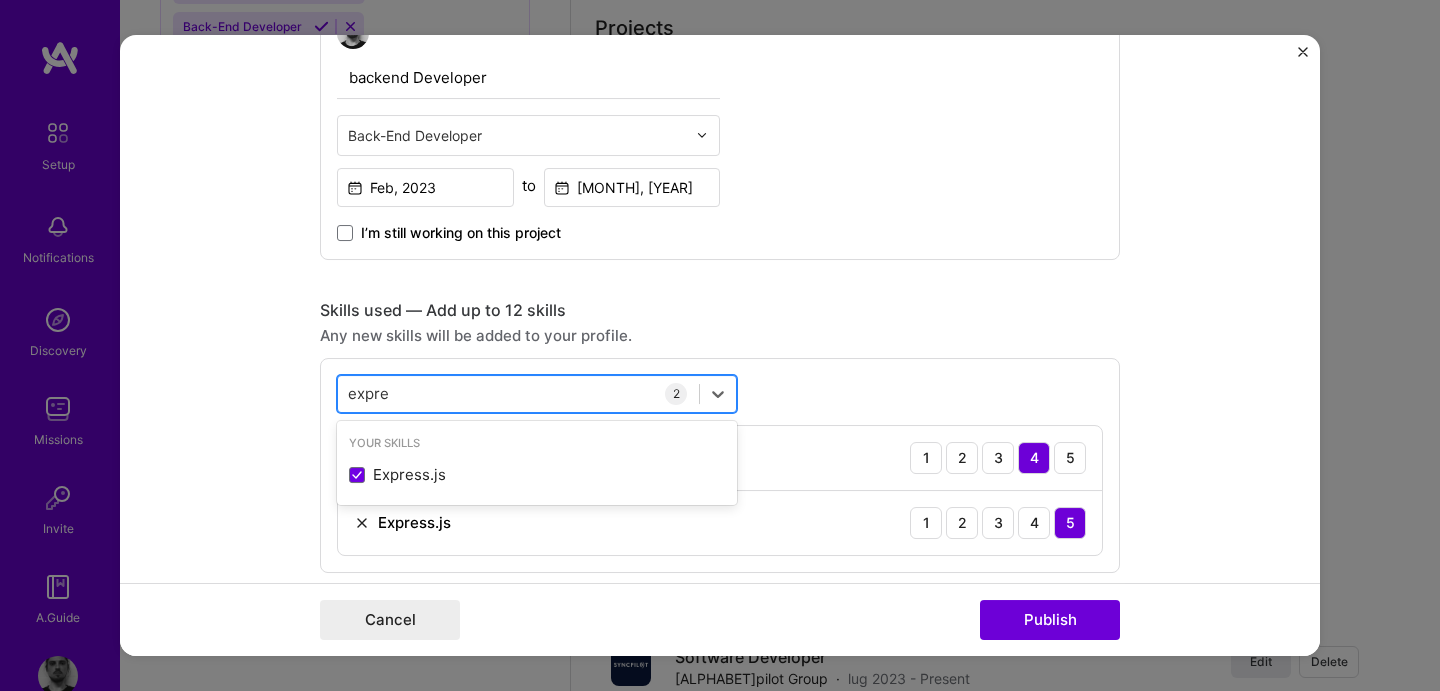 click on "expre expre" at bounding box center [518, 393] 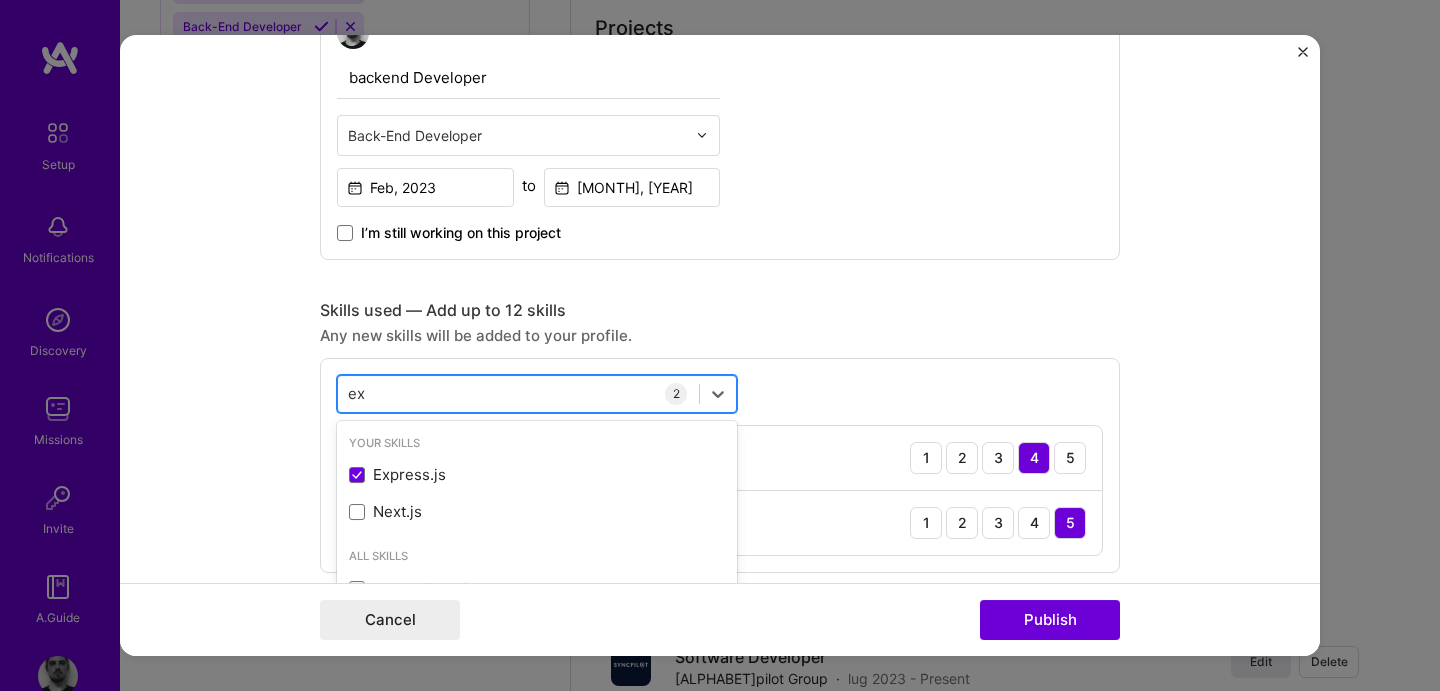 type on "e" 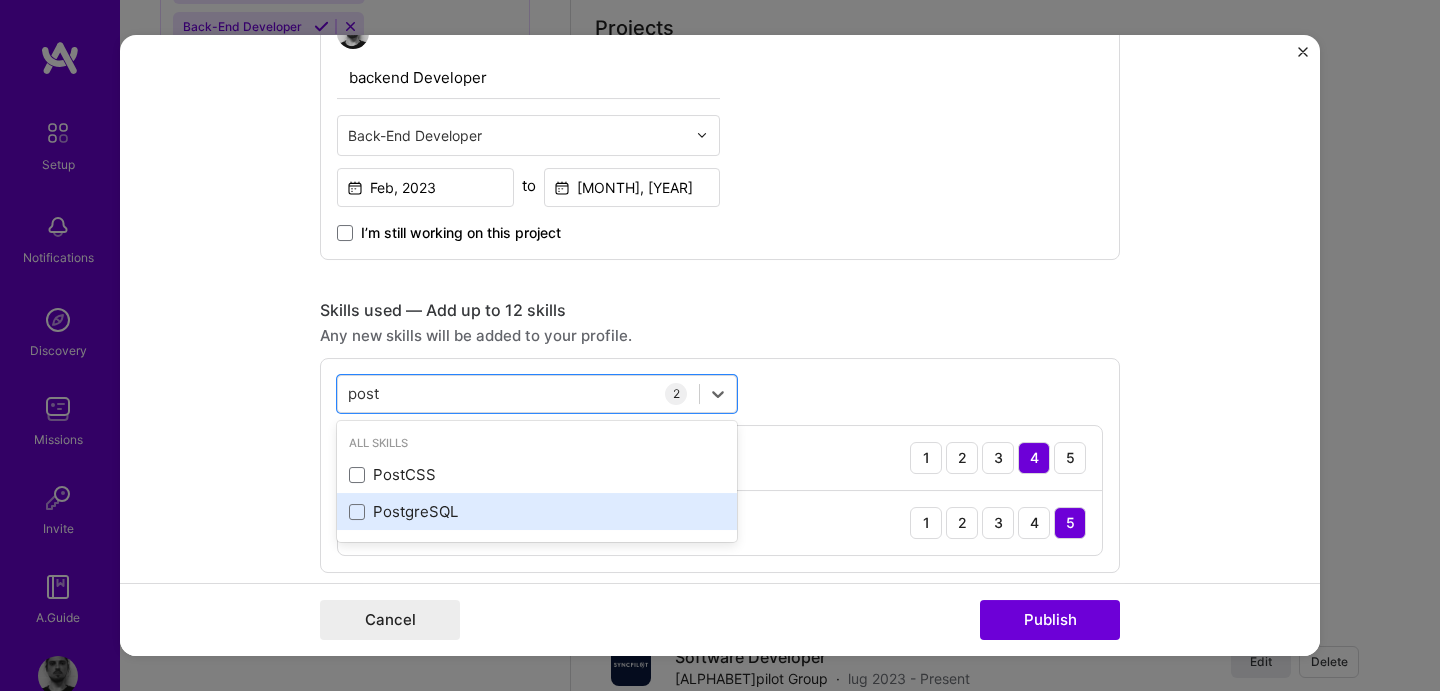 click on "PostgreSQL" at bounding box center (537, 511) 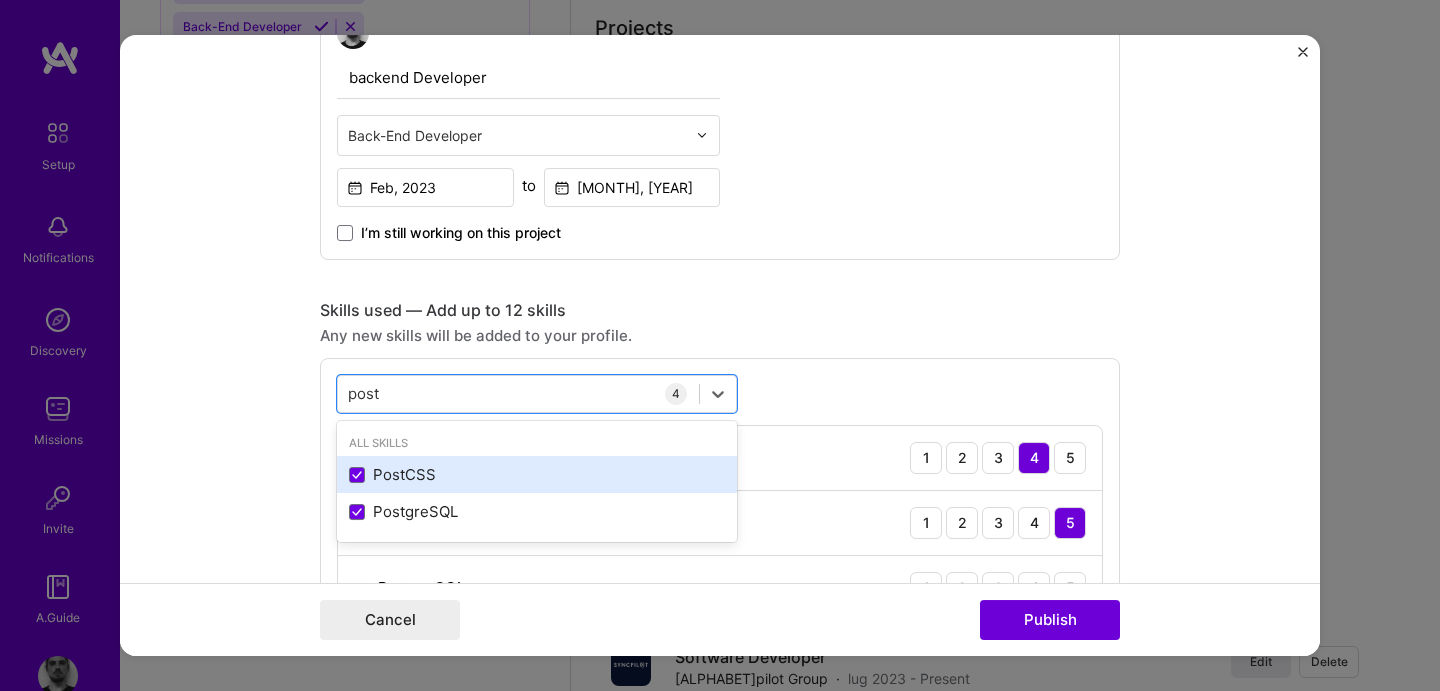 click on "PostCSS" at bounding box center (537, 474) 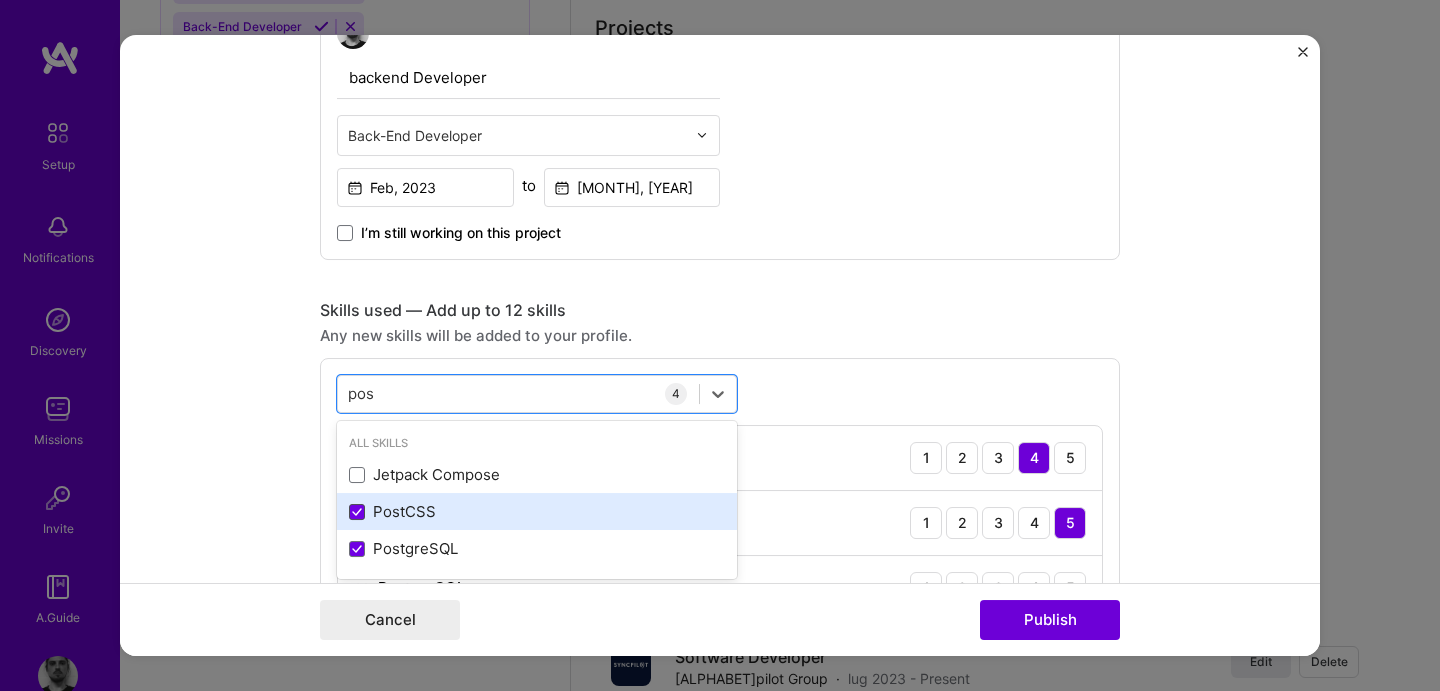 click at bounding box center (357, 512) 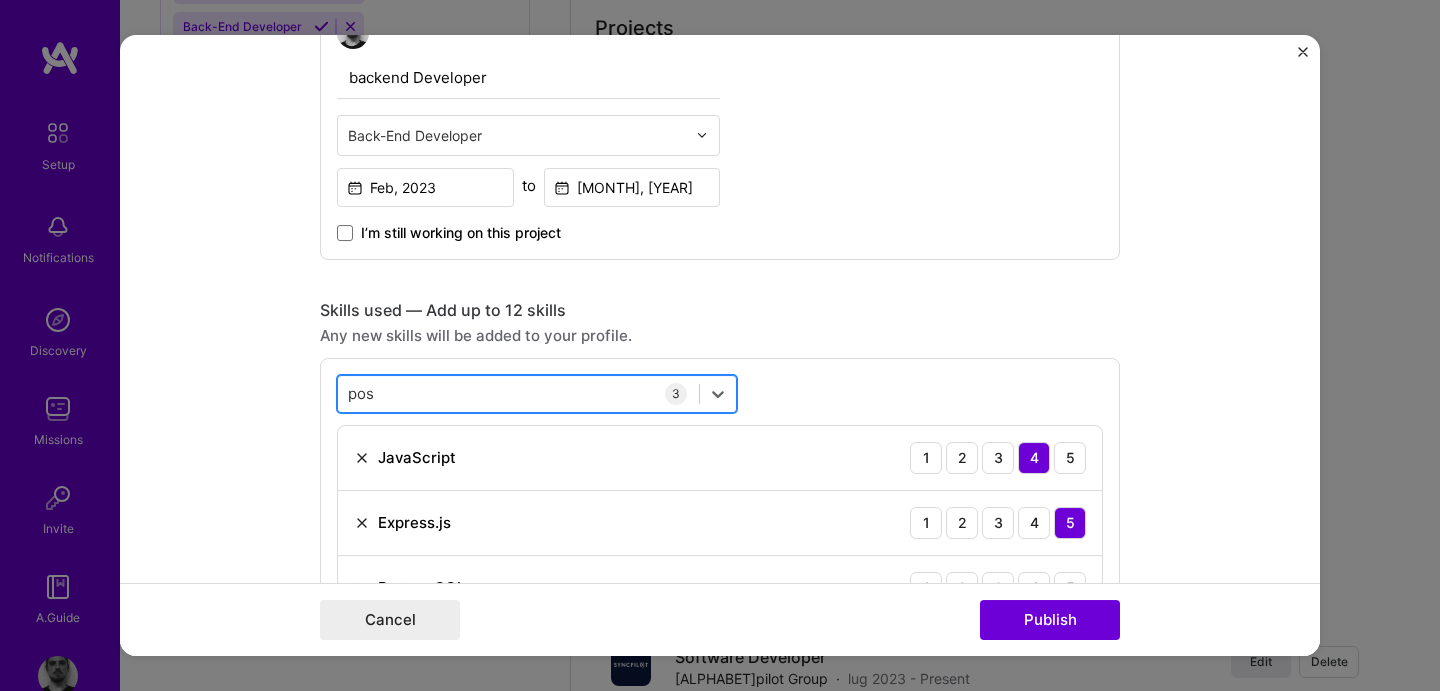 click on "pos pos" at bounding box center [518, 393] 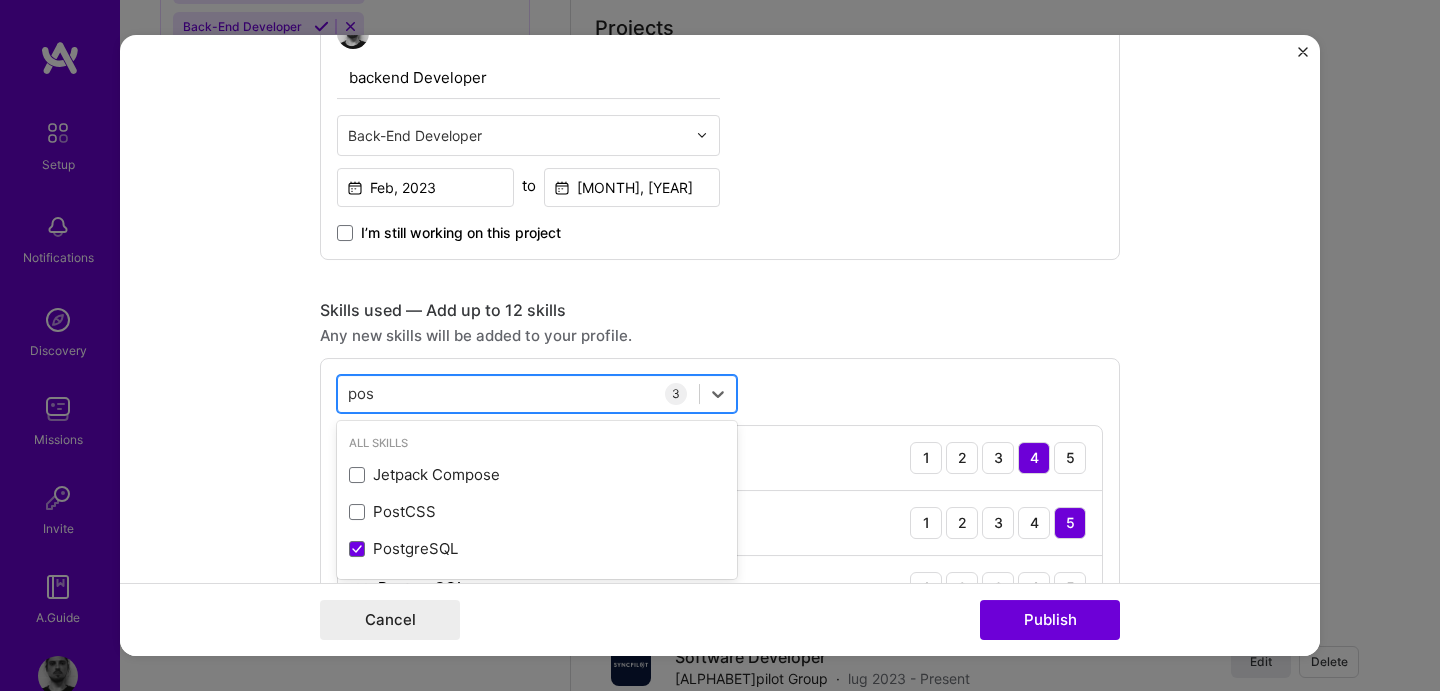 click on "pos pos" at bounding box center [518, 393] 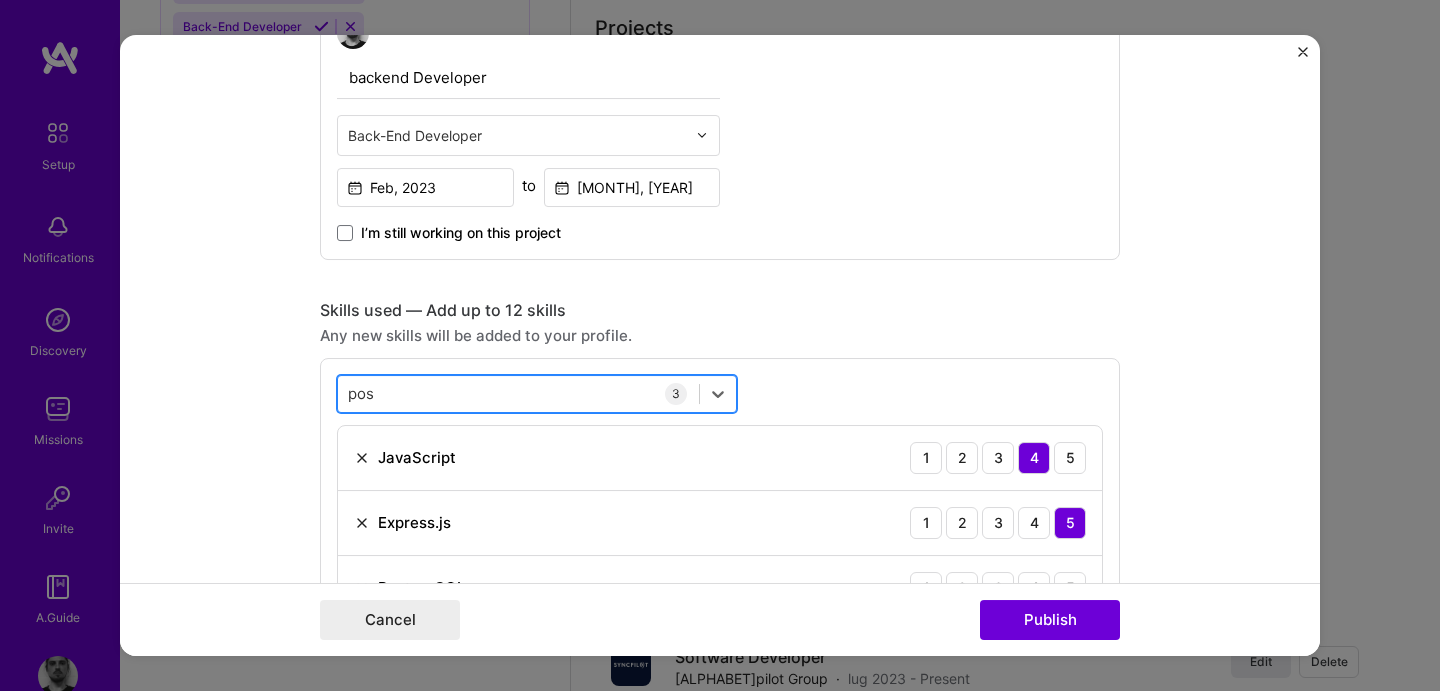 click on "pos pos" at bounding box center [518, 393] 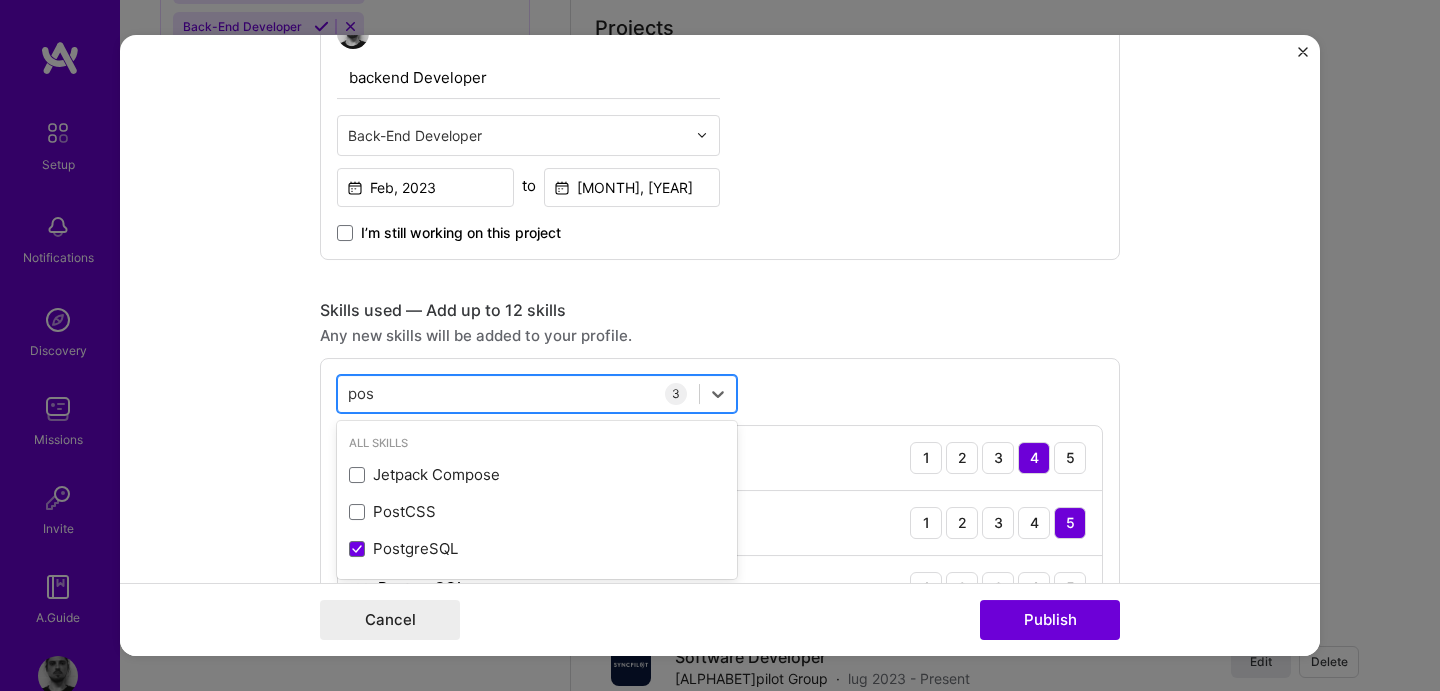 click on "pos pos" at bounding box center (518, 393) 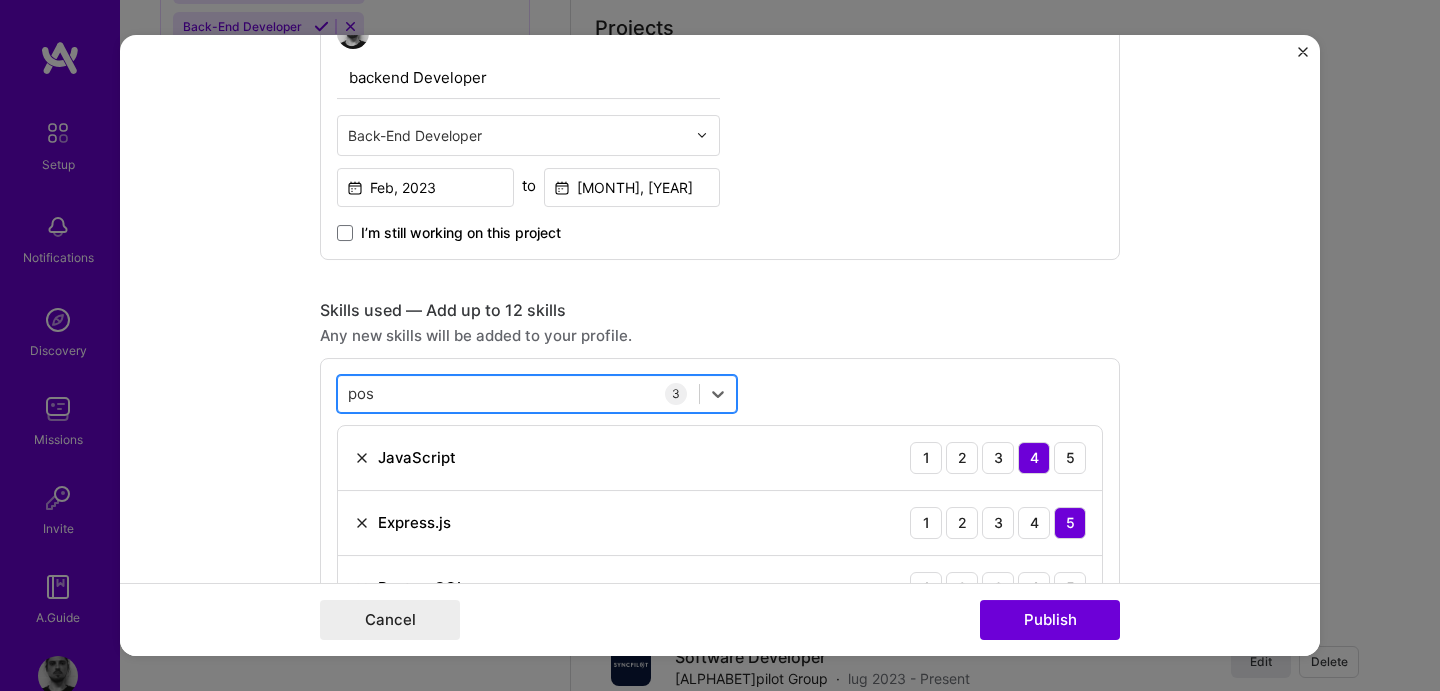 click on "pos pos" at bounding box center [518, 393] 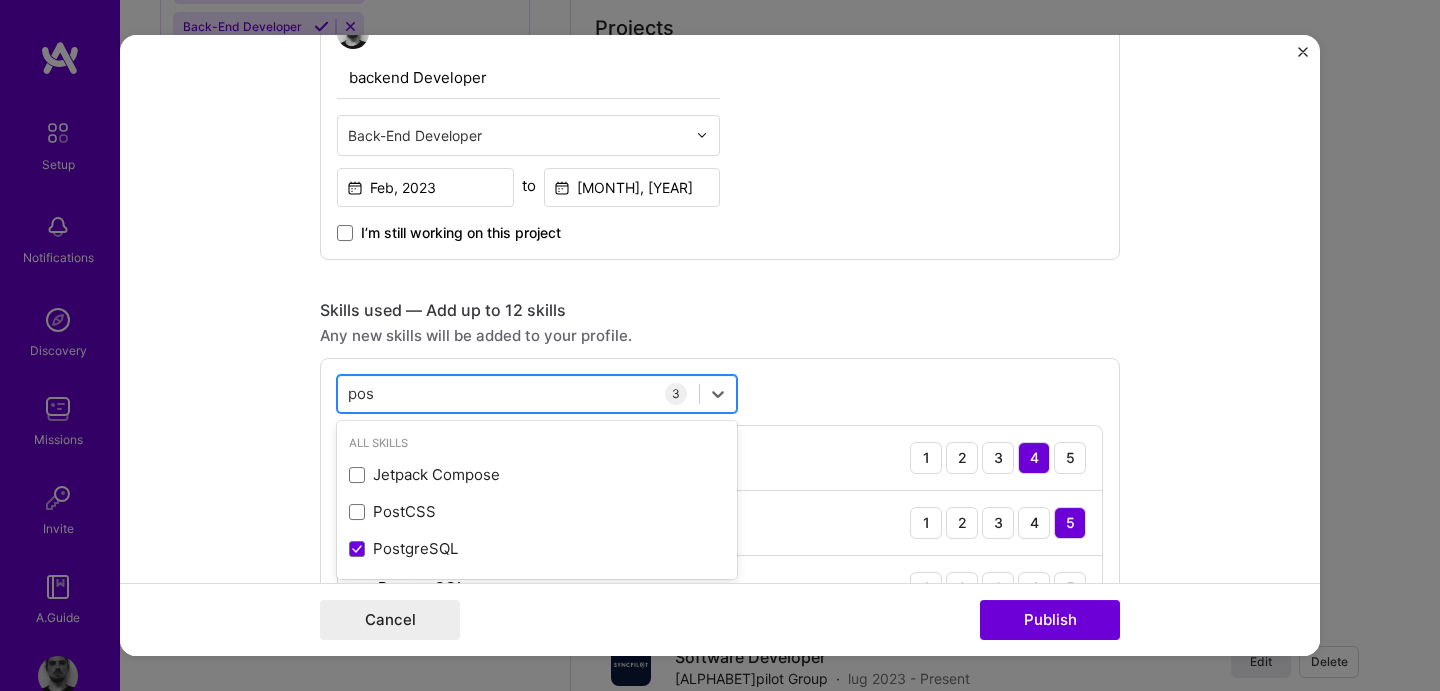 click on "pos pos" at bounding box center [518, 393] 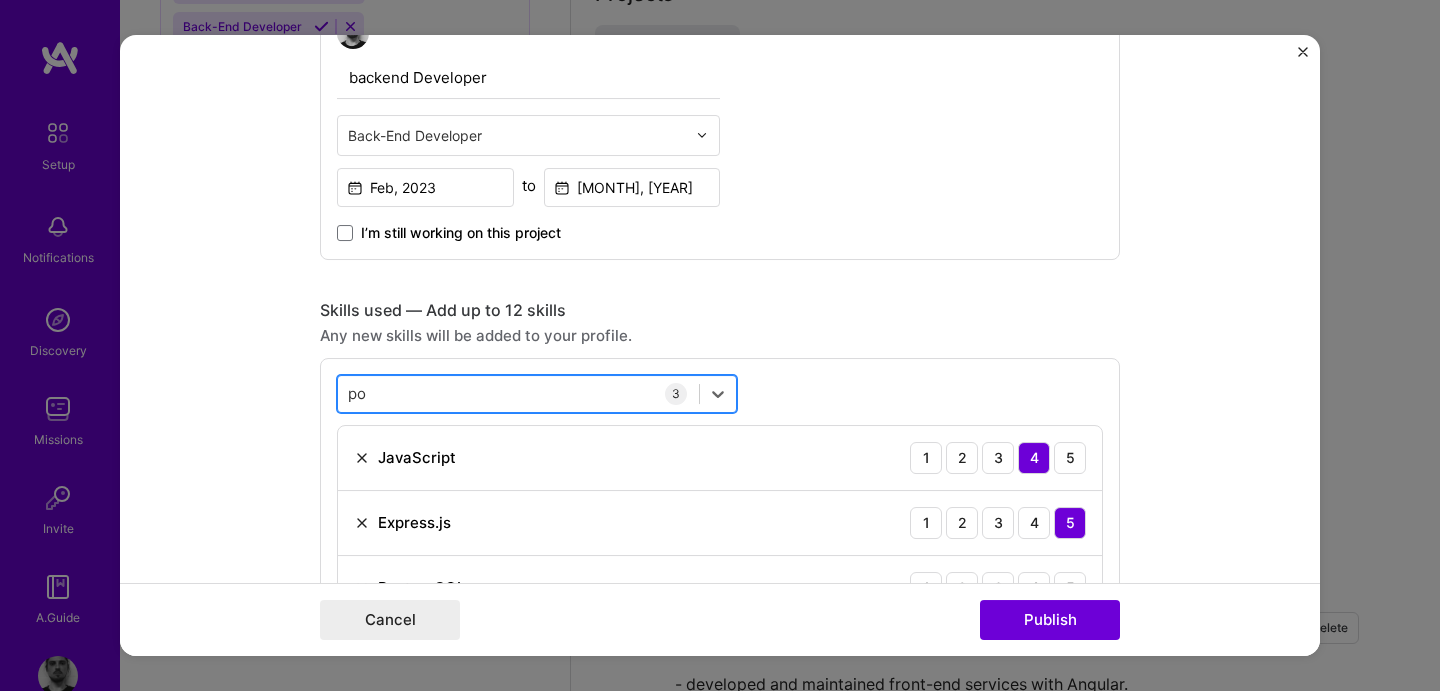 type on "p" 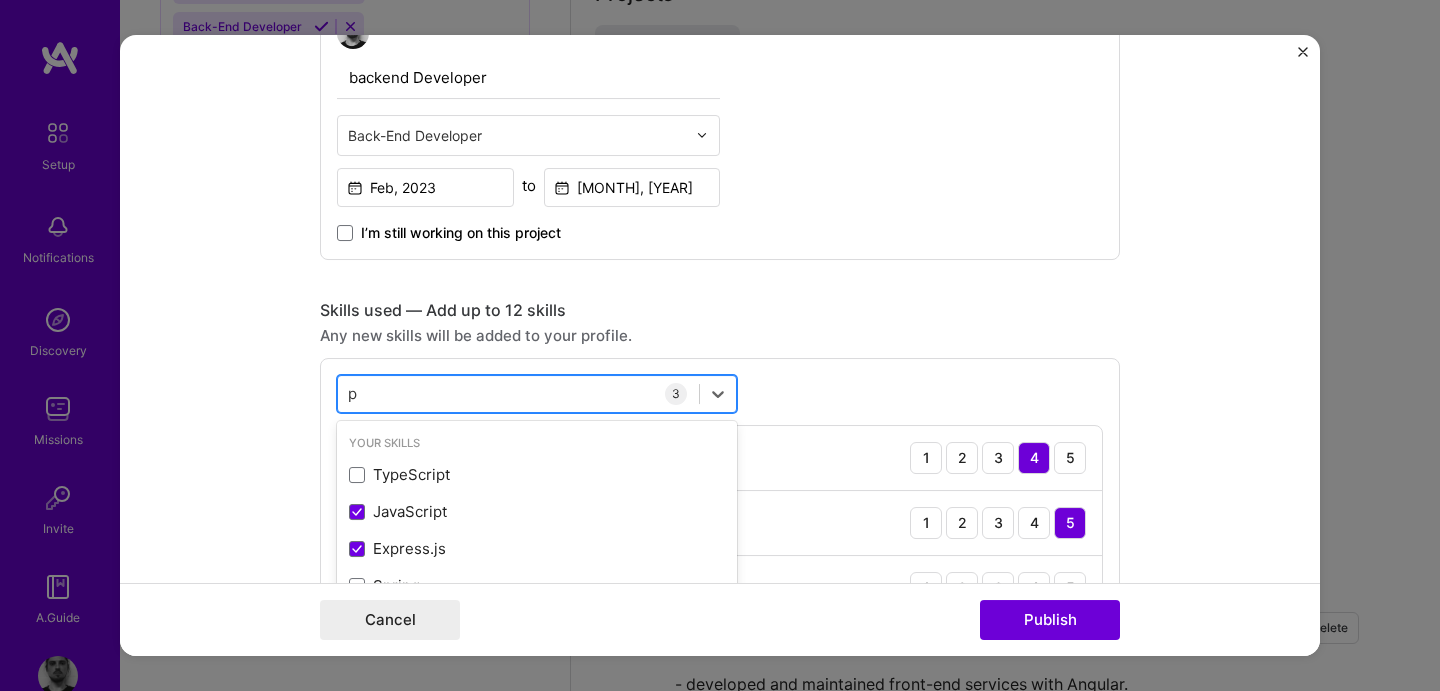 scroll, scrollTop: 1493, scrollLeft: 0, axis: vertical 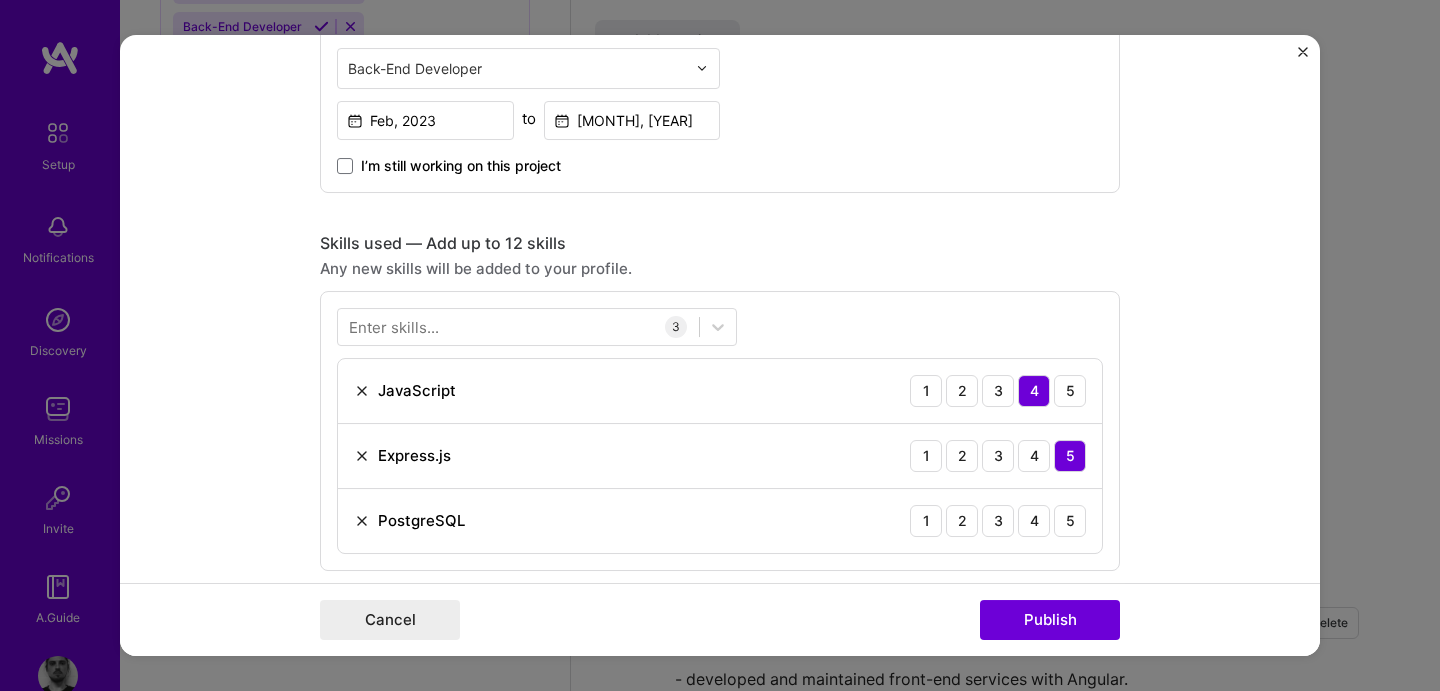 click on "Project title Spiritory Company spiritory GmbH
Project industry Industry 1 Project Link (Optional)
Drag and drop an image or   Upload file Upload file We recommend uploading at least 4 images. 1600x1200px or higher recommended. Max 5MB each. Role backend Developer Back-End Developer [MONTH], [YEAR]
to [MONTH], [YEAR]
I’m still working on this project Skills used — Add up to 12 skills Any new skills will be added to your profile. Enter skills... 3 JavaScript 1 2 3 4 5 Express.js 1 2 3 4 5 PostgreSQL 1 2 3 4 5 Did this role require you to manage team members? (Optional) Yes, I managed — team members. Were you involved from inception to launch (0  ->  1)? (Optional) Zero to one is creation and development of a unique product from the ground up. I was involved in zero to one with this project Add metrics (Optional) Project details   100 characters minimum 0 / 1,000  characters Select a job" at bounding box center [720, 346] 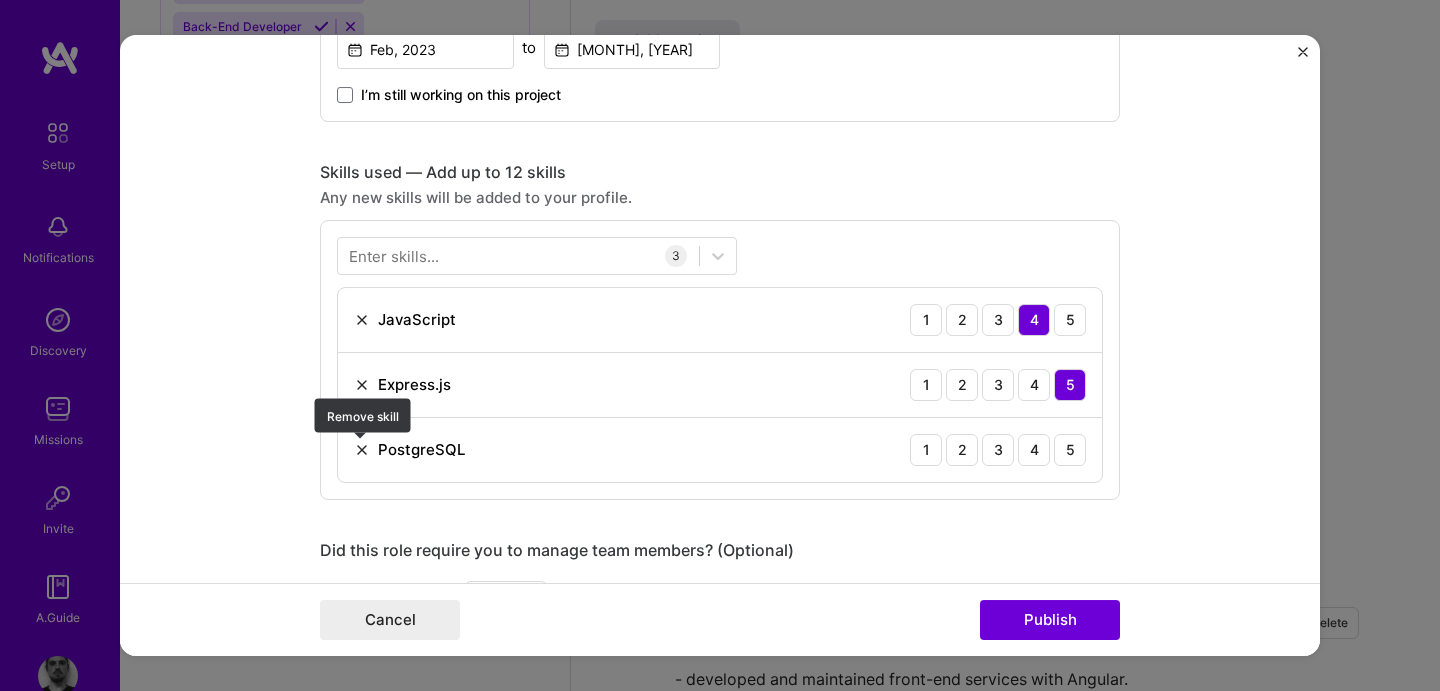 scroll, scrollTop: 768, scrollLeft: 0, axis: vertical 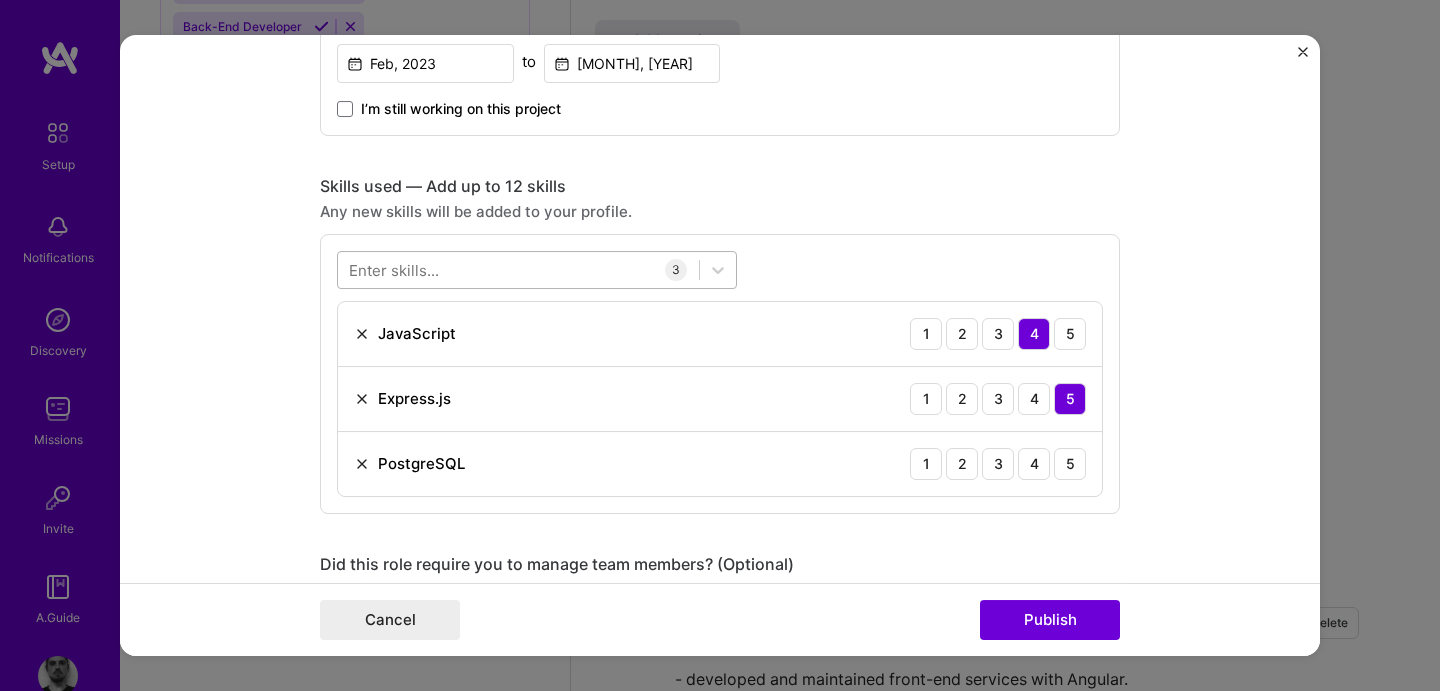 click at bounding box center [518, 269] 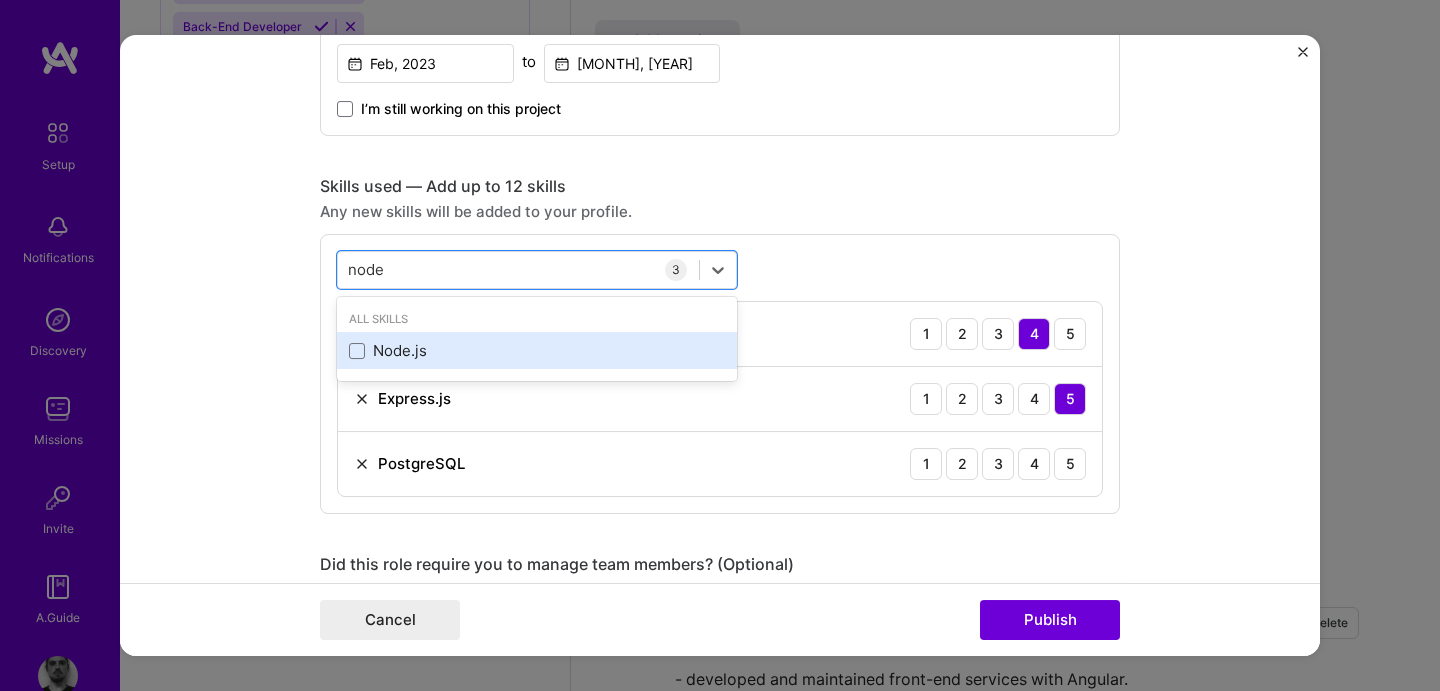 click on "Node.js" at bounding box center (537, 350) 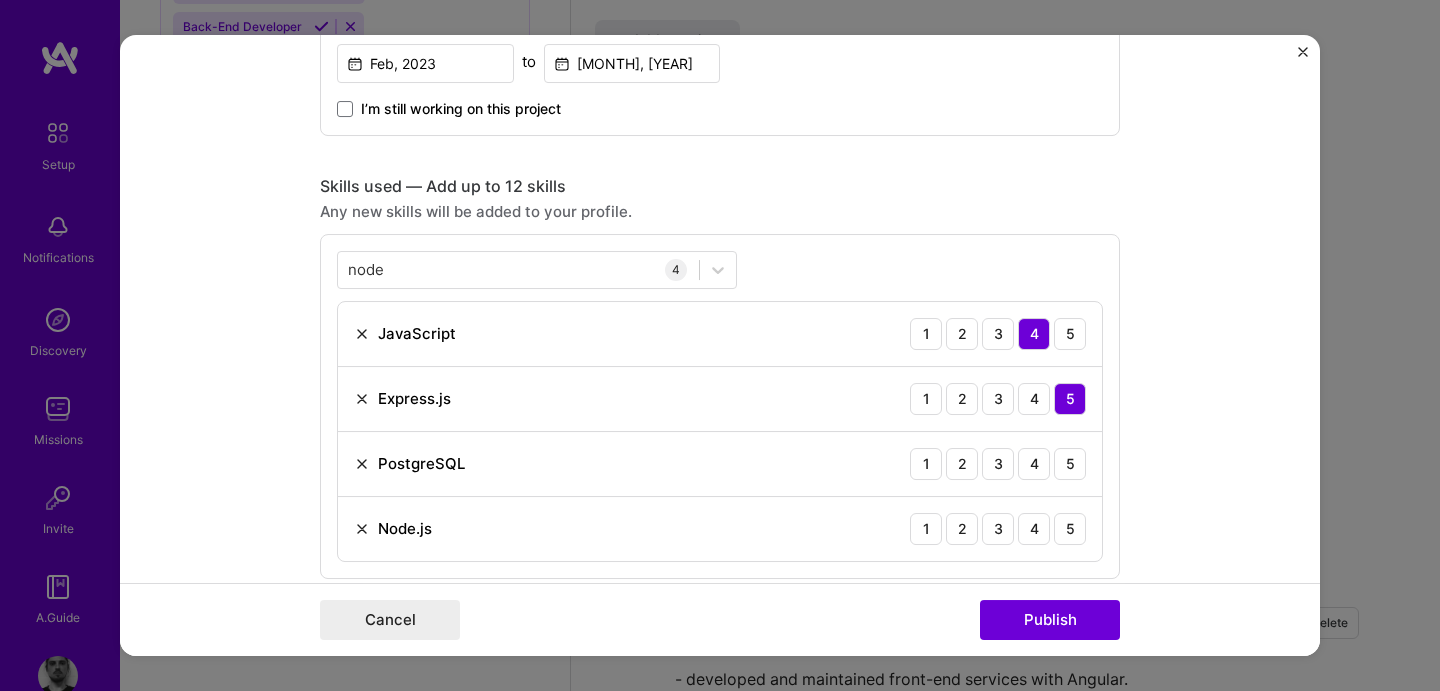 click on "Project title Spiritory Company spiritory GmbH
Project industry Industry 1 Project Link (Optional)
Drag and drop an image or   Upload file Upload file We recommend uploading at least 4 images. 1600x1200px or higher recommended. Max 5MB each. Role backend Developer Back-End Developer [MONTH], [YEAR]
to [MONTH], [YEAR]
I’m still working on this project Skills used — Add up to 12 skills Any new skills will be added to your profile. node node 4 JavaScript 1 2 3 4 5 Express.js 1 2 3 4 5 PostgreSQL 1 2 3 4 5 Node.js 1 2 3 4 5 Did this role require you to manage team members? (Optional) Yes, I managed — team members. Were you involved from inception to launch (0  ->  1)? (Optional) Zero to one is creation and development of a unique product from the ground up. I was involved in zero to one with this project Add metrics (Optional) Project details   100 characters minimum 0 / 1,000  characters" at bounding box center (720, 346) 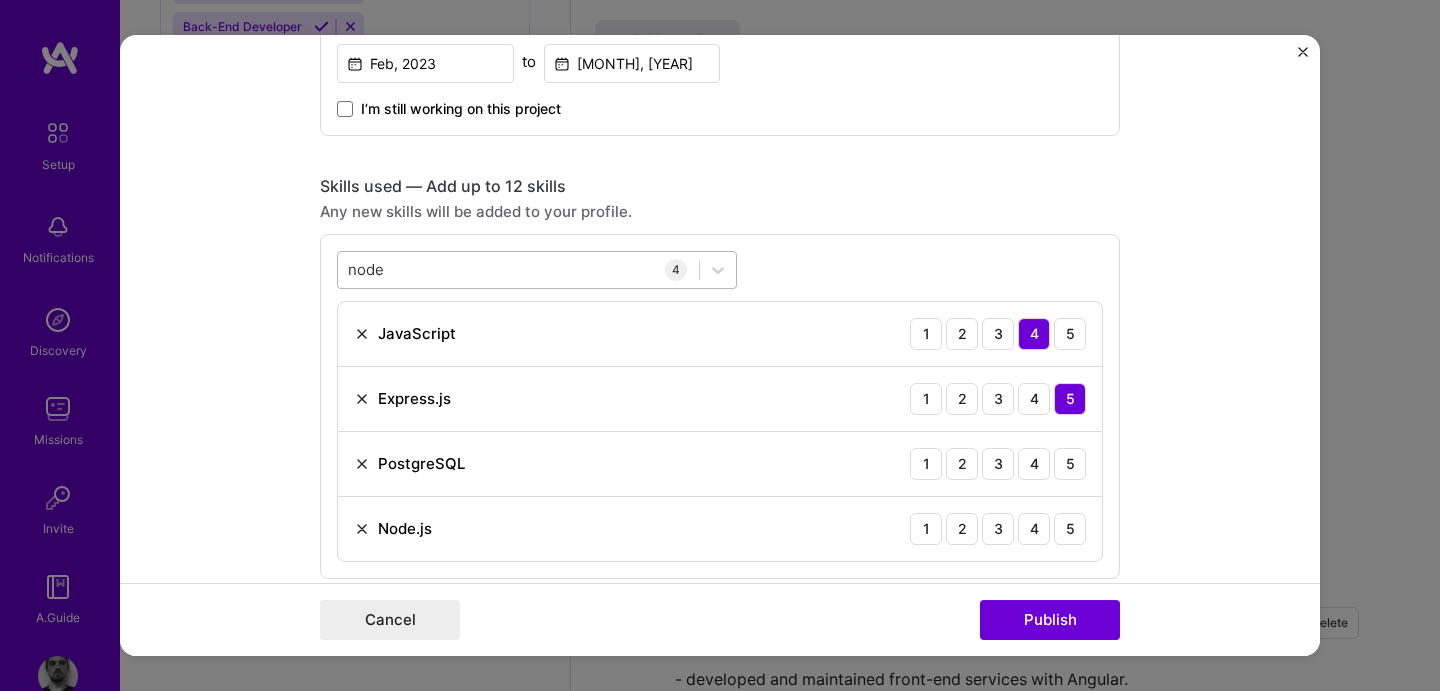 click on "node node" at bounding box center (518, 269) 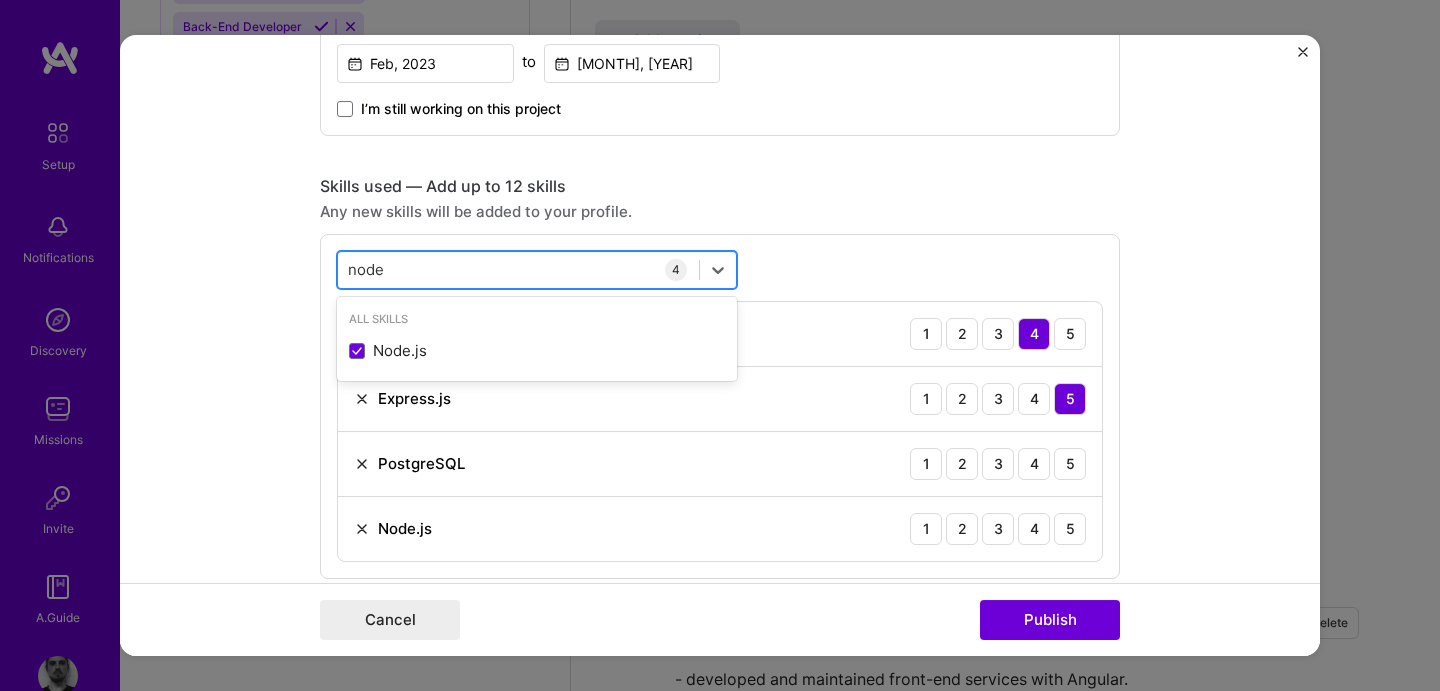click on "node node" at bounding box center [518, 269] 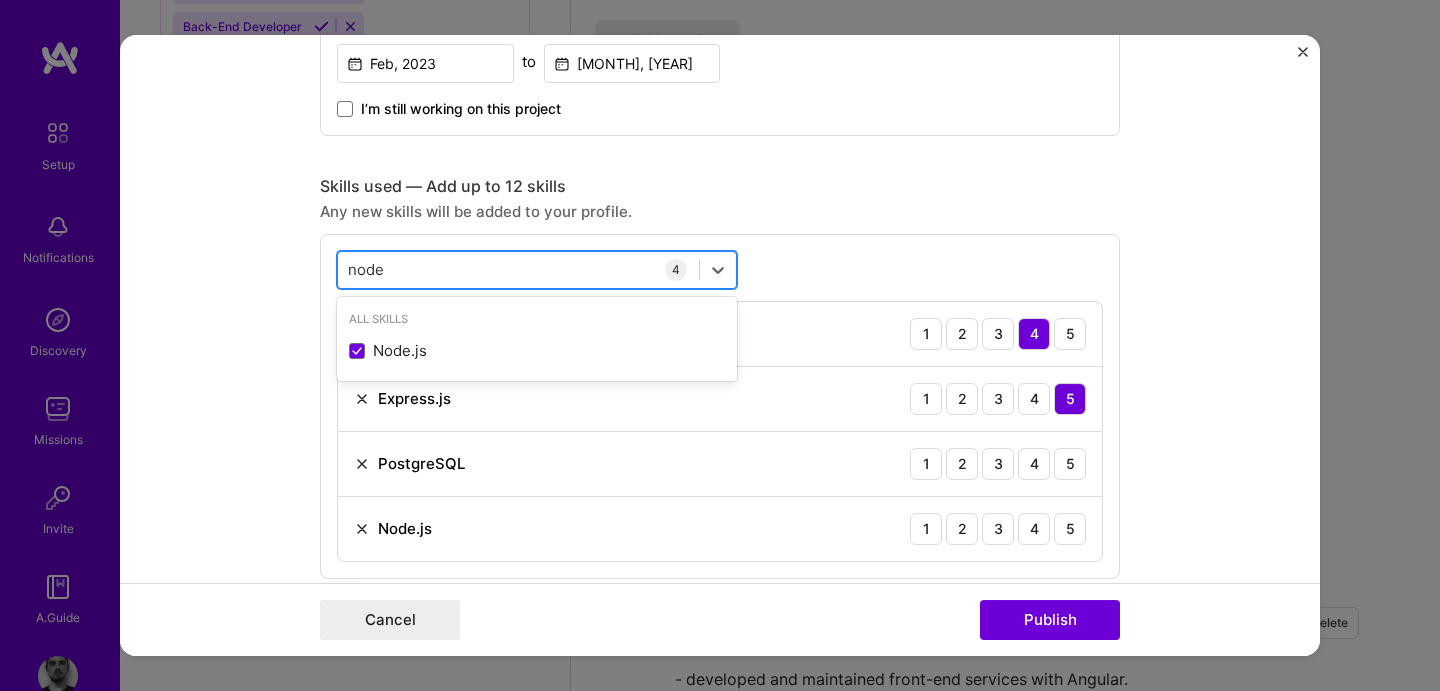 click on "node node" at bounding box center [518, 269] 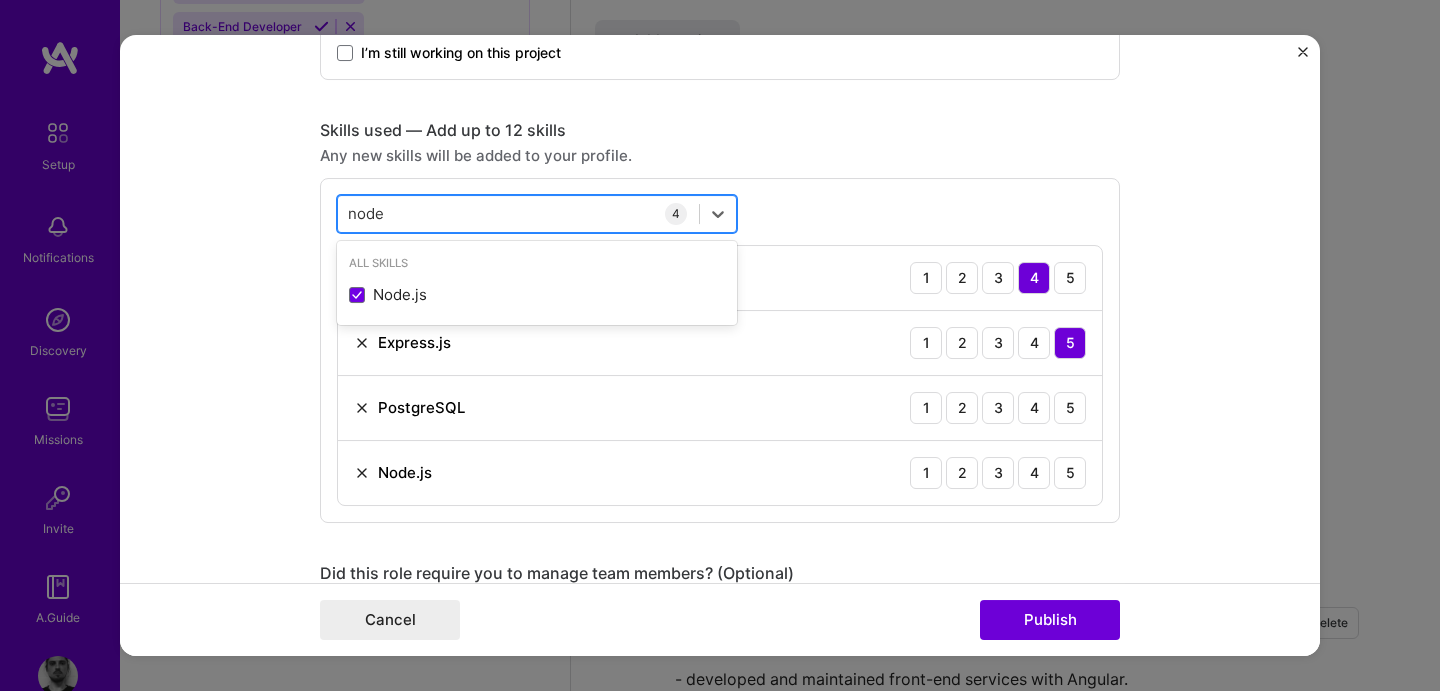 scroll, scrollTop: 825, scrollLeft: 0, axis: vertical 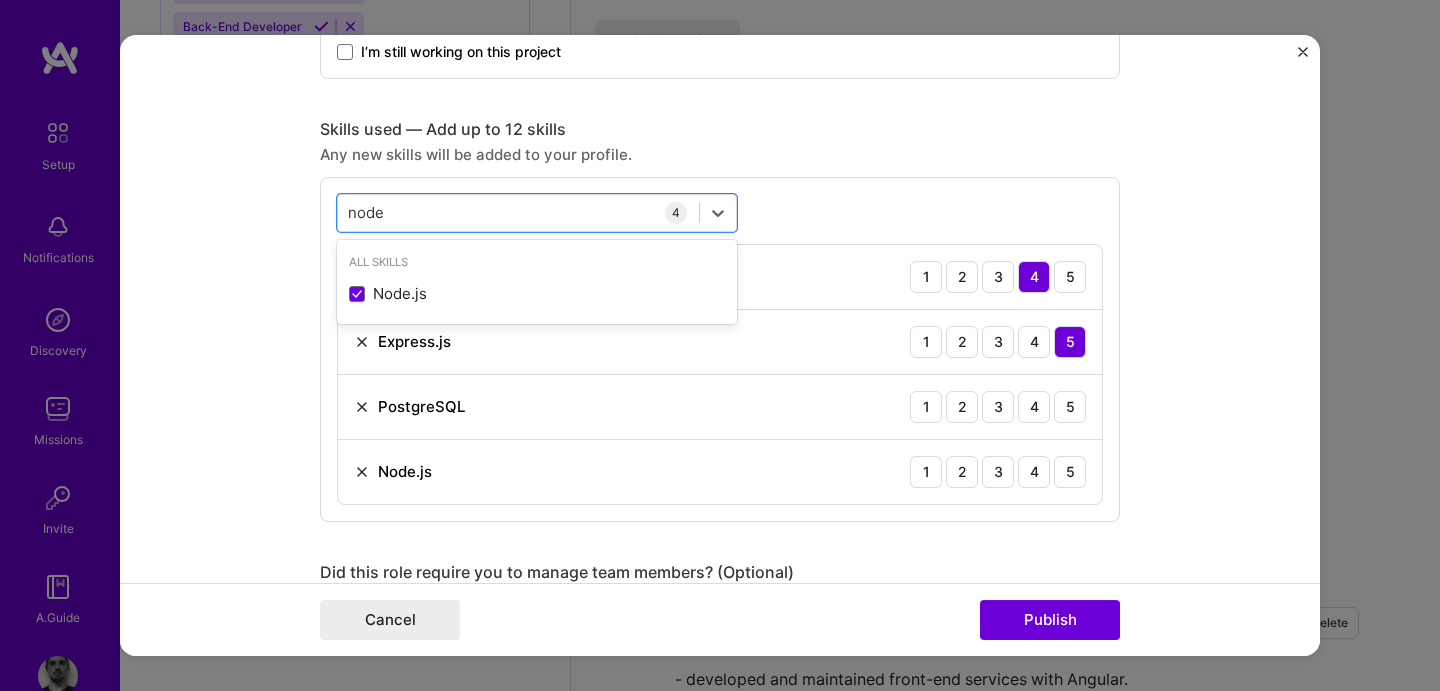 click on "Project title Spiritory Company spiritory GmbH
Project industry Industry 1 Project Link (Optional)
Drag and drop an image or   Upload file Upload file We recommend uploading at least 4 images. 1600x1200px or higher recommended. Max 5MB each. Role backend Developer Back-End Developer Feb, 2023
to Aug, 2023
I’m still working on this project Skills used — Add up to 12 skills Any new skills will be added to your profile. option Node.js, selected. option Node.js selected, 0 of 2. 1 result available for search term node. Use Up and Down to choose options, press Enter to select the currently focused option, press Escape to exit the menu, press Tab to select the option and exit the menu. node node All Skills Node.js 4 JavaScript 1 2 3 4 5 Express.js 1 2 3 4 5 PostgreSQL 1 2 3 4 5 Node.js 1 2 3 4 5 Did this role require you to manage team members? (Optional) Yes, I managed — ->   0 /" at bounding box center (720, 346) 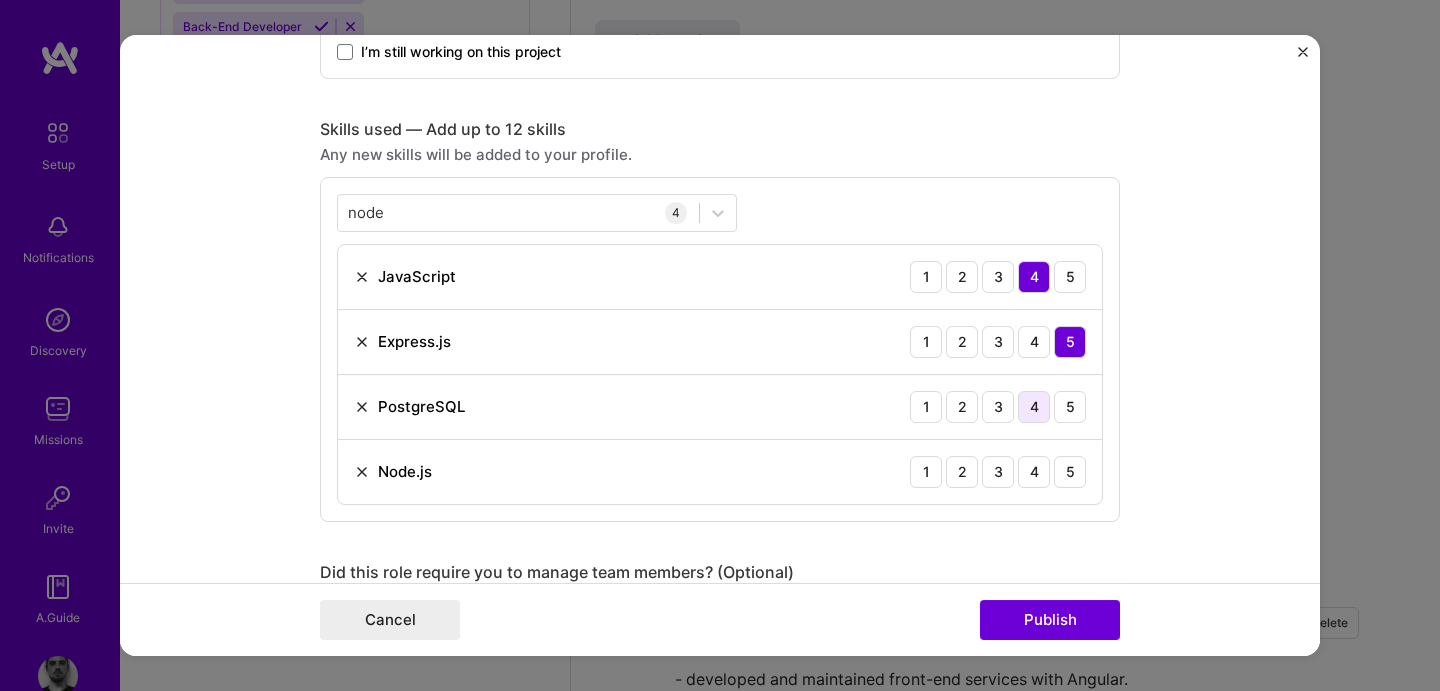 click on "4" at bounding box center (1034, 407) 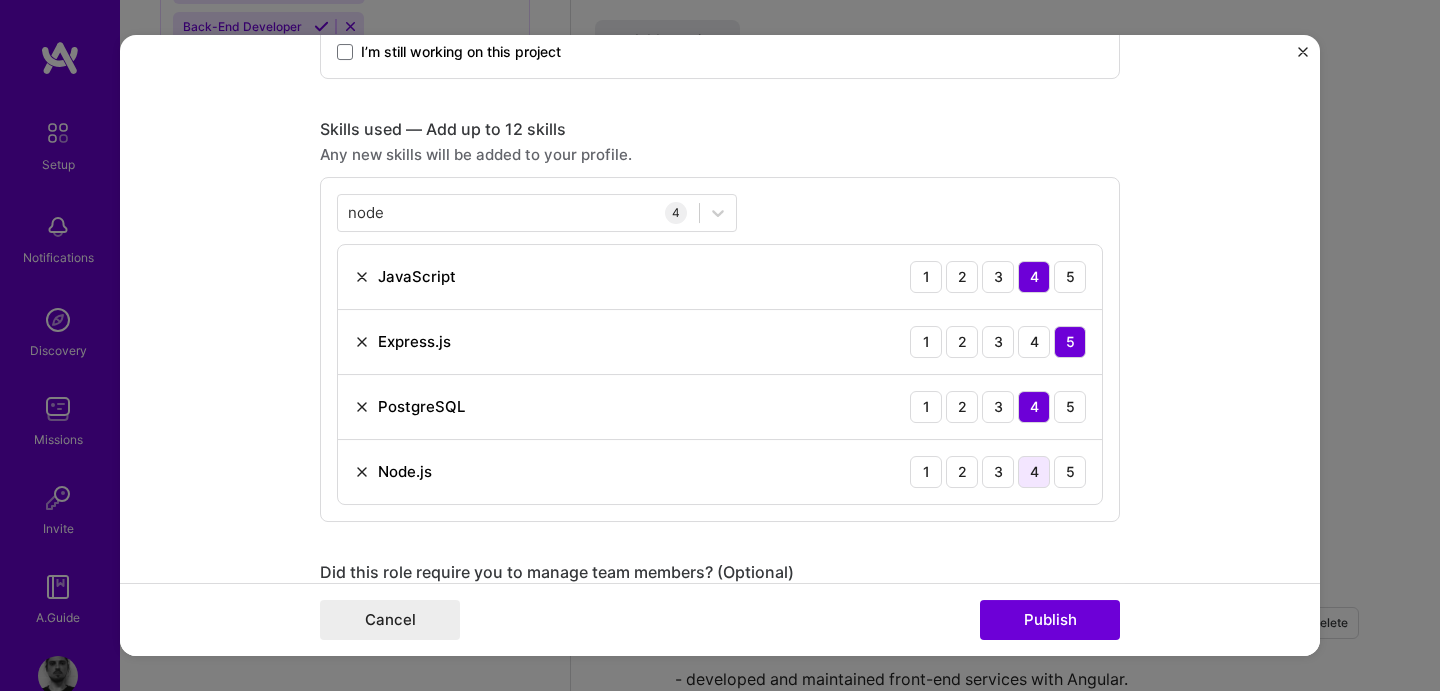click on "4" at bounding box center [1034, 472] 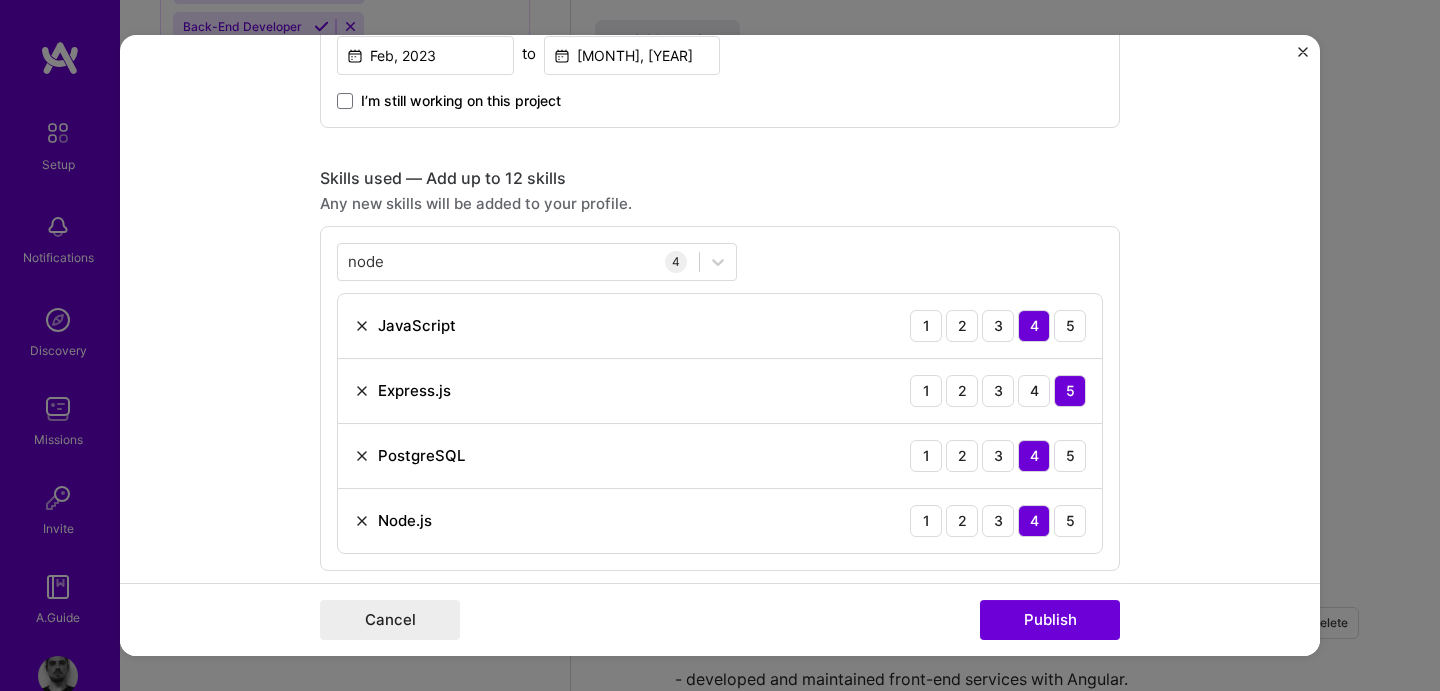 scroll, scrollTop: 759, scrollLeft: 0, axis: vertical 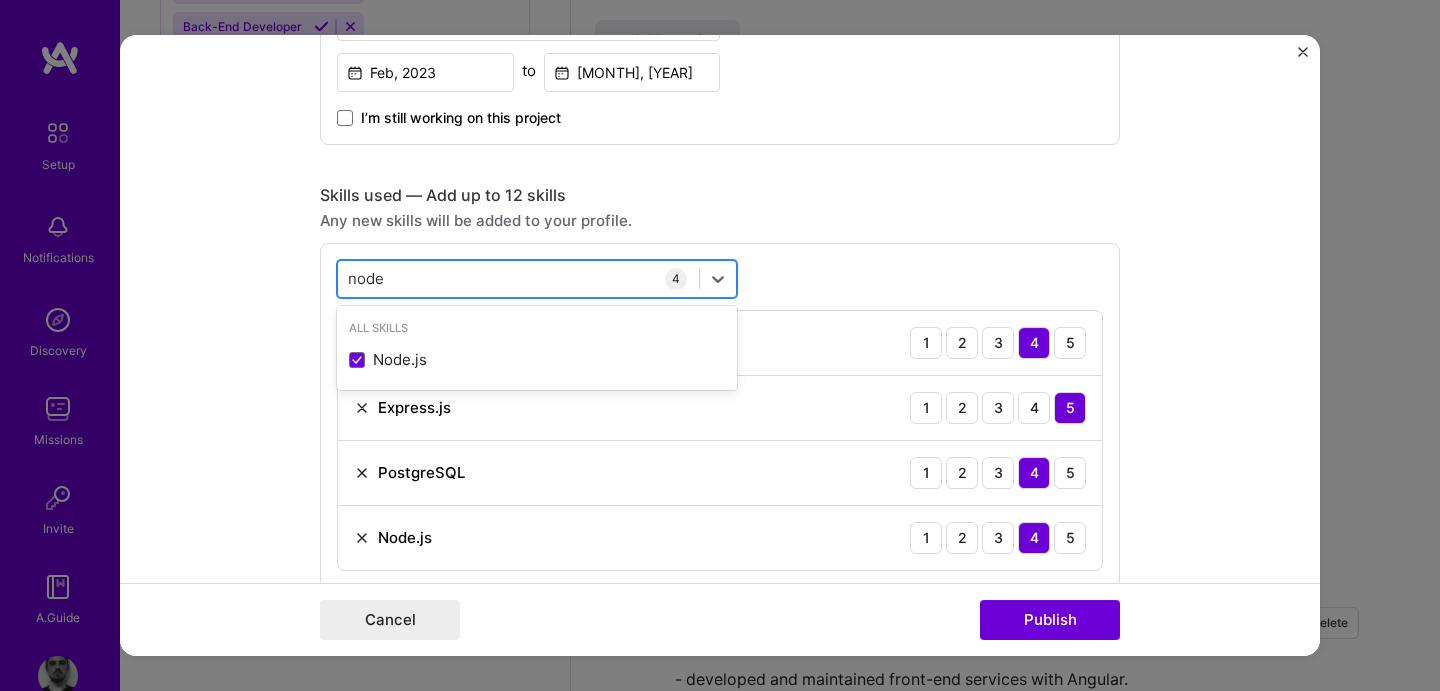 click on "node node" at bounding box center (518, 278) 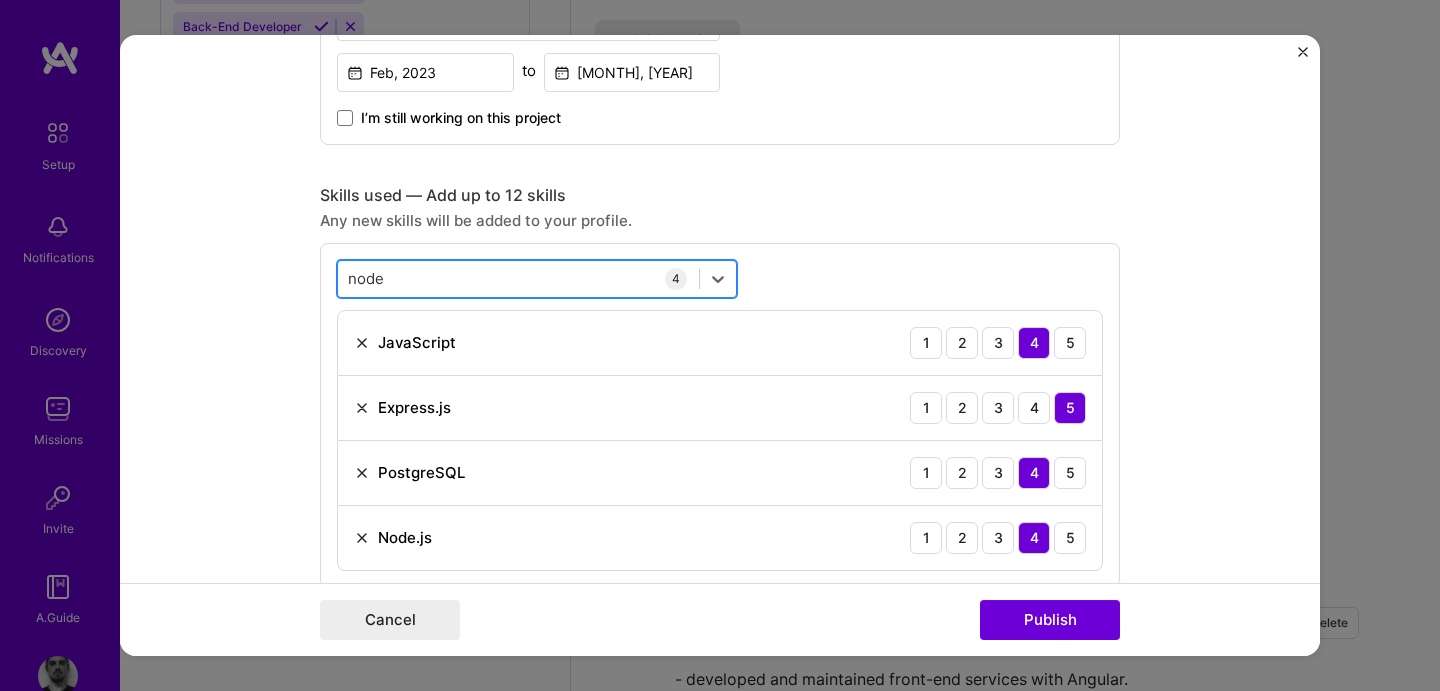 click on "node node" at bounding box center (518, 278) 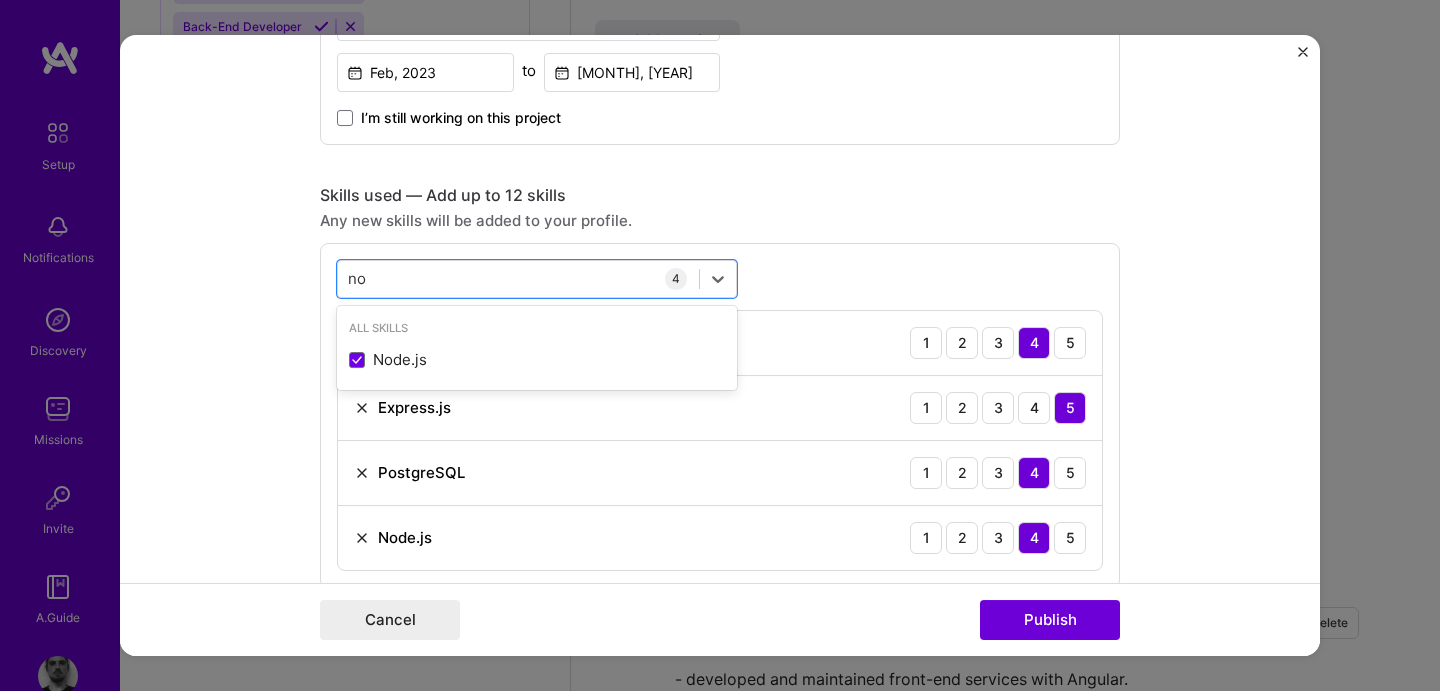 type on "n" 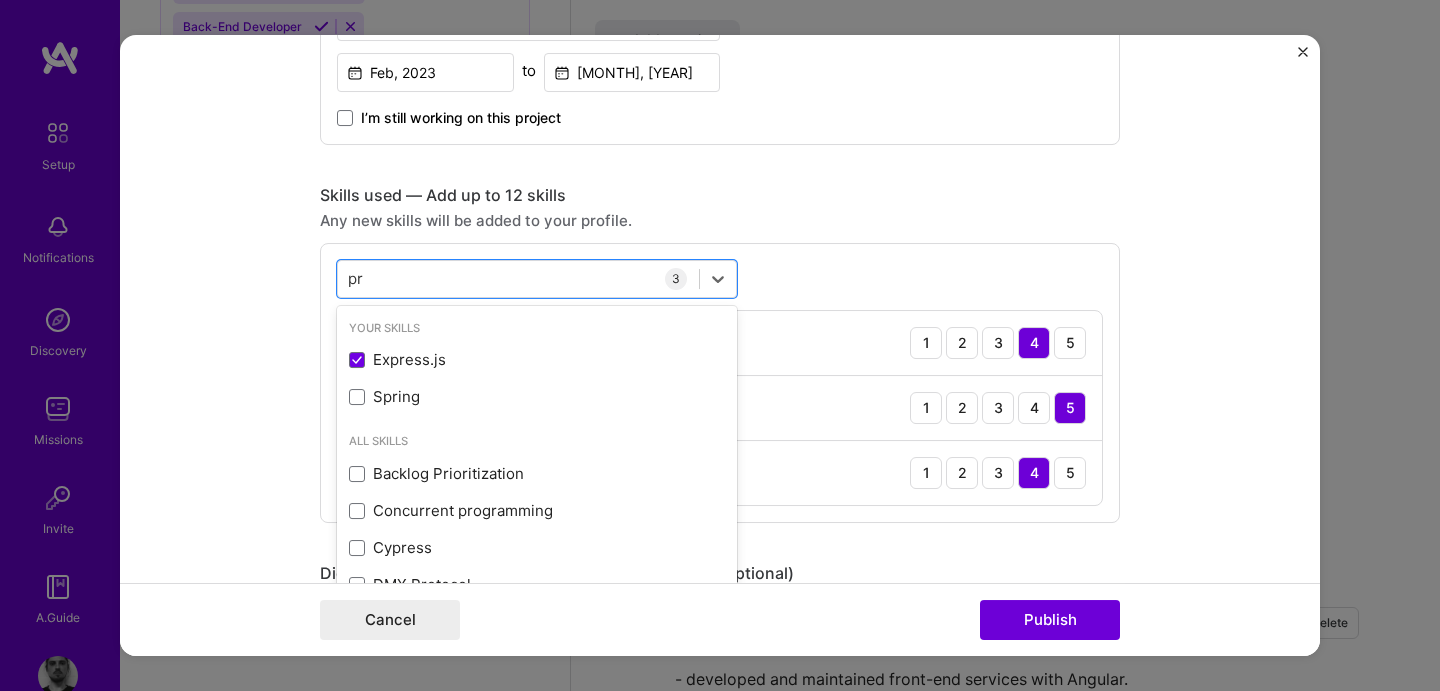 type on "p" 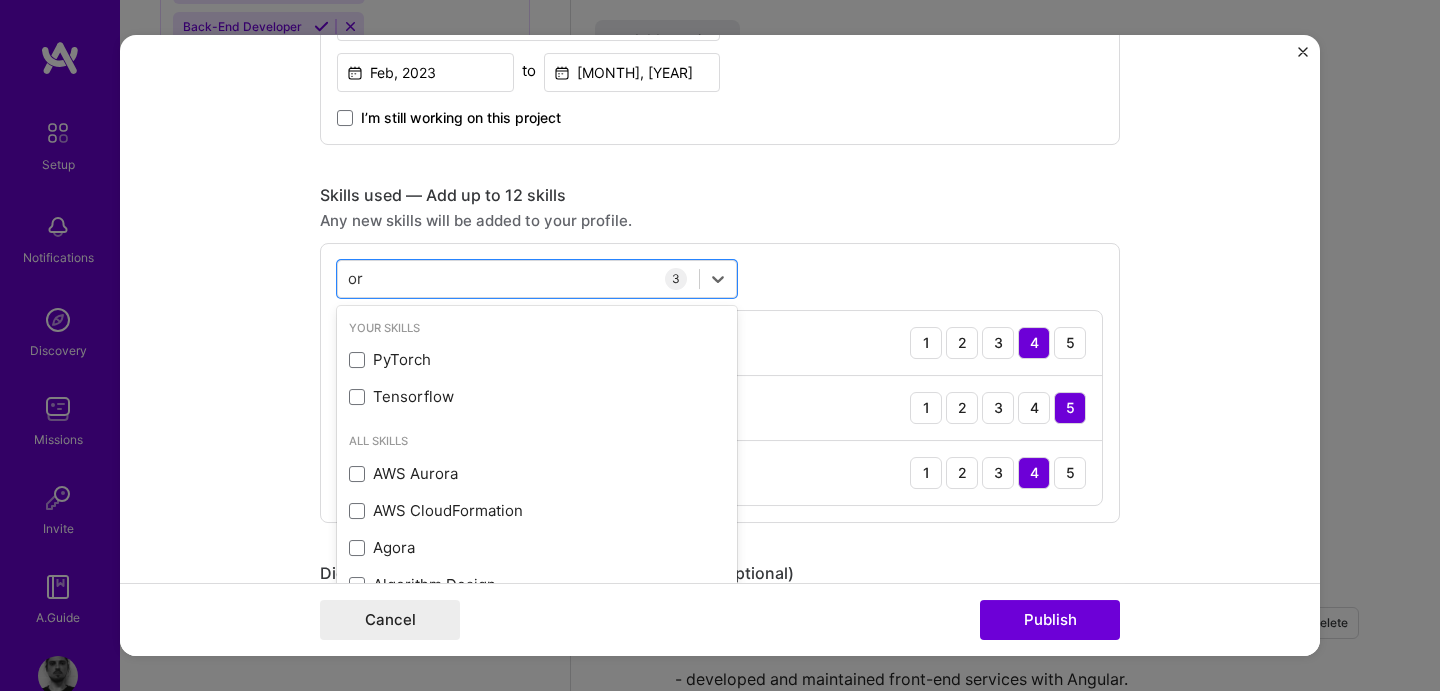 type on "o" 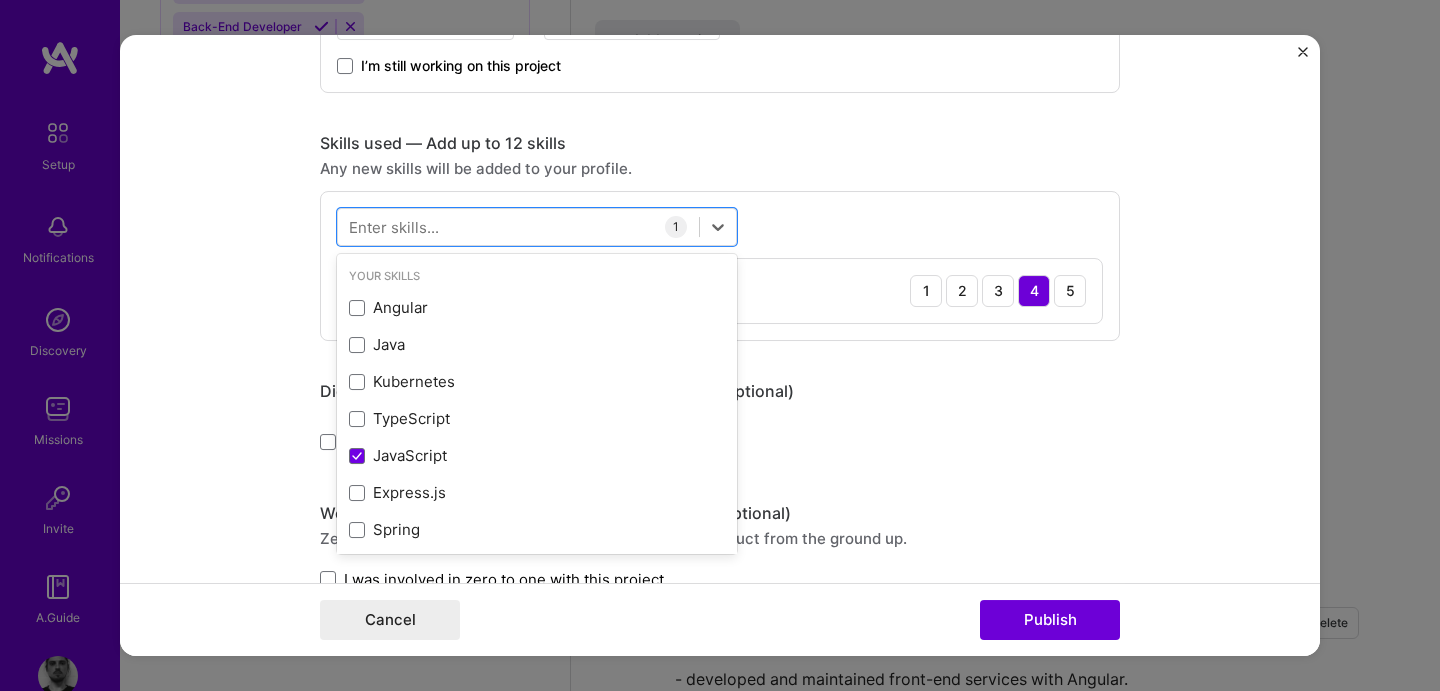 scroll, scrollTop: 830, scrollLeft: 0, axis: vertical 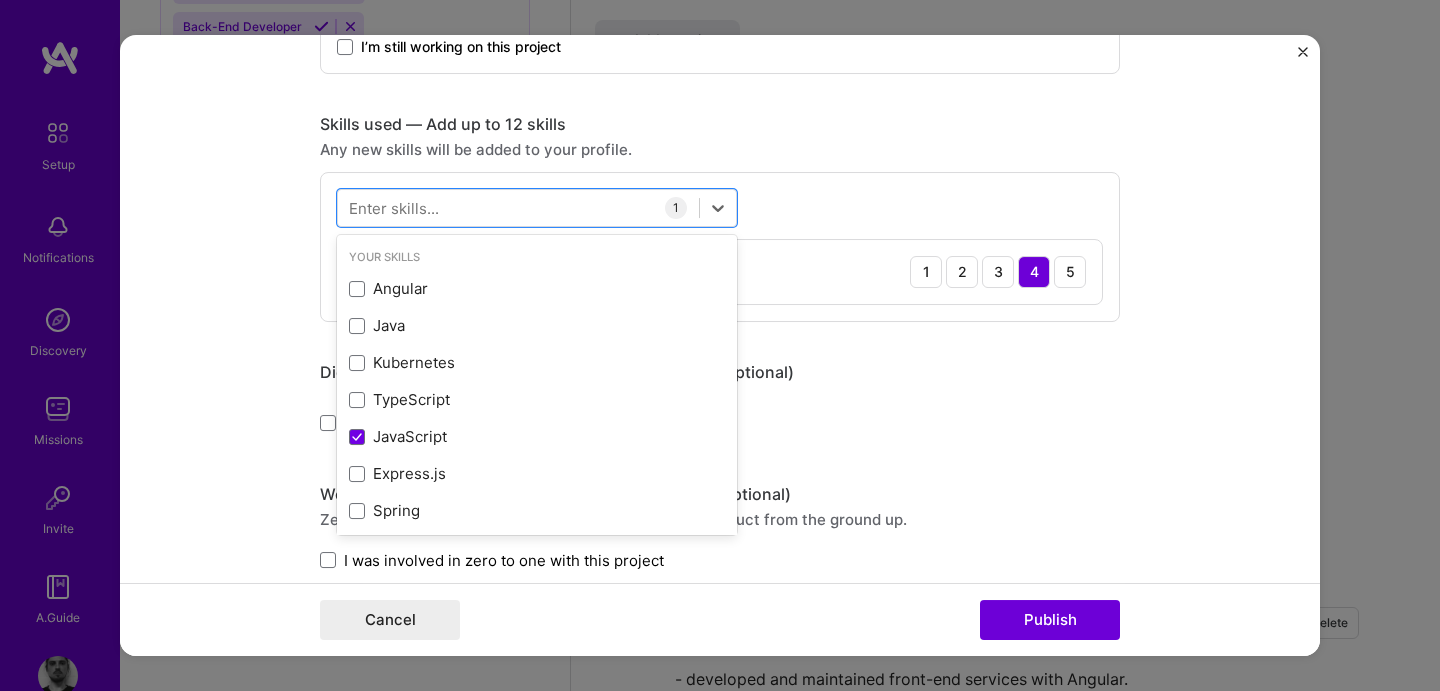 click on "Project title Spiritory Company spiritory GmbH
Project industry Industry 1 Project Link (Optional)
Drag and drop an image or   Upload file Upload file We recommend uploading at least 4 images. 1600x1200px or higher recommended. Max 5MB each. Role backend Developer Back-End Developer [MONTH], [YEAR]
to [MONTH], [YEAR]
I’m still working on this project Skills used — Add up to 12 skills Any new skills will be added to your profile. option Express.js, deselected. option Java focused, 0 of 2. 378 results available. Use Up and Down to choose options, press Enter to select the currently focused option, press Escape to exit the menu, press Tab to select the option and exit the menu. Your Skills Angular Java Kubernetes TypeScript JavaScript Express.js Spring Authentication PyTorch Python Next.js Tensorflow All Skills .NET 3D Engineering 3D Modeling API Design API Integration APNS ARM ASP.NET AWS Ada" at bounding box center [720, 346] 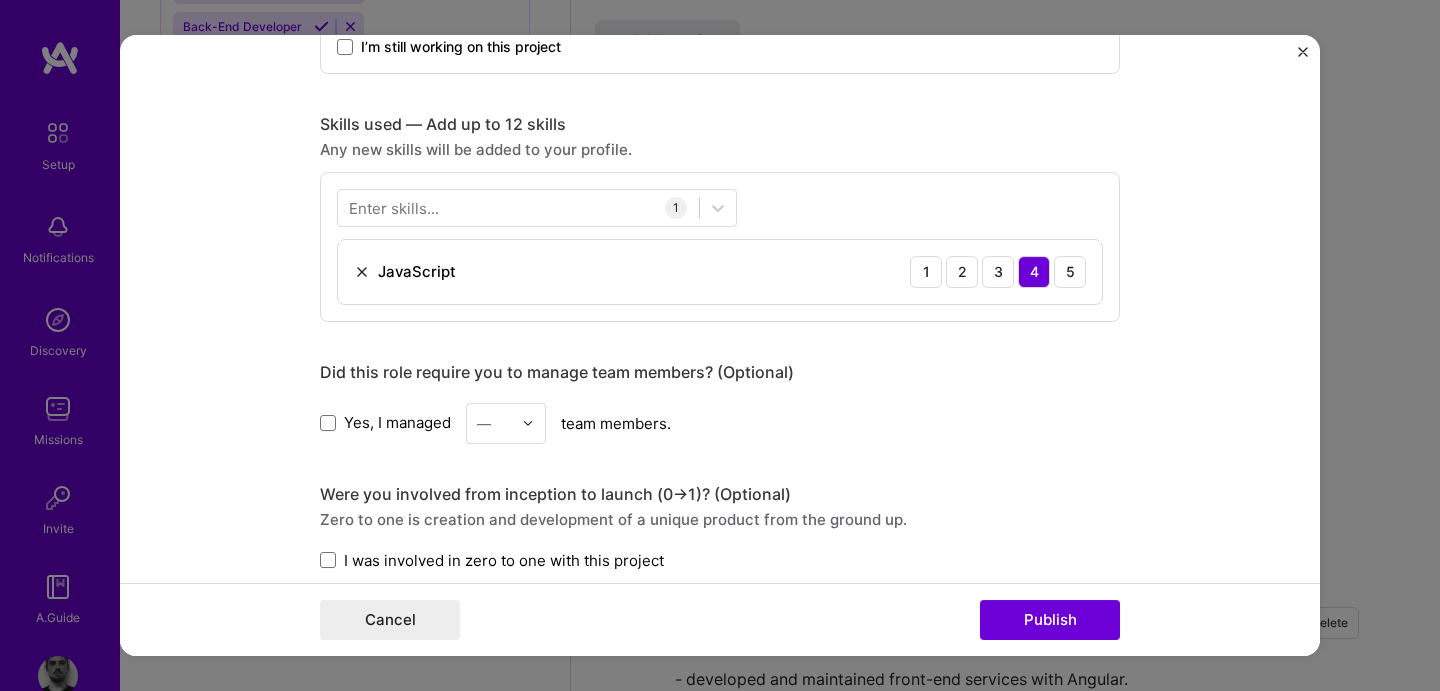scroll, scrollTop: 814, scrollLeft: 0, axis: vertical 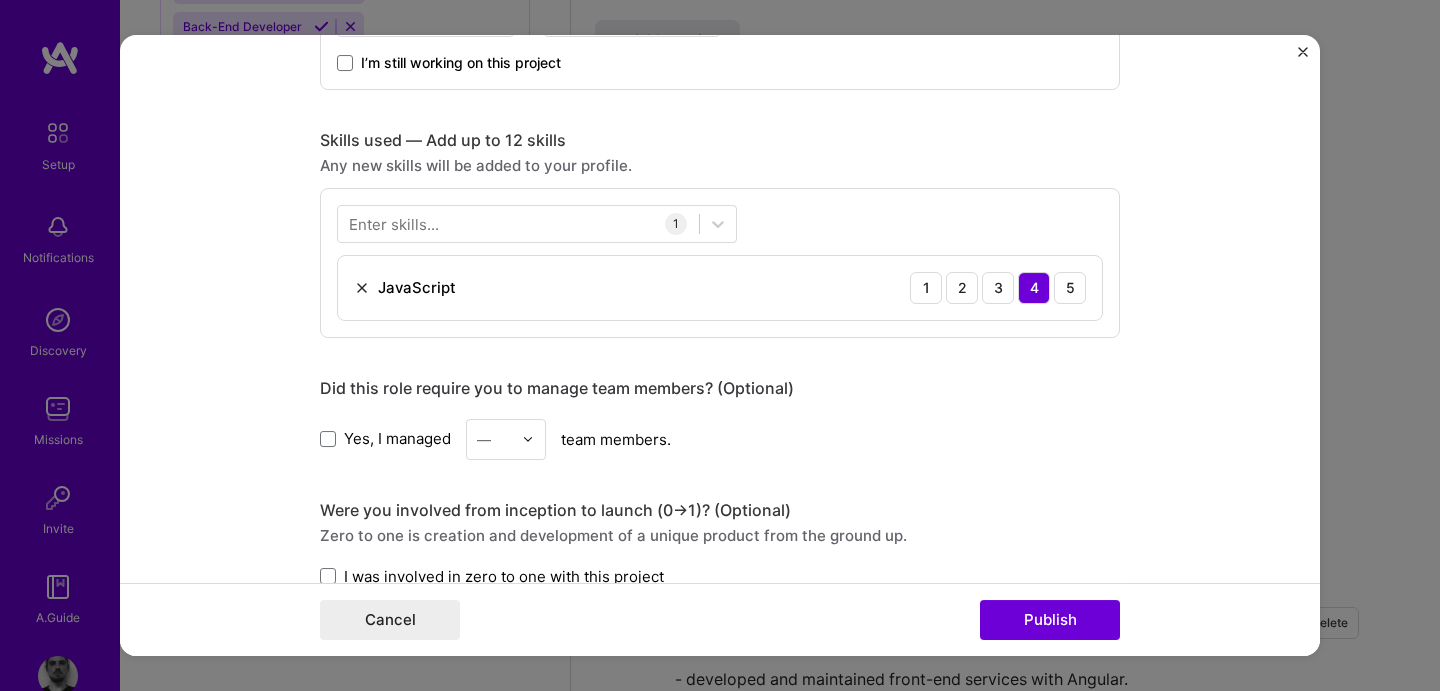 click on "Enter skills..." at bounding box center [394, 223] 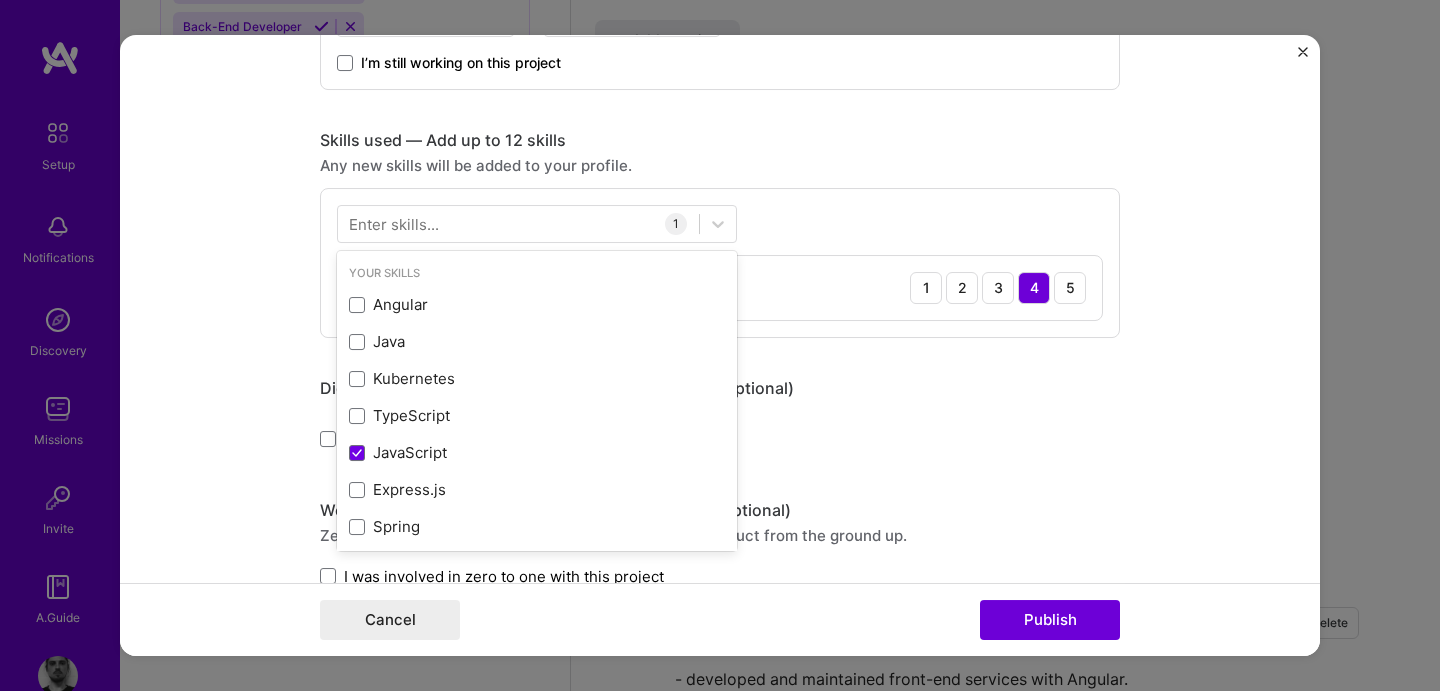 click on "Project title Spiritory Company spiritory GmbH
Project industry Industry 1 Project Link (Optional)
Drag and drop an image or   Upload file Upload file We recommend uploading at least 4 images. 1600x1200px or higher recommended. Max 5MB each. Role backend Developer Back-End Developer [MONTH], [YEAR]
to [MONTH], [YEAR]
I’m still working on this project Skills used — Add up to 12 skills Any new skills will be added to your profile. Your Skills Angular Java Kubernetes TypeScript JavaScript Express.js Spring Authentication PyTorch Python Next.js Tensorflow All Skills .NET 3D Engineering 3D Modeling API Design API Integration APNS ARM ASP.NET AWS AWS Aurora AWS BETA AWS CDK AWS CloudFormation AWS Lambda AWS Neptune AWS RDS Ada Adobe Creative Cloud Adobe Experience Manager Affiliate Marketing Agile Agora Airflow Airtable Algorithm Design Amazon Athena Amplitude Analytics Android Angular.js Ansible" at bounding box center (720, 346) 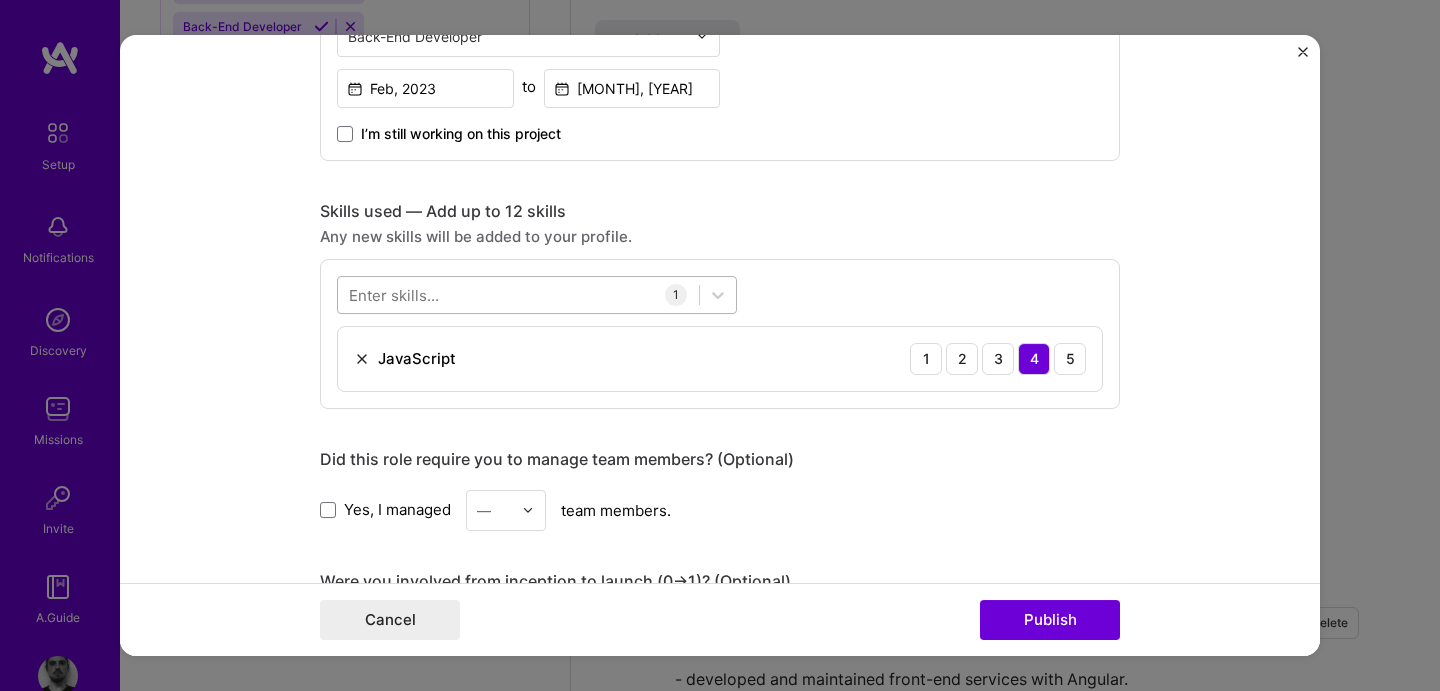 scroll, scrollTop: 741, scrollLeft: 0, axis: vertical 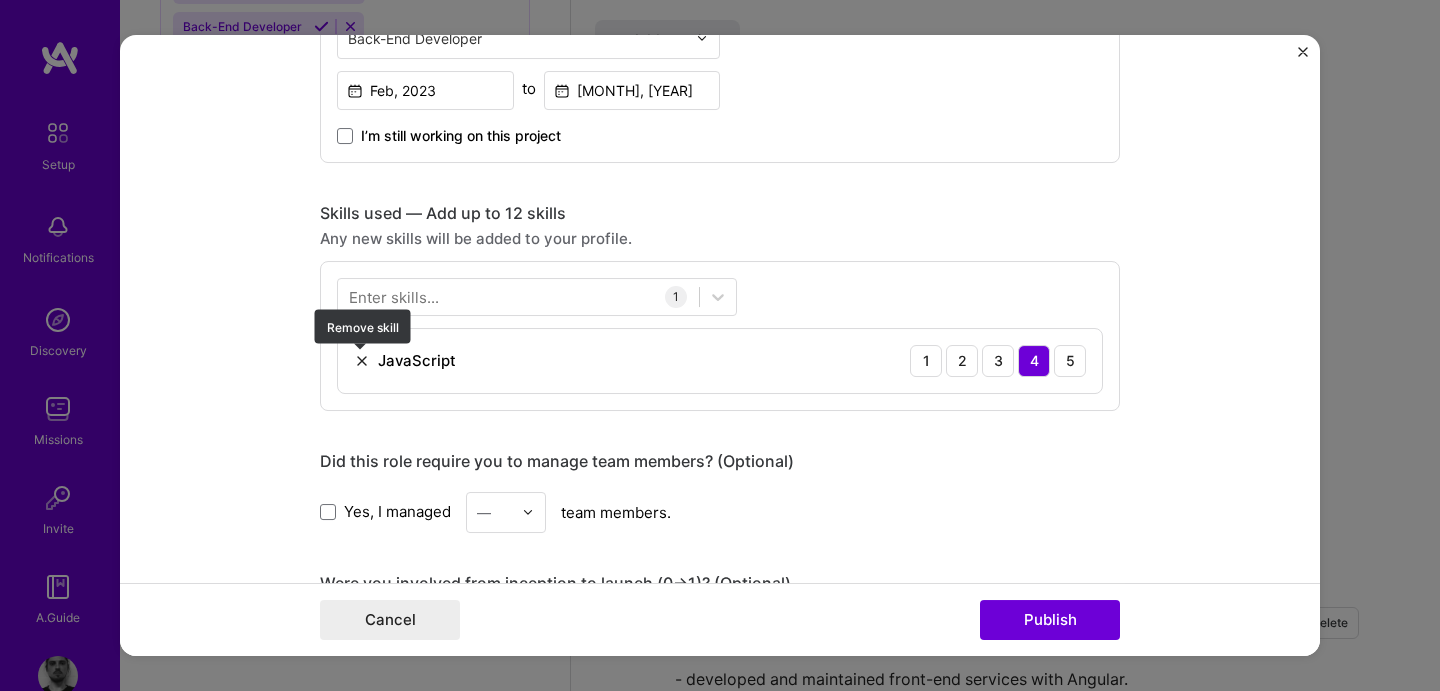 click at bounding box center [362, 361] 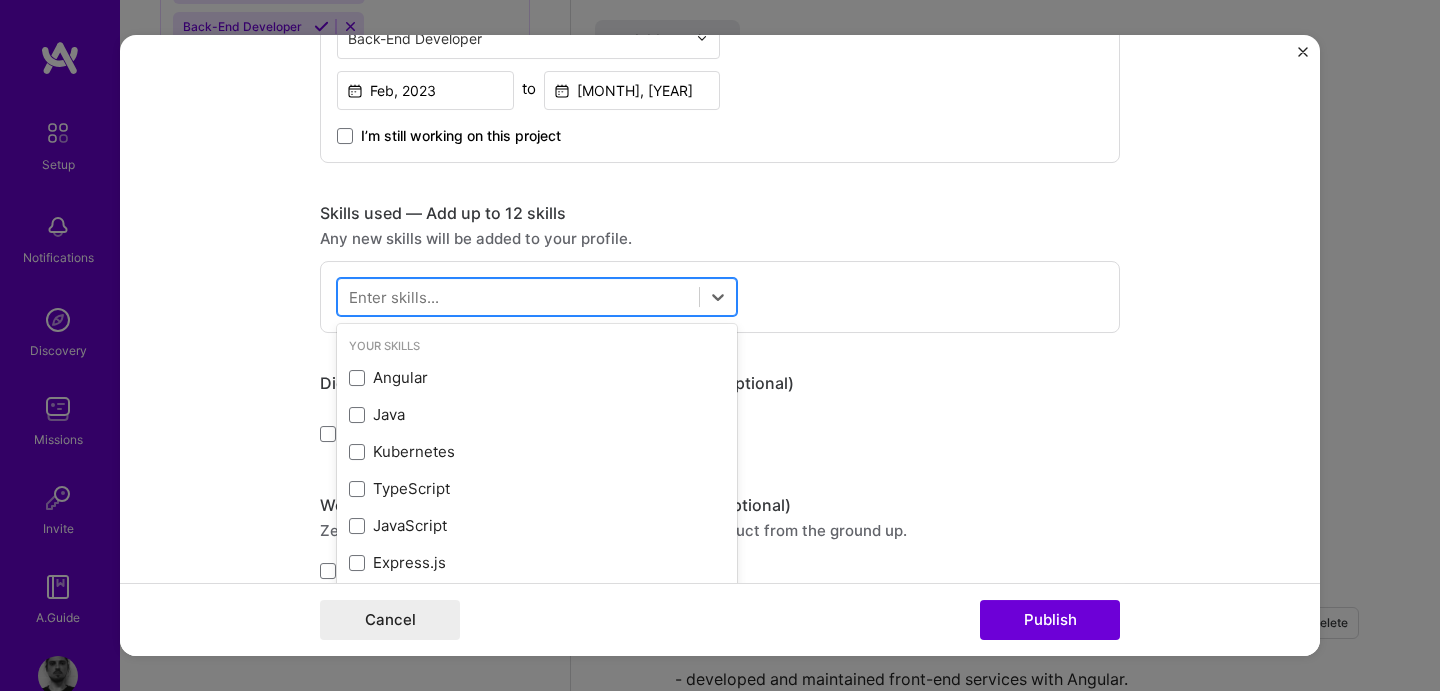 click at bounding box center (518, 296) 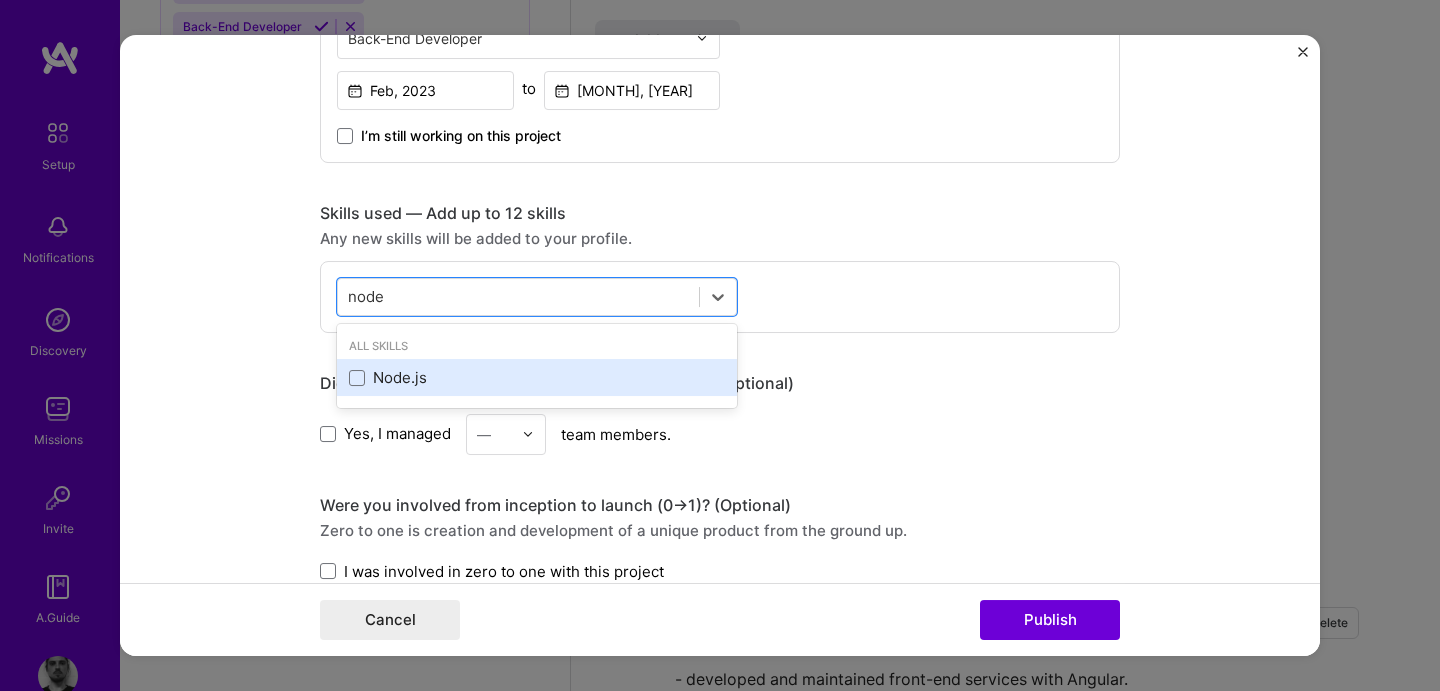 click on "Node.js" at bounding box center [537, 377] 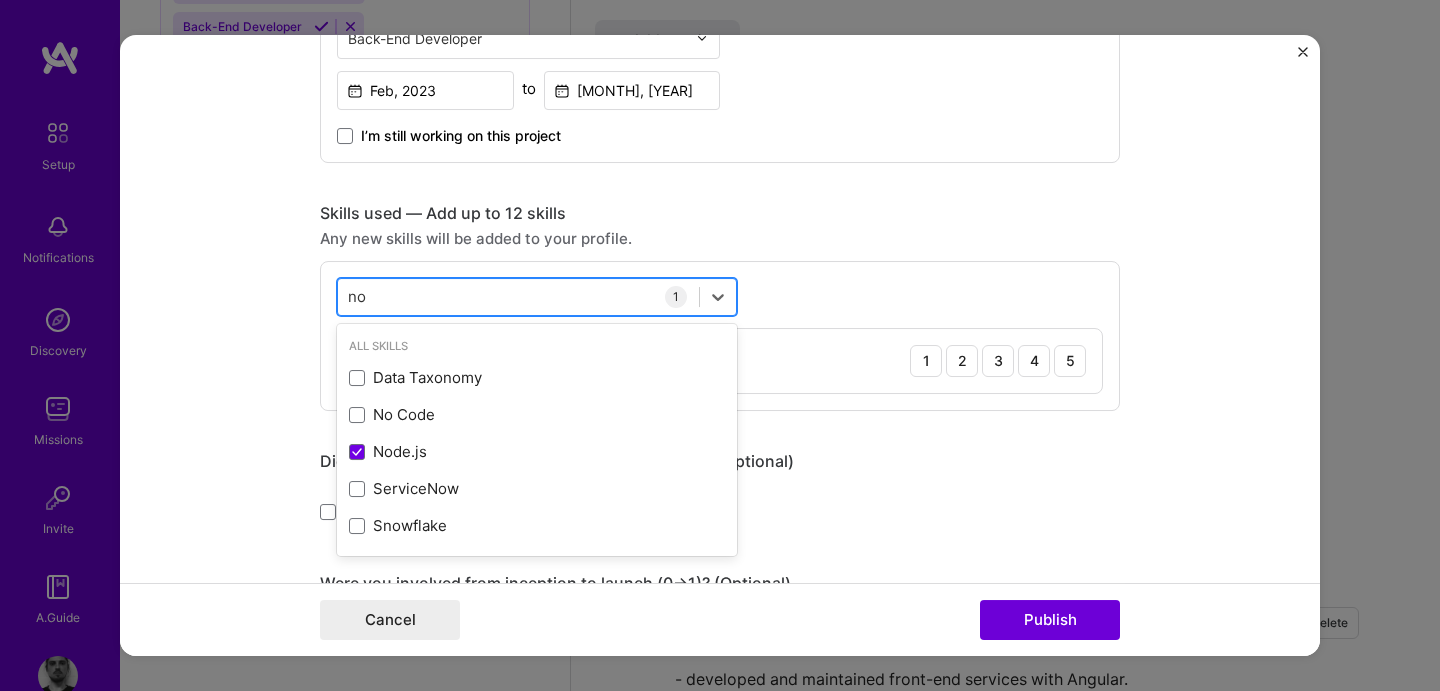 type on "n" 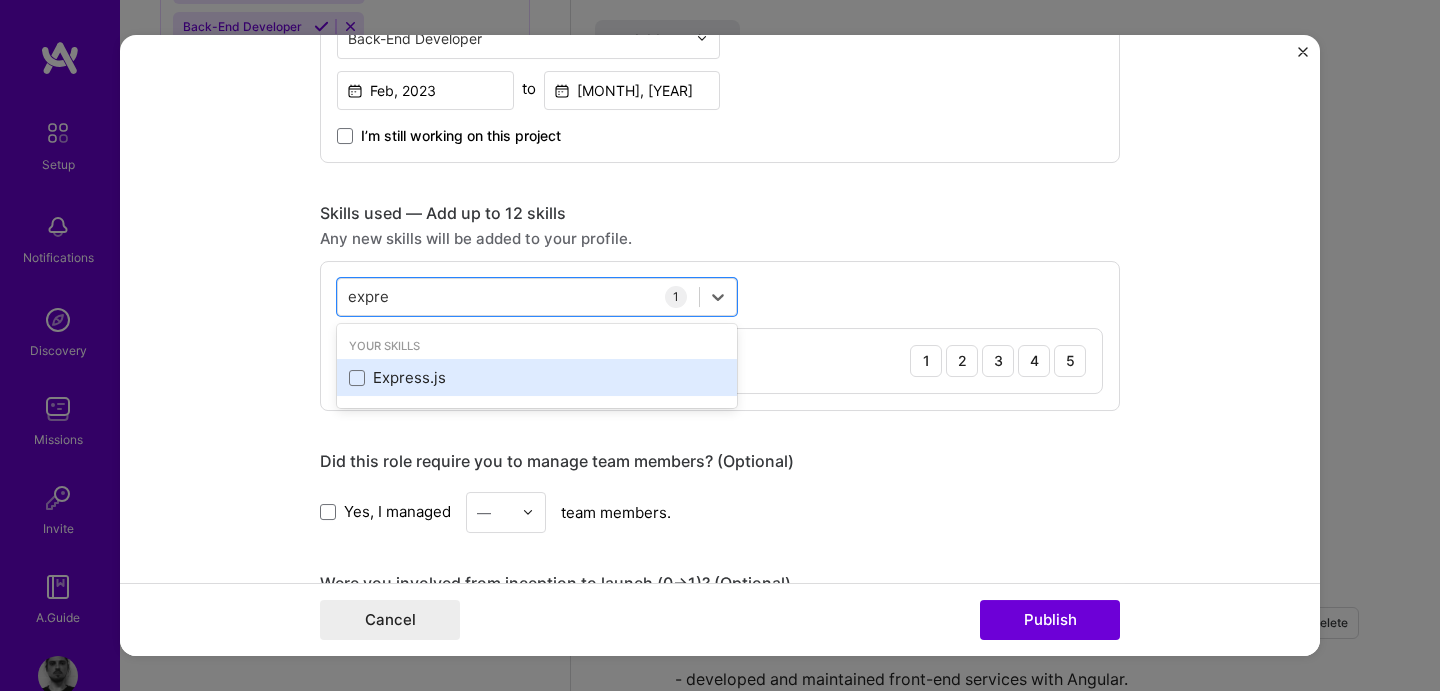click on "Express.js" at bounding box center (537, 377) 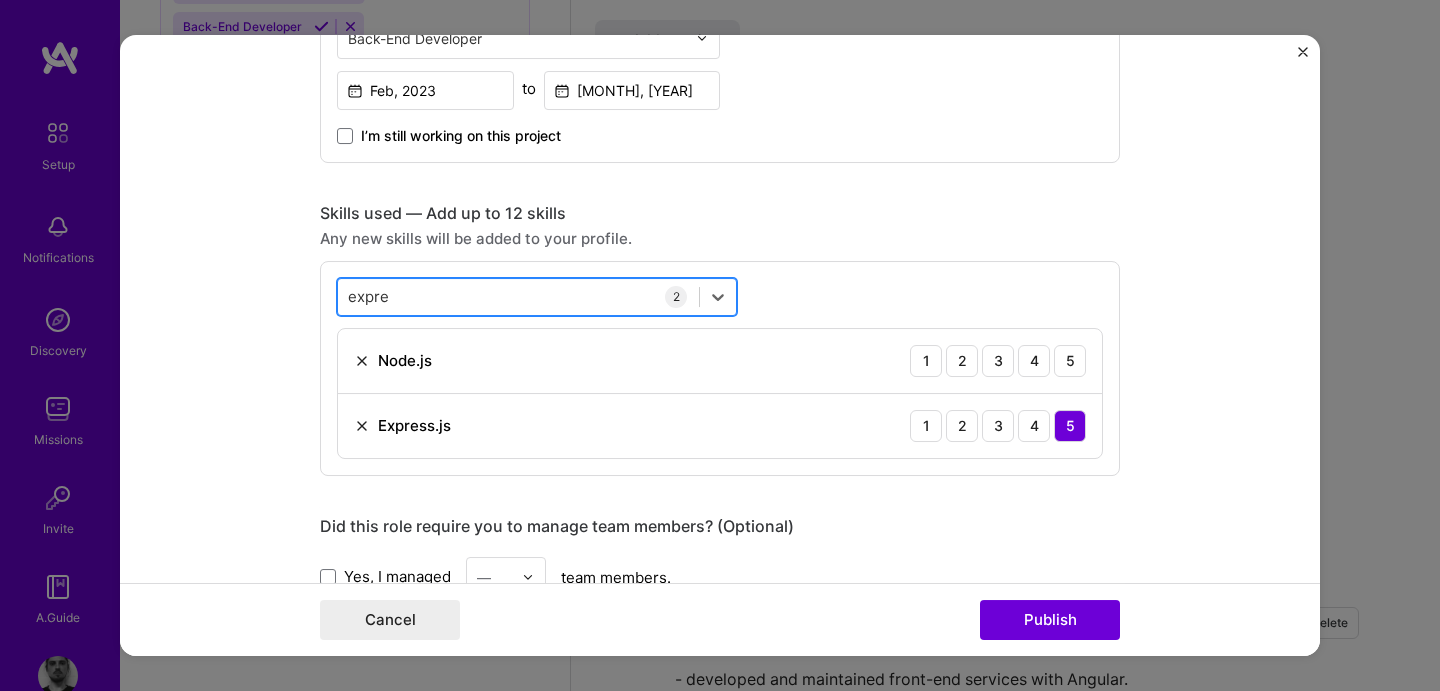 click on "expre expre" at bounding box center [518, 296] 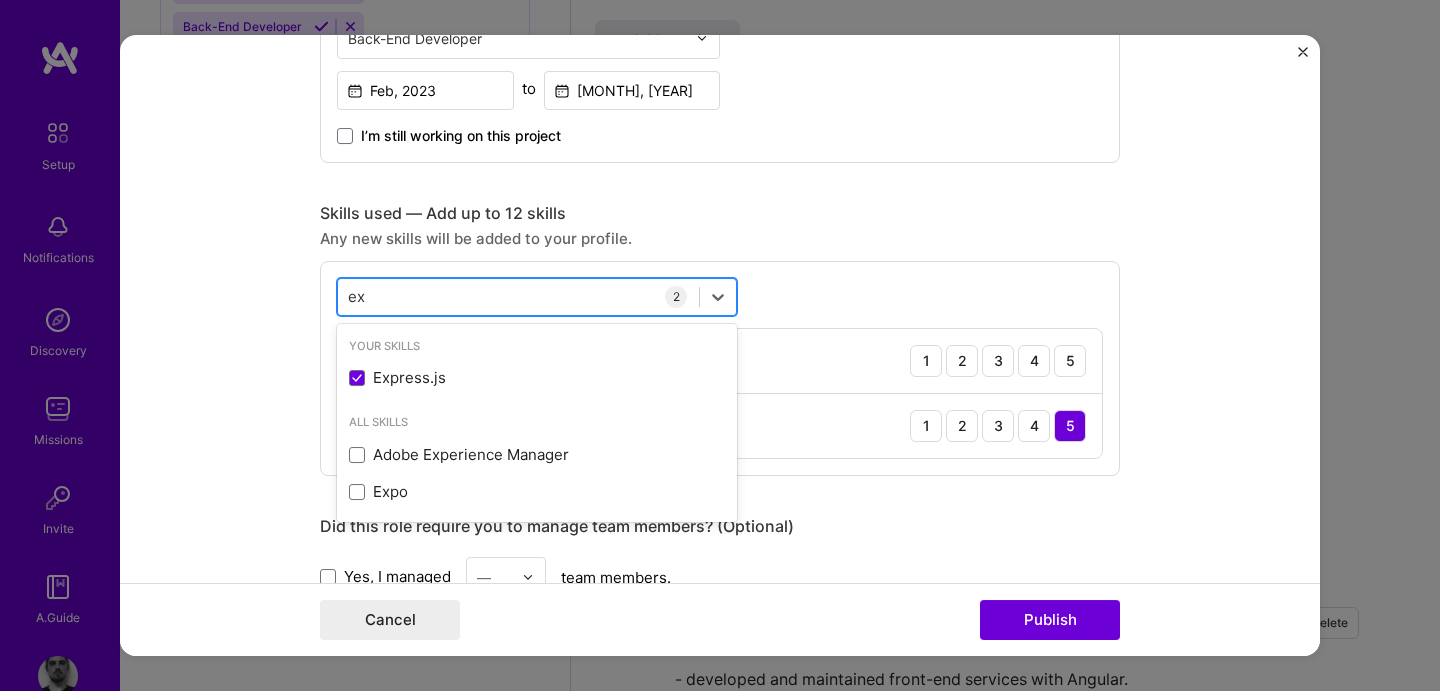 type on "e" 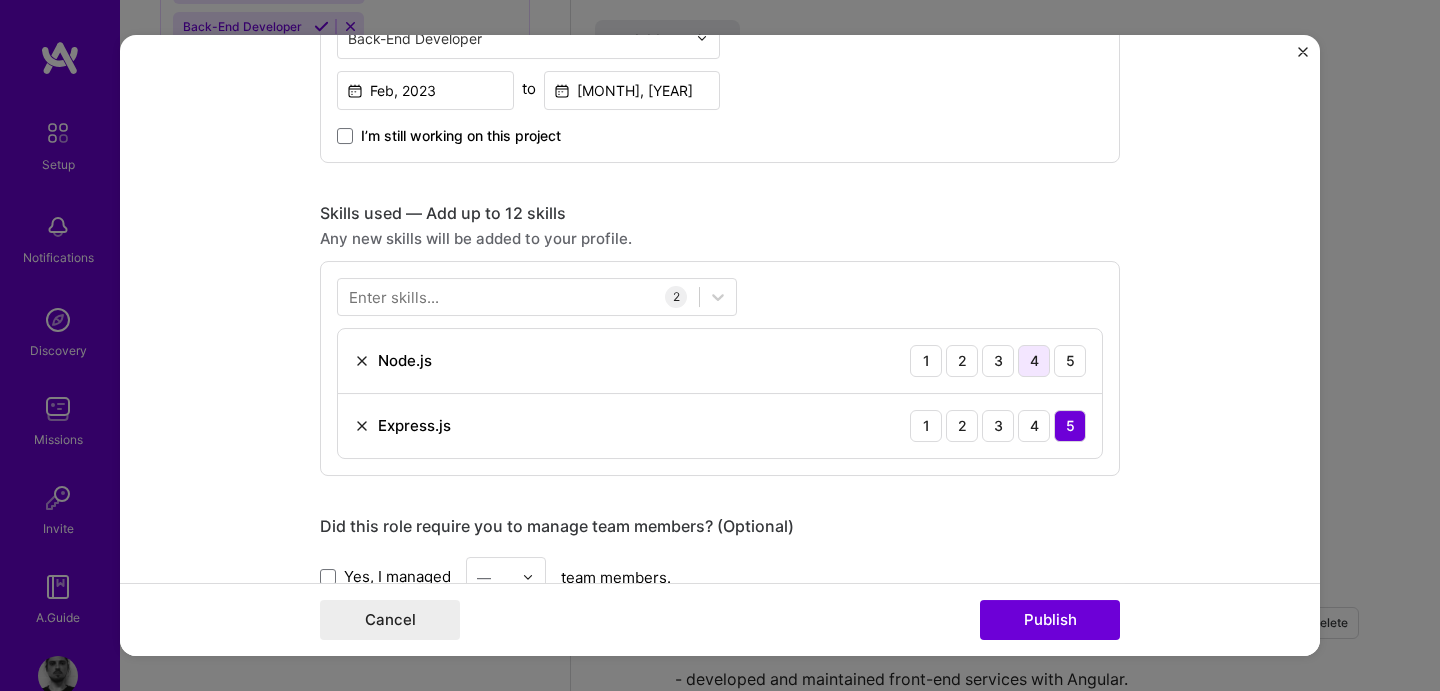 click on "4" at bounding box center [1034, 361] 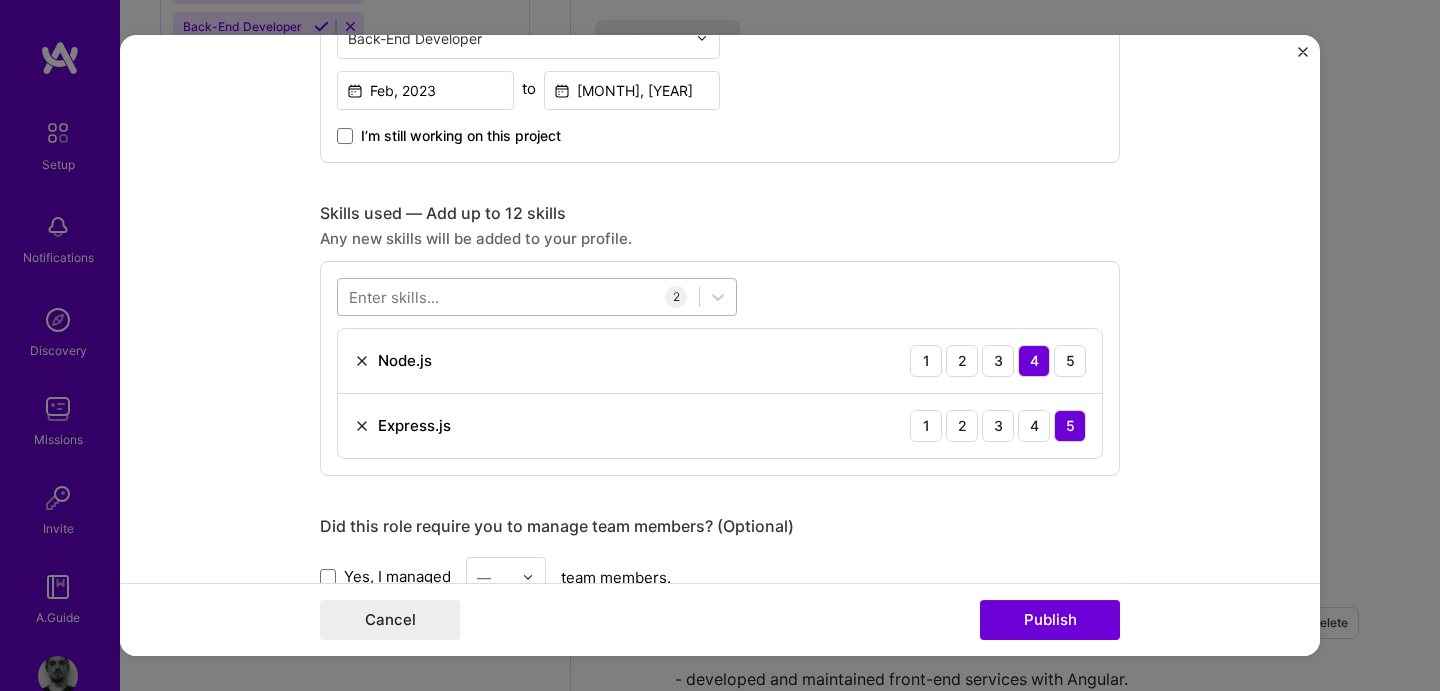 click at bounding box center [518, 296] 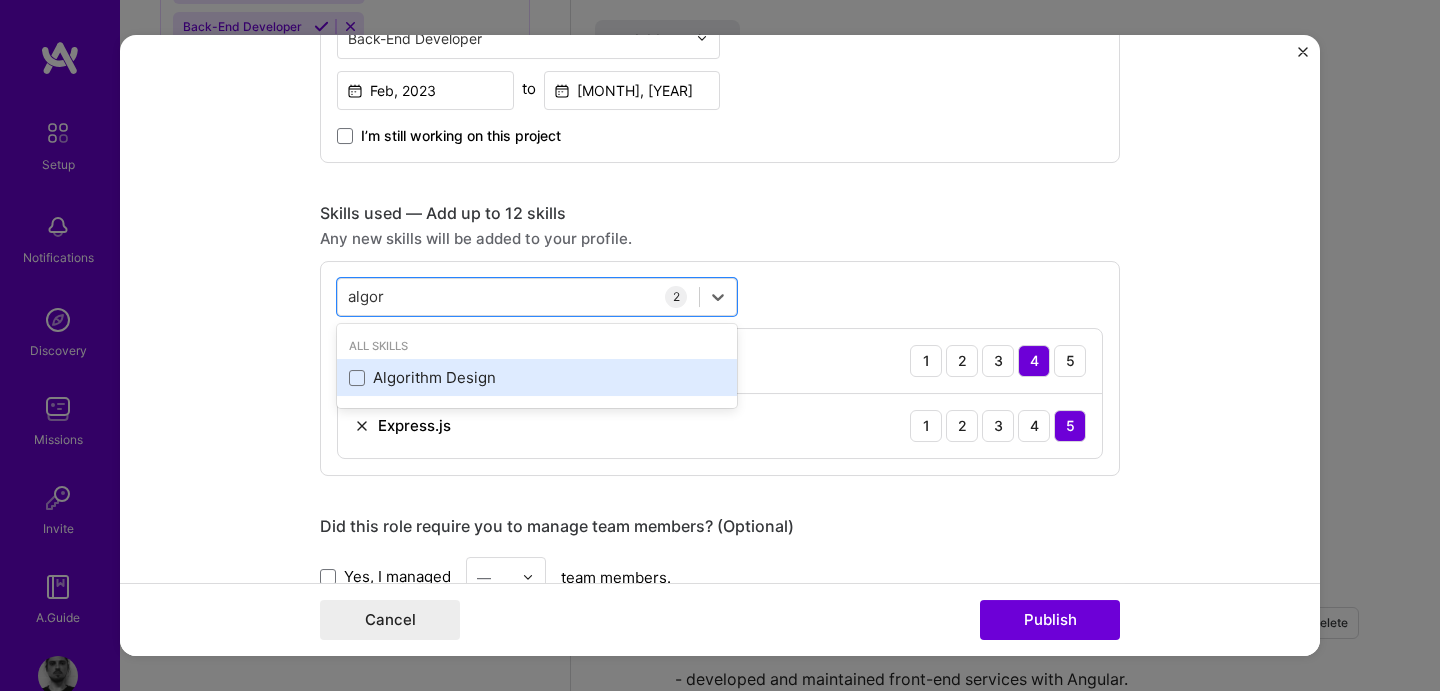 click on "Algorithm Design" at bounding box center [537, 377] 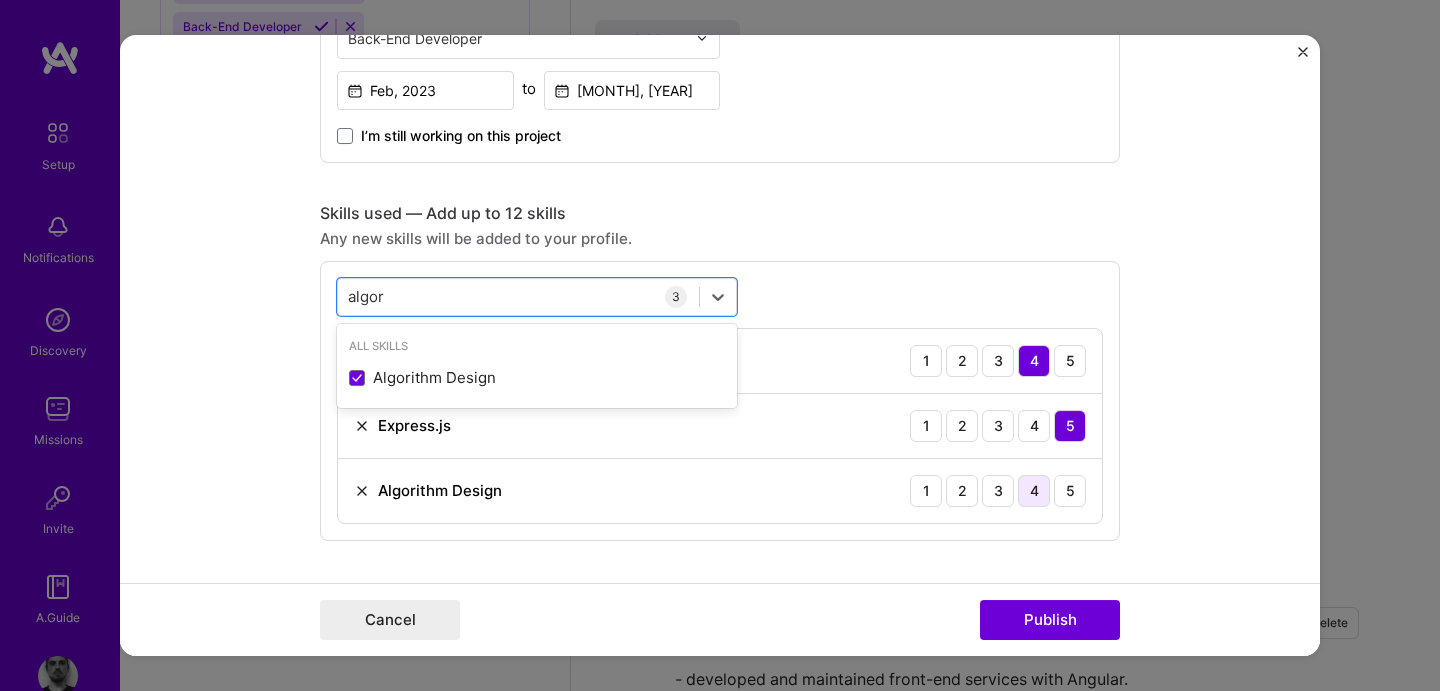 type on "algor" 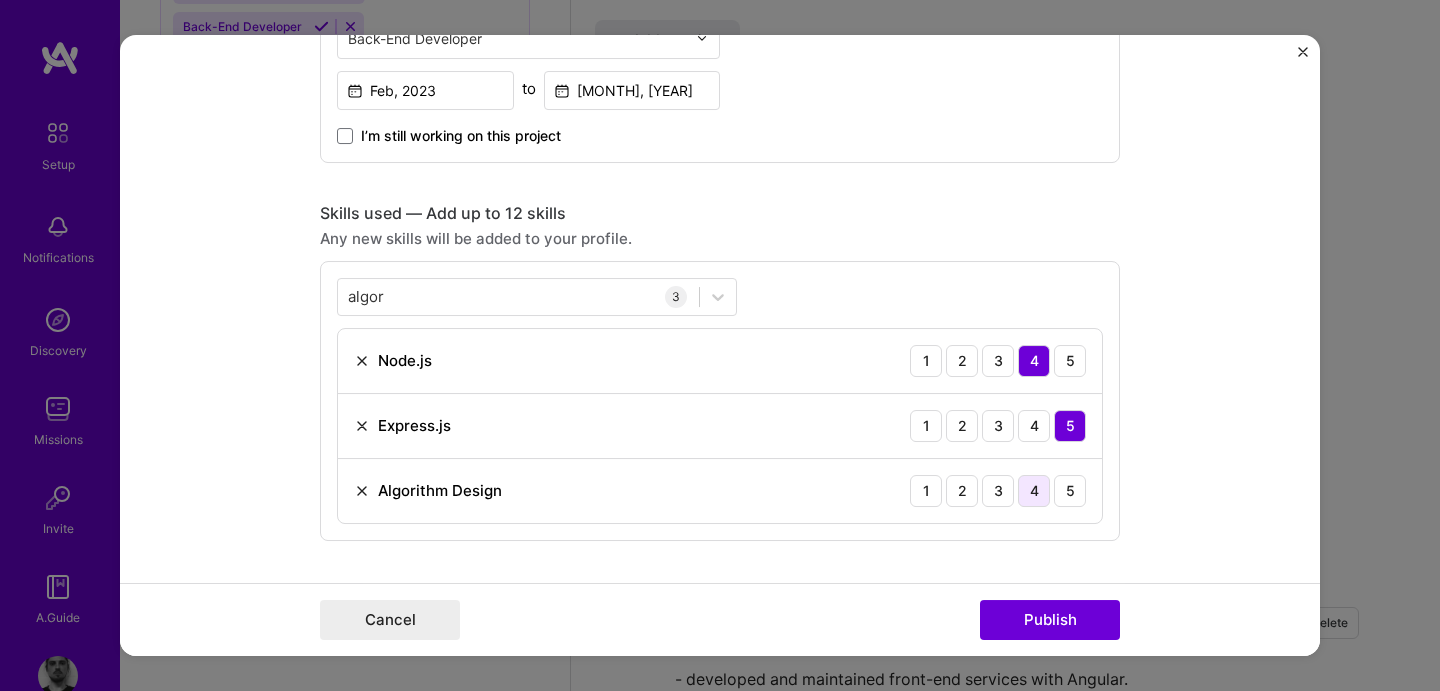 click on "4" at bounding box center (1034, 491) 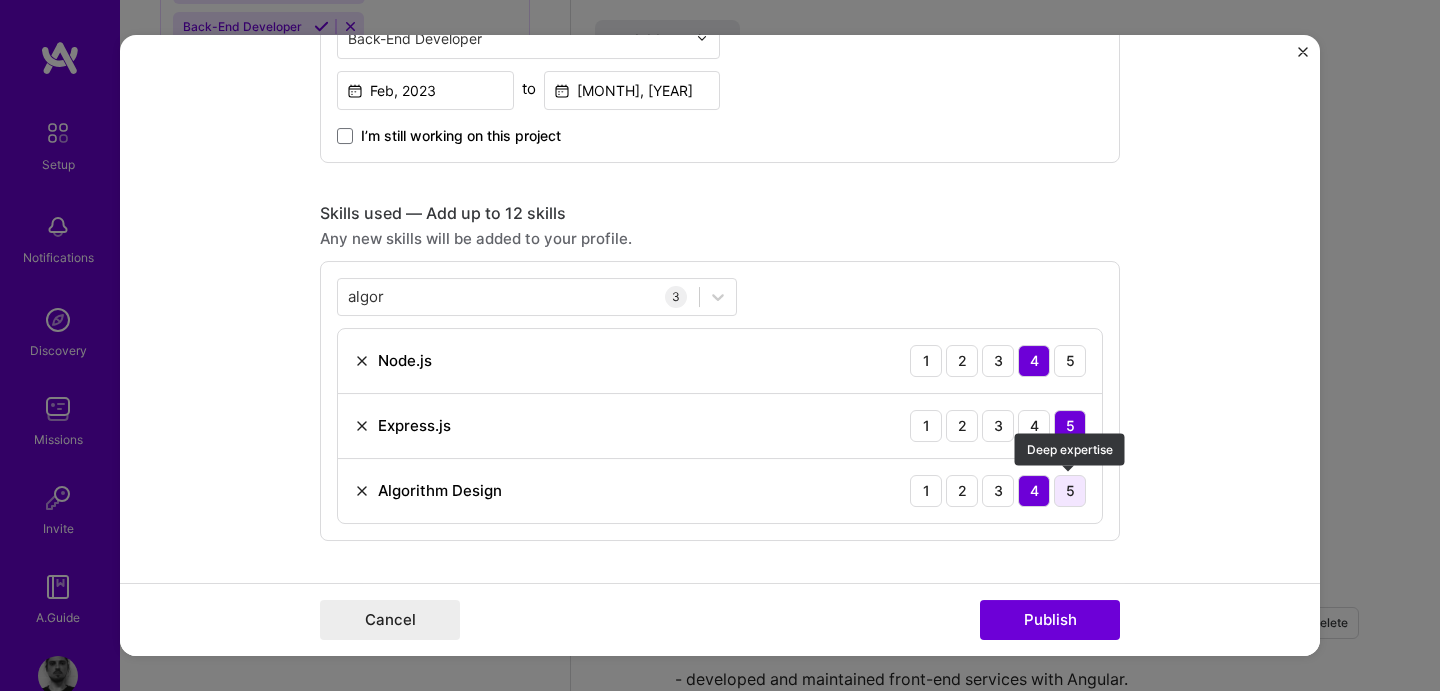 click on "5" at bounding box center (1070, 491) 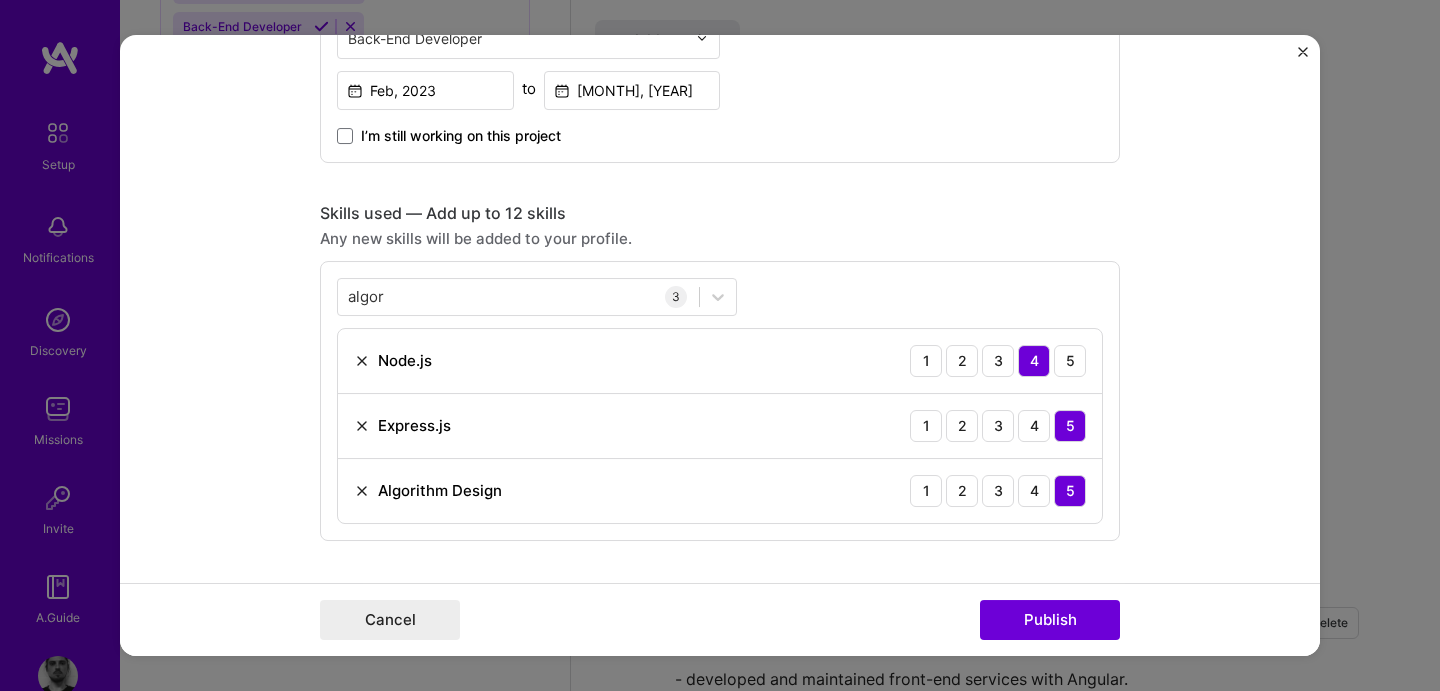 click on "1 2 3 4 5" at bounding box center [998, 491] 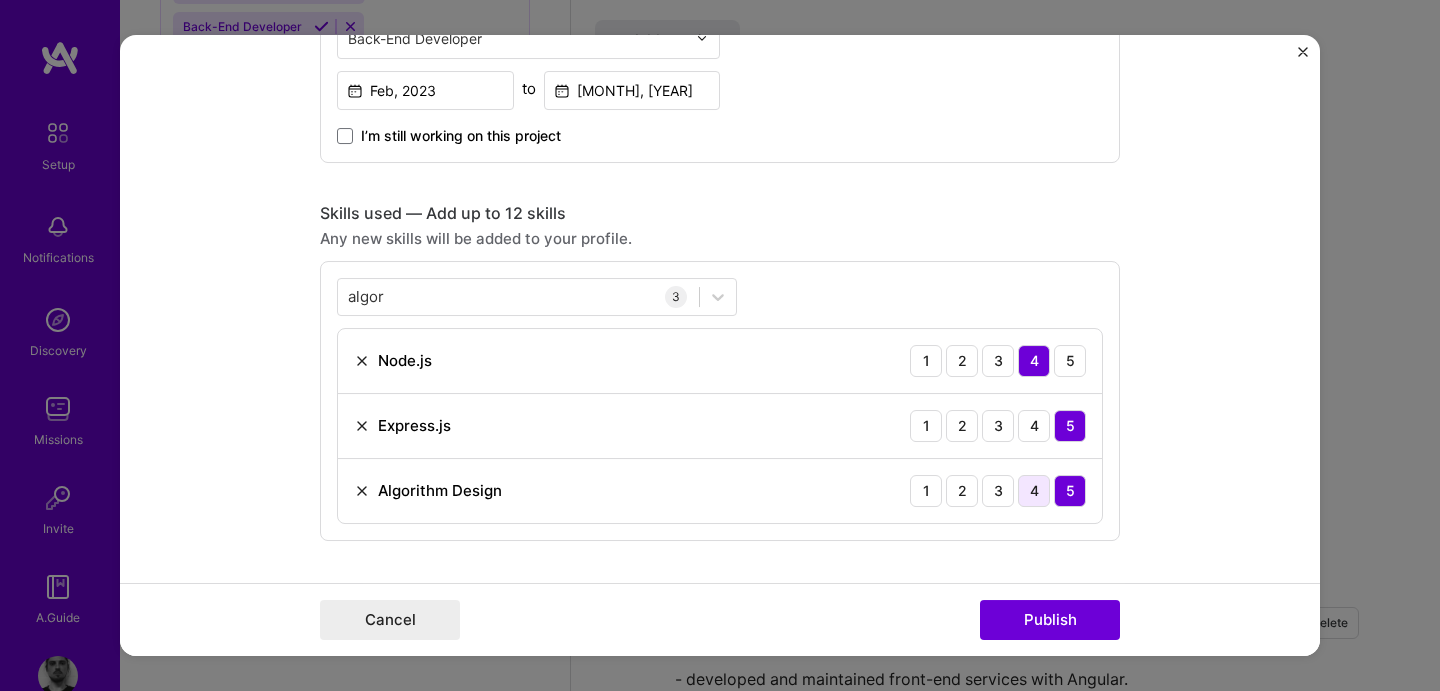 click on "4" at bounding box center (1034, 491) 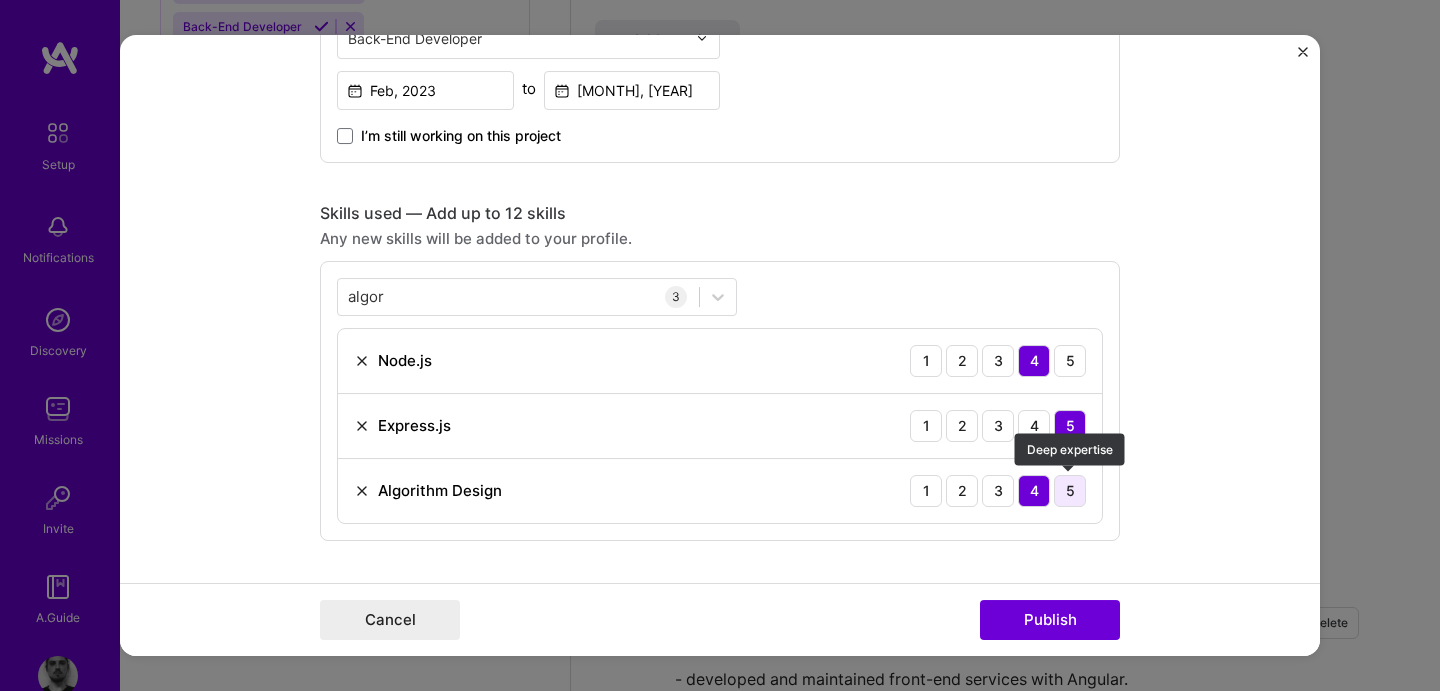 click on "5" at bounding box center (1070, 491) 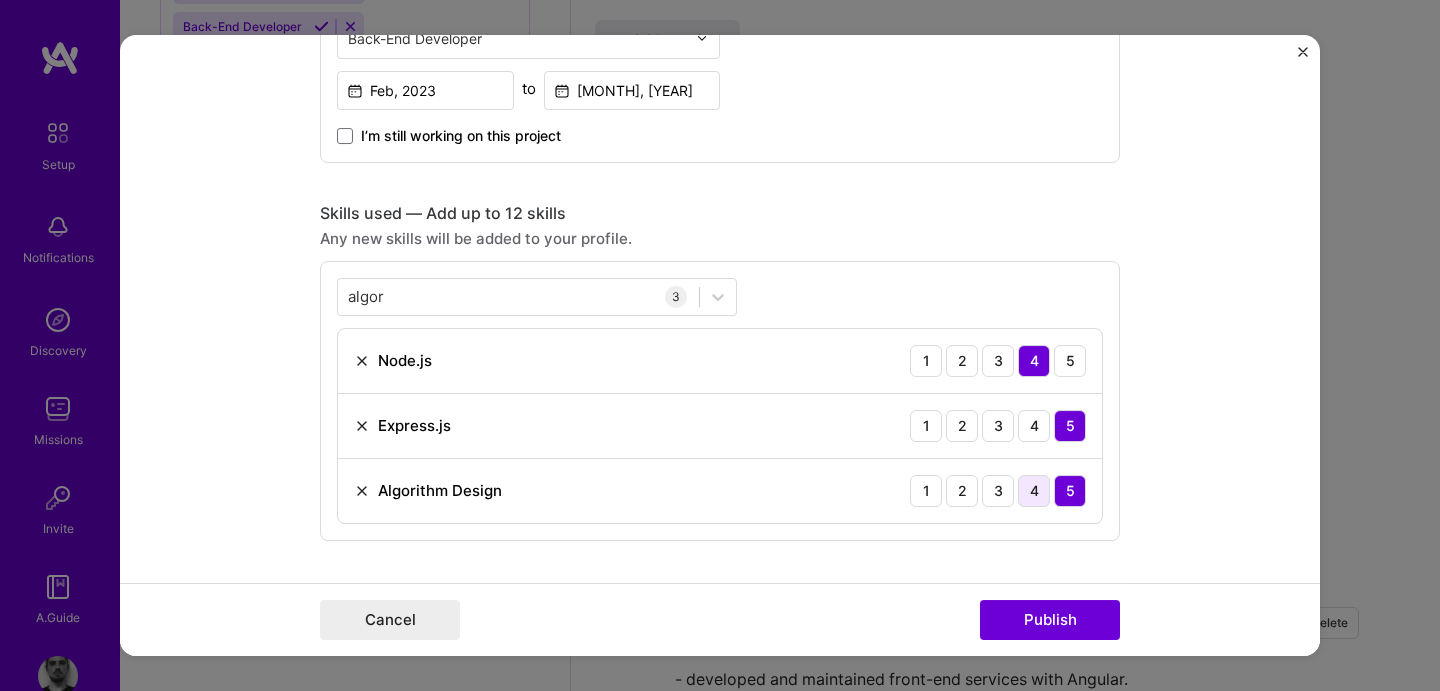 click on "4" at bounding box center (1034, 491) 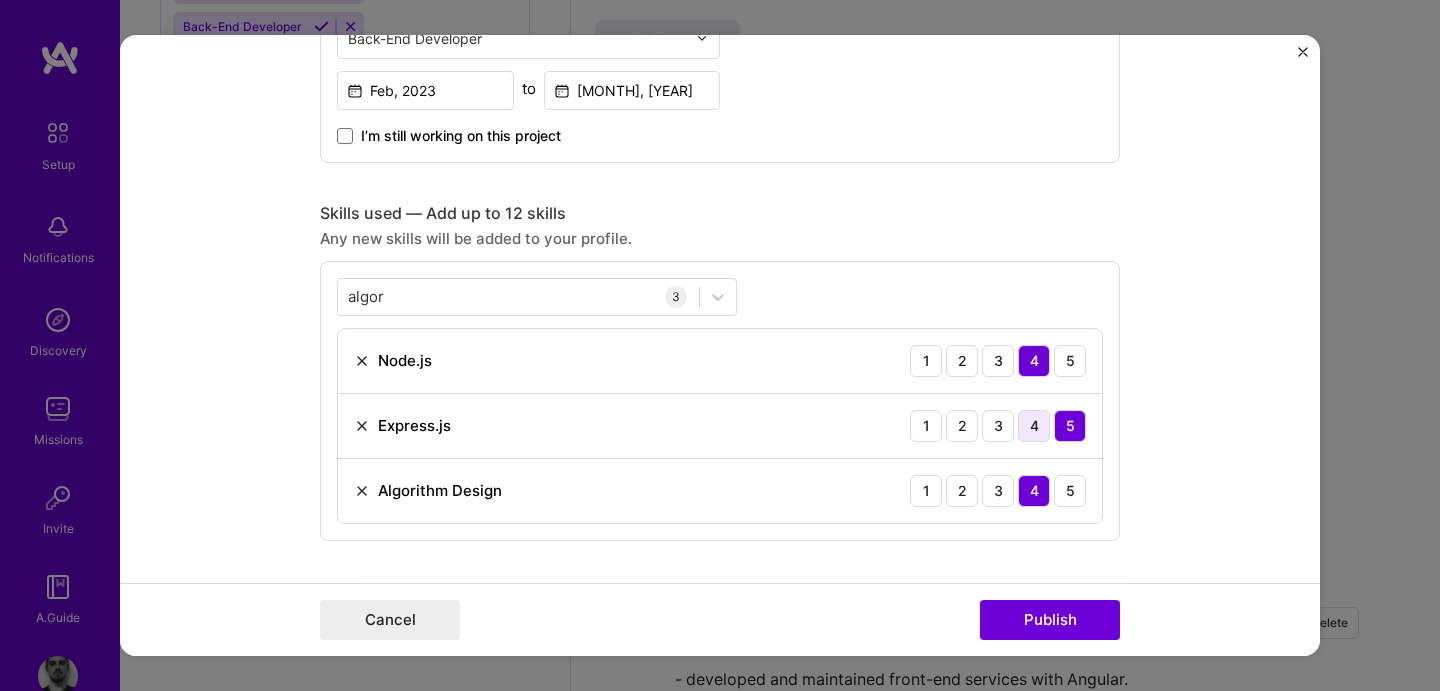 click on "4" at bounding box center (1034, 426) 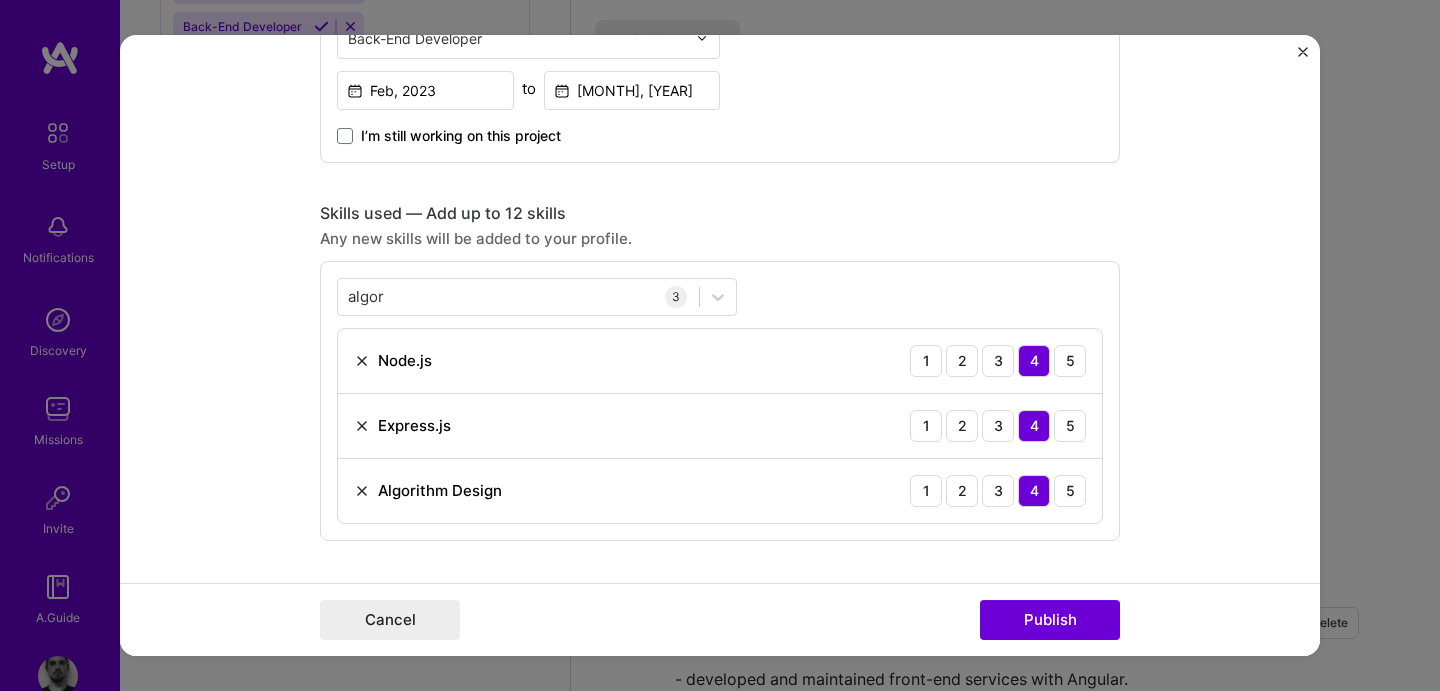 click on "4" at bounding box center [1034, 426] 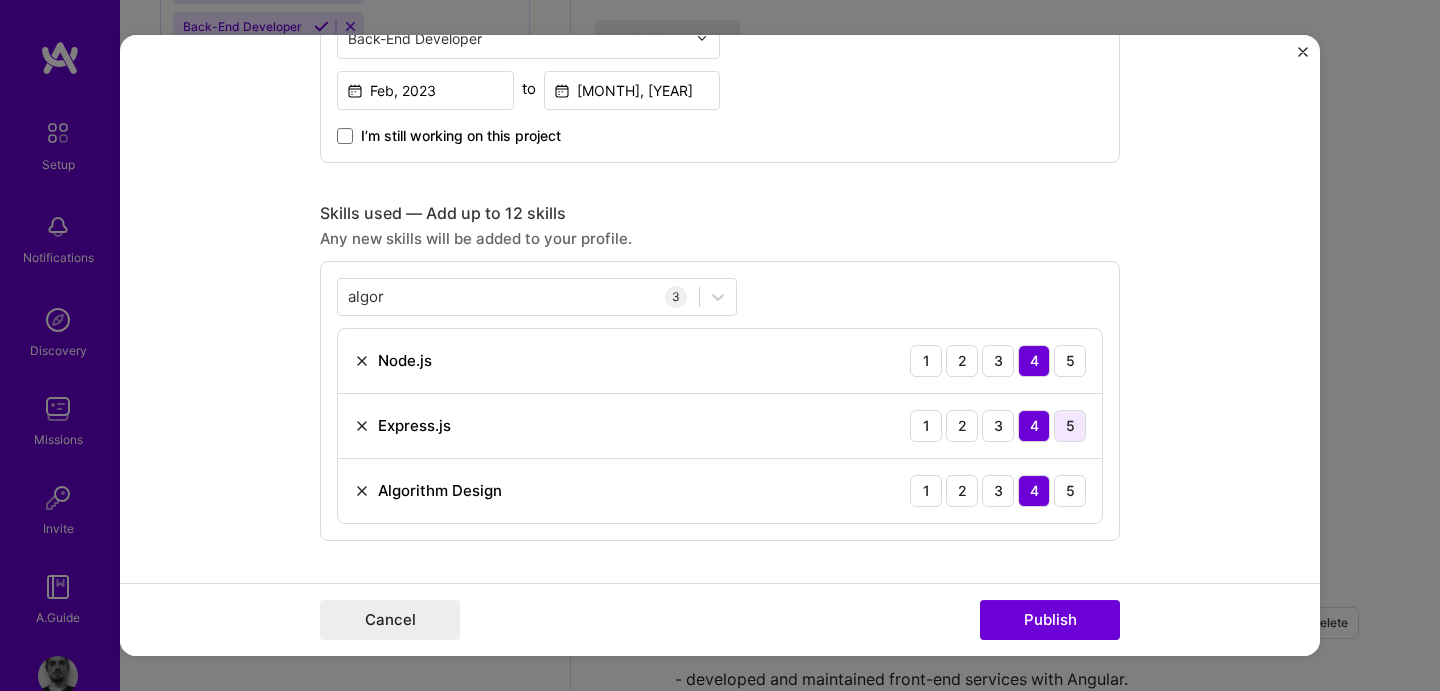 click on "5" at bounding box center [1070, 426] 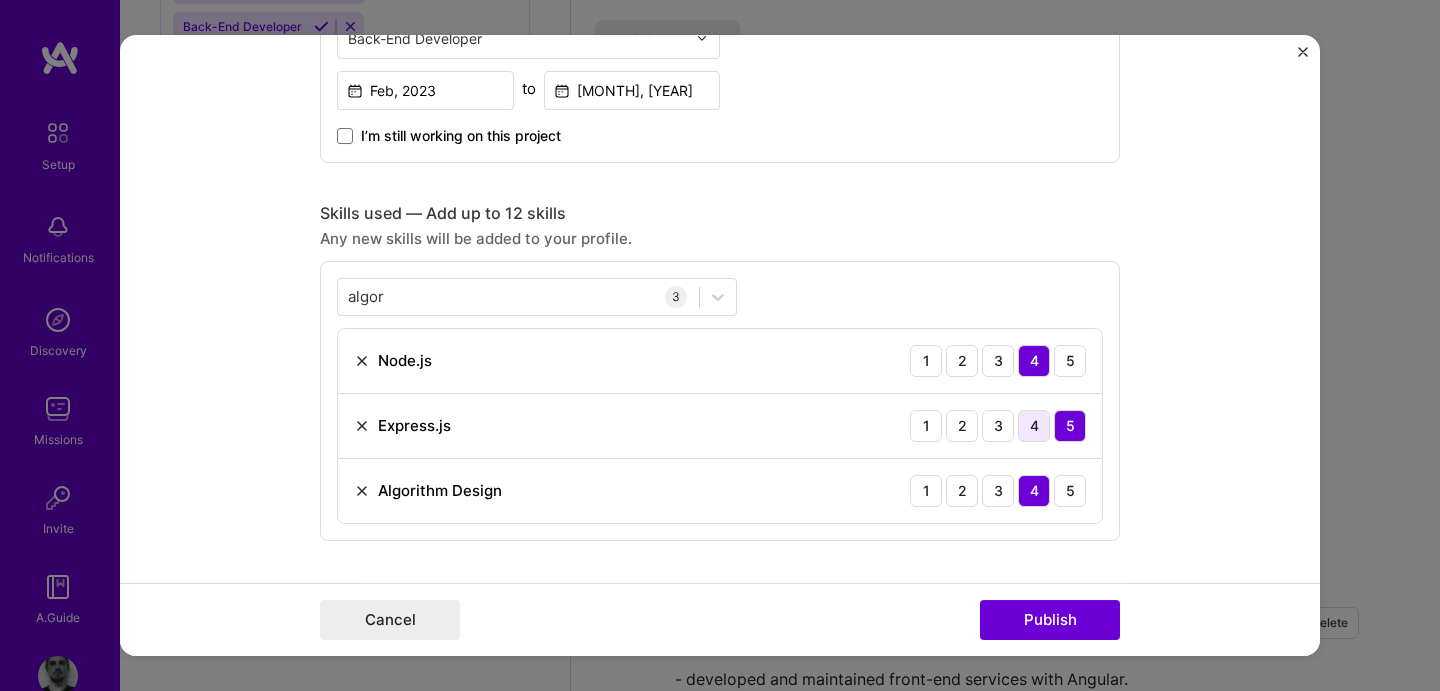 click on "4" at bounding box center (1034, 426) 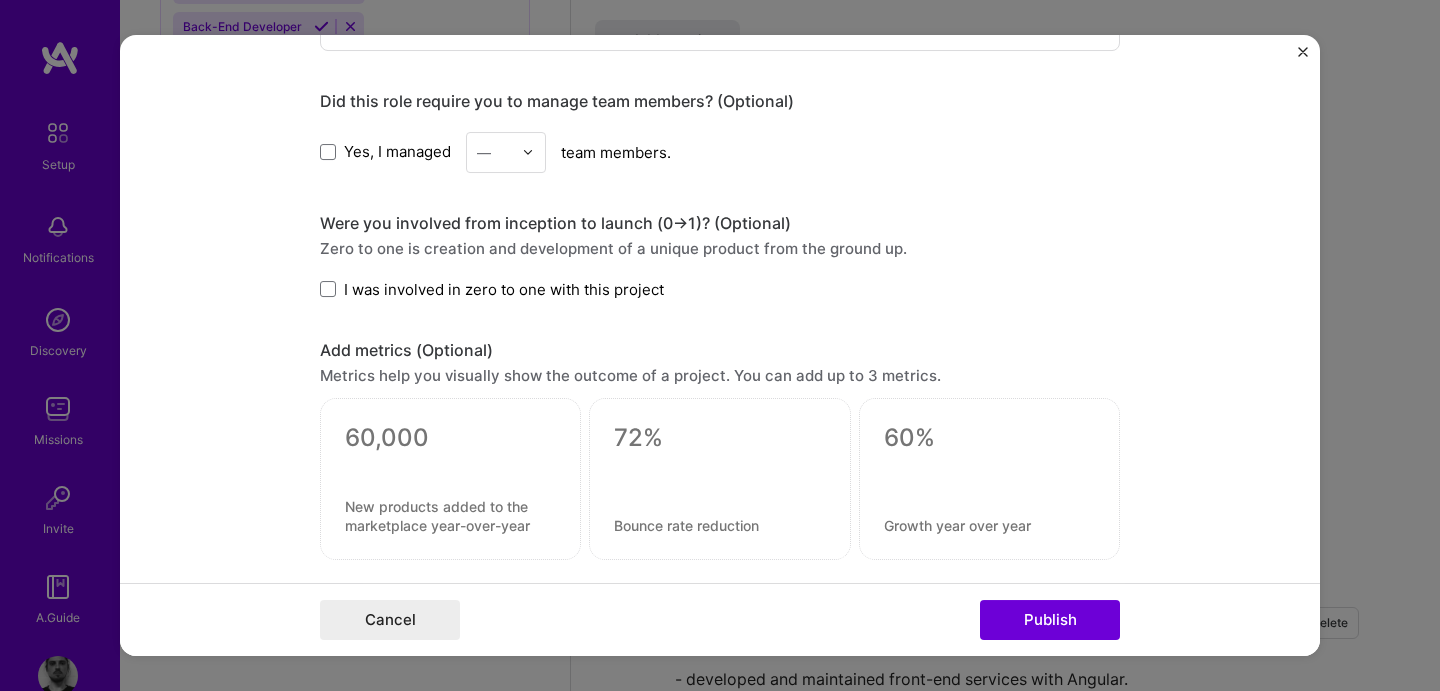 scroll, scrollTop: 1282, scrollLeft: 0, axis: vertical 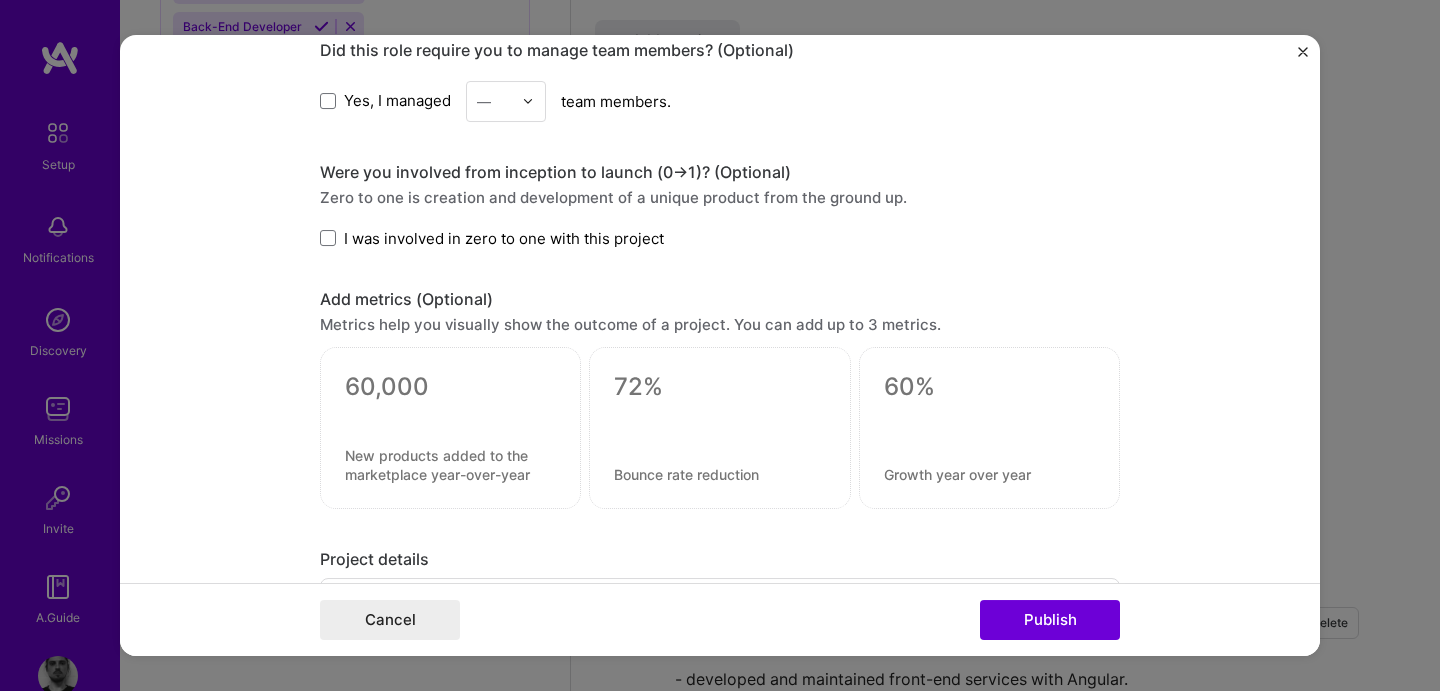 click on "I was involved in zero to one with this project" at bounding box center (504, 238) 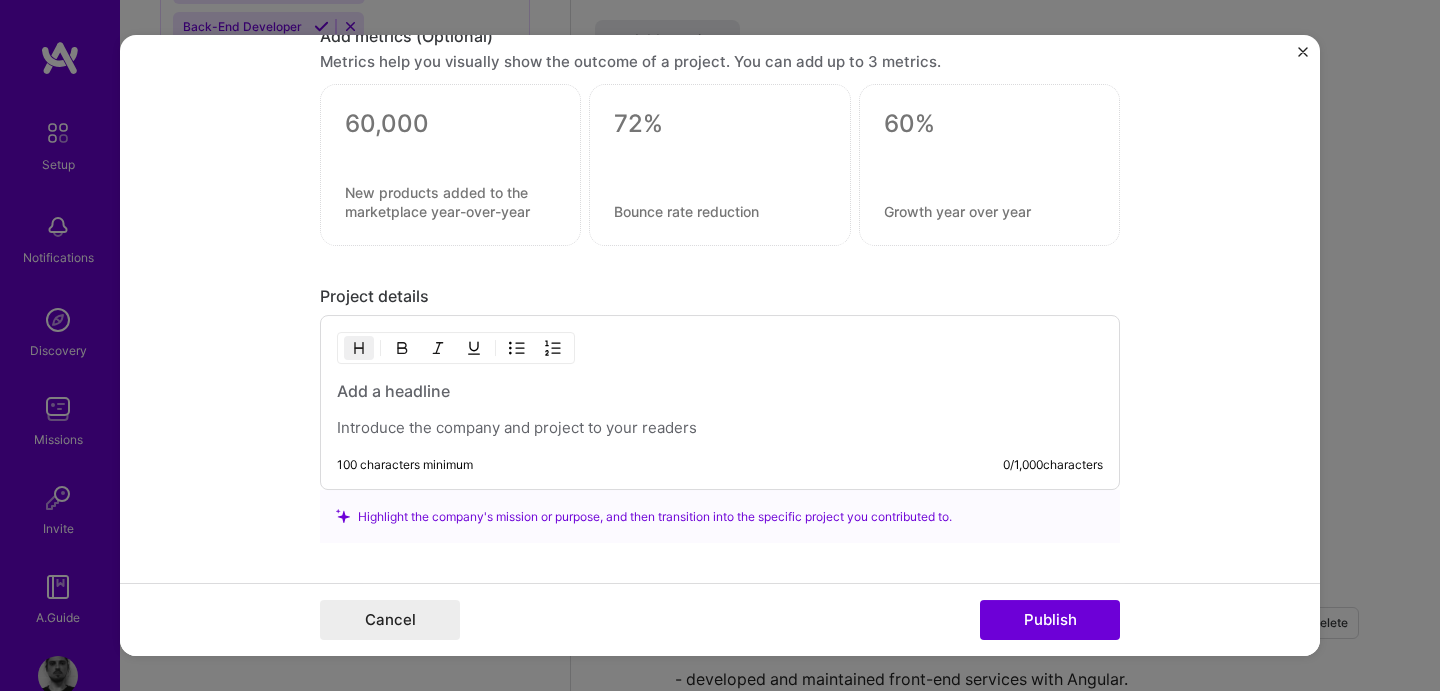 scroll, scrollTop: 1595, scrollLeft: 0, axis: vertical 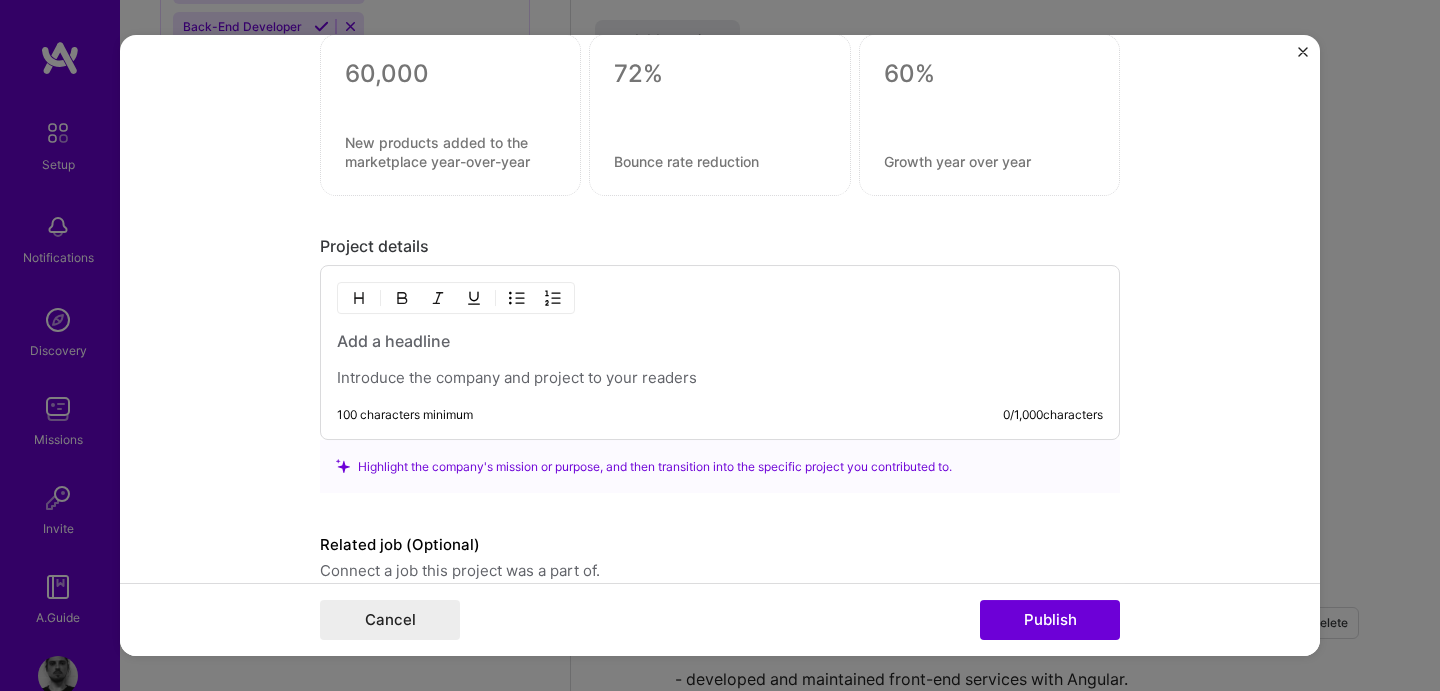 click at bounding box center [720, 378] 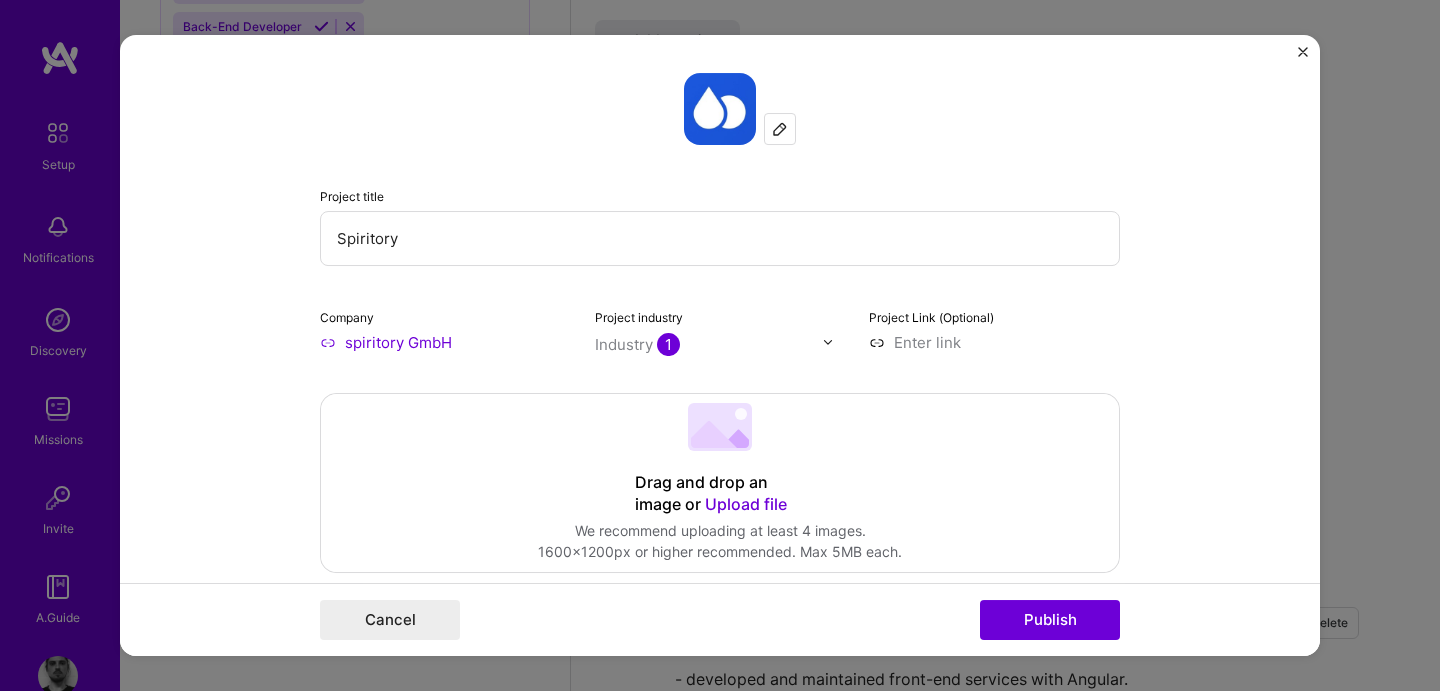 scroll, scrollTop: 0, scrollLeft: 0, axis: both 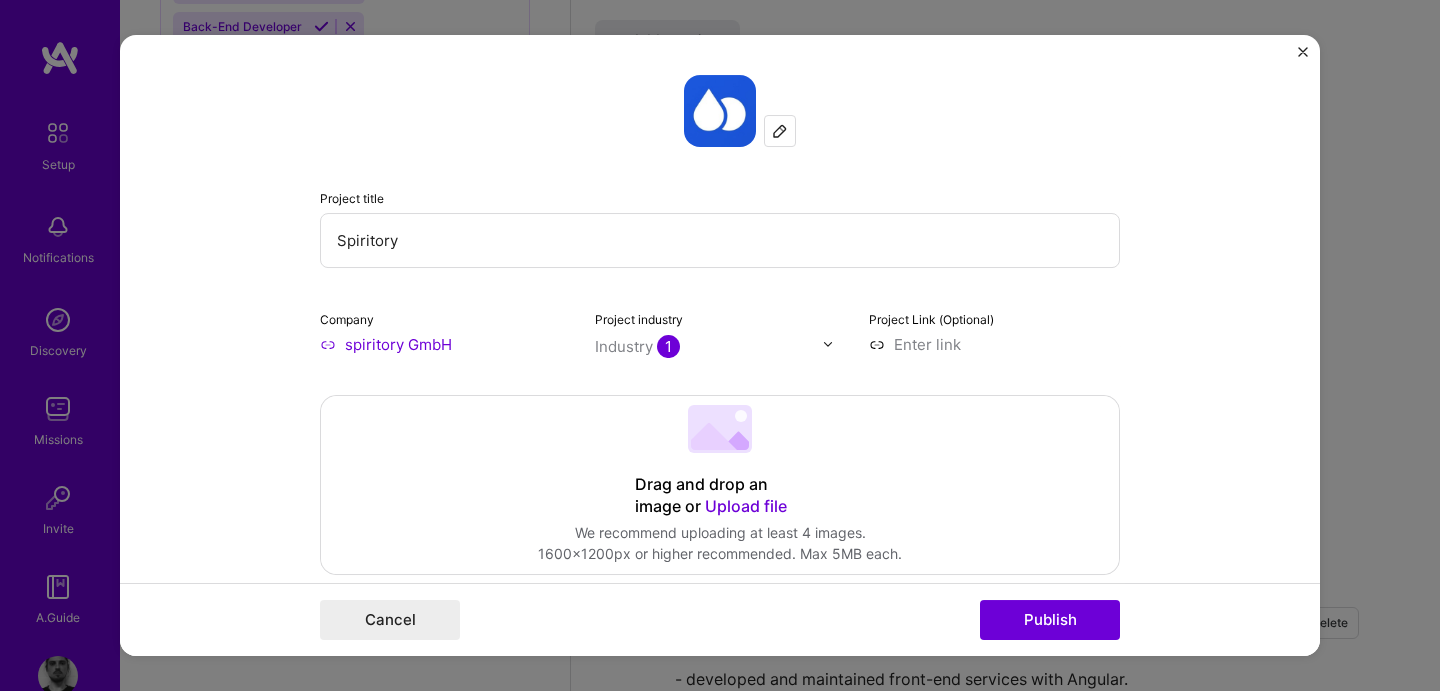 click at bounding box center (994, 344) 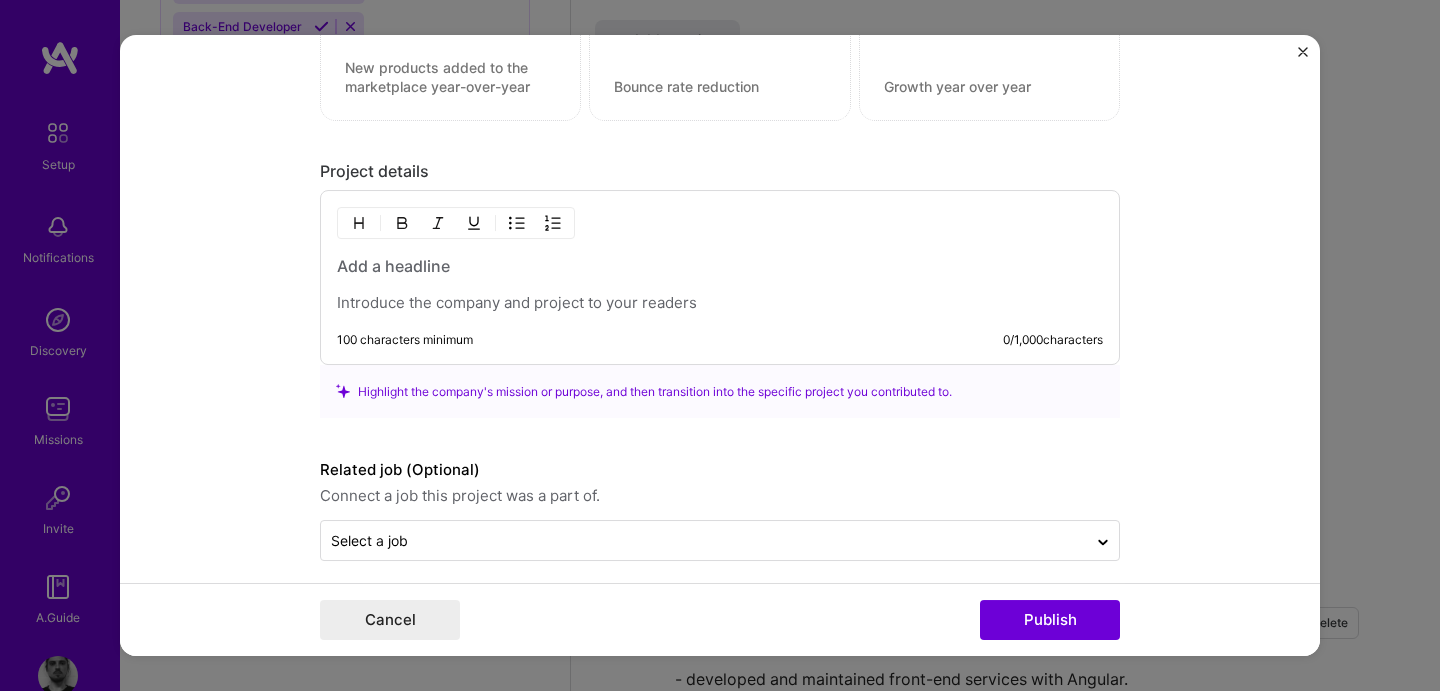 scroll, scrollTop: 1685, scrollLeft: 0, axis: vertical 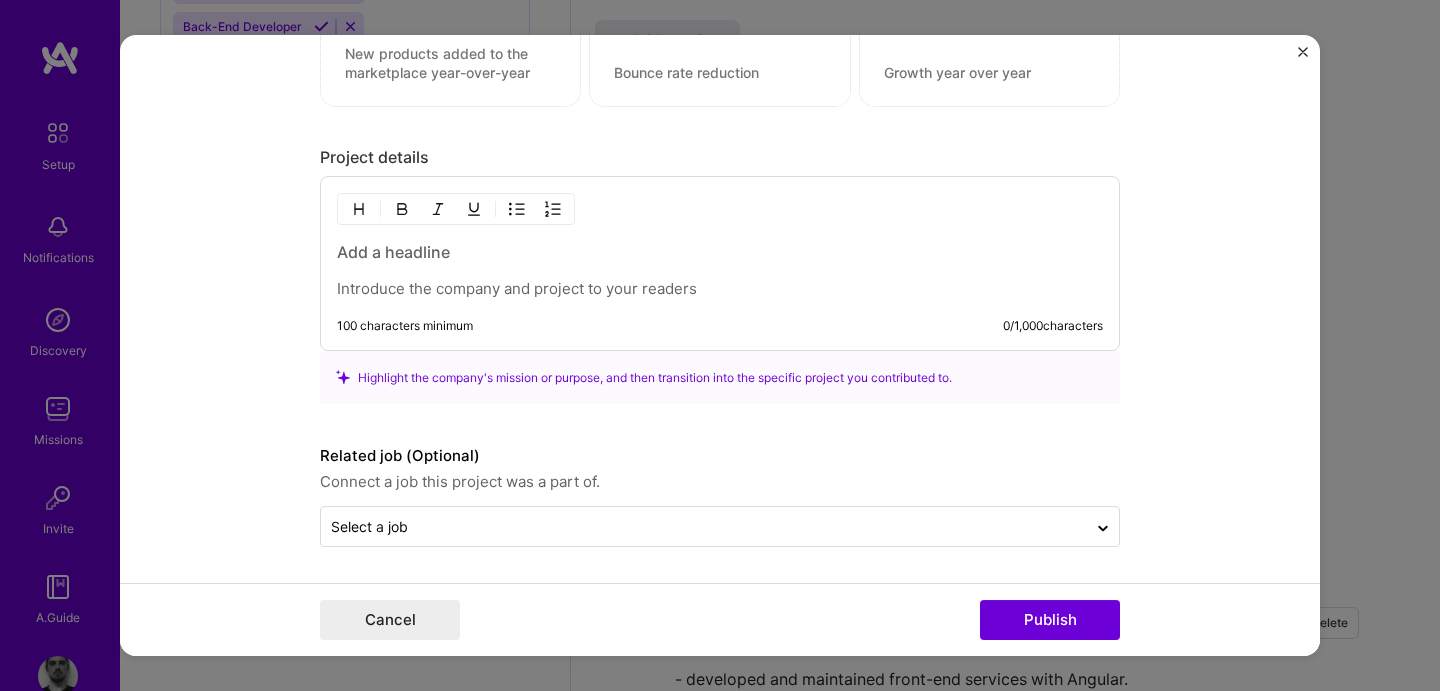 type on "https://spiritory.com" 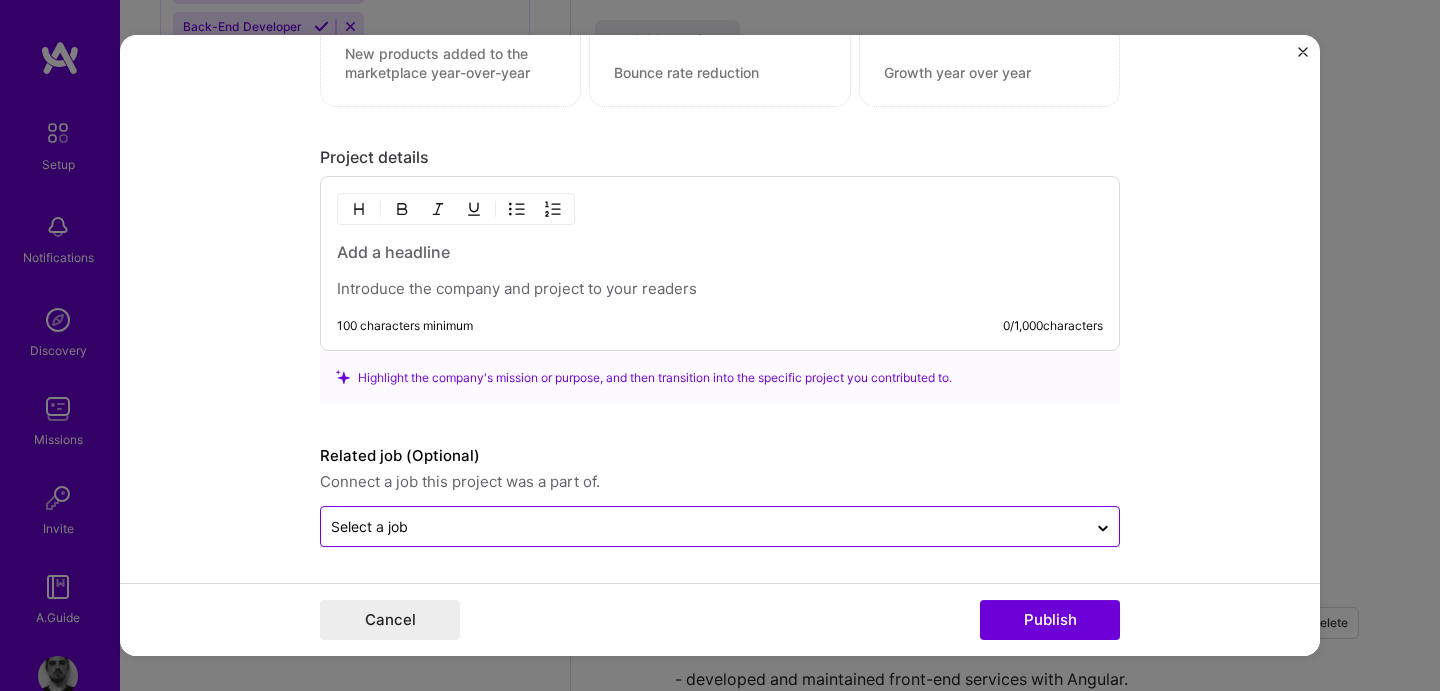 click on "Select a job" at bounding box center (704, 526) 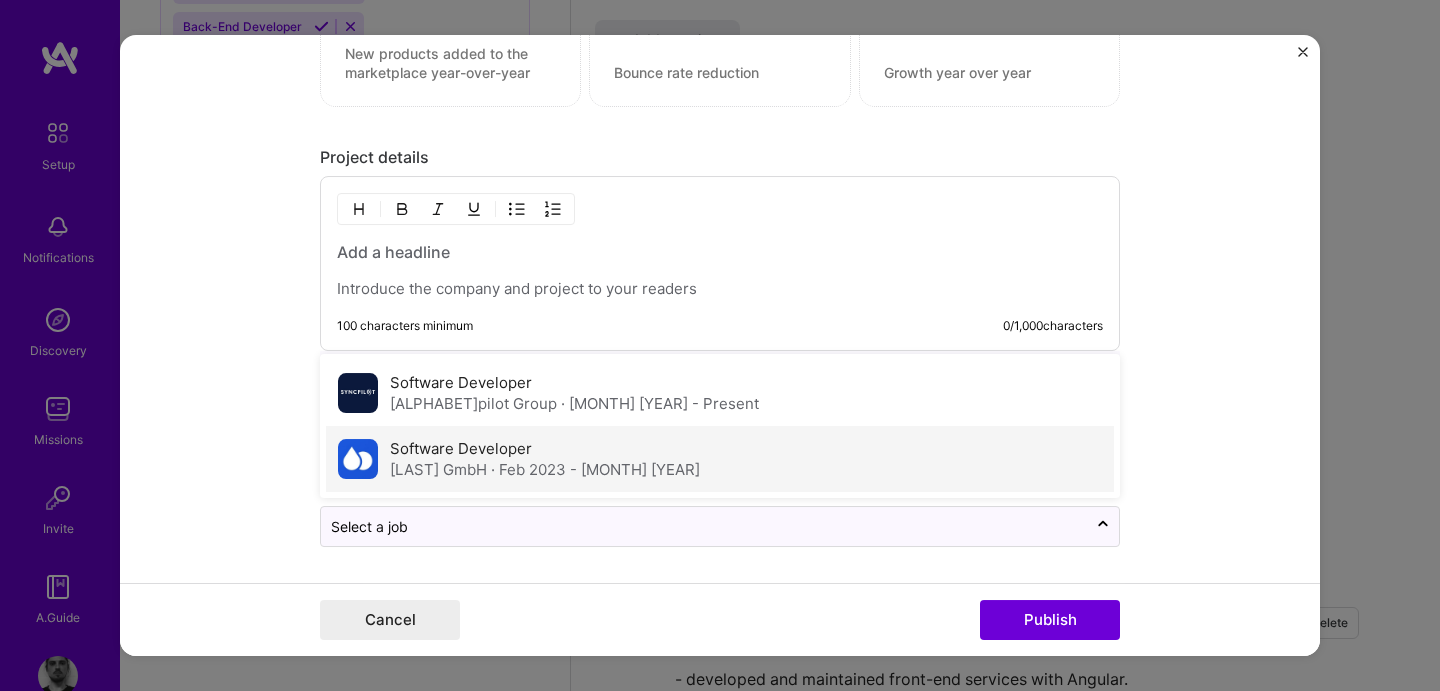 click on "Software Developer Spiritory GmbH   ·   Feb 2023   -   Jul 2023" at bounding box center [545, 459] 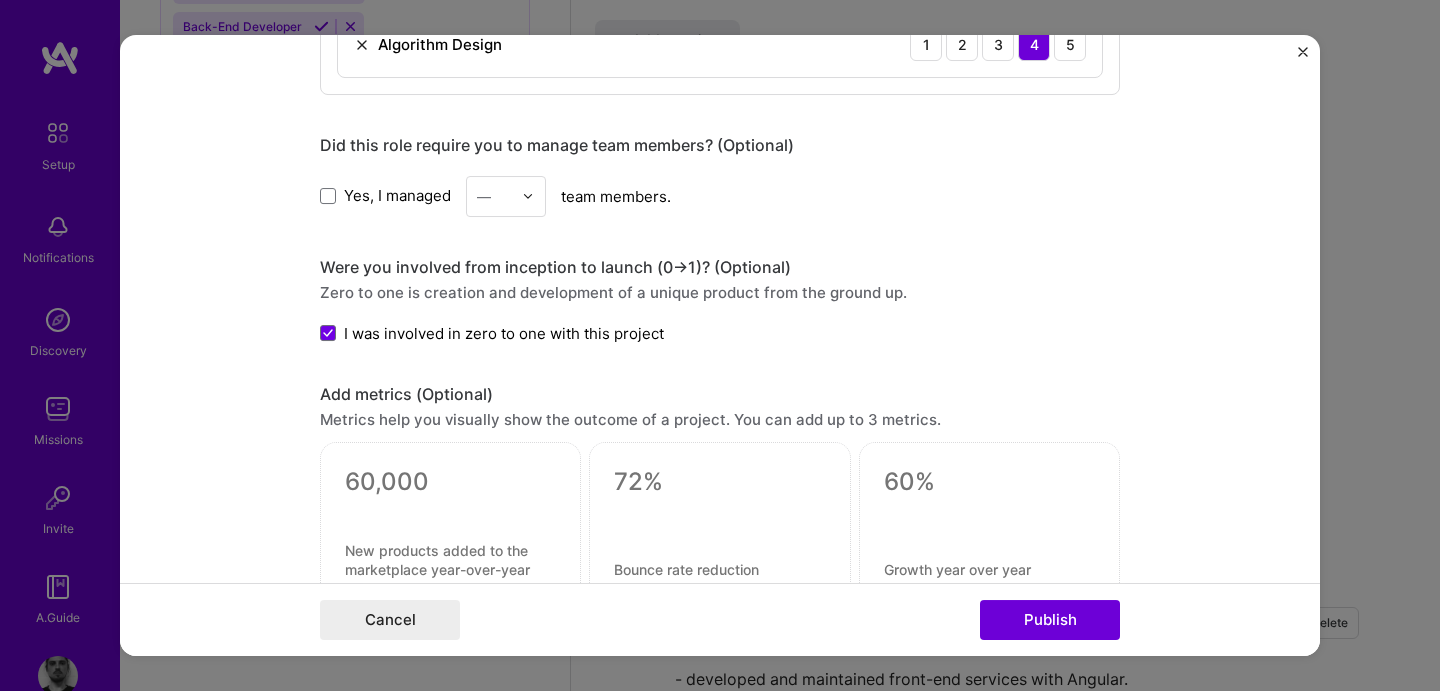 scroll, scrollTop: 1685, scrollLeft: 0, axis: vertical 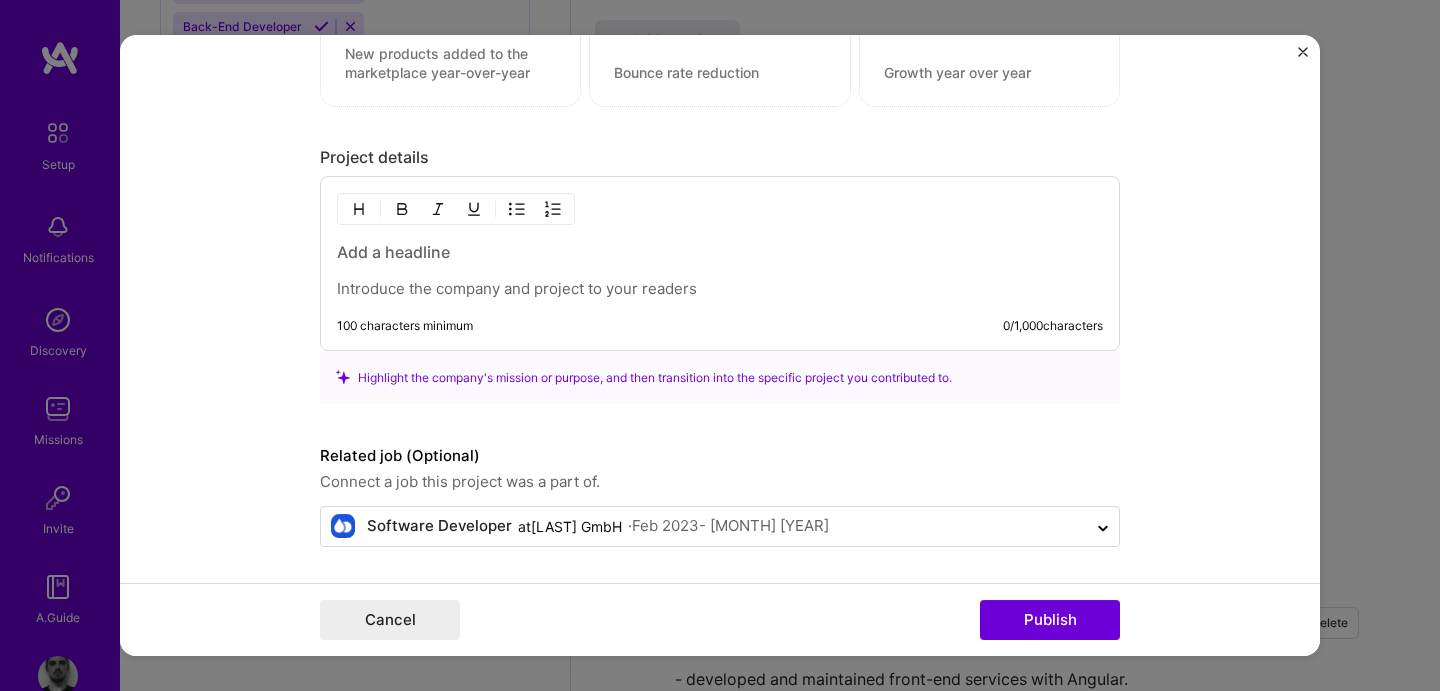 click at bounding box center (720, 289) 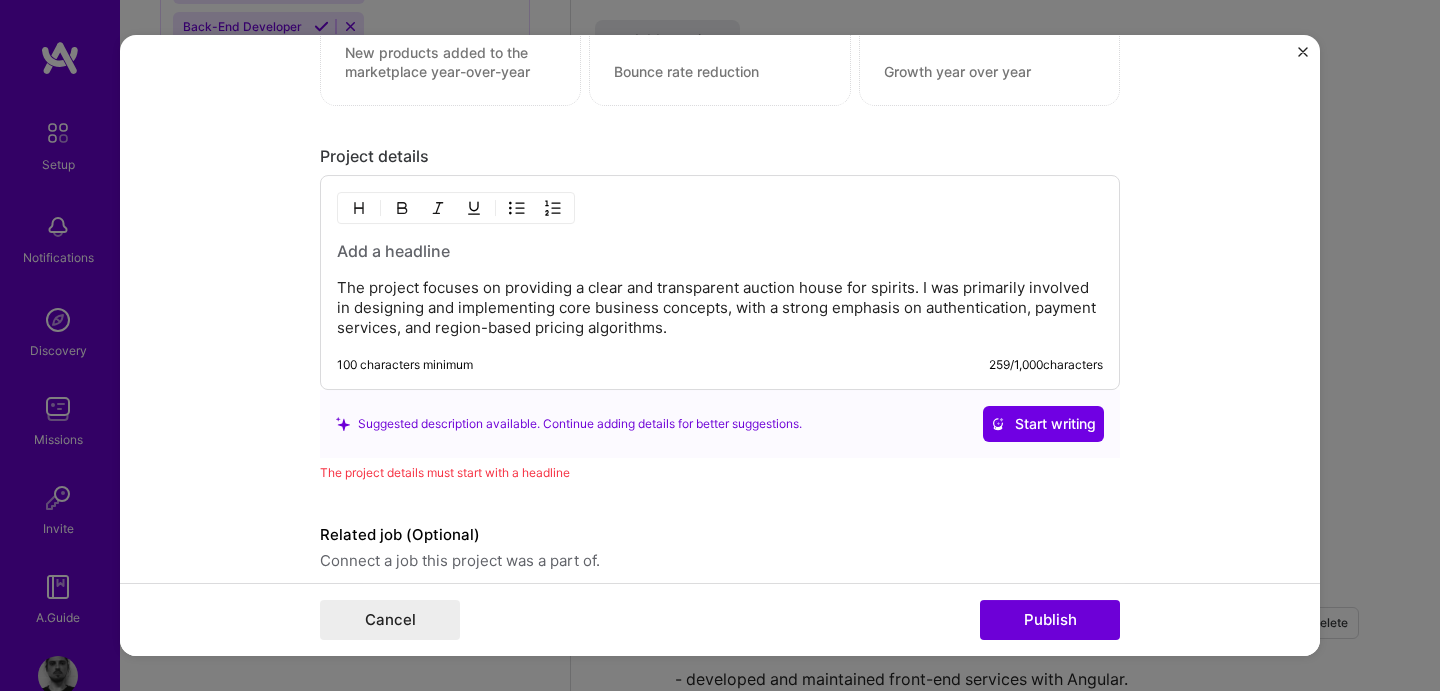 scroll, scrollTop: 1765, scrollLeft: 0, axis: vertical 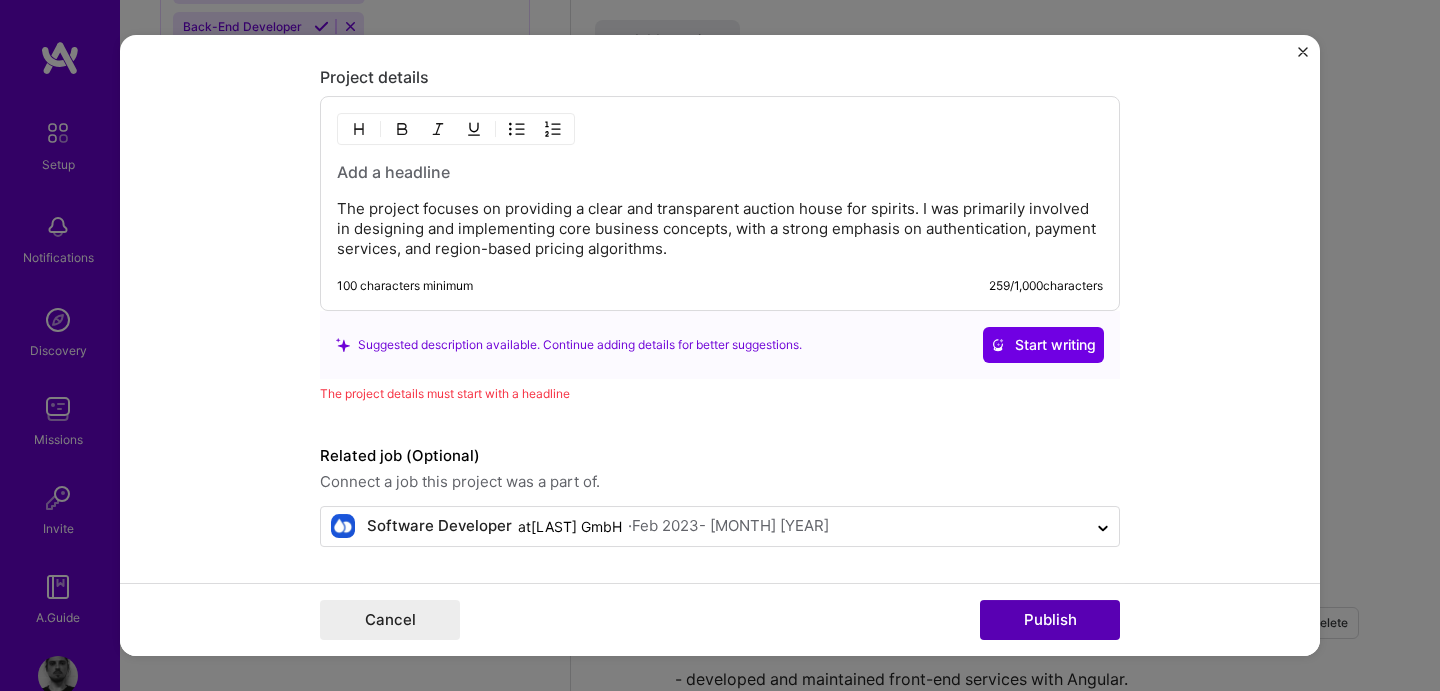 click on "Publish" at bounding box center [1050, 620] 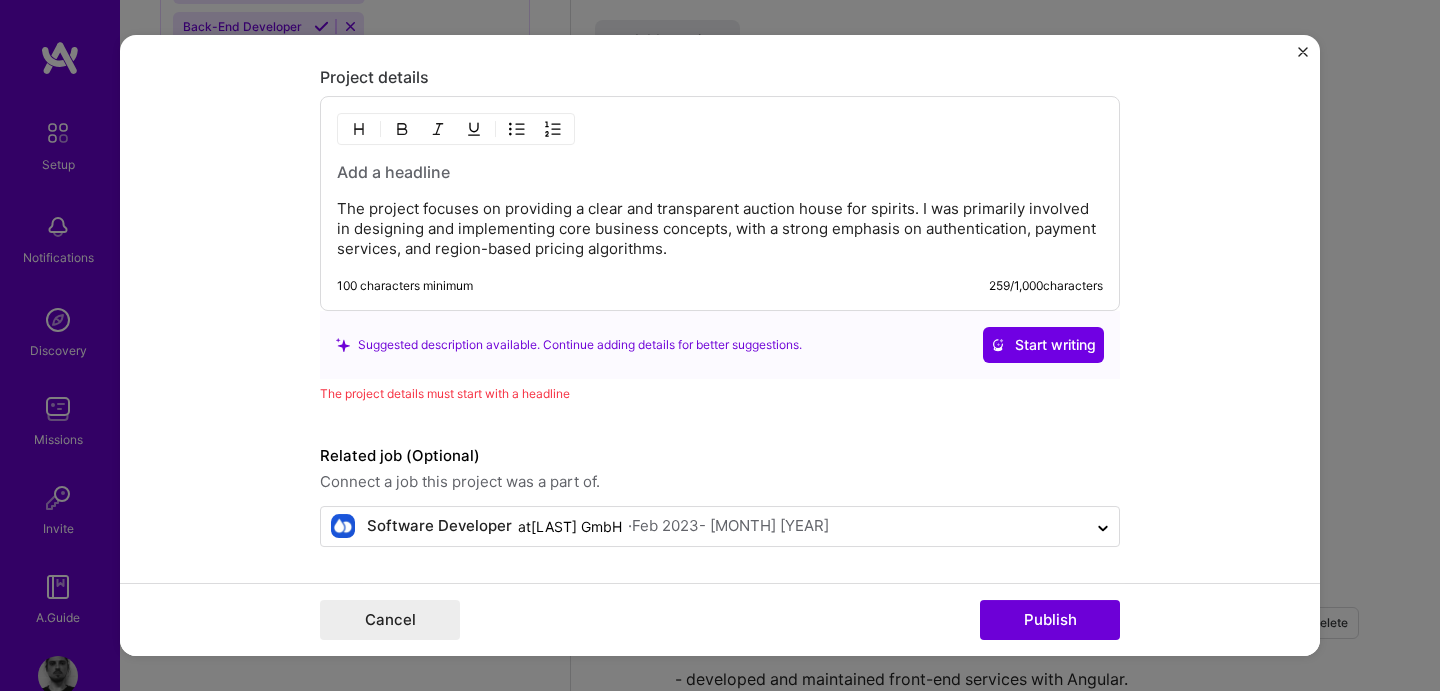 scroll, scrollTop: 1730, scrollLeft: 0, axis: vertical 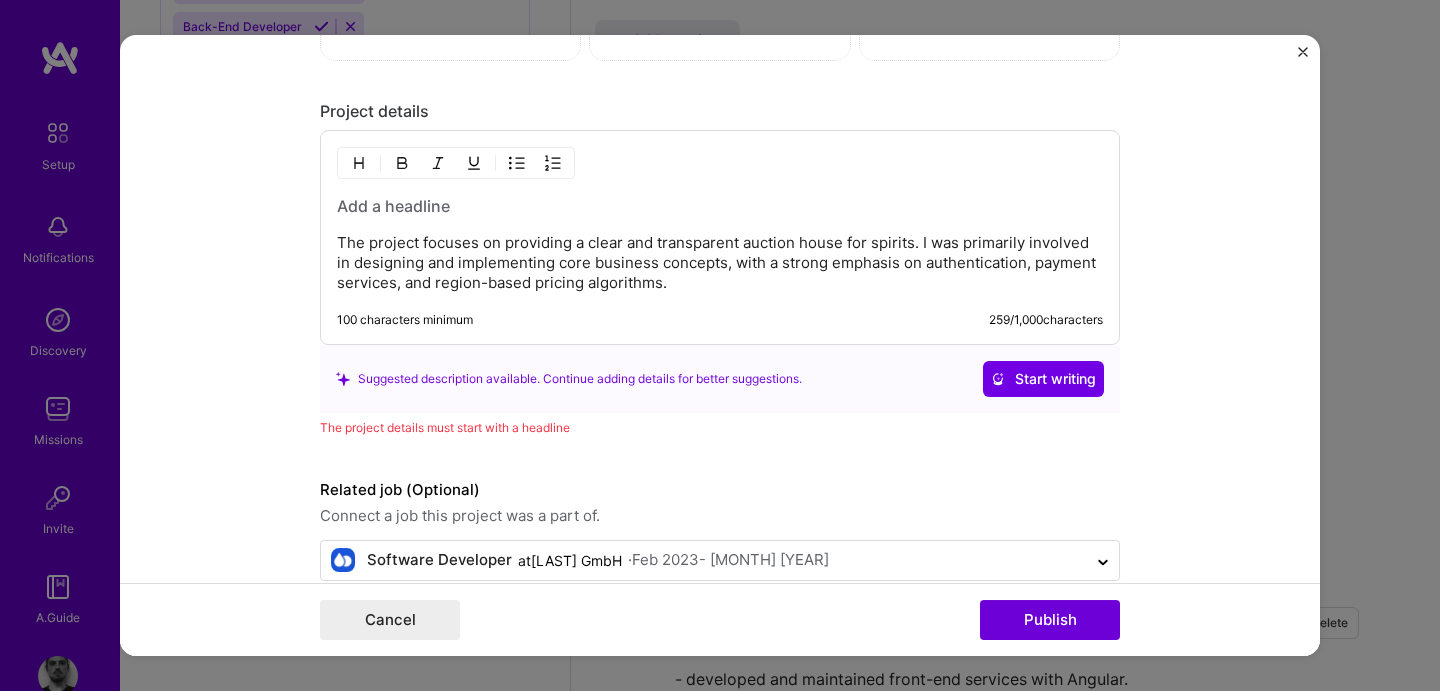 click at bounding box center [720, 206] 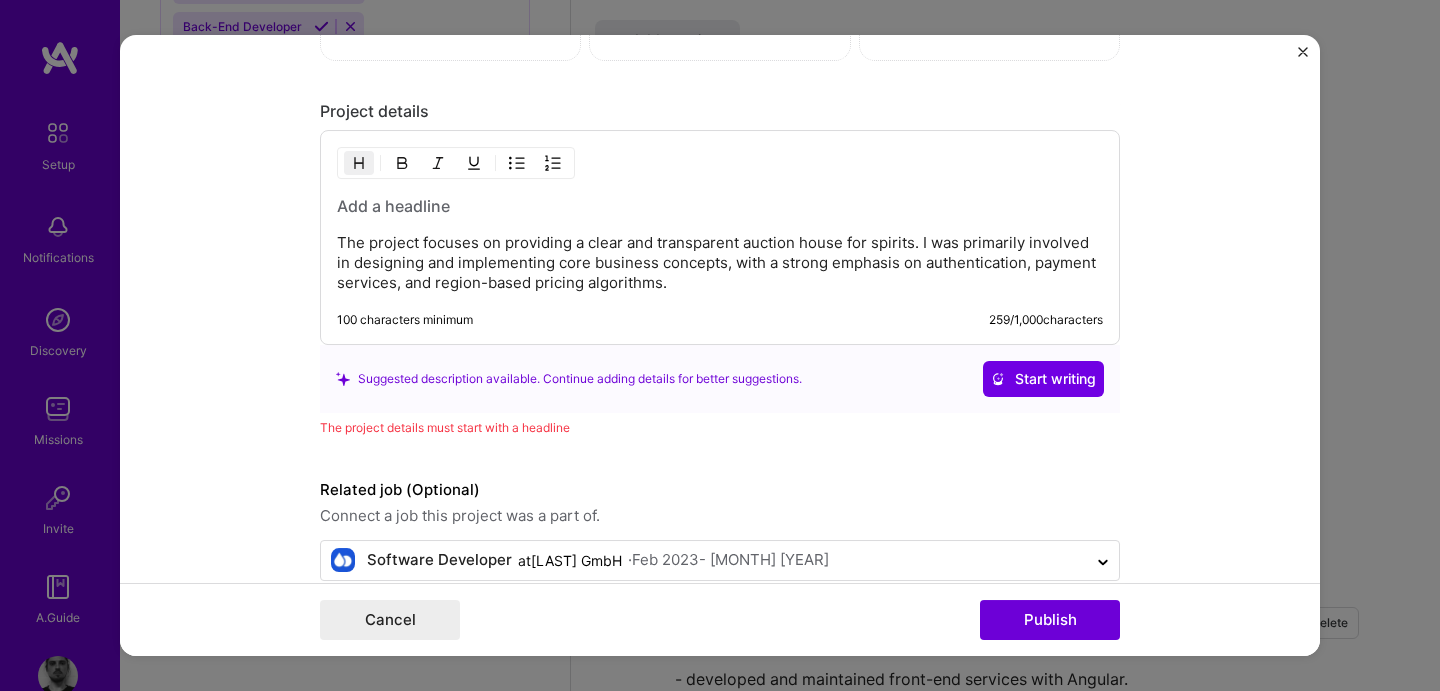 click at bounding box center [720, 206] 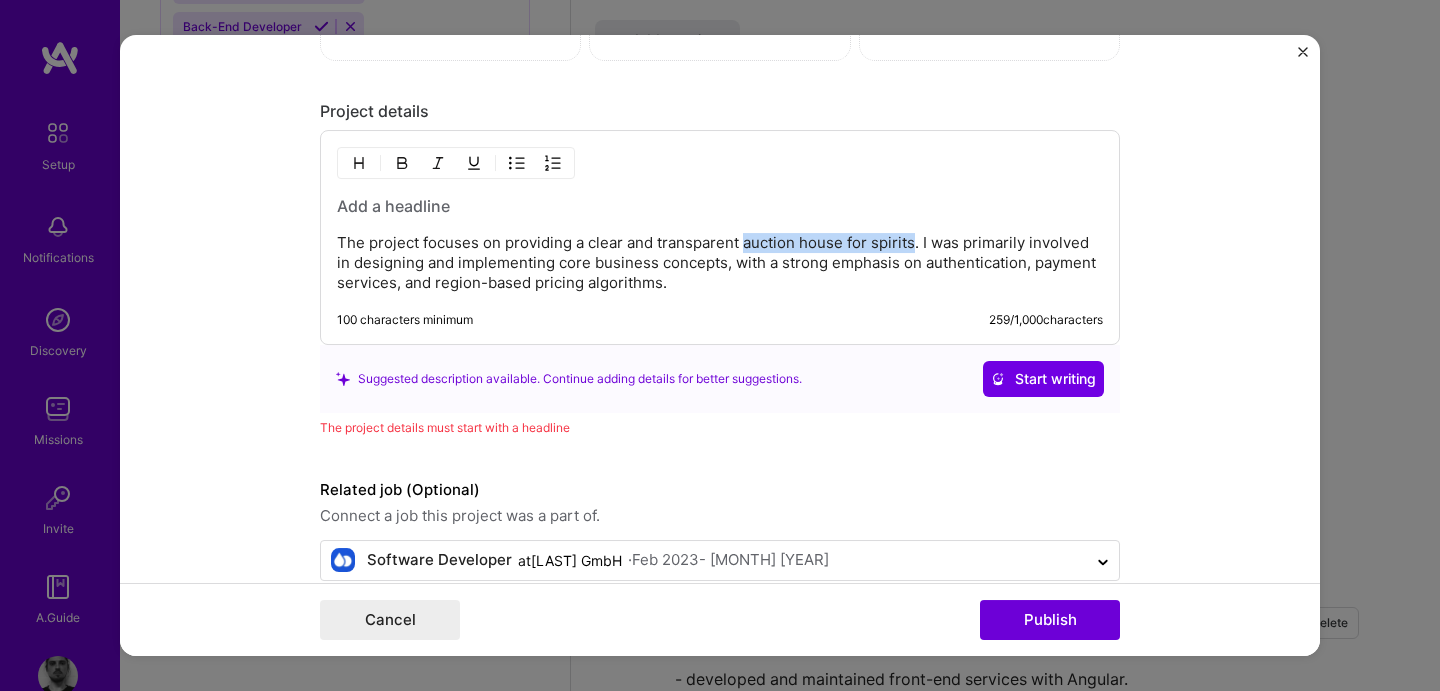 drag, startPoint x: 913, startPoint y: 243, endPoint x: 745, endPoint y: 241, distance: 168.0119 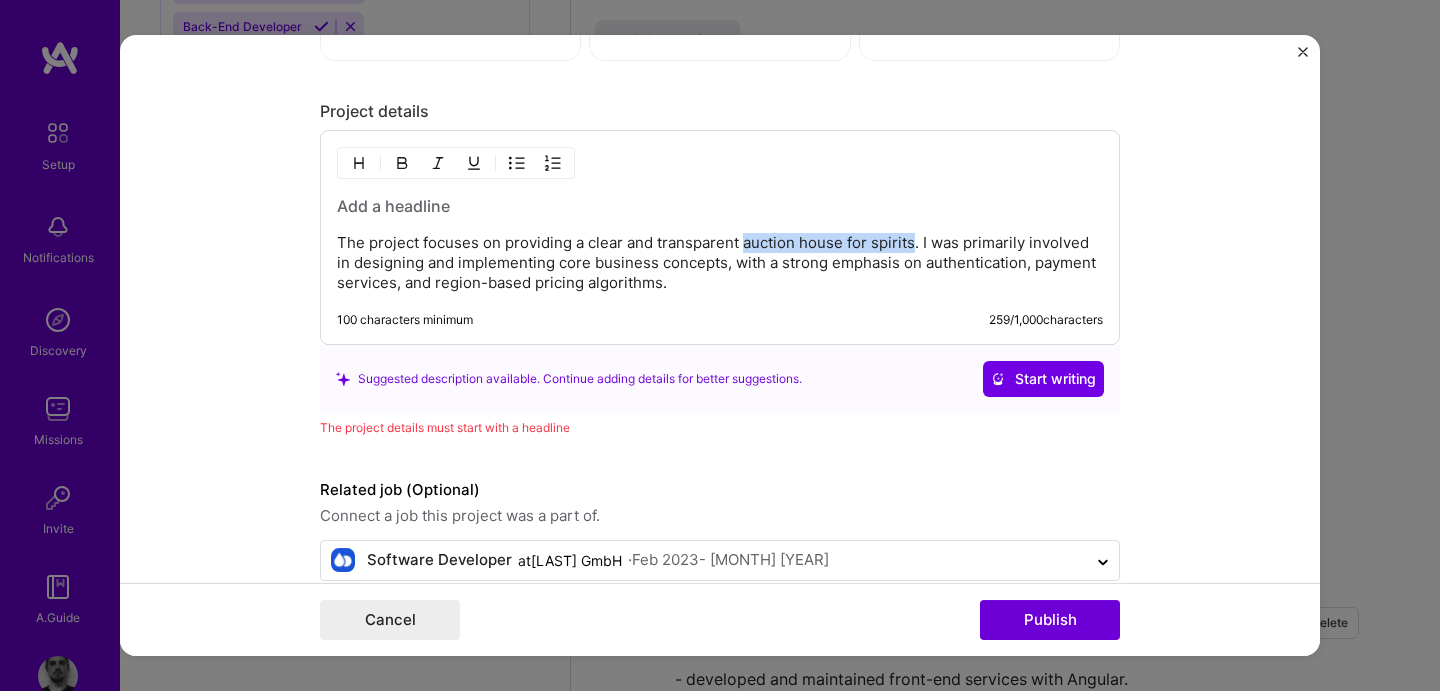 click on "The project focuses on providing a clear and transparent auction house for spirits. I was primarily involved in designing and implementing core business concepts, with a strong emphasis on authentication, payment services, and region-based pricing algorithms." at bounding box center (720, 263) 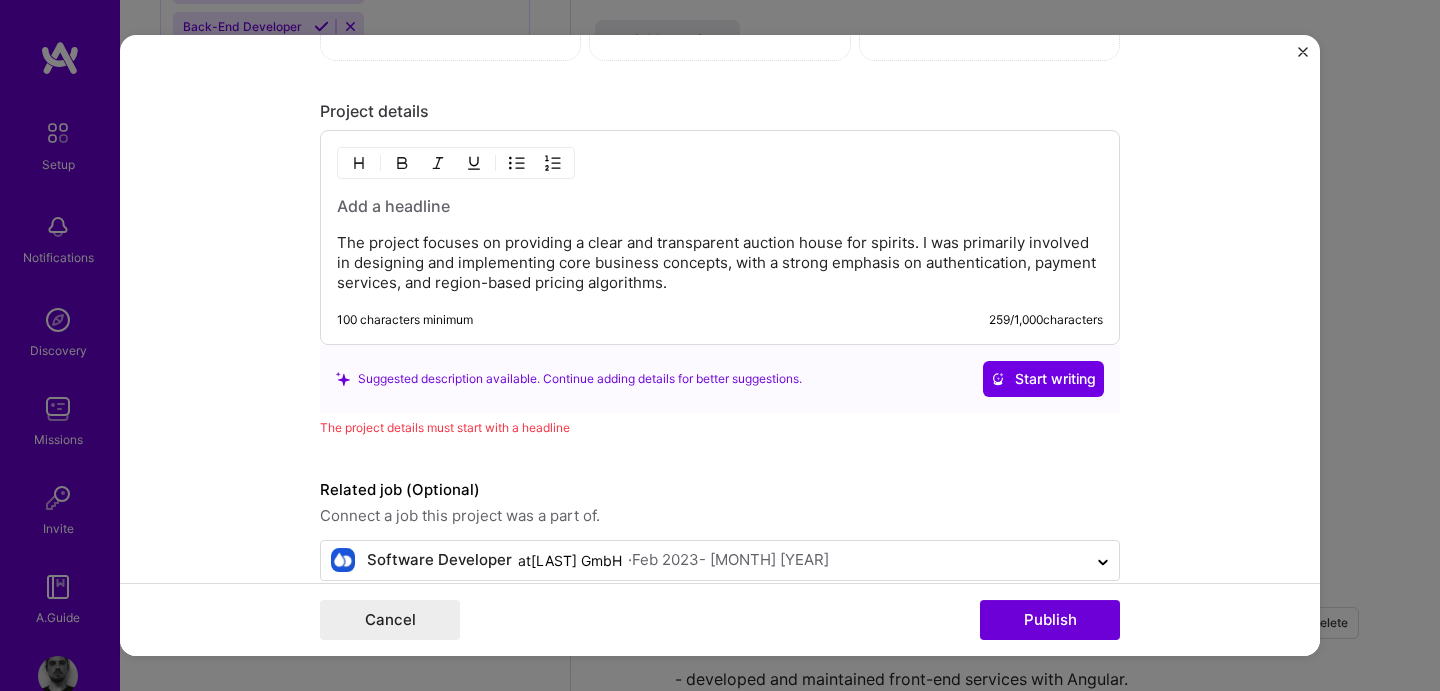 click at bounding box center (720, 206) 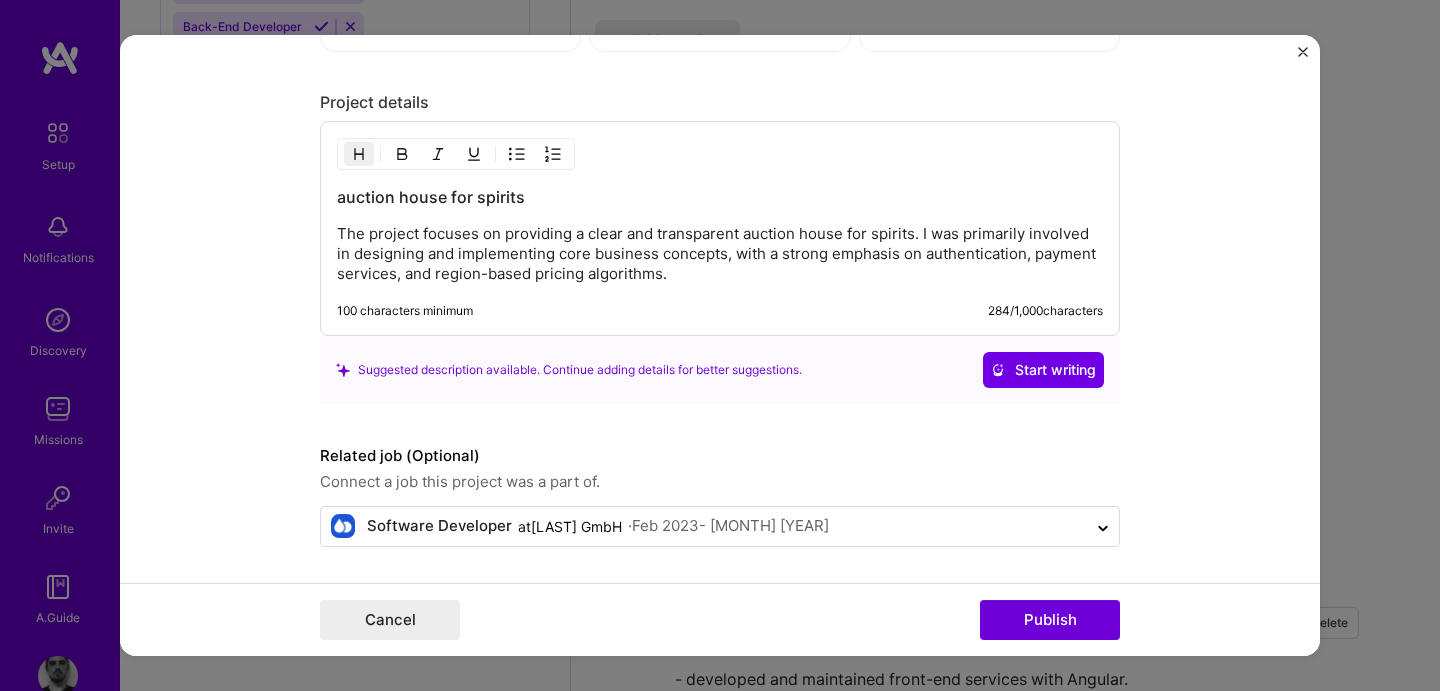 scroll, scrollTop: 1732, scrollLeft: 0, axis: vertical 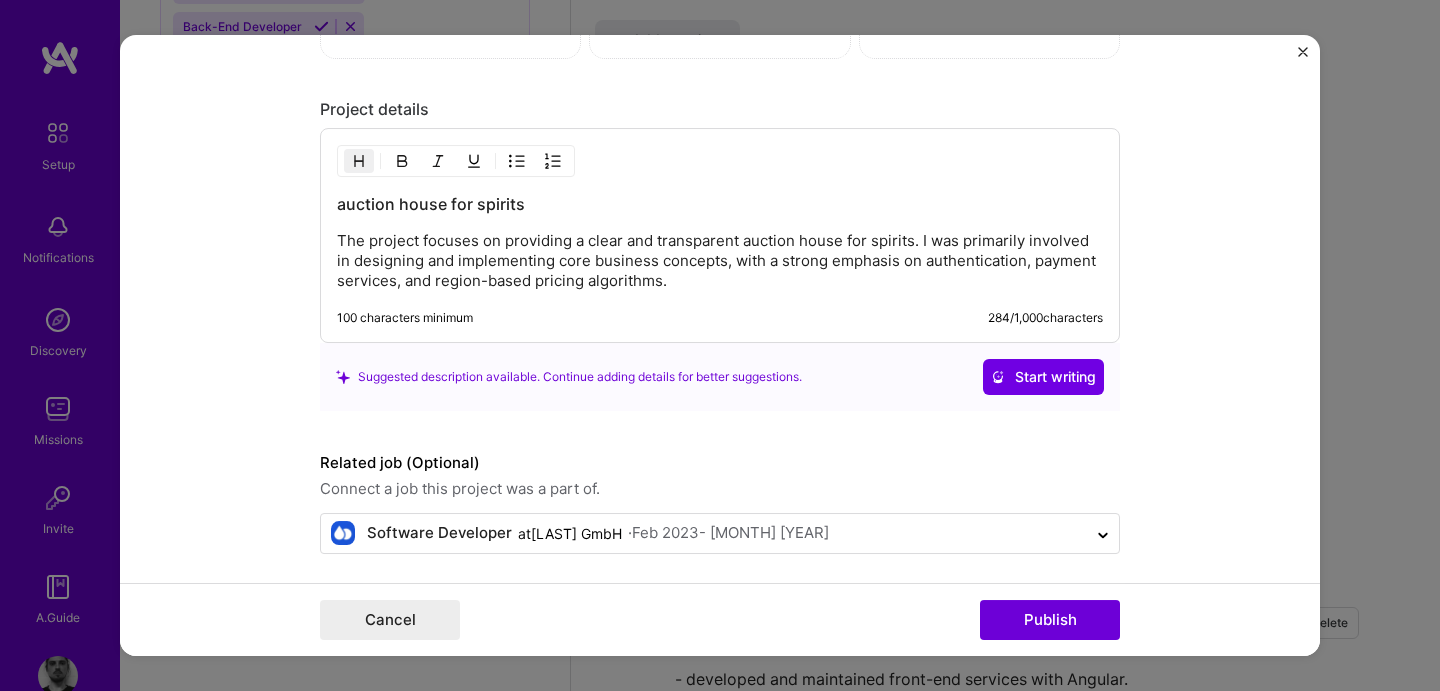 click on "auction house for spirits" at bounding box center (720, 204) 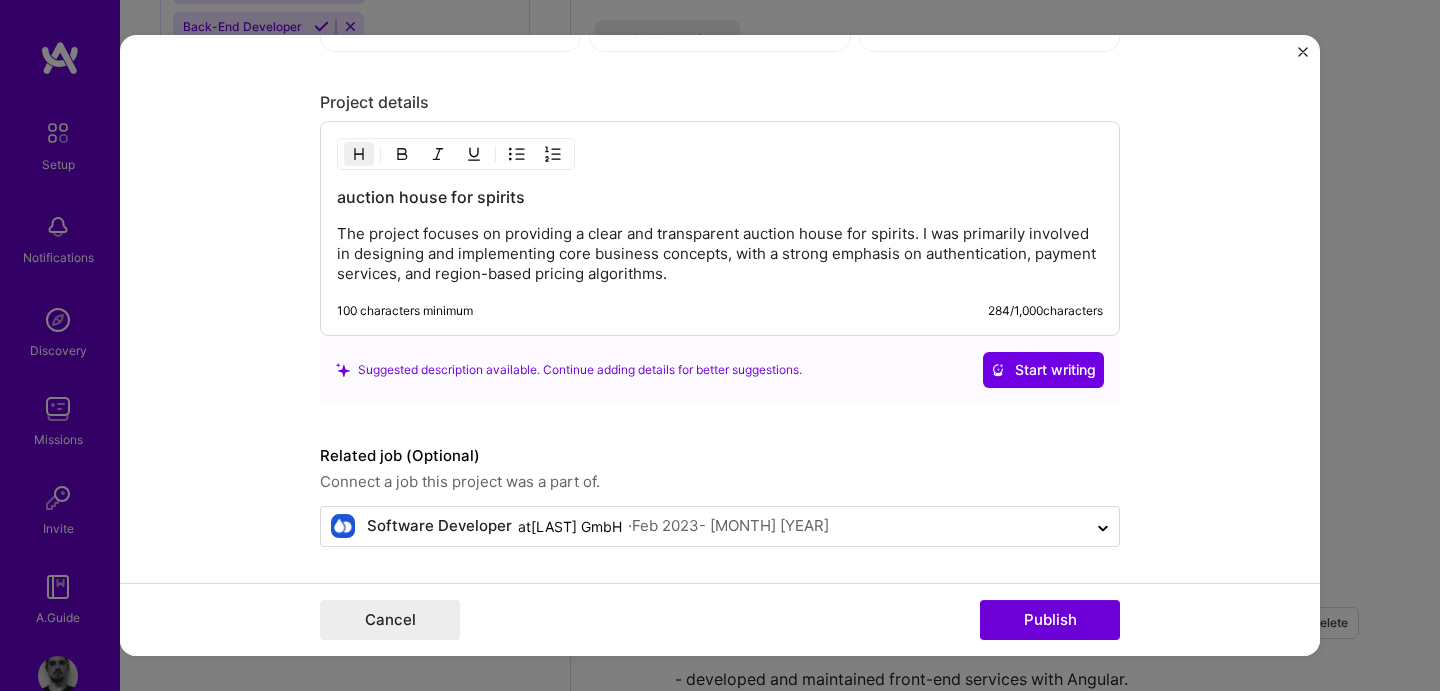 scroll, scrollTop: 1735, scrollLeft: 0, axis: vertical 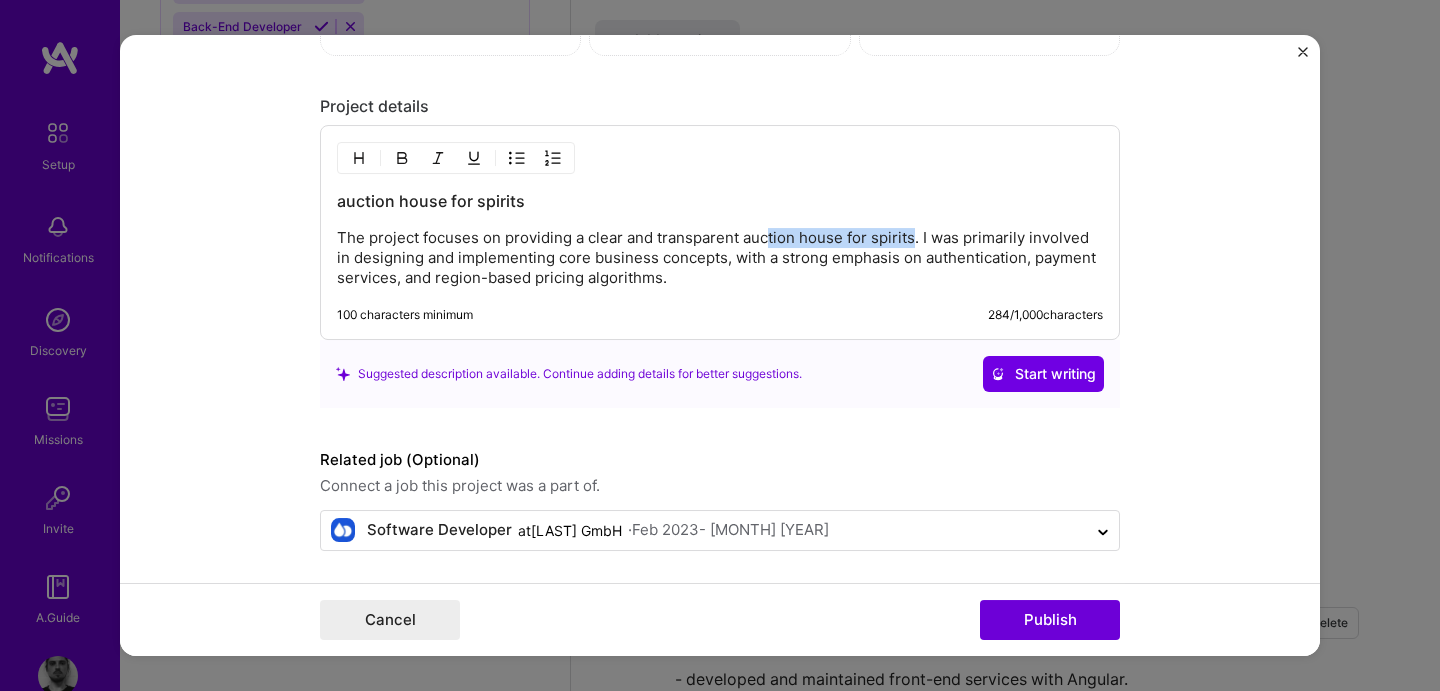 drag, startPoint x: 912, startPoint y: 236, endPoint x: 768, endPoint y: 230, distance: 144.12494 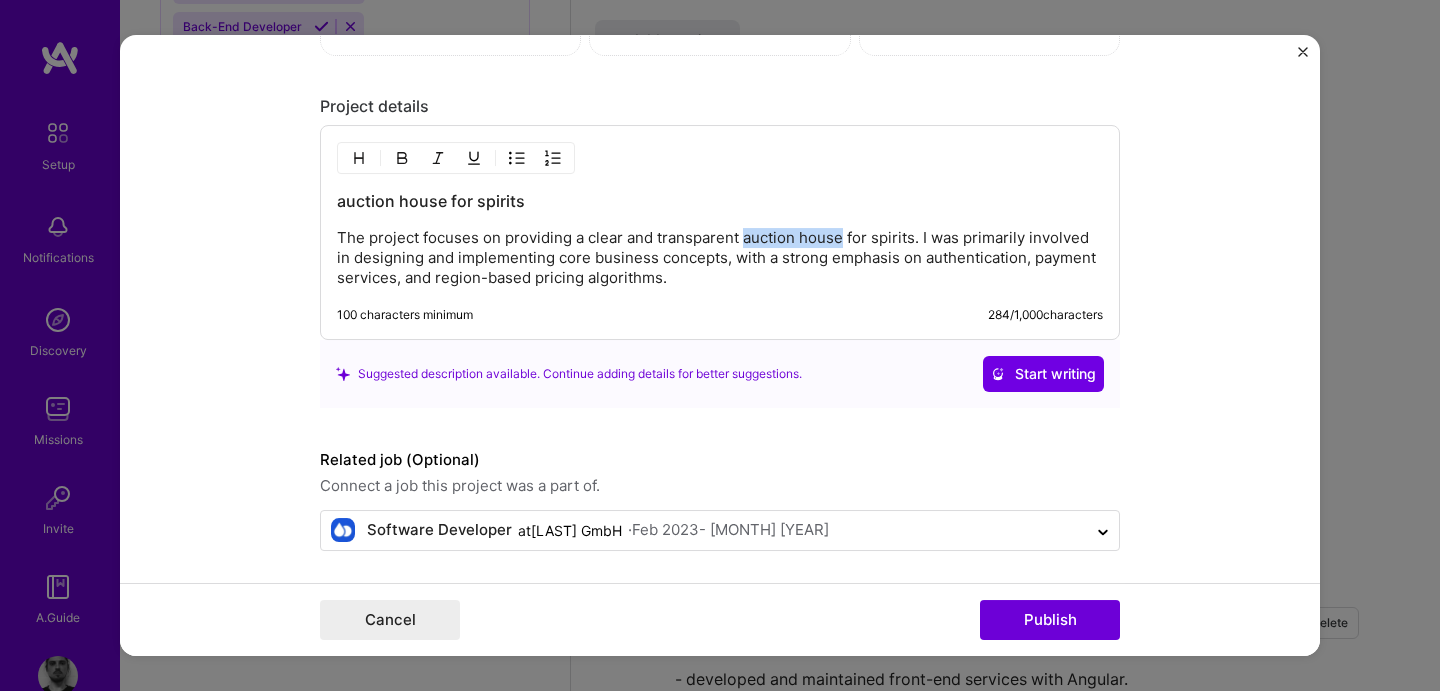 drag, startPoint x: 839, startPoint y: 237, endPoint x: 745, endPoint y: 239, distance: 94.02127 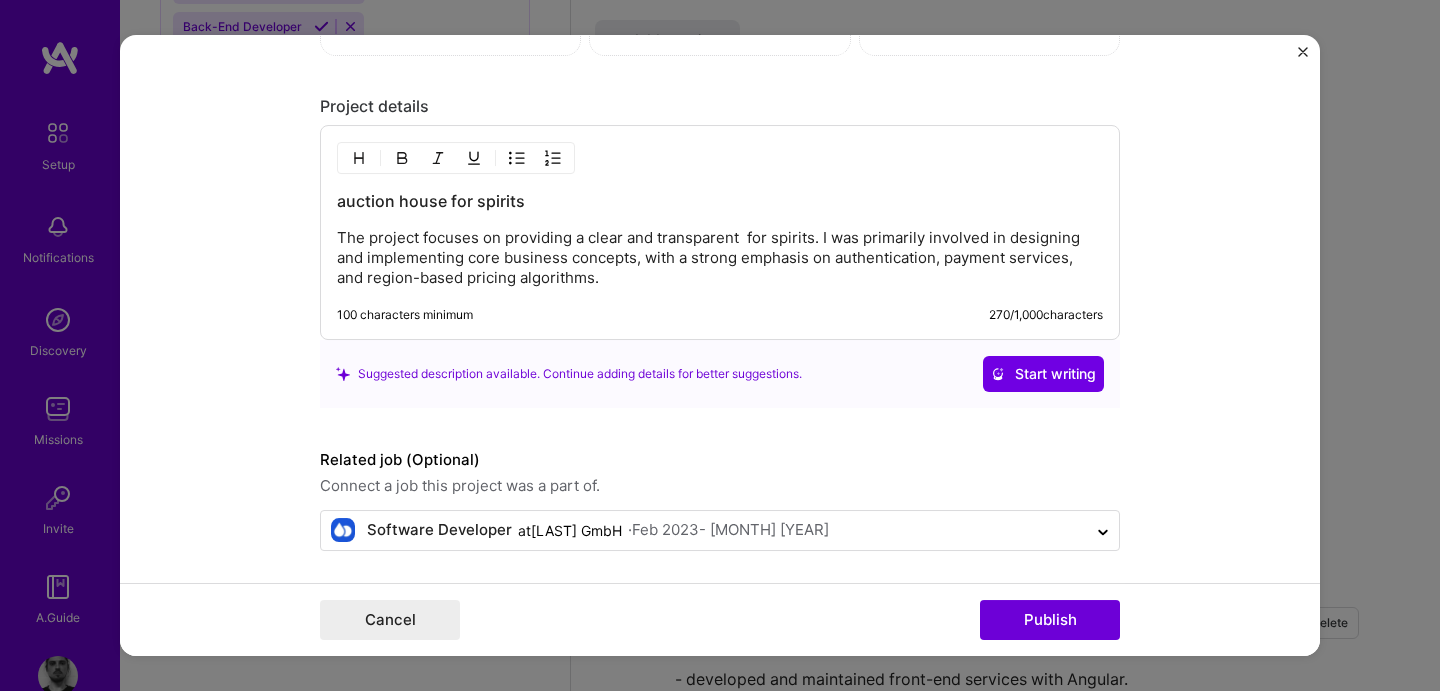 type 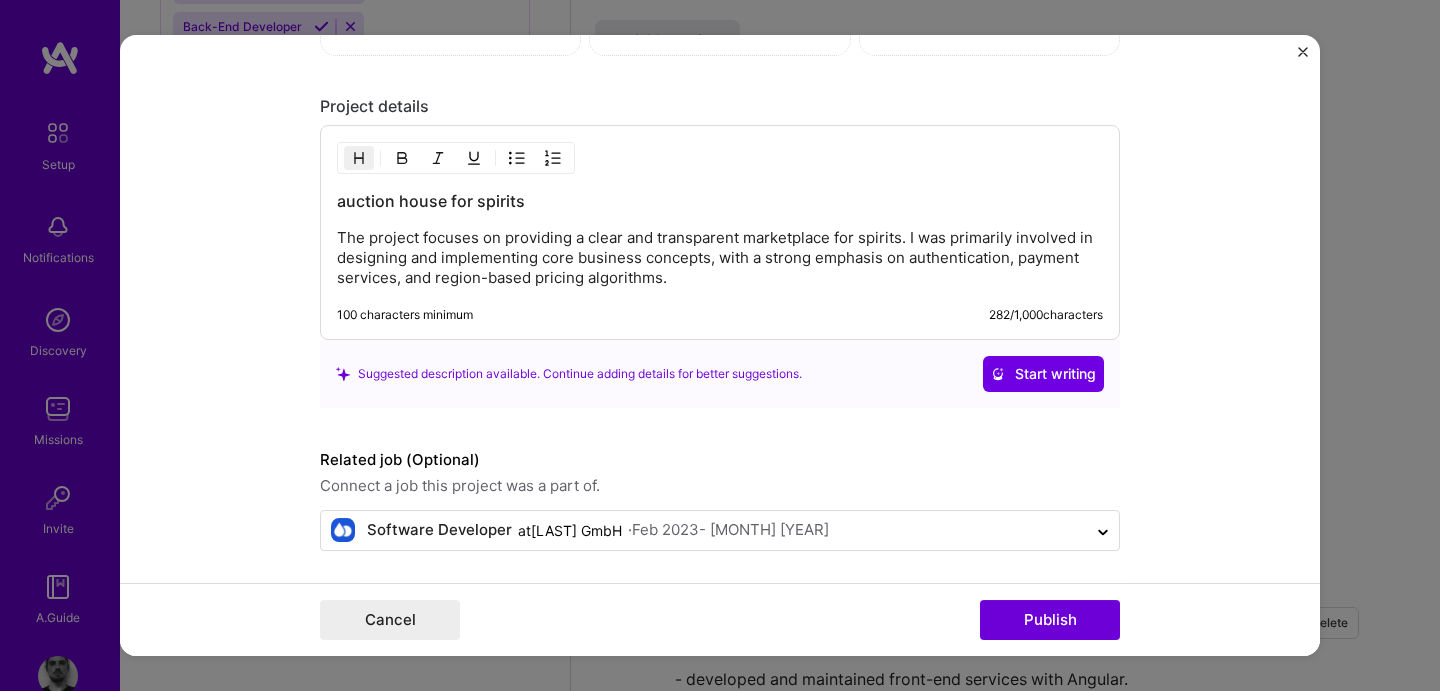 click on "auction house for spirits" at bounding box center (720, 201) 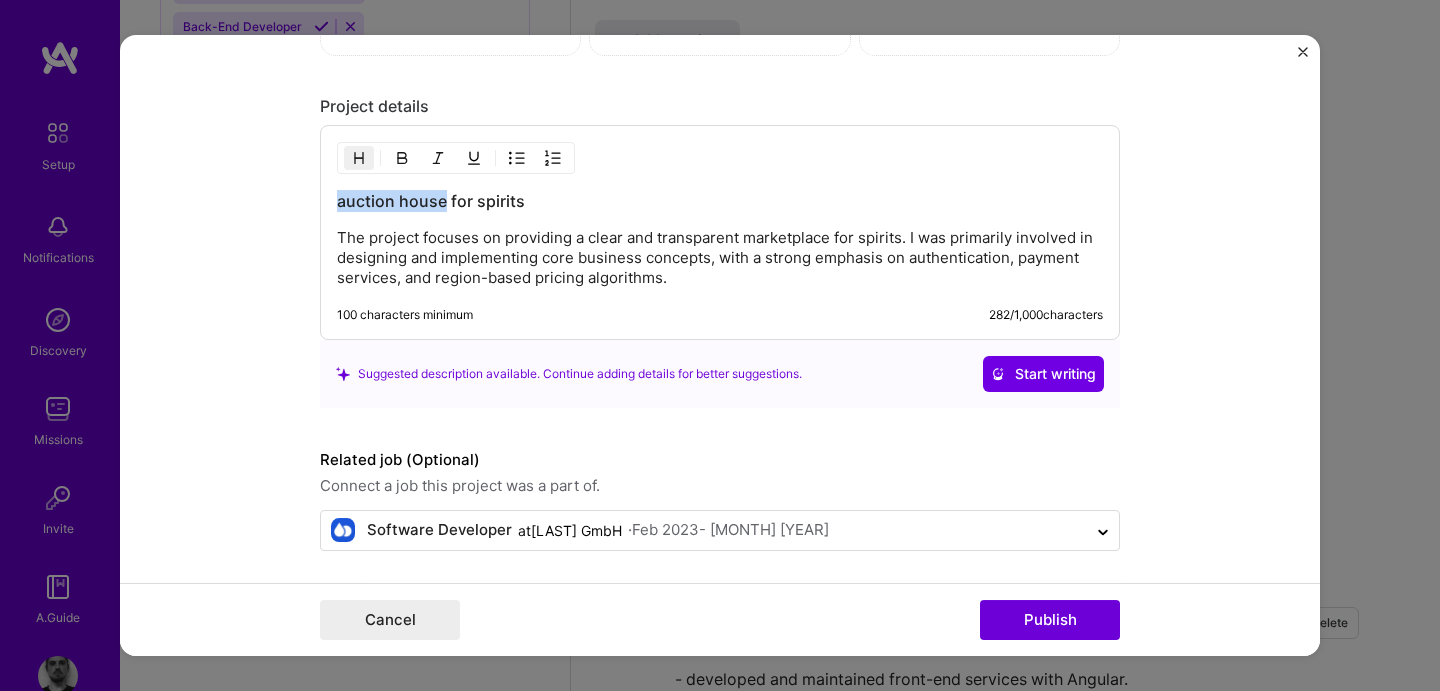 drag, startPoint x: 445, startPoint y: 199, endPoint x: 318, endPoint y: 200, distance: 127.00394 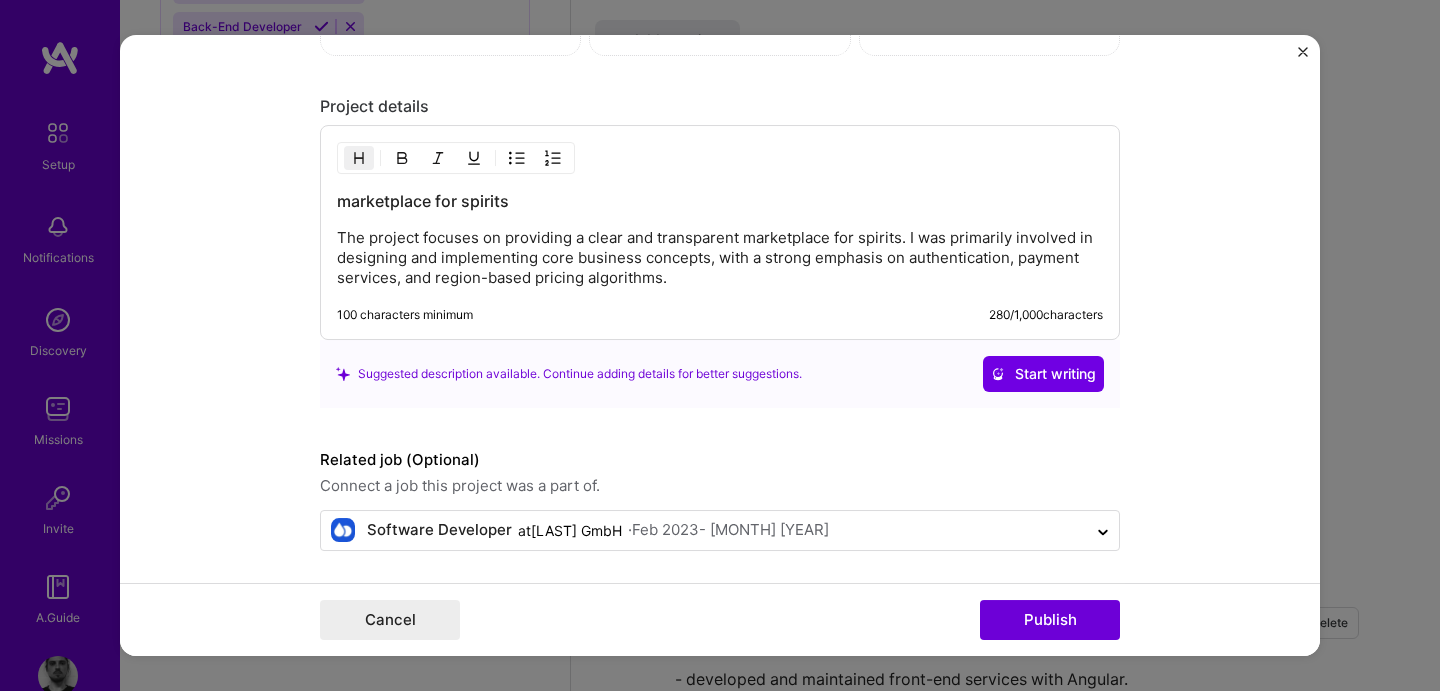 click on "The project focuses on providing a clear and transparent marketplace for spirits. I was primarily involved in designing and implementing core business concepts, with a strong emphasis on authentication, payment services, and region-based pricing algorithms." at bounding box center (720, 258) 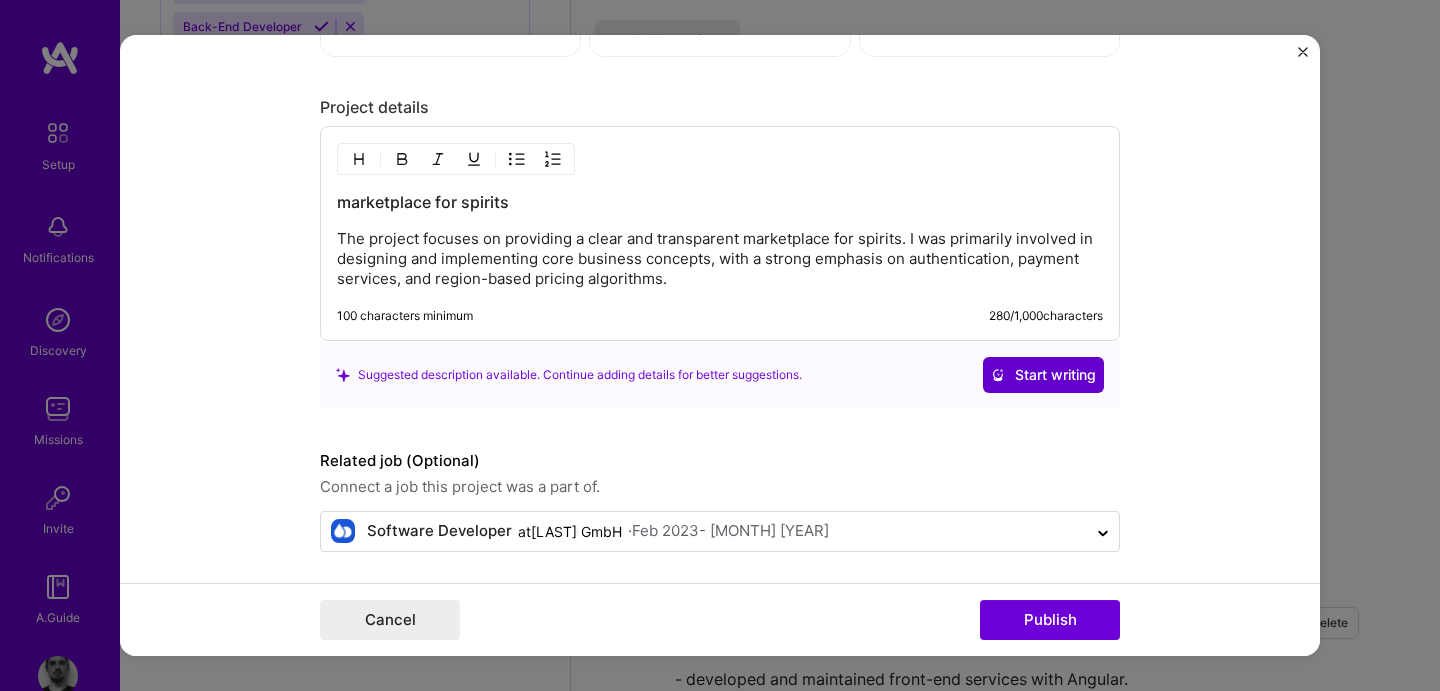 scroll, scrollTop: 1740, scrollLeft: 0, axis: vertical 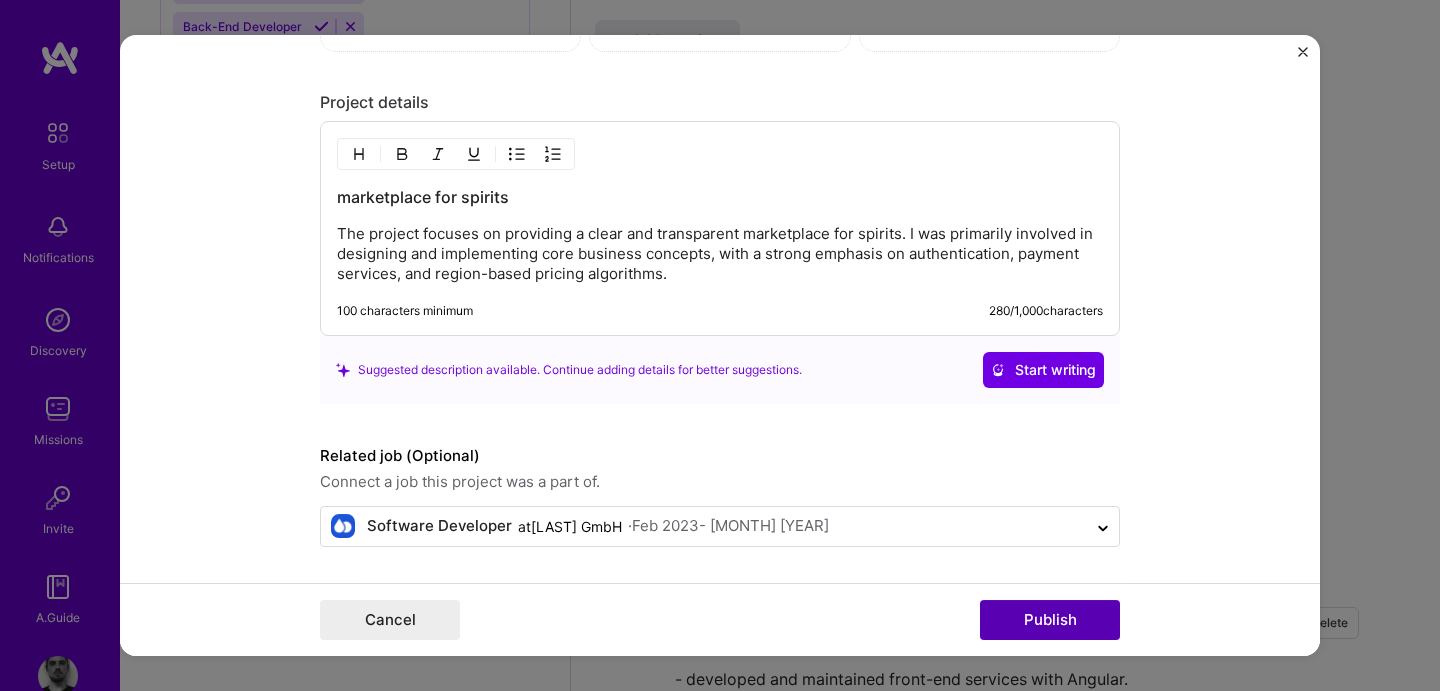 click on "Publish" at bounding box center [1050, 620] 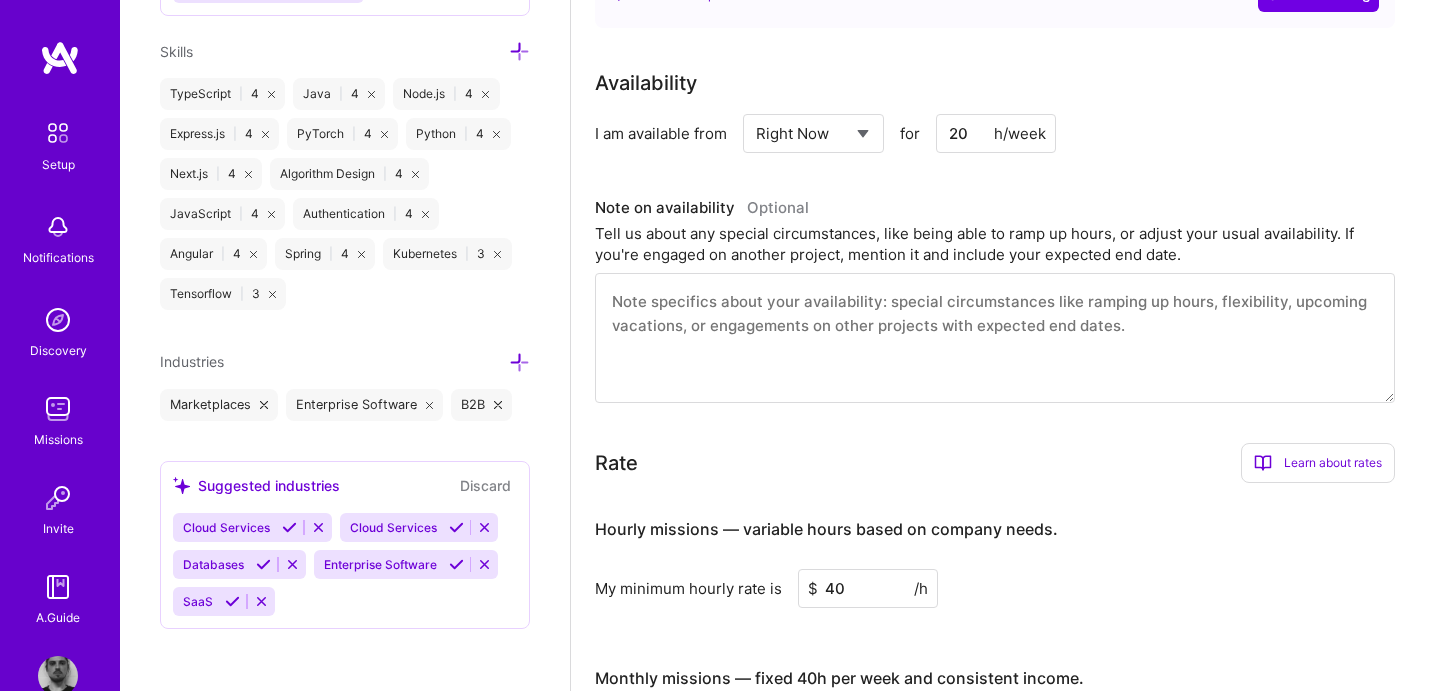 scroll, scrollTop: 0, scrollLeft: 0, axis: both 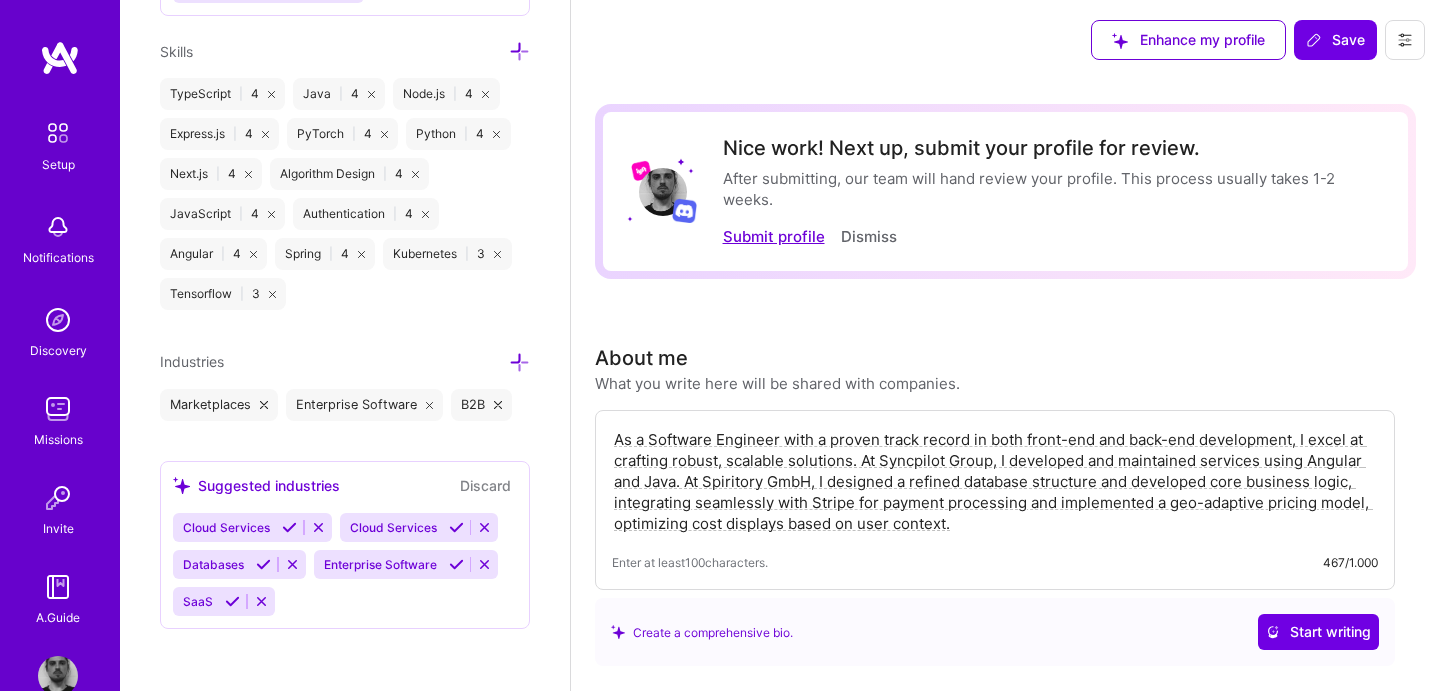 click on "Submit profile" at bounding box center (774, 236) 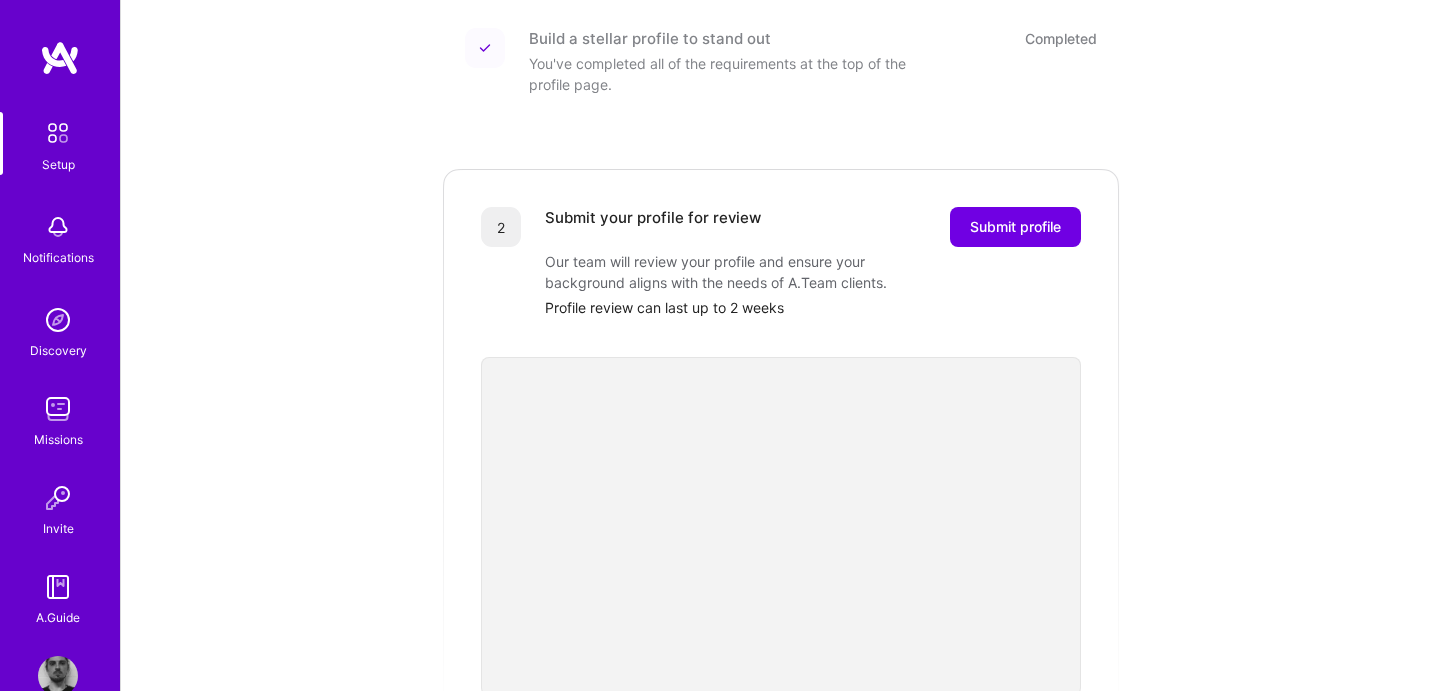 scroll, scrollTop: 98, scrollLeft: 0, axis: vertical 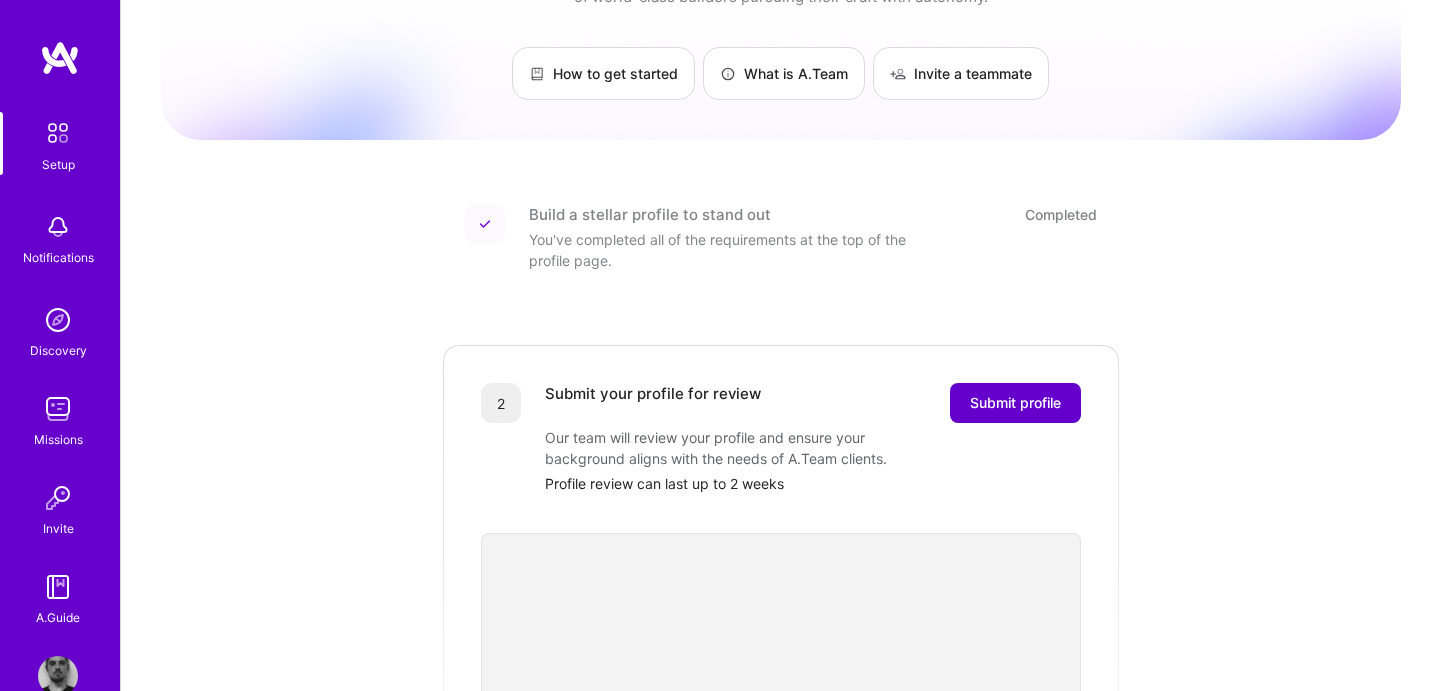 click on "Submit profile" at bounding box center (1015, 403) 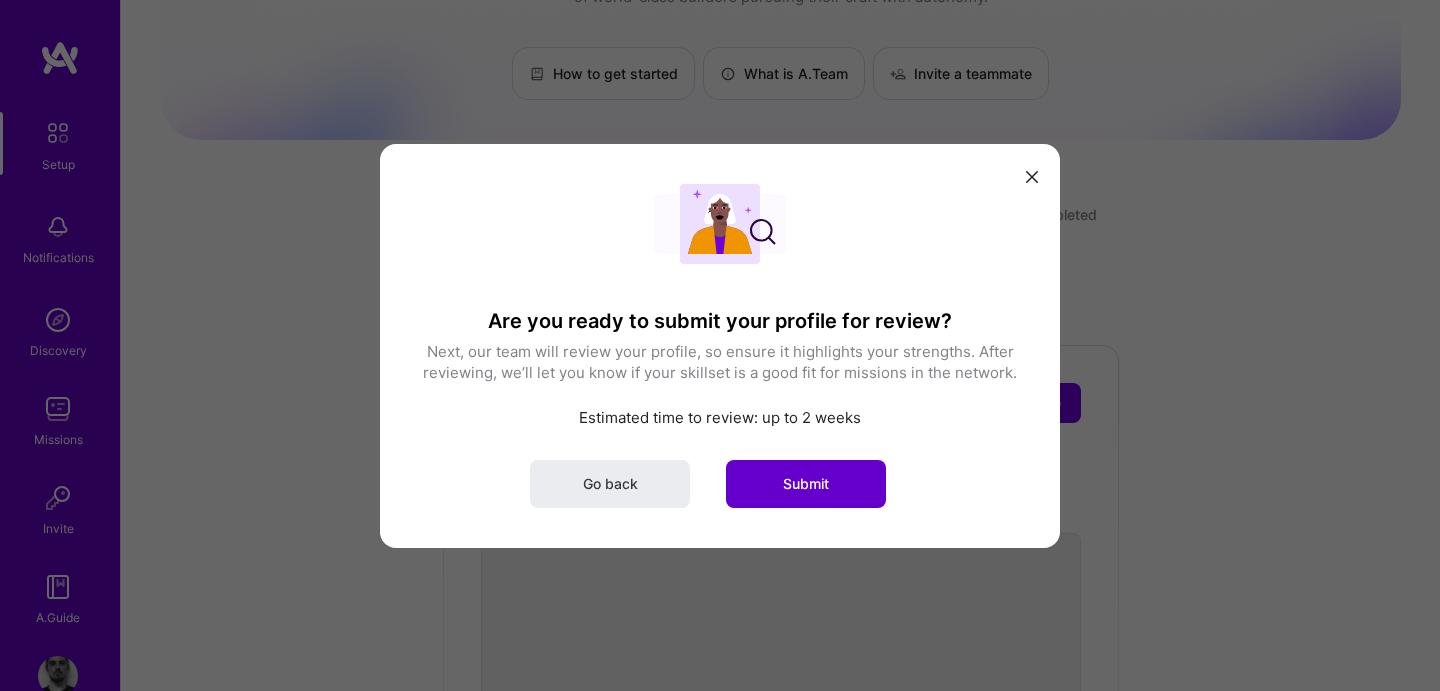 click on "Submit" at bounding box center [806, 483] 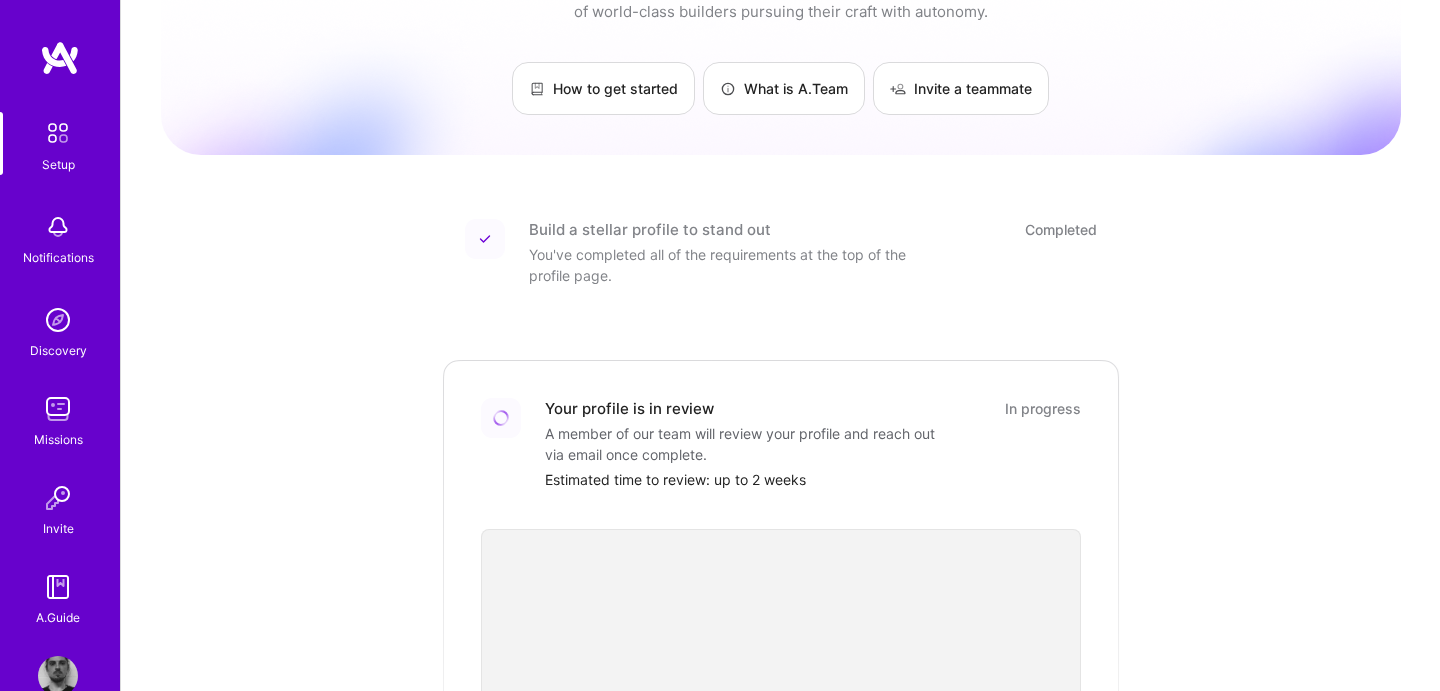scroll, scrollTop: 0, scrollLeft: 0, axis: both 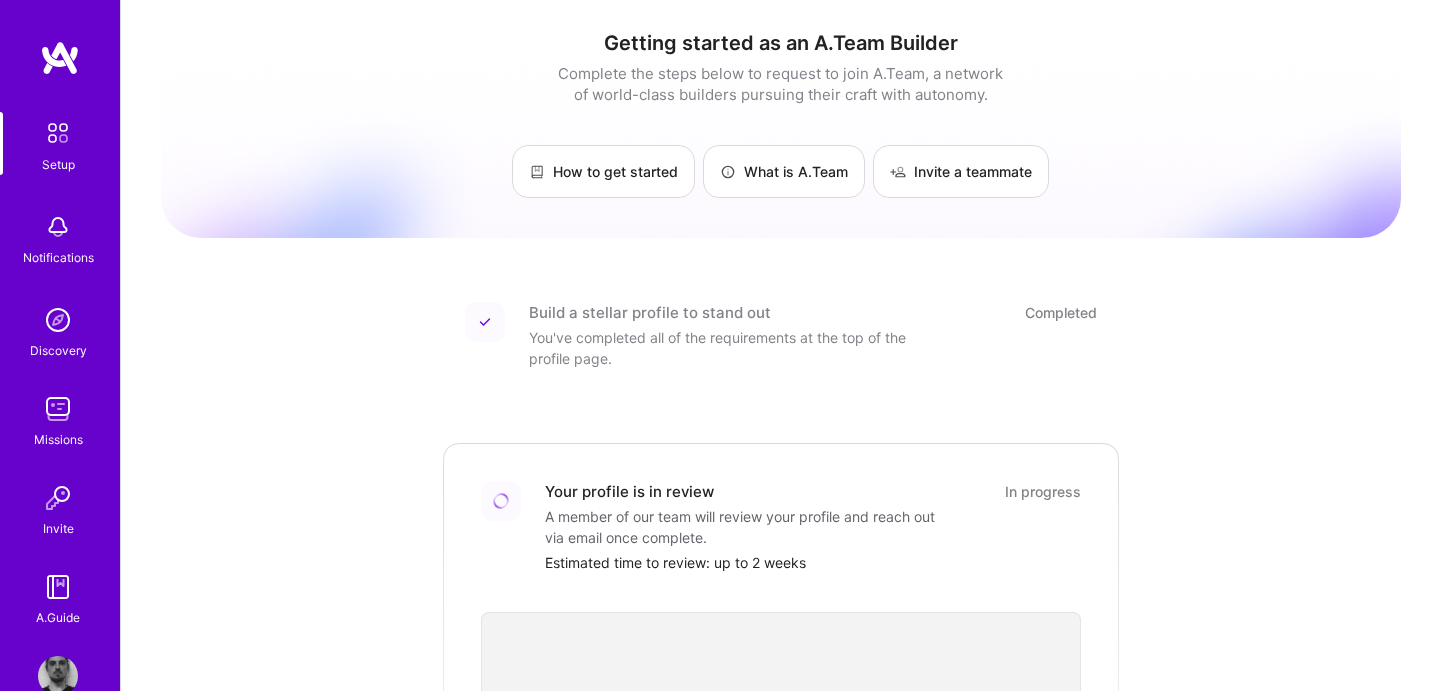 click at bounding box center (60, 58) 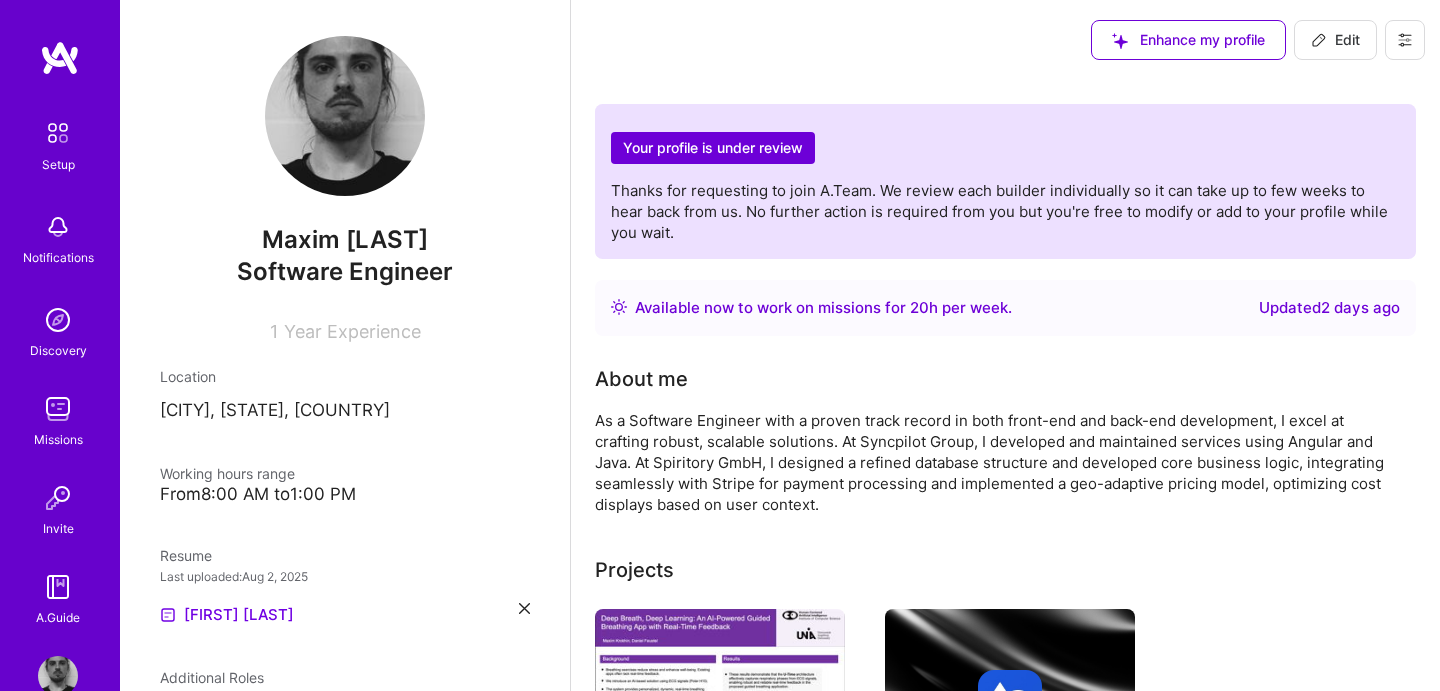 scroll, scrollTop: 0, scrollLeft: 0, axis: both 